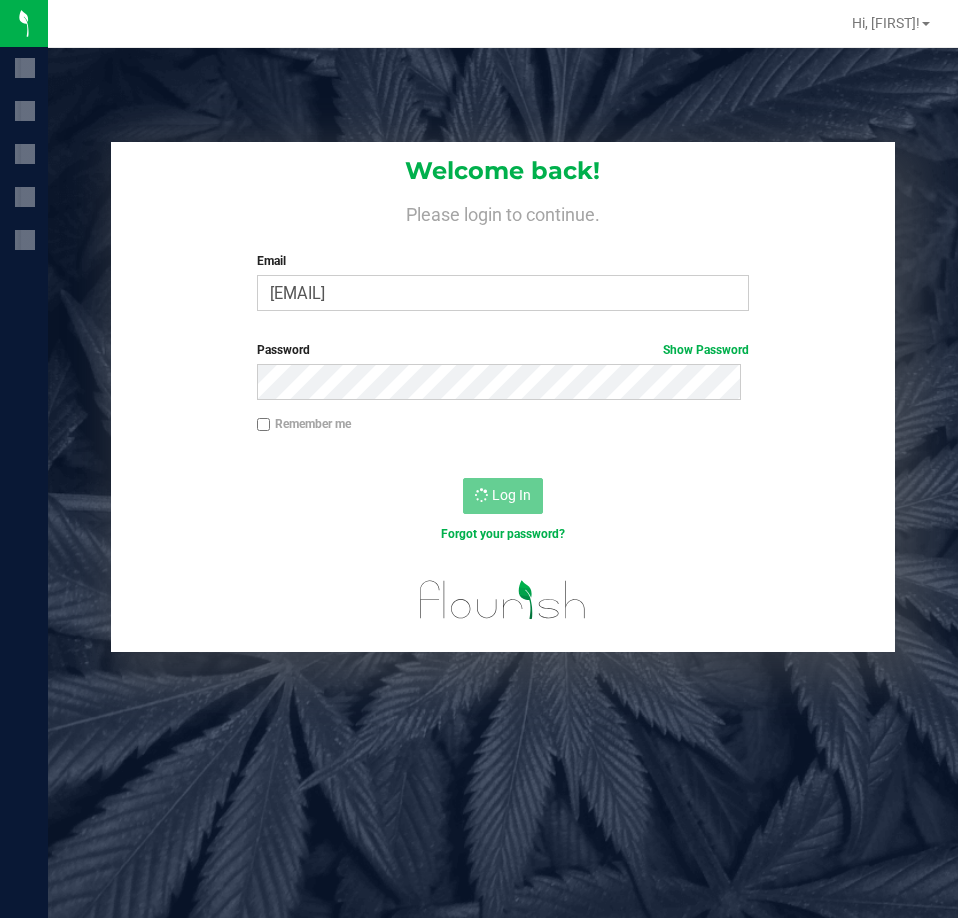 scroll, scrollTop: 0, scrollLeft: 0, axis: both 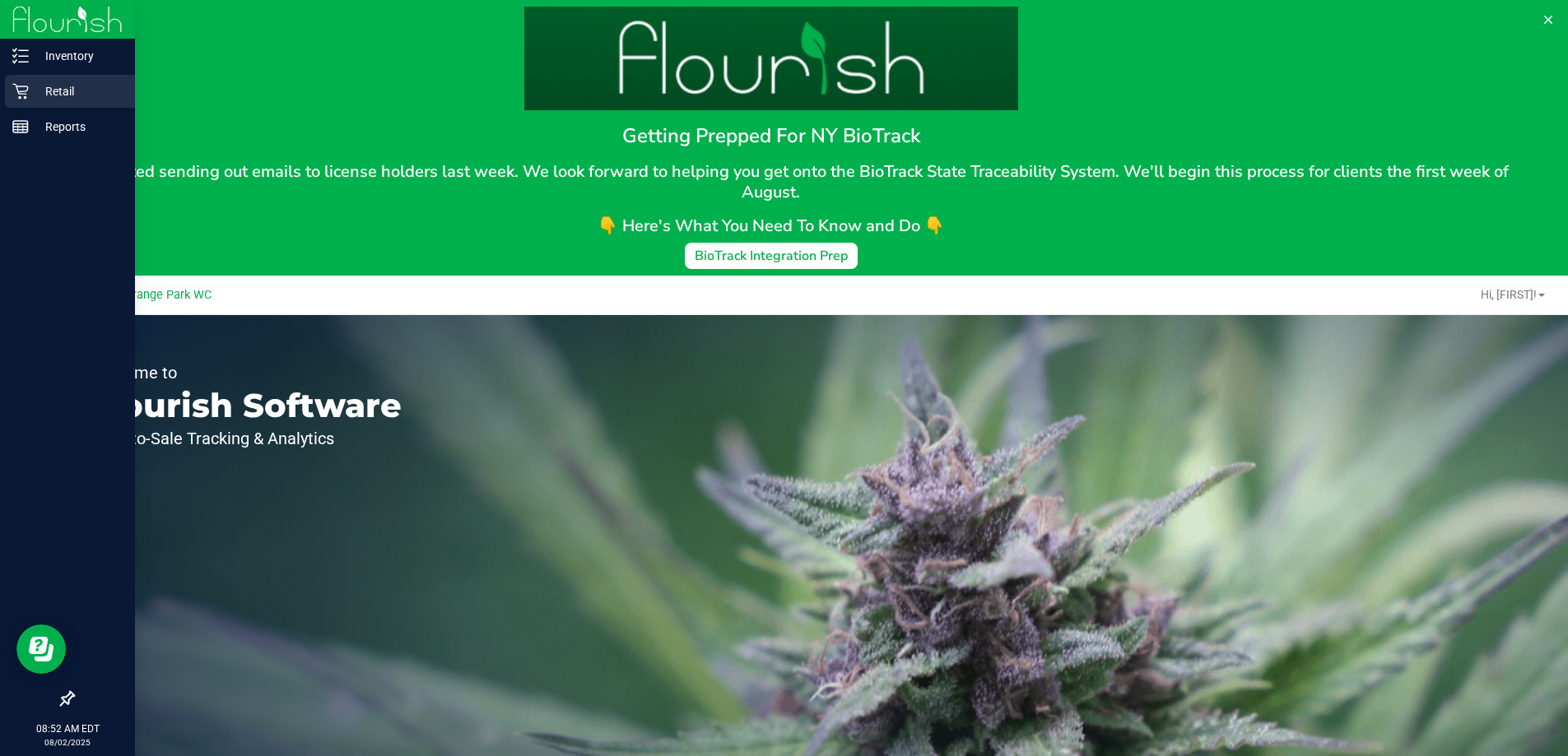 click on "Retail" at bounding box center (78, 91) 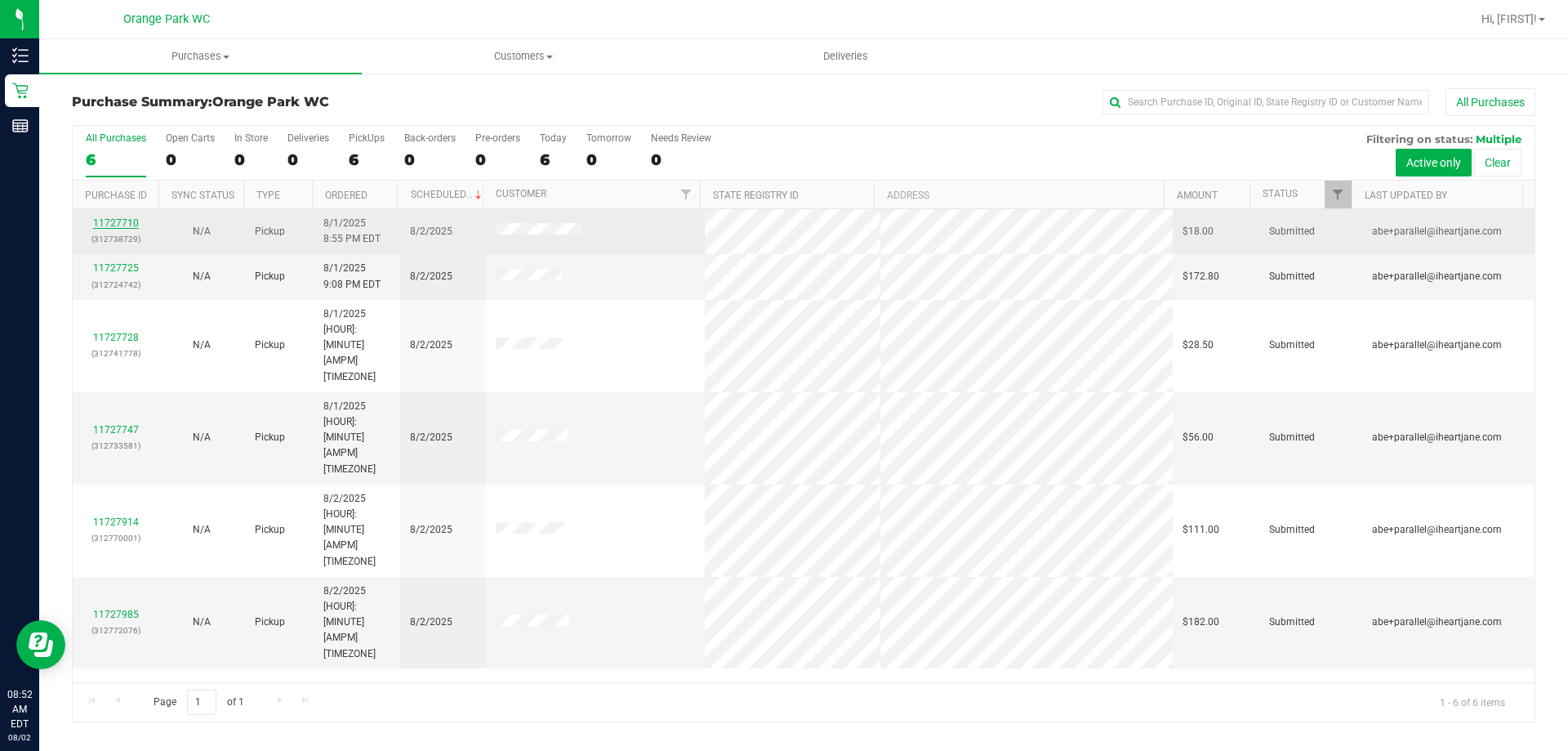 click on "11727710" at bounding box center [116, 223] 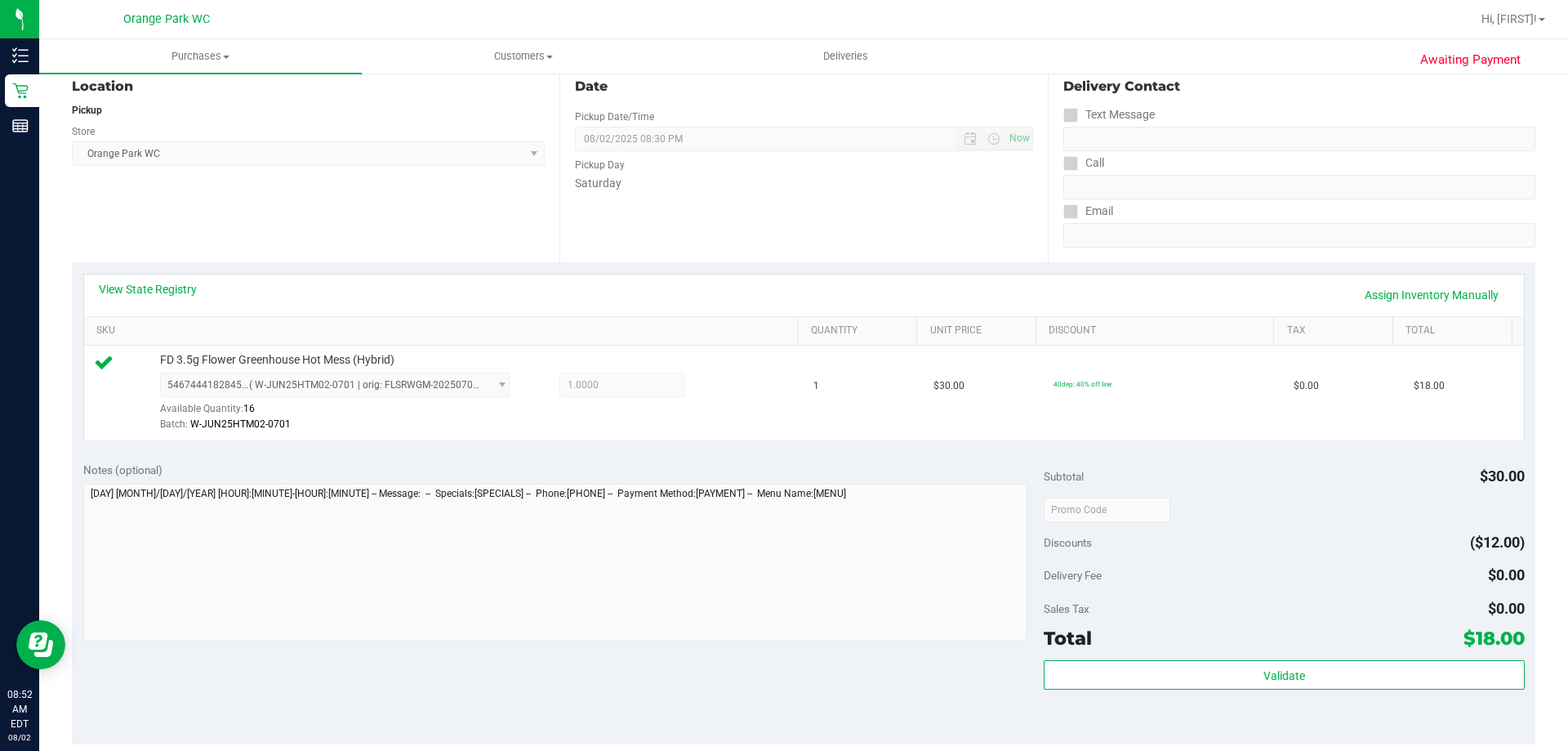 scroll, scrollTop: 327, scrollLeft: 0, axis: vertical 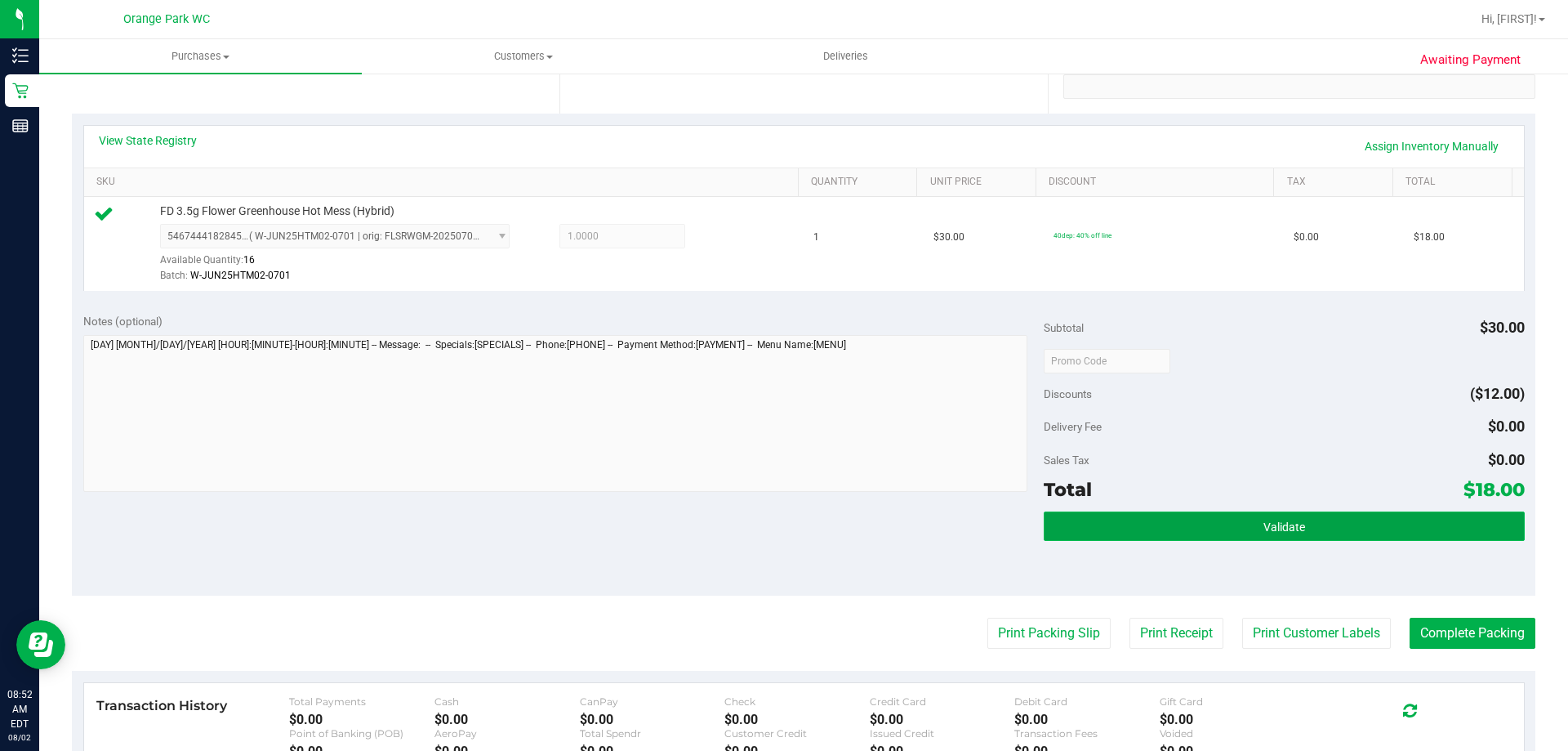 click on "Validate" at bounding box center (1284, 526) 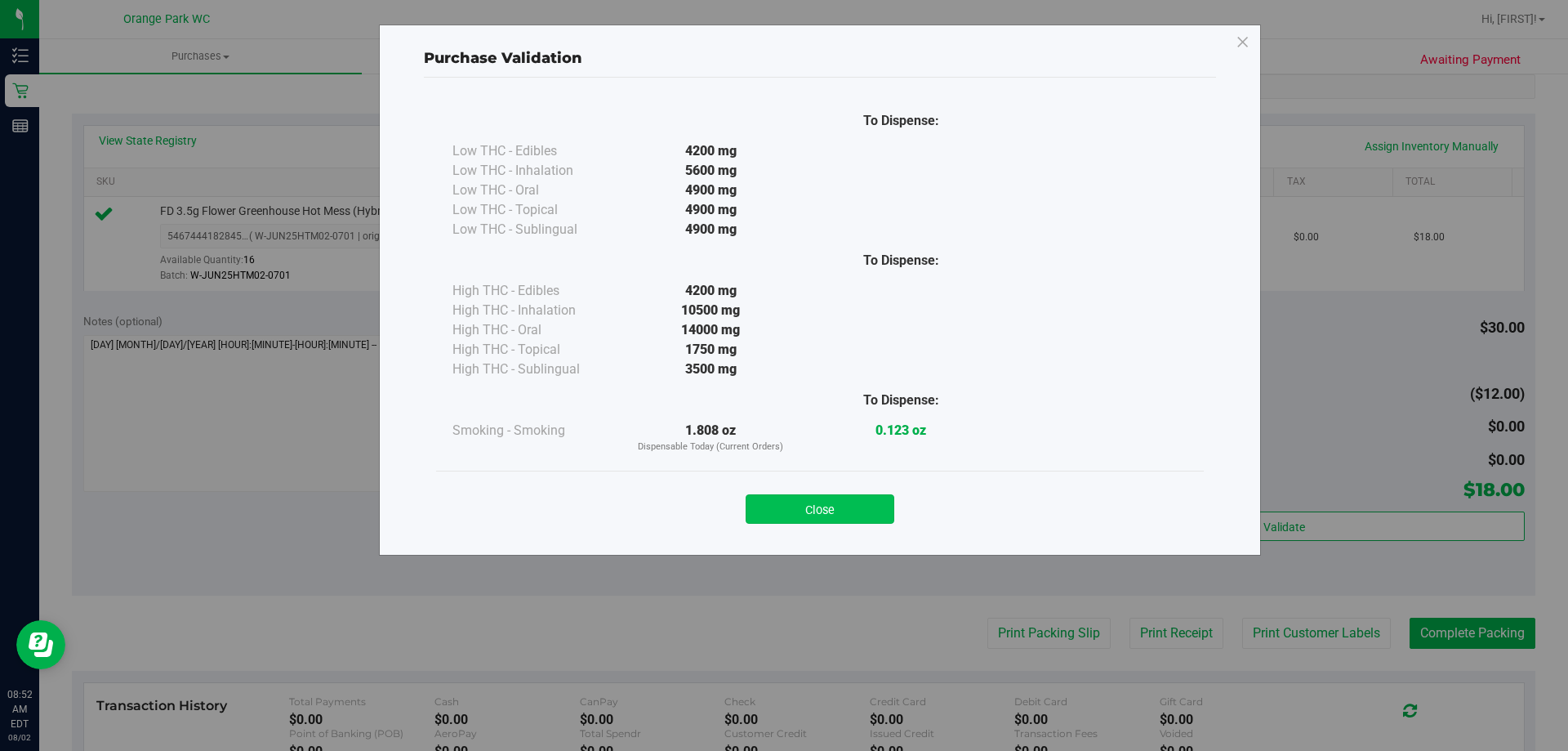 click on "Close" at bounding box center (820, 509) 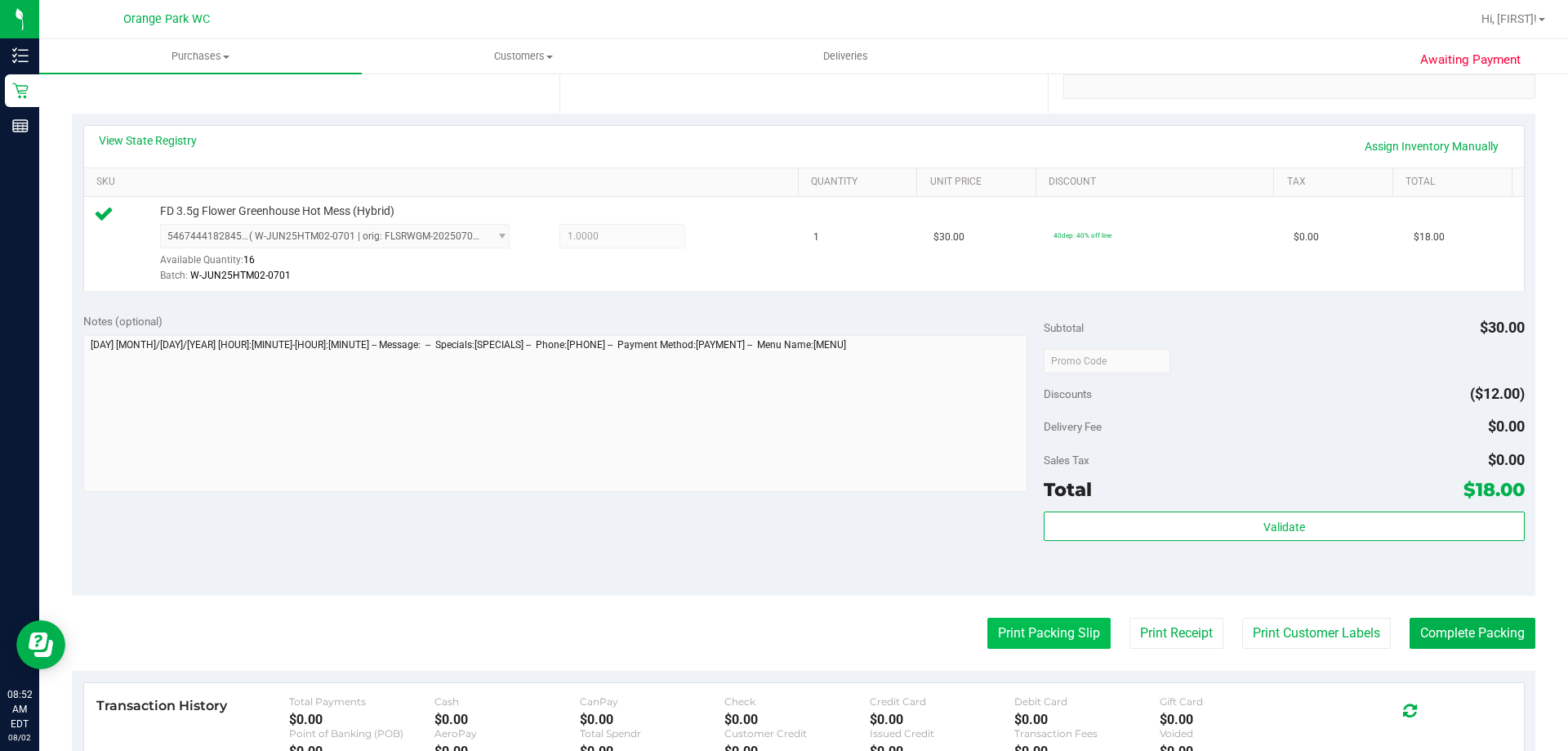 click on "Print Packing Slip" at bounding box center [1049, 633] 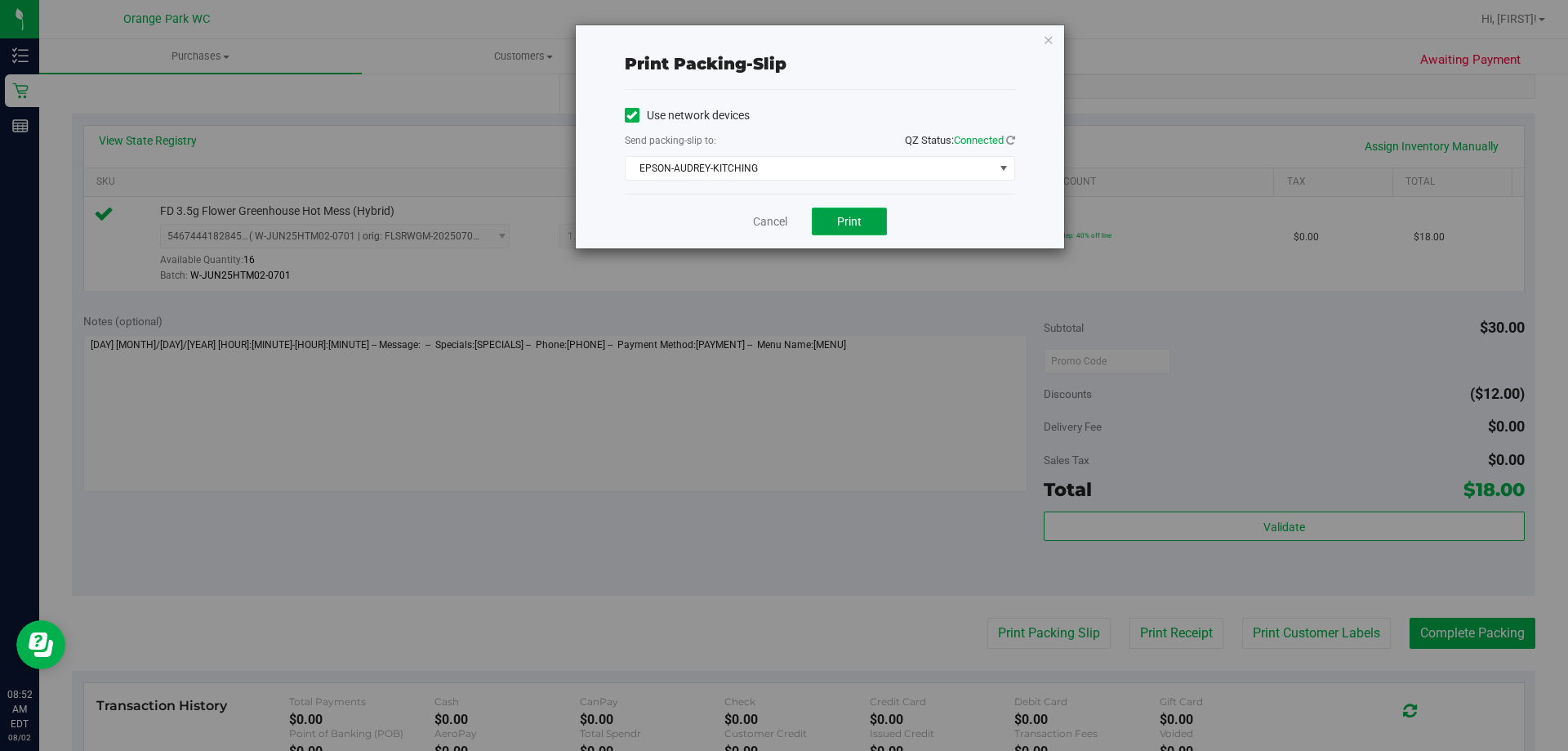 click on "Print" at bounding box center [849, 221] 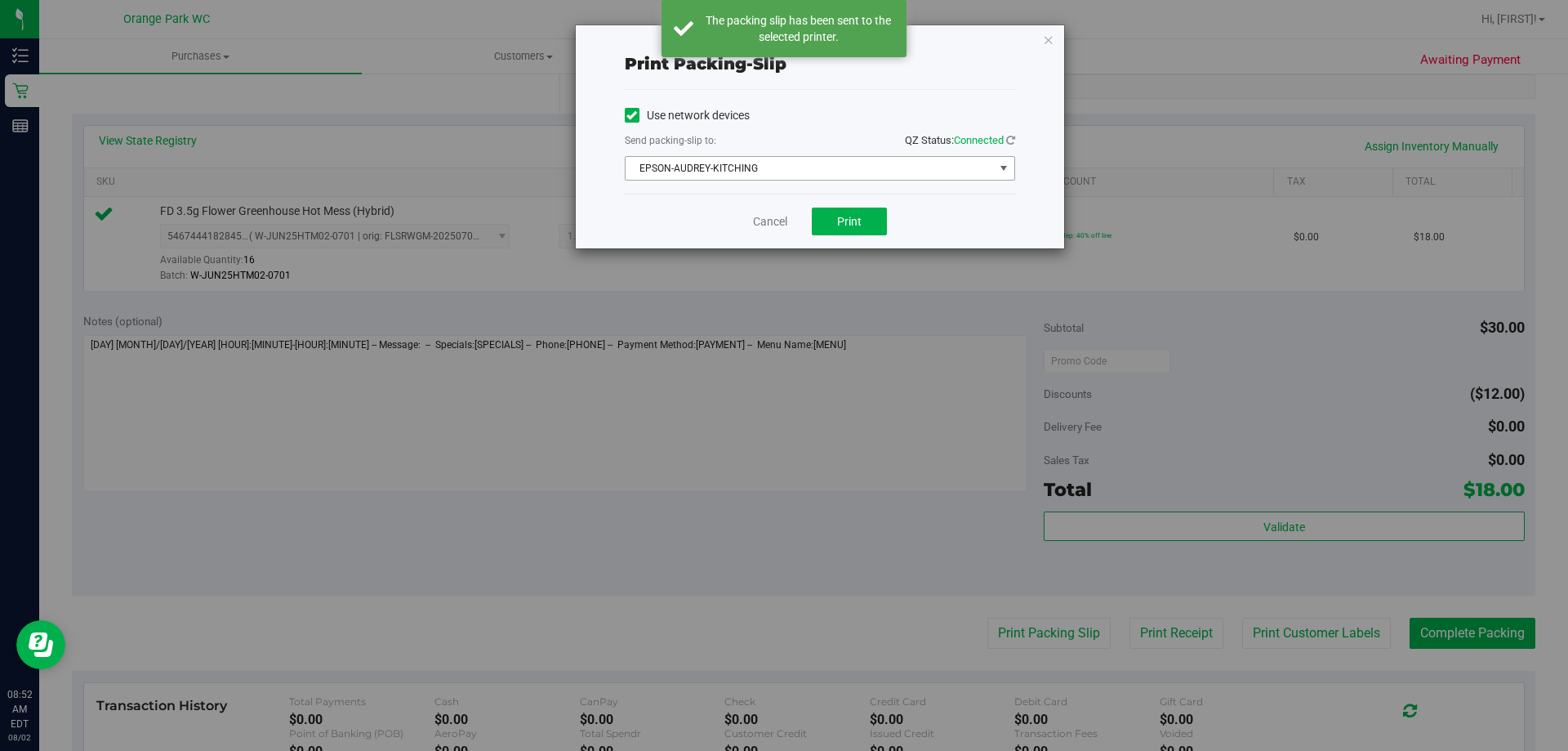 click on "EPSON-AUDREY-KITCHING" at bounding box center (809, 168) 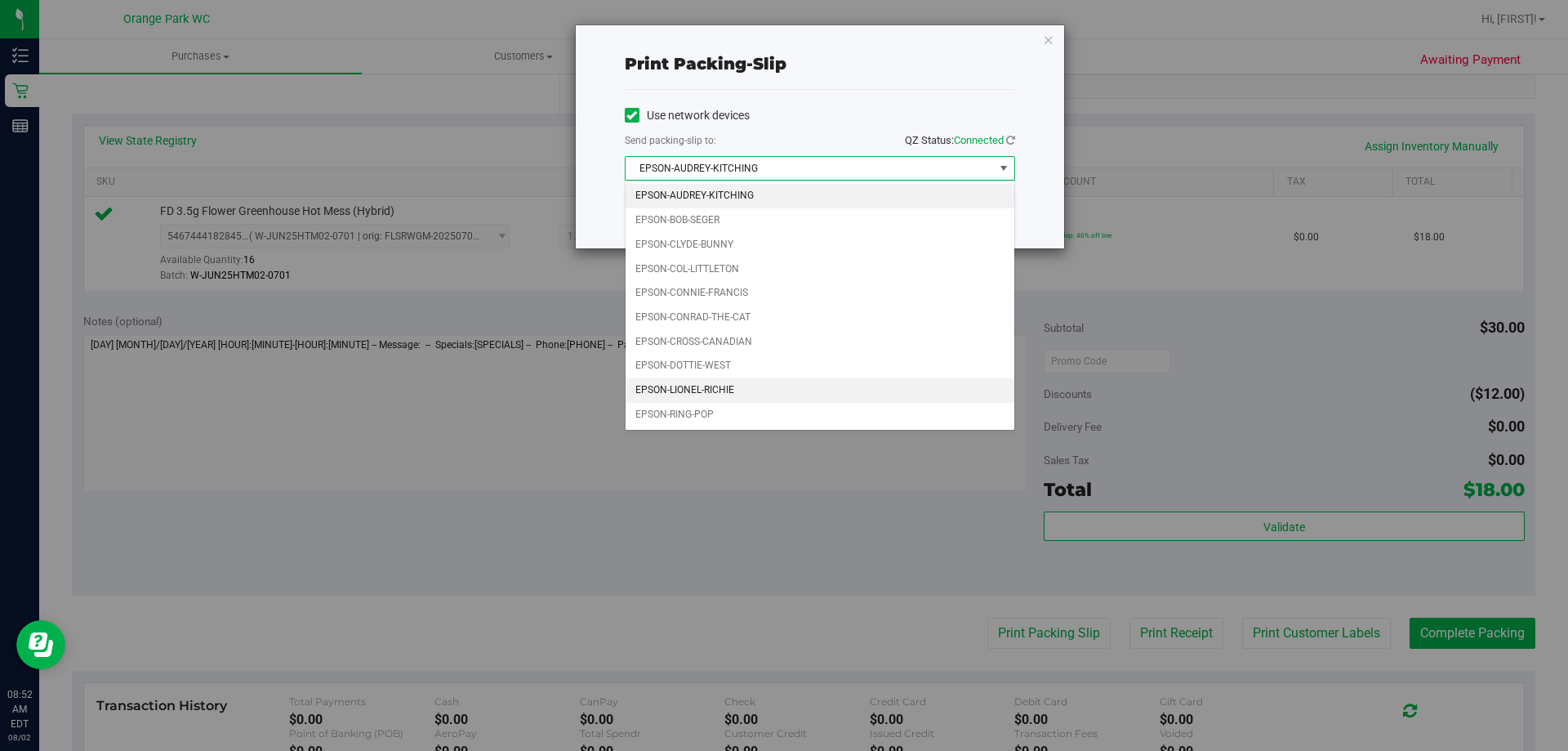 click on "EPSON-LIONEL-RICHIE" at bounding box center (820, 391) 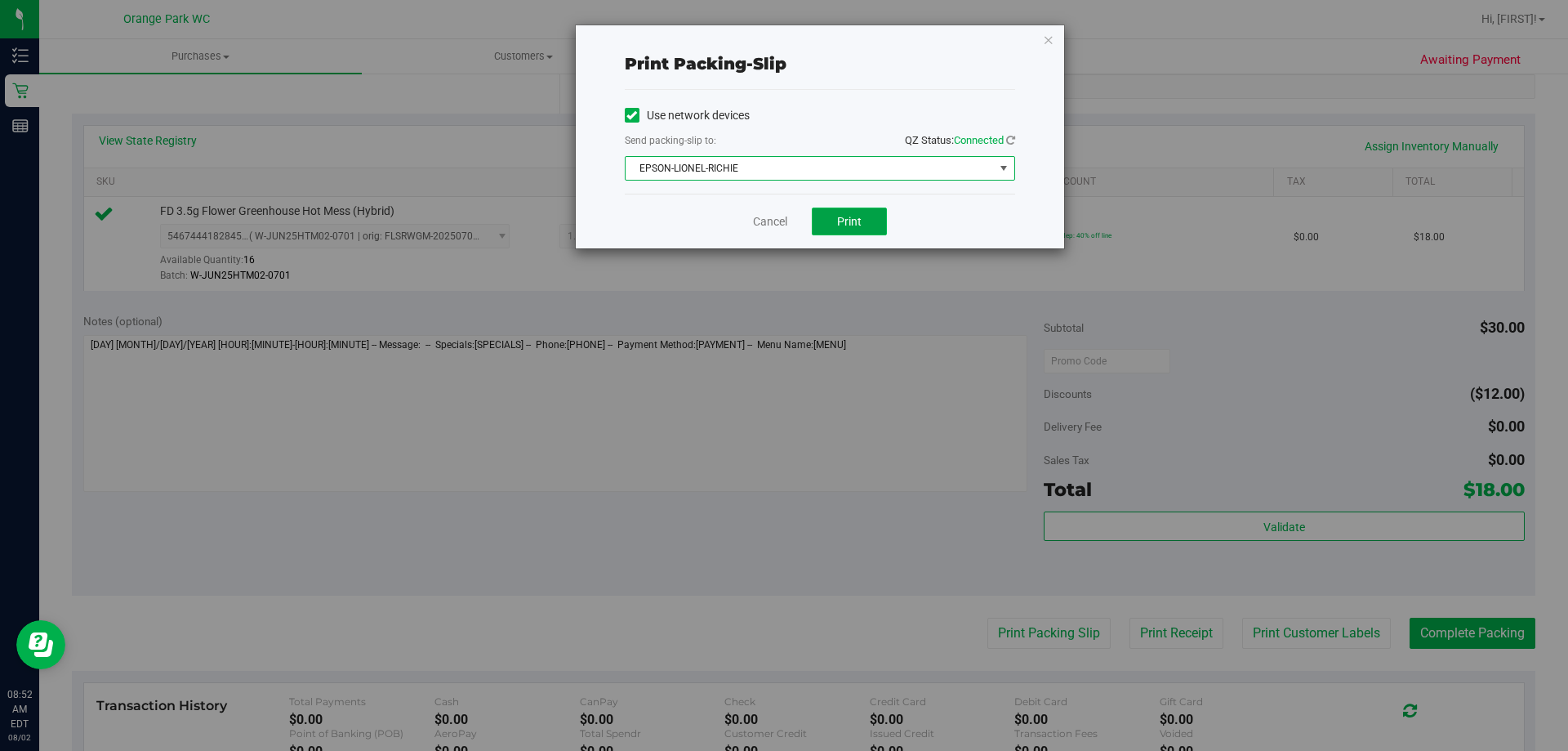 click on "Print" at bounding box center (849, 221) 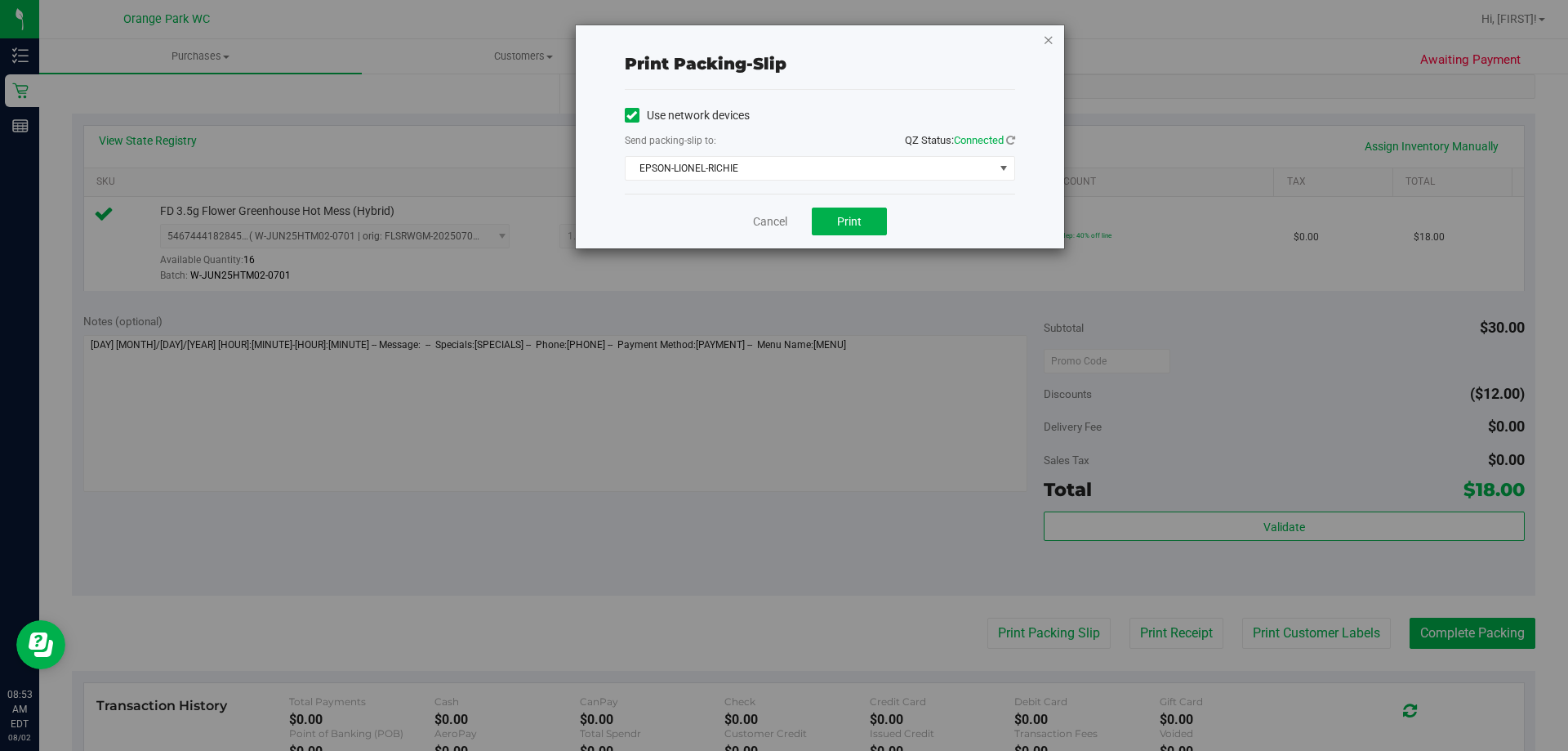 click at bounding box center [1049, 39] 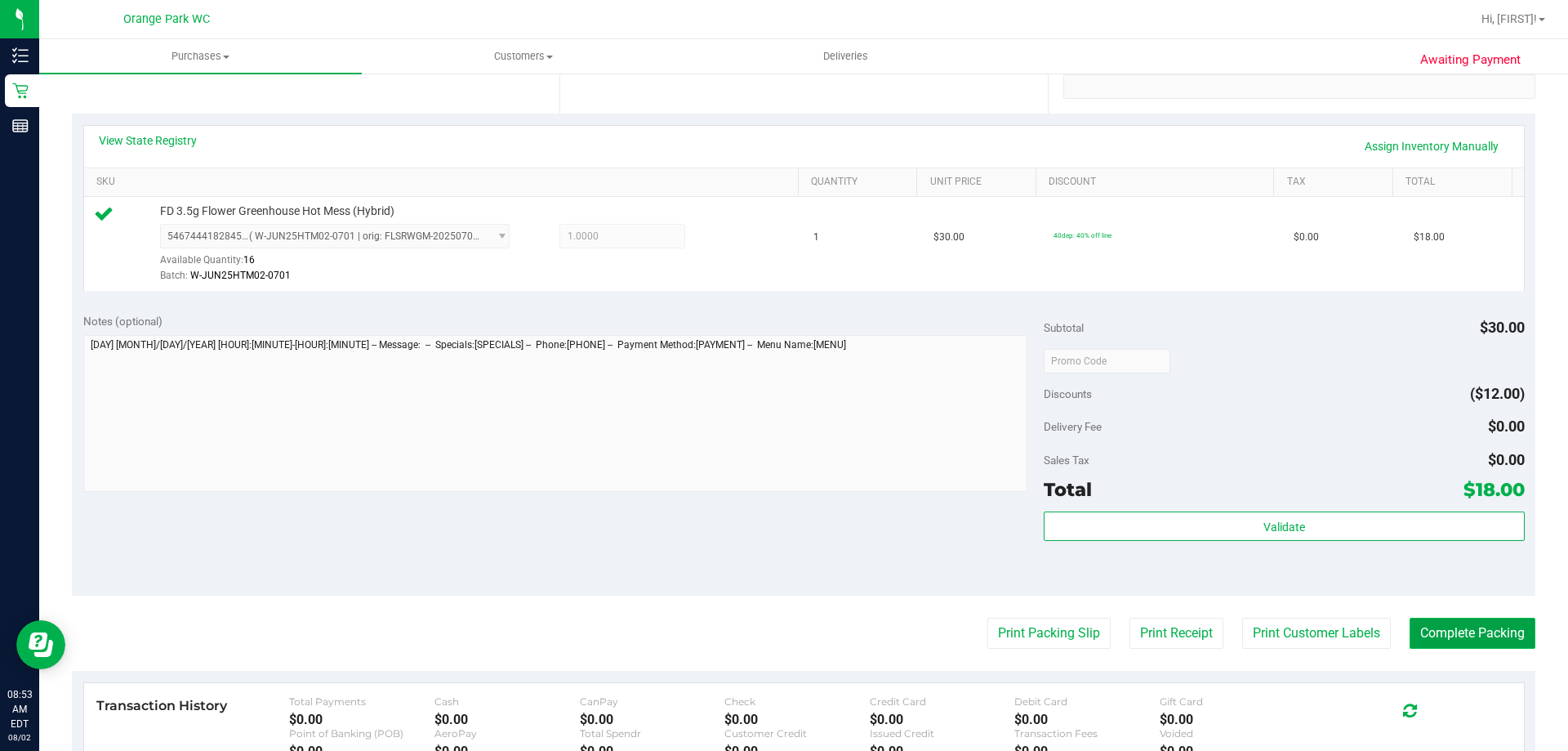 click on "Complete Packing" at bounding box center [1472, 633] 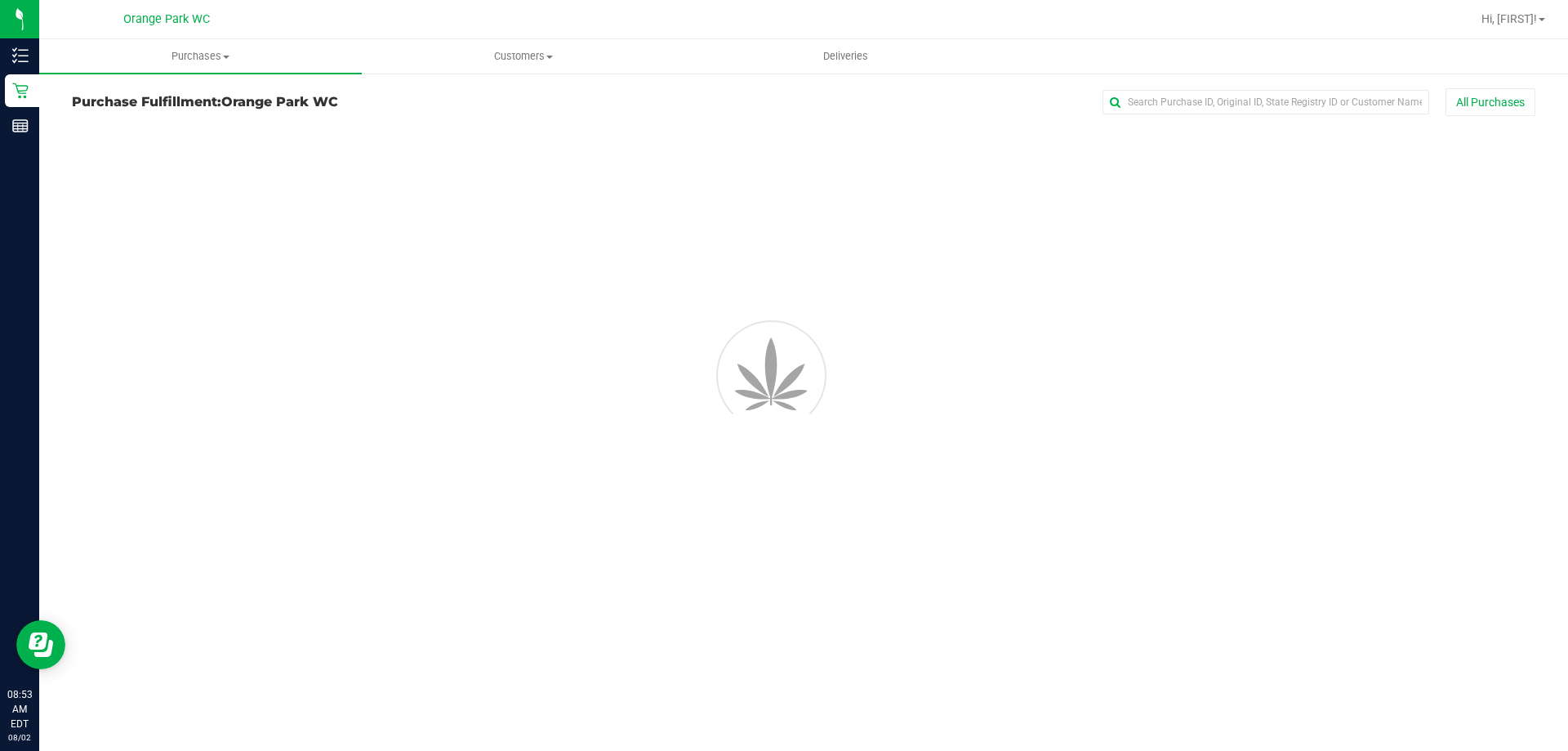 scroll, scrollTop: 0, scrollLeft: 0, axis: both 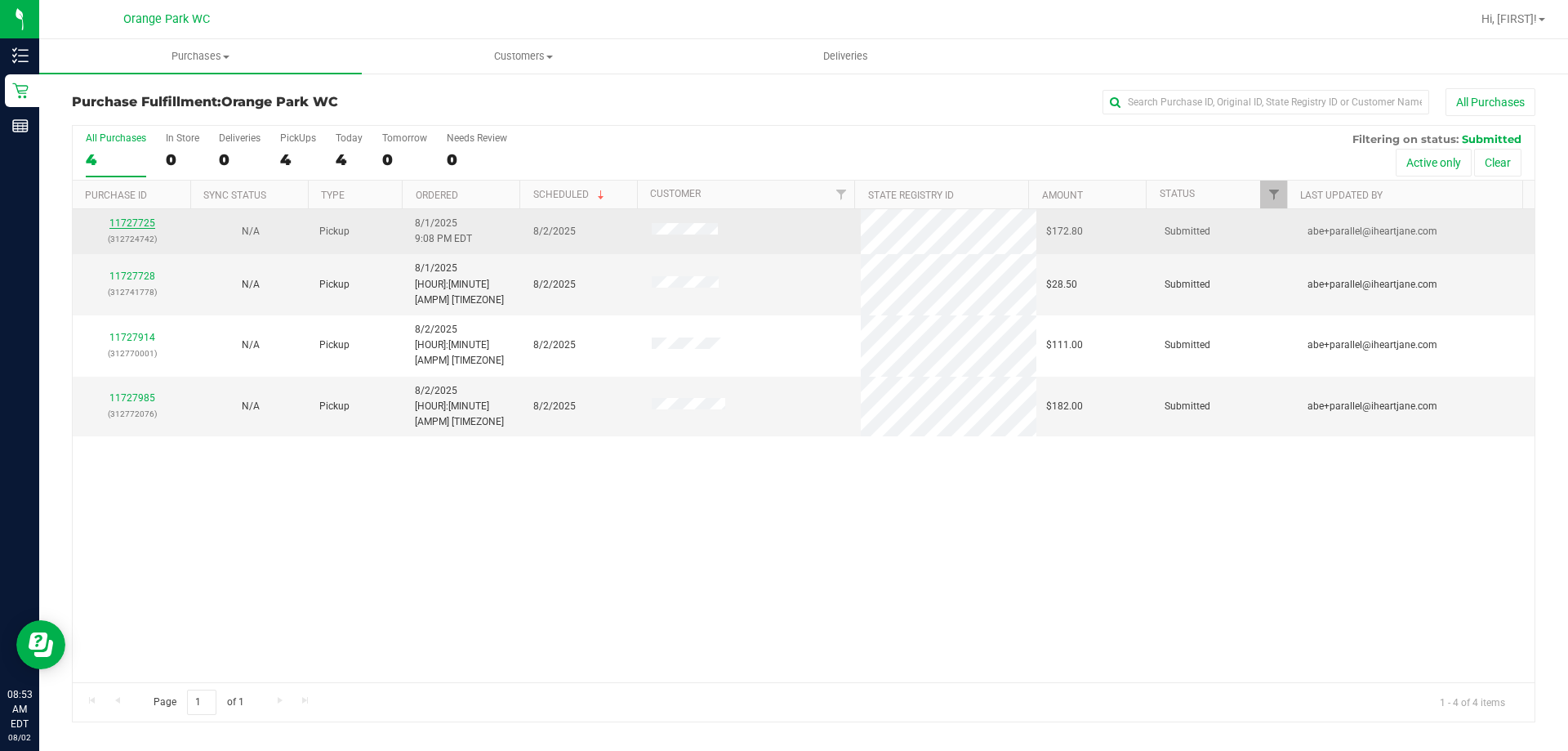 click on "11727725" at bounding box center [132, 223] 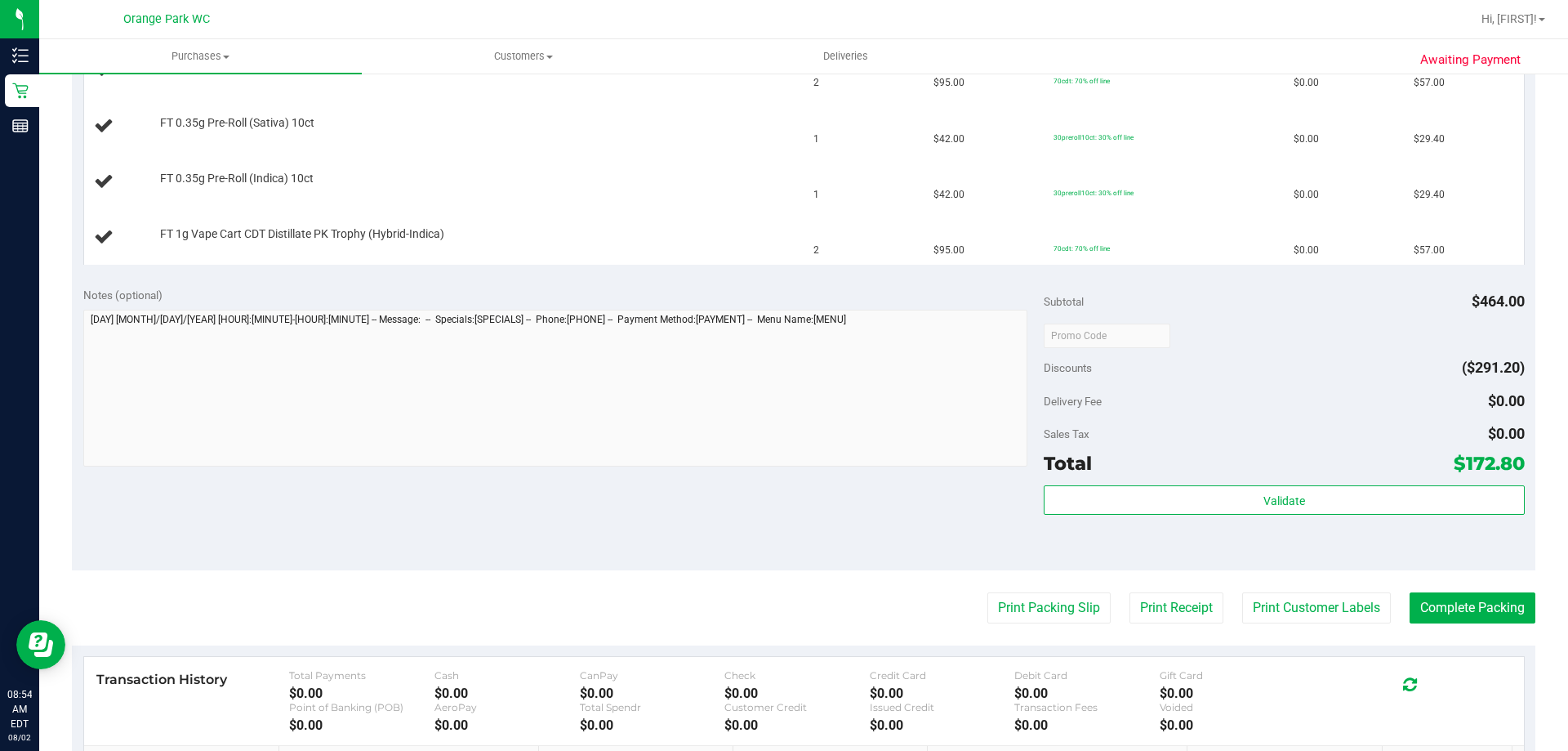 scroll, scrollTop: 490, scrollLeft: 0, axis: vertical 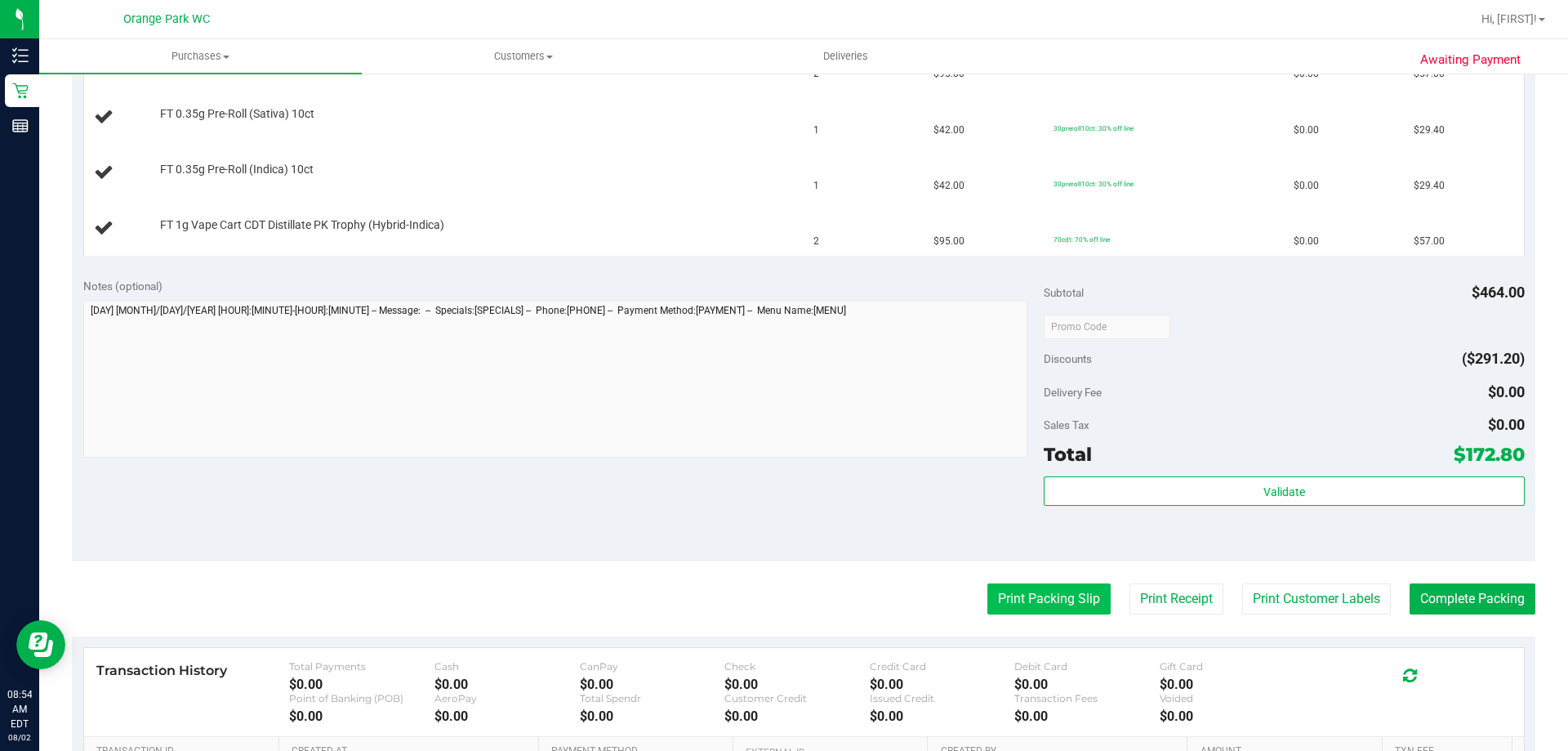 click on "Print Packing Slip" at bounding box center [1049, 599] 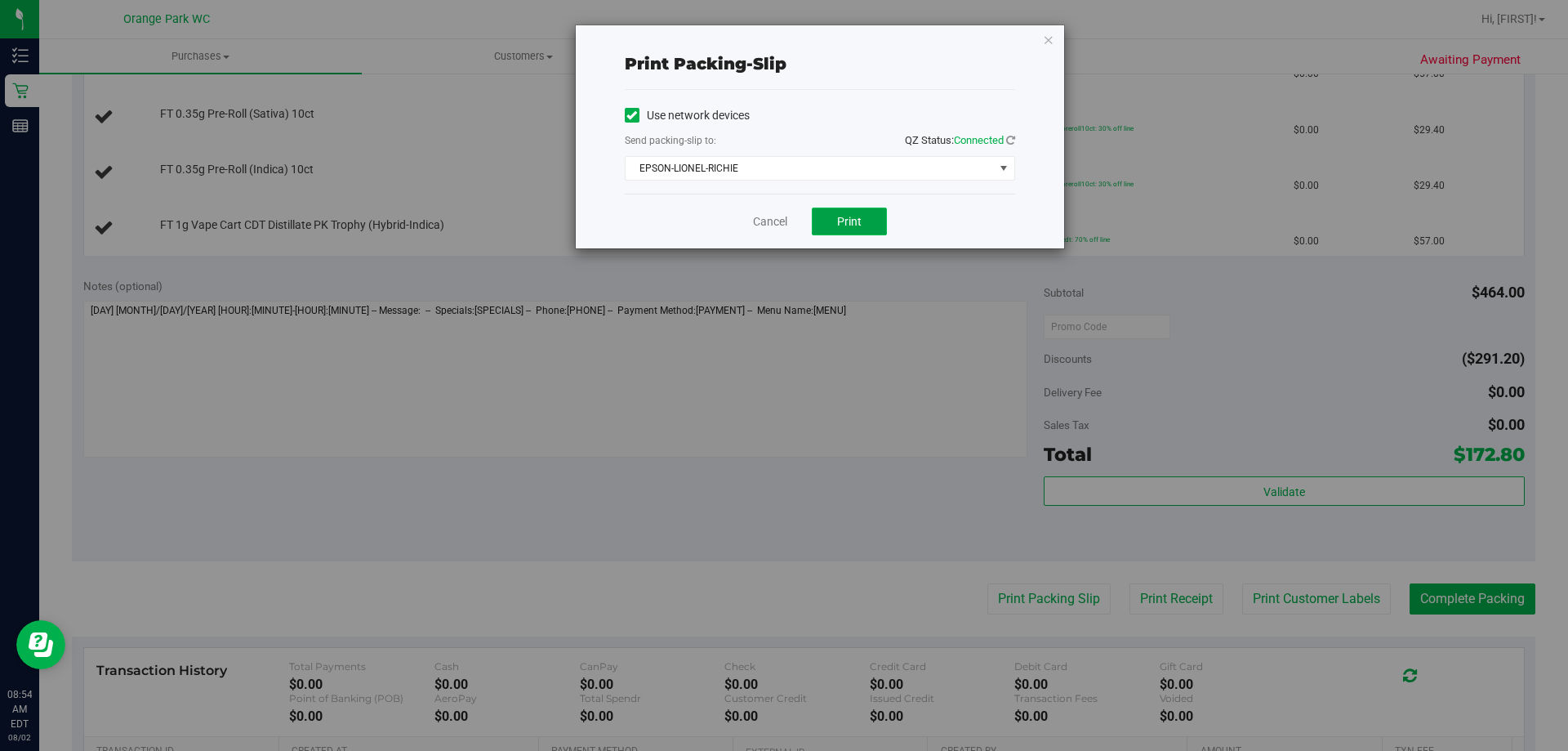click on "Print" at bounding box center [849, 221] 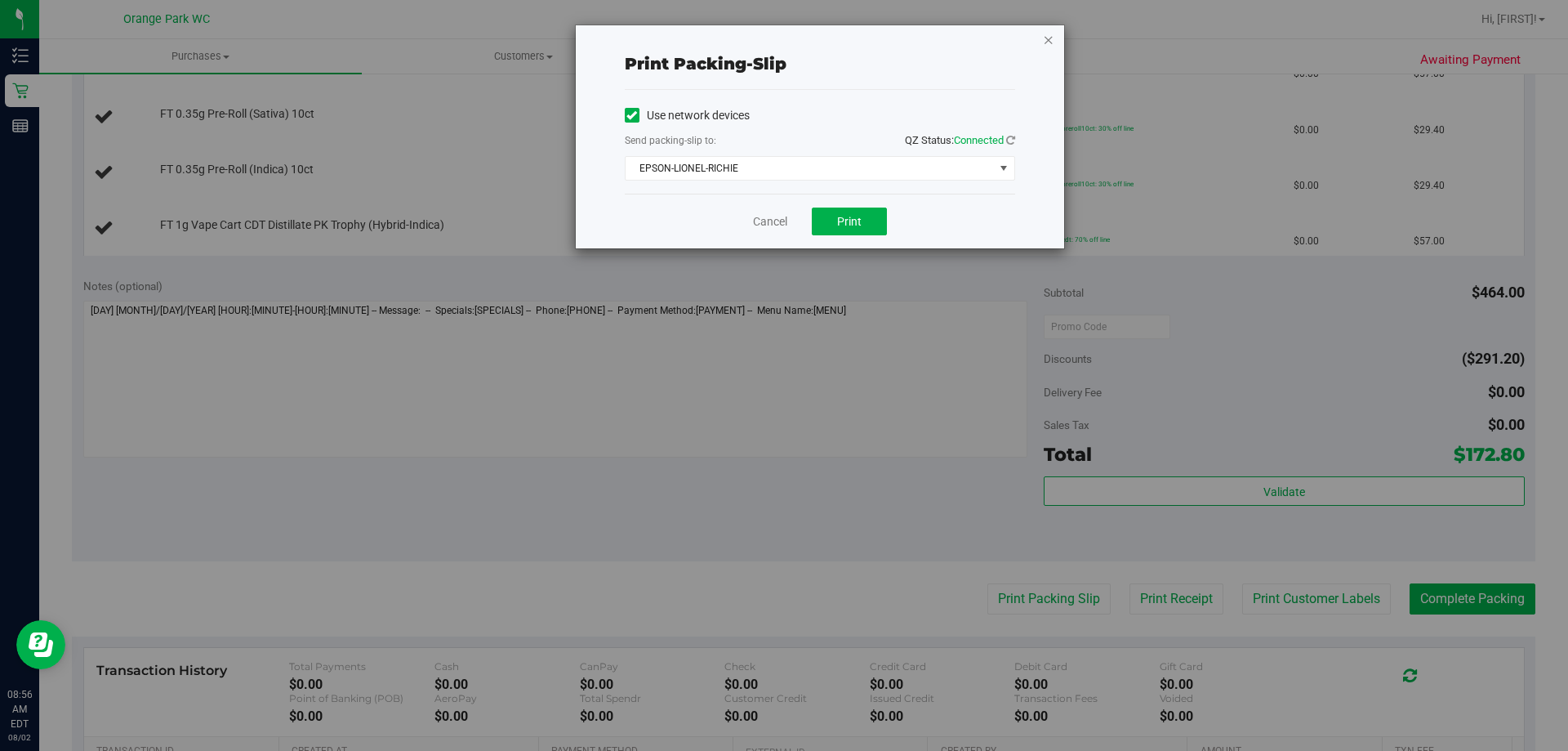 click at bounding box center [1049, 39] 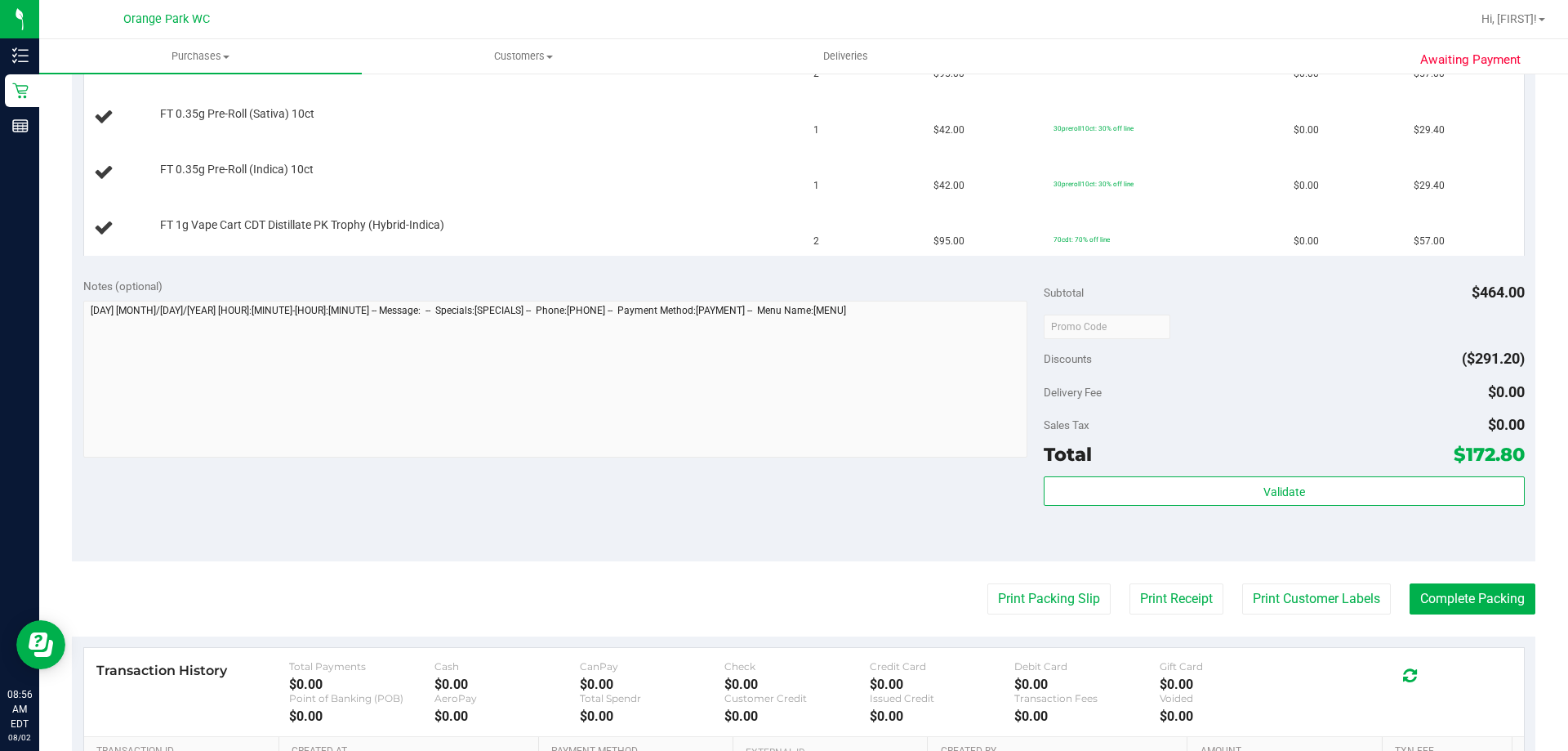 type 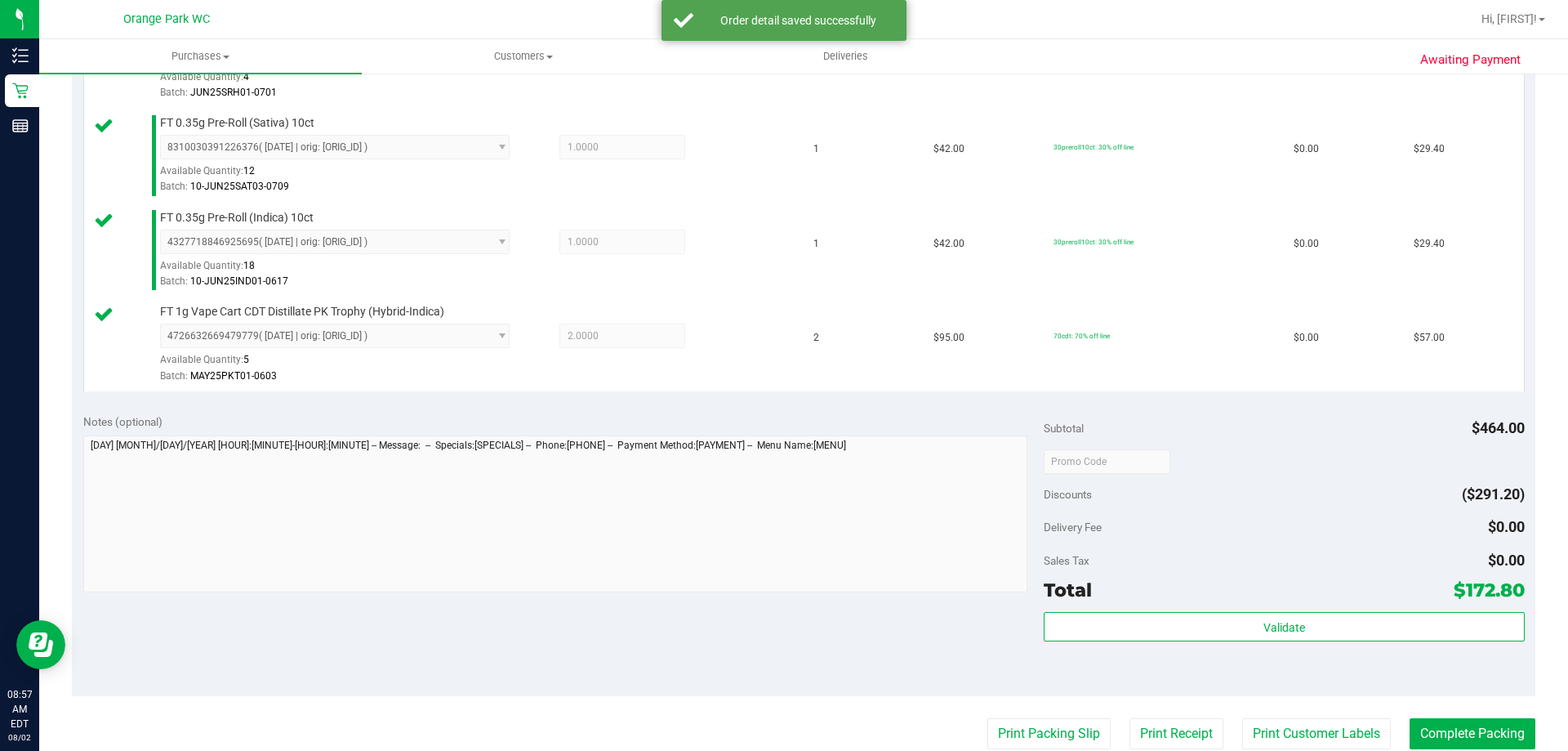 scroll, scrollTop: 539, scrollLeft: 0, axis: vertical 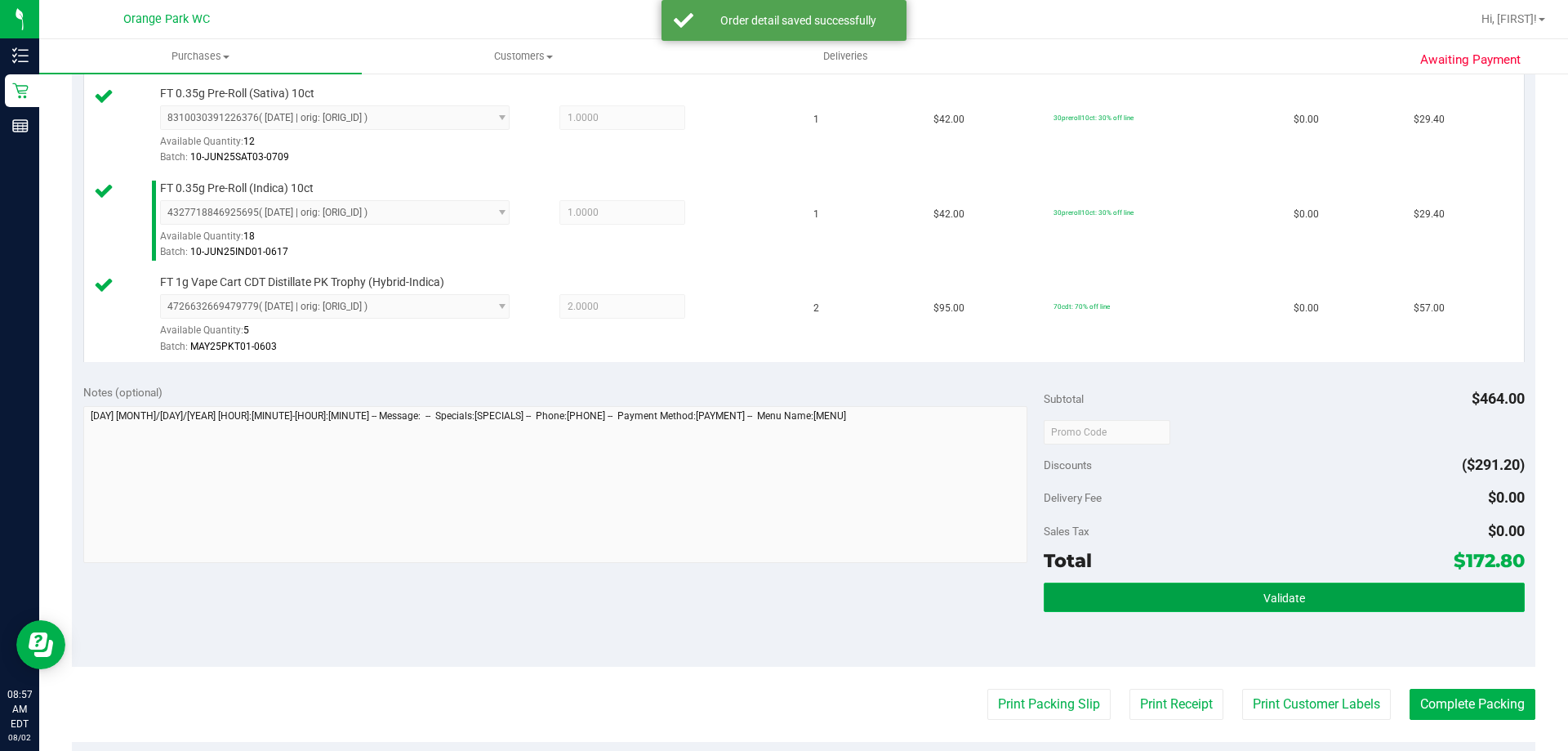 click on "Validate" at bounding box center (1284, 597) 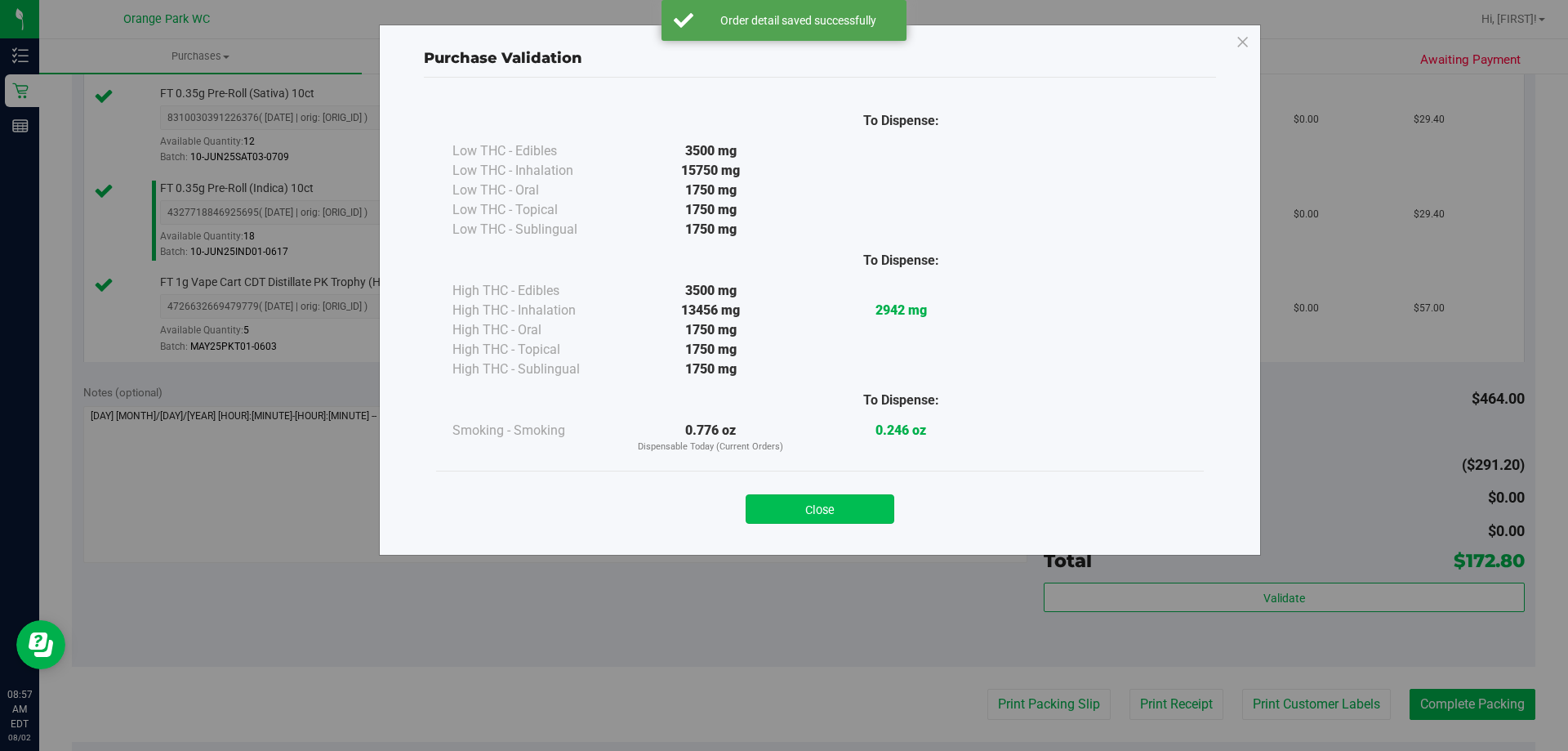 click on "Close" at bounding box center [820, 509] 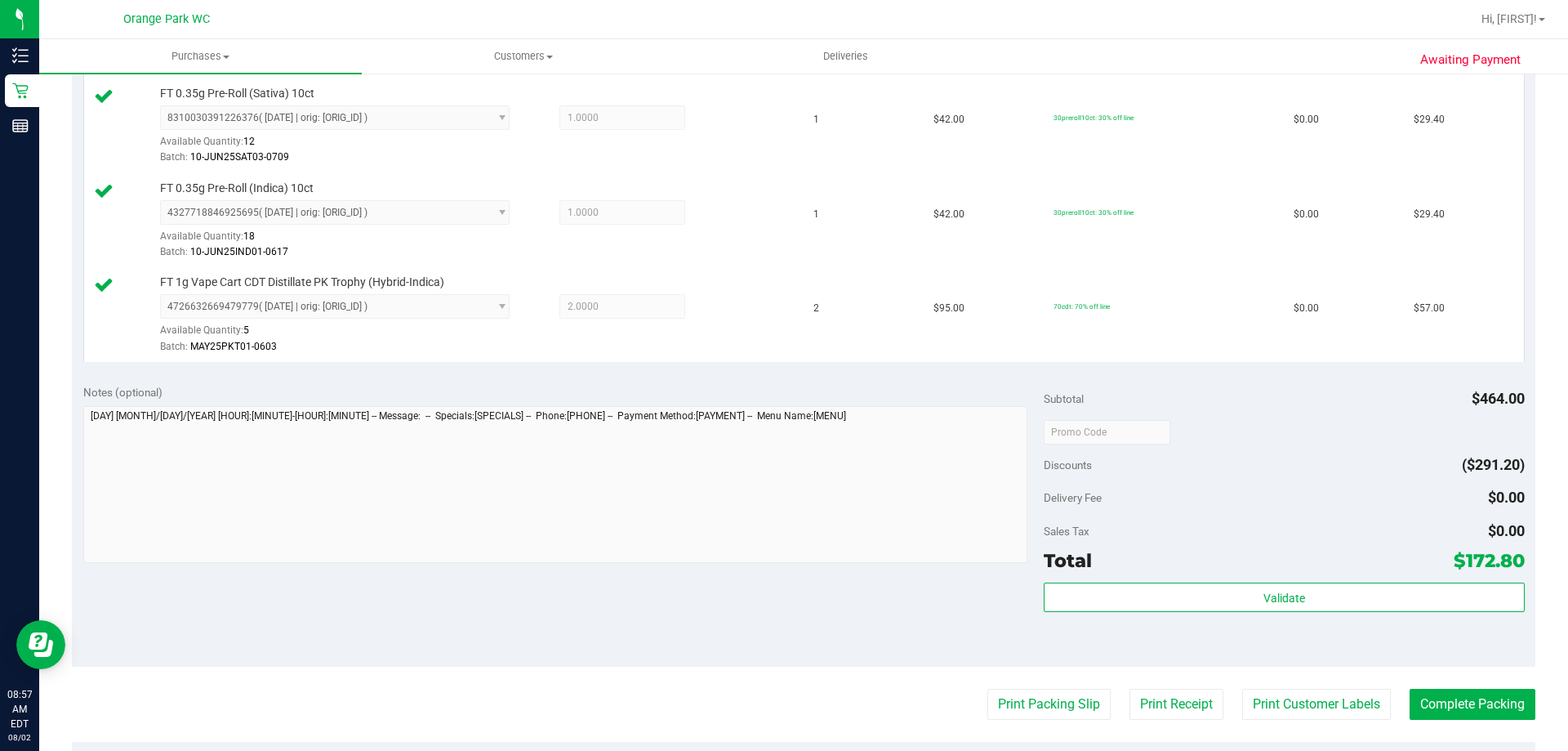 scroll, scrollTop: 785, scrollLeft: 0, axis: vertical 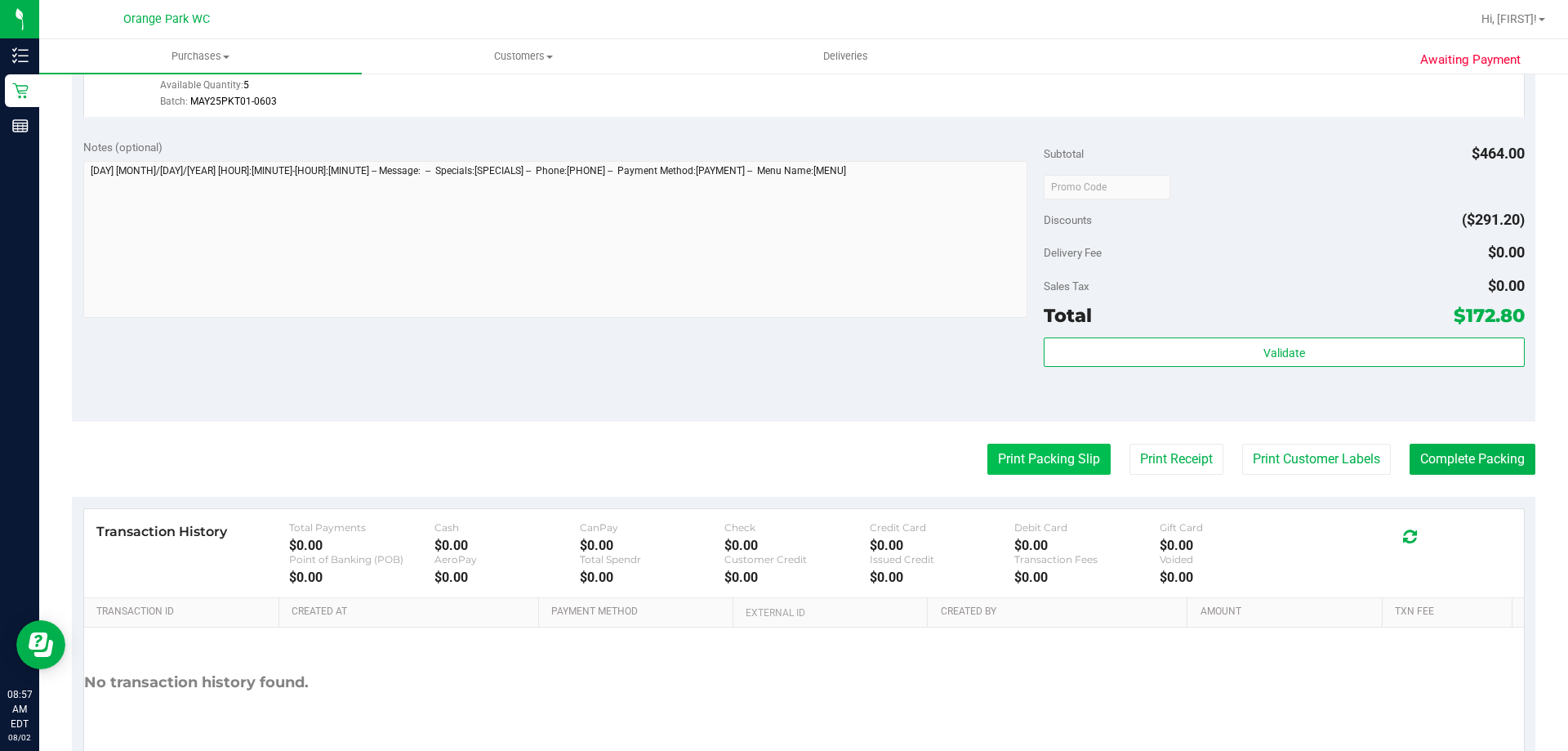 click on "Print Packing Slip" at bounding box center [1049, 459] 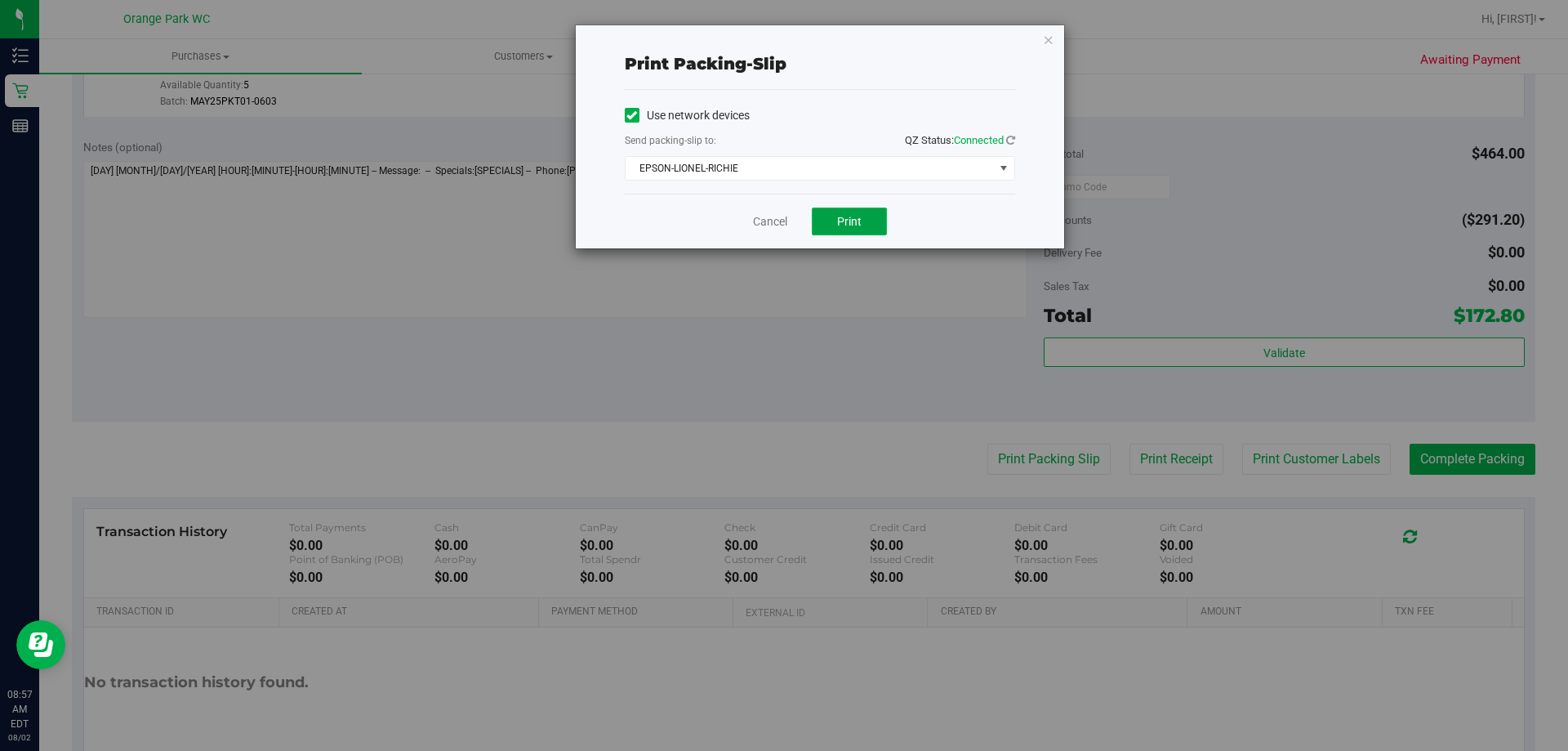 click on "Print" at bounding box center (849, 221) 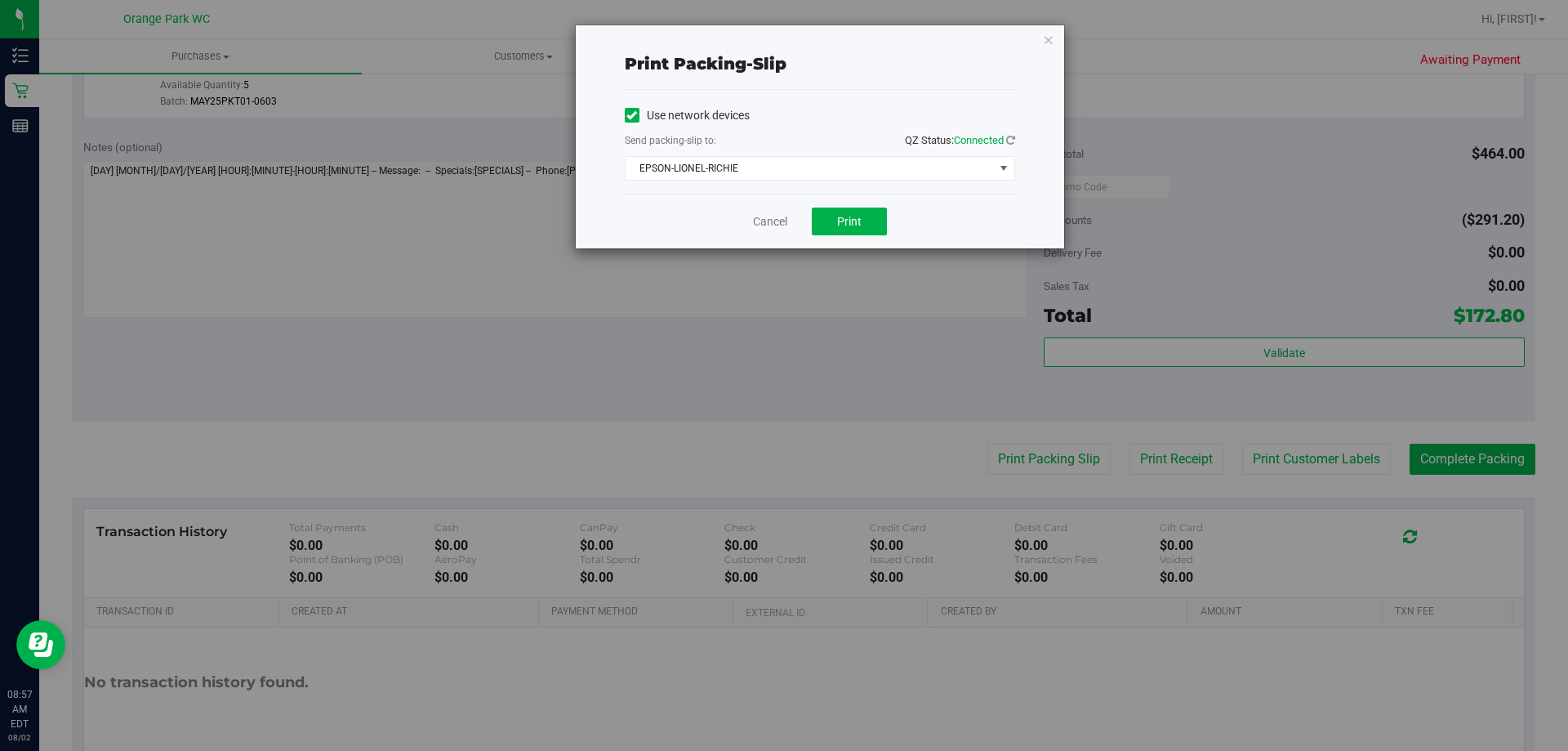click on "Print packing-slip
Use network devices
Send packing-slip to:
QZ Status:   Connected
EPSON-LIONEL-RICHIE Choose printer EPSON-AUDREY-KITCHING EPSON-BOB-SEGER EPSON-CLYDE-BUNNY EPSON-COL-LITTLETON EPSON-CONNIE-FRANCIS EPSON-CONRAD-THE-CAT EPSON-CROSS-CANADIAN EPSON-DOTTIE-WEST EPSON-LIONEL-RICHIE EPSON-RING-POP
Cancel
Print" at bounding box center [820, 136] 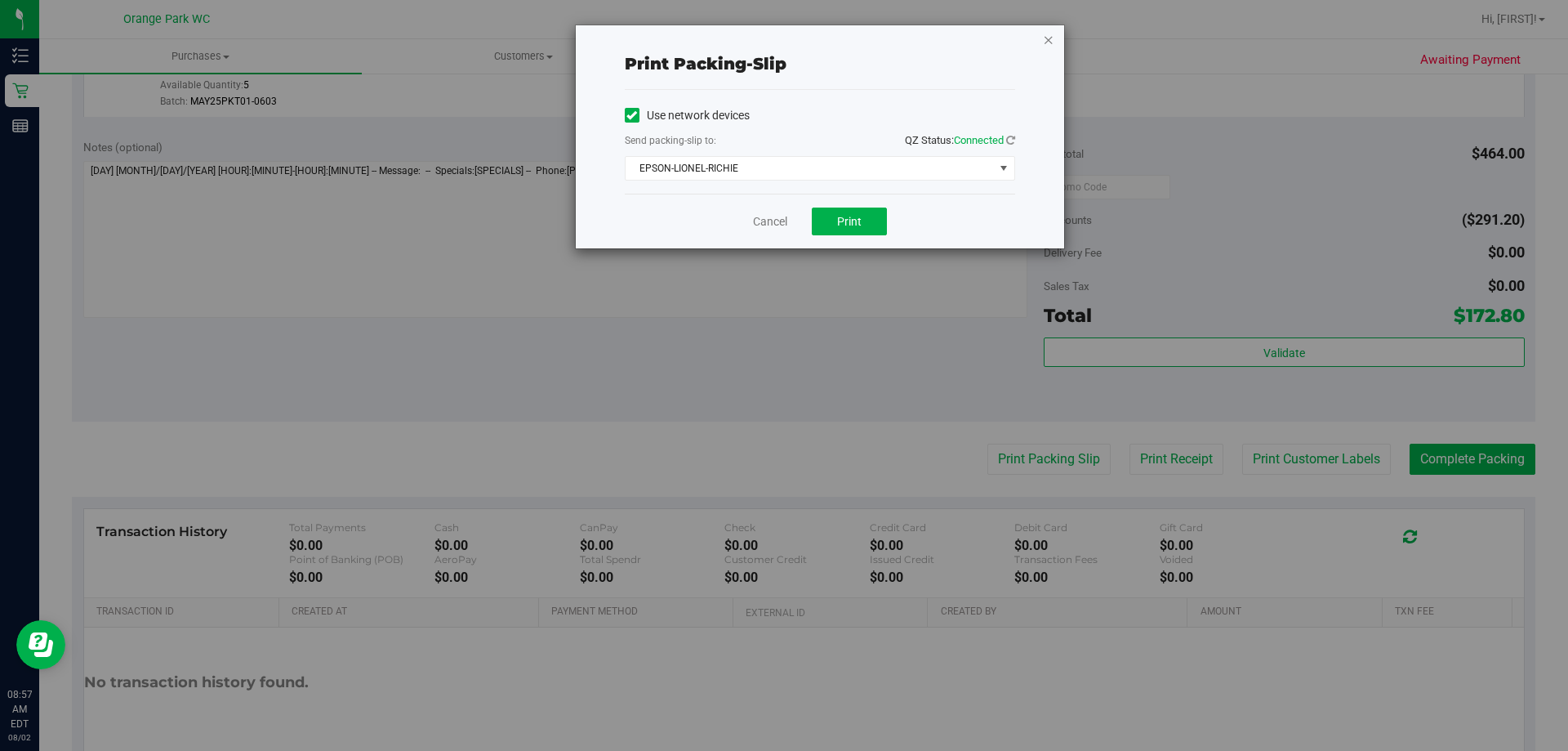 click at bounding box center [1049, 39] 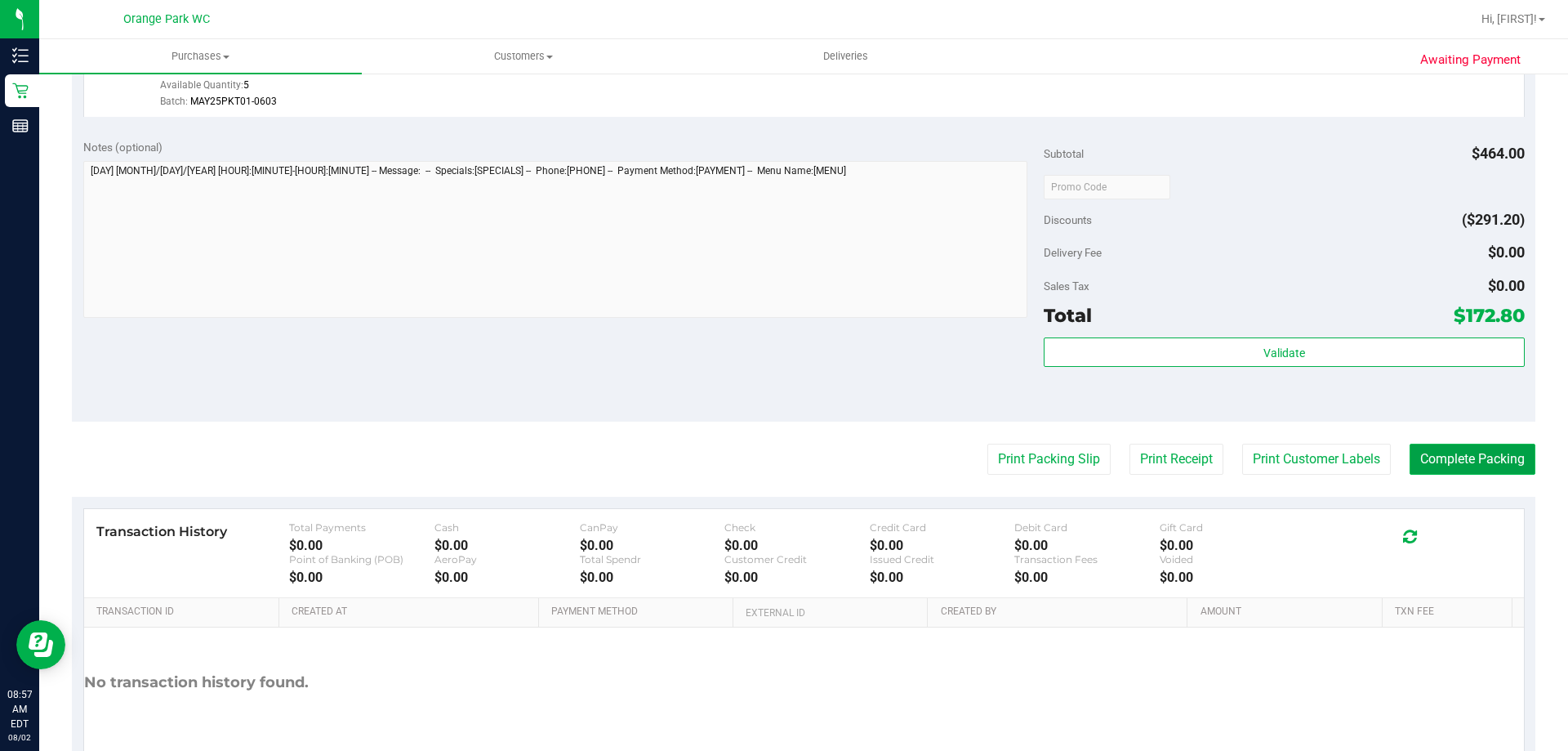 click on "Complete Packing" at bounding box center (1472, 459) 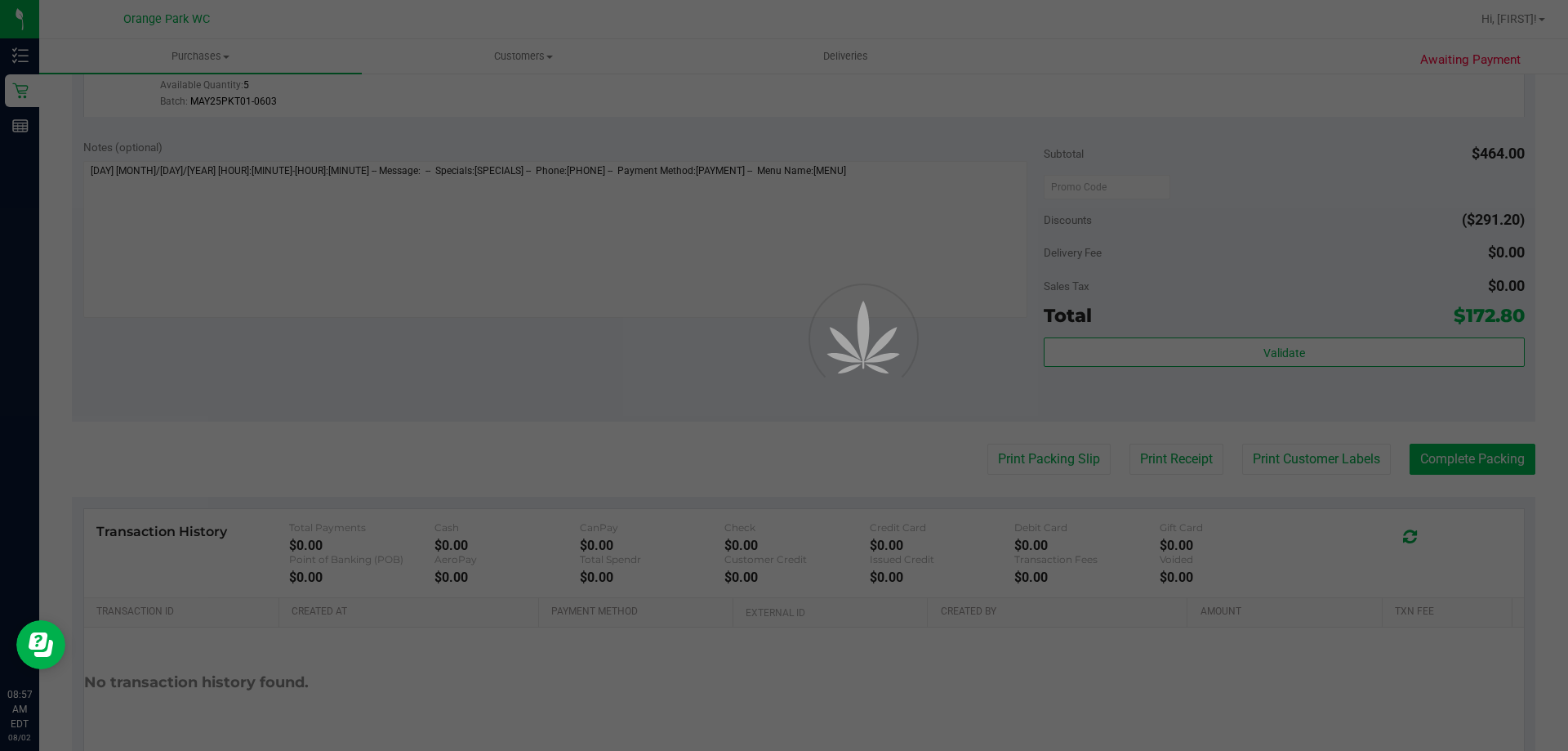 scroll, scrollTop: 0, scrollLeft: 0, axis: both 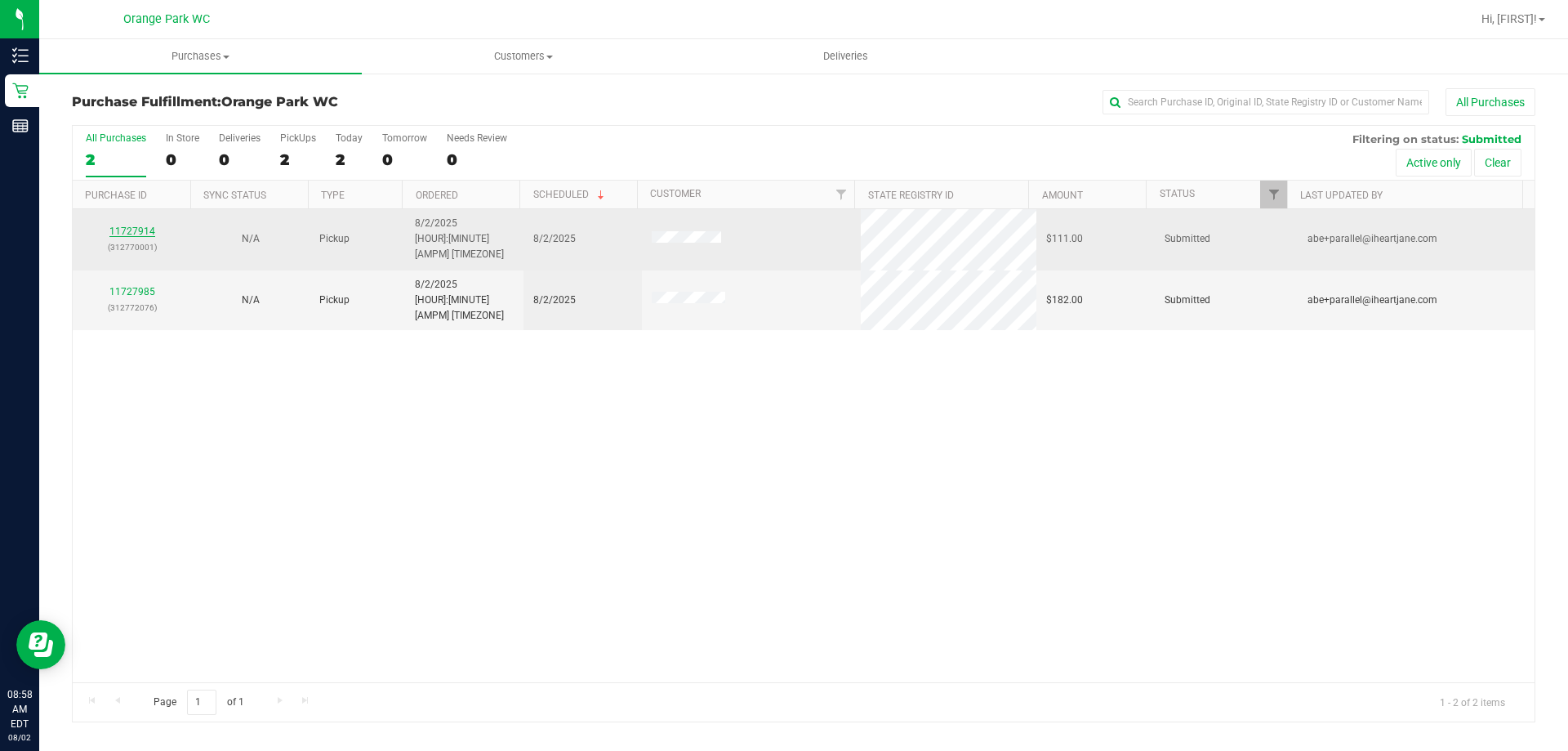 click on "11727914" at bounding box center (132, 231) 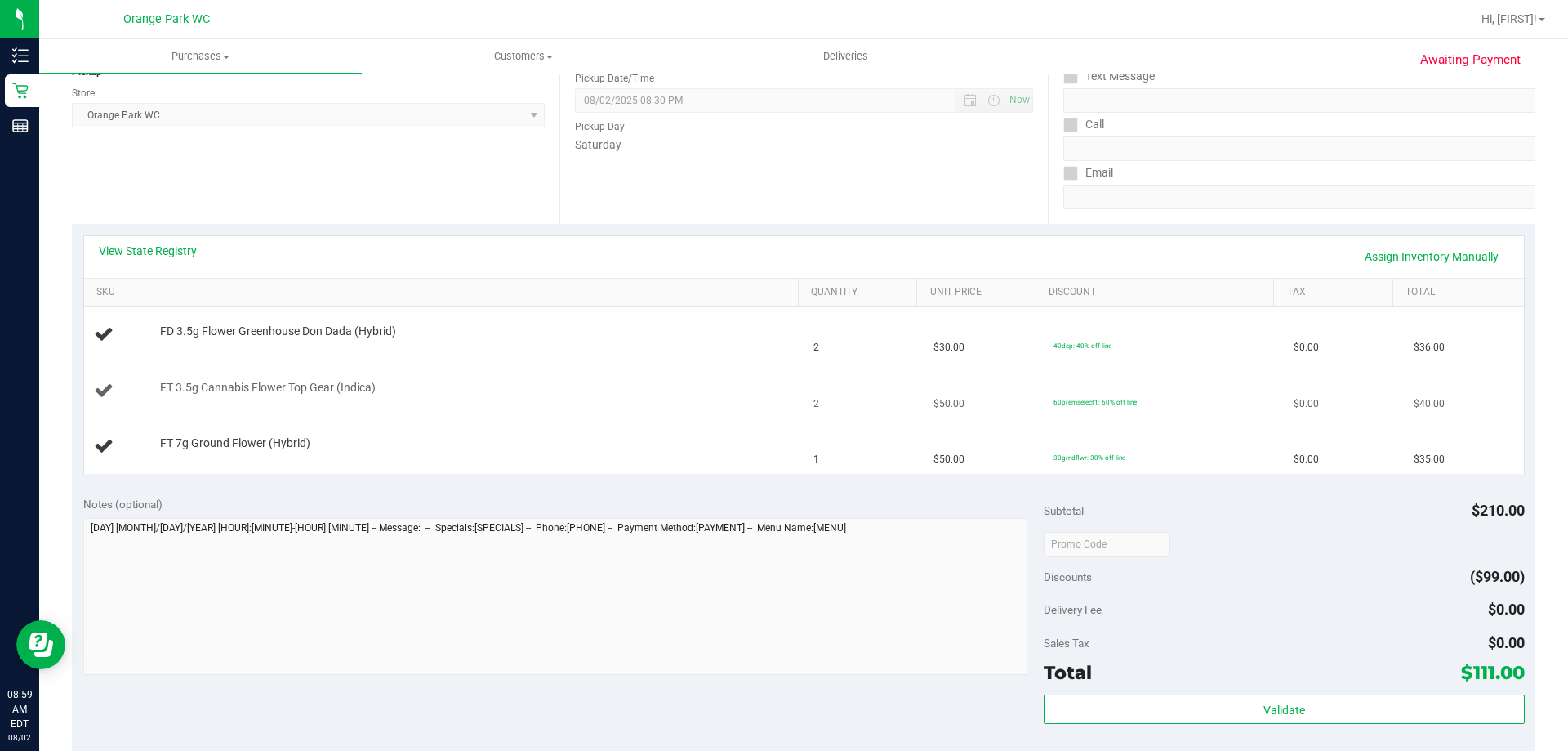 scroll, scrollTop: 245, scrollLeft: 0, axis: vertical 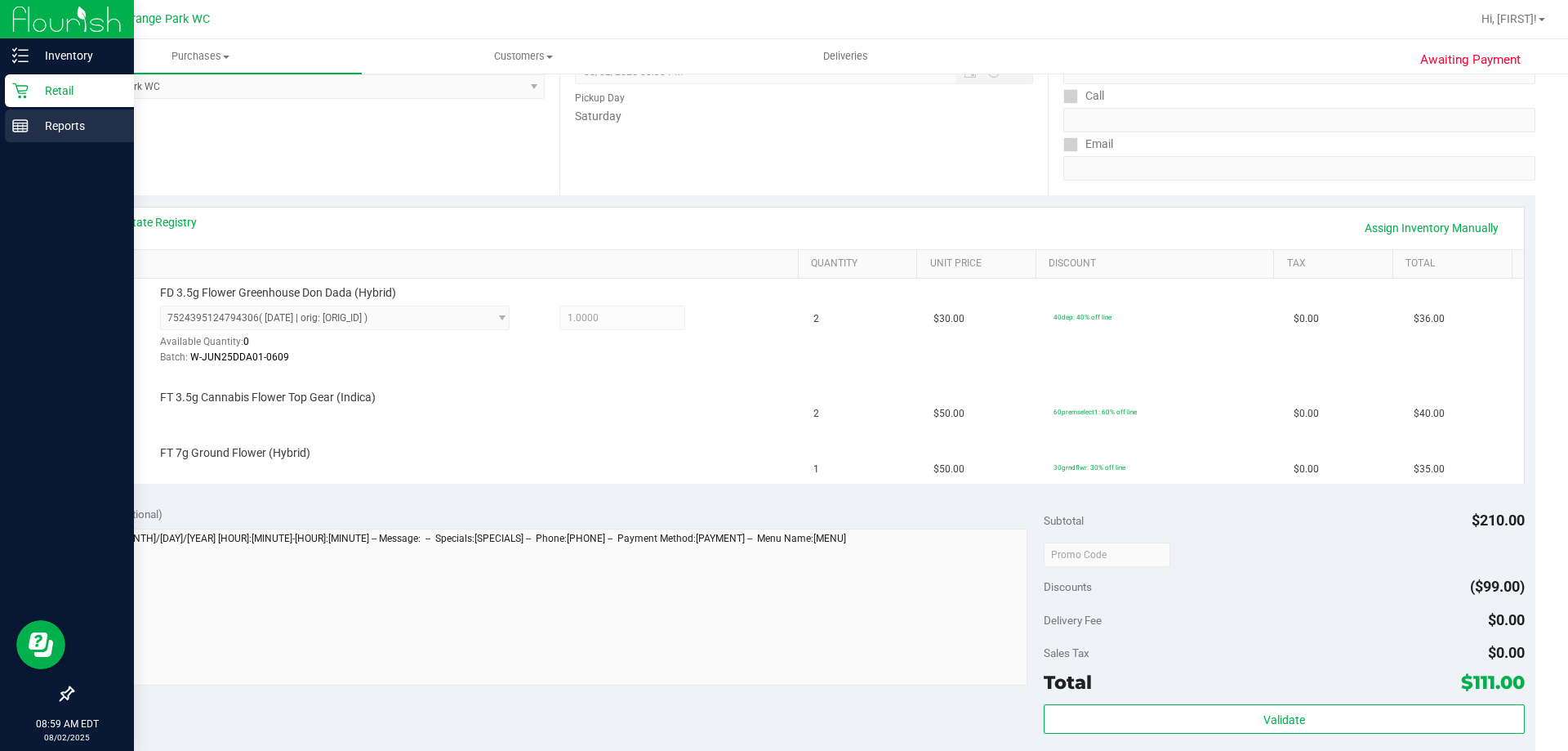 click 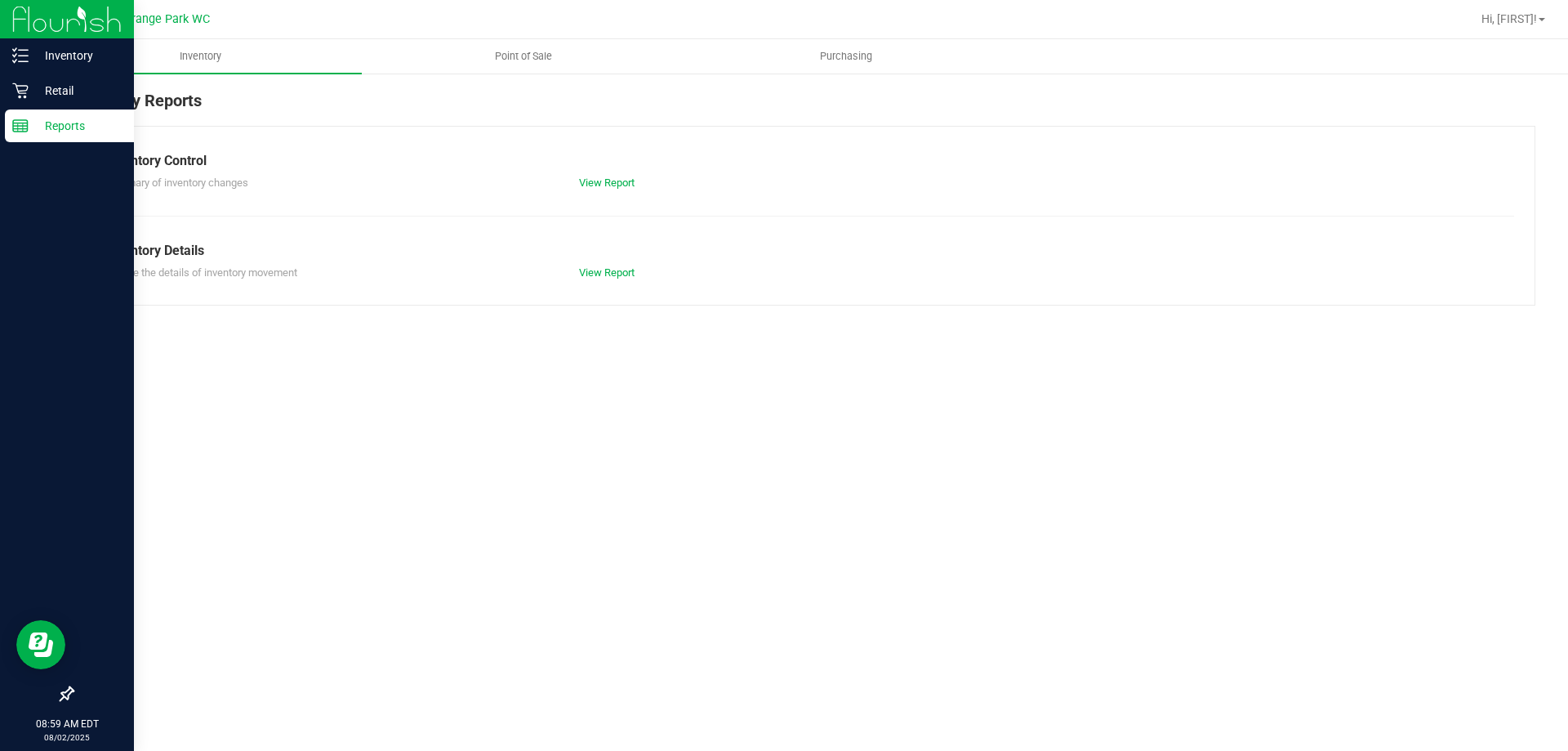 scroll, scrollTop: 0, scrollLeft: 0, axis: both 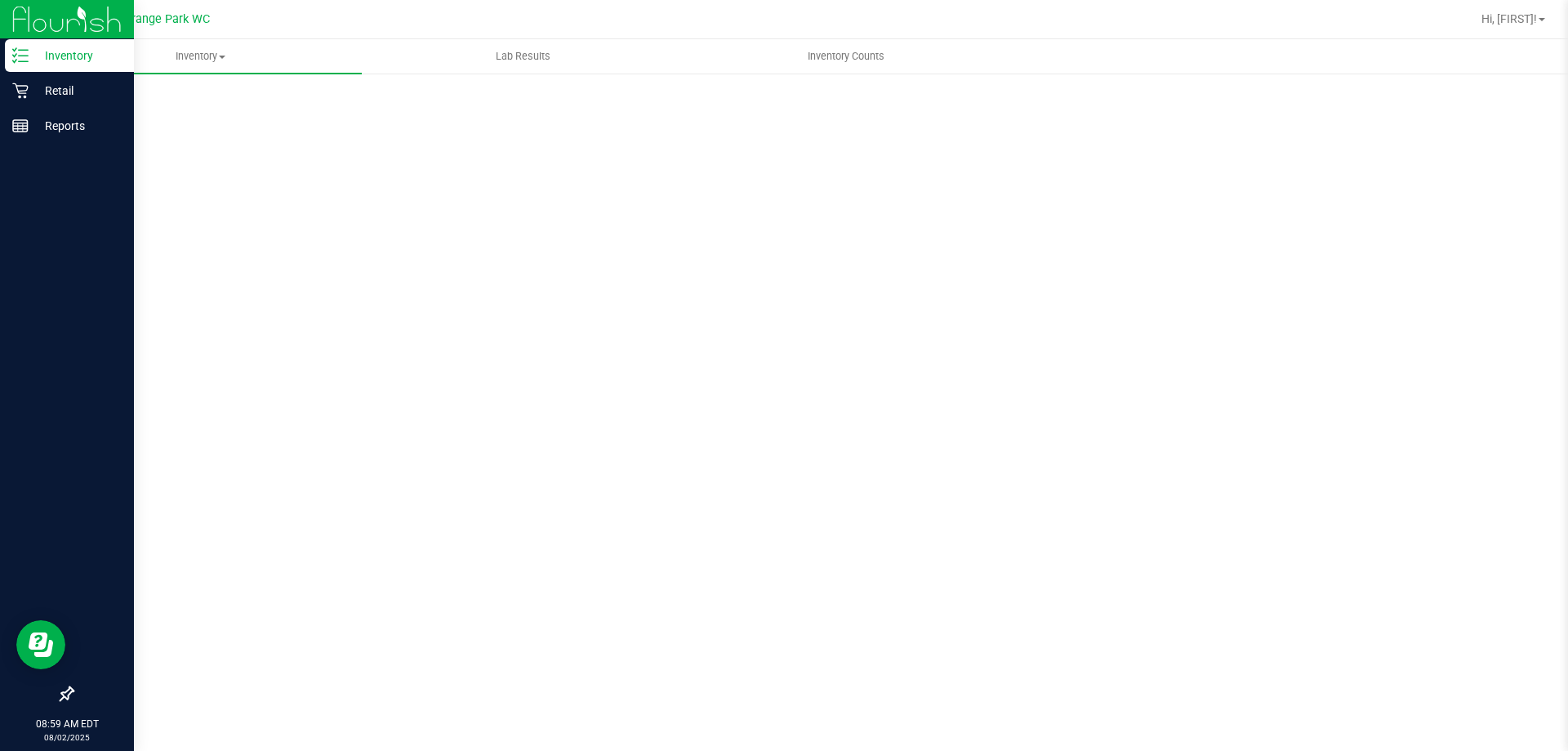 click on "Inventory" at bounding box center [78, 56] 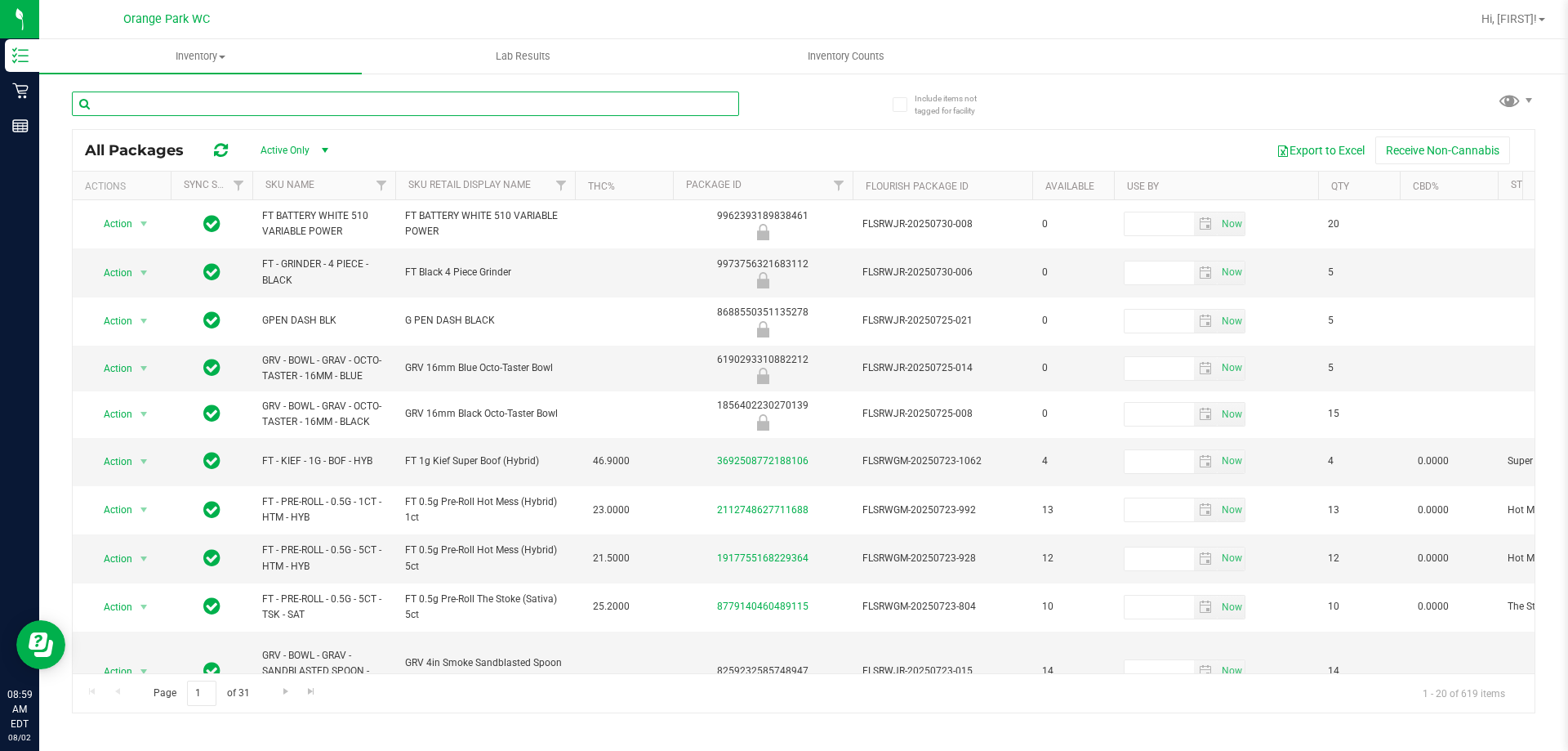 click at bounding box center [405, 104] 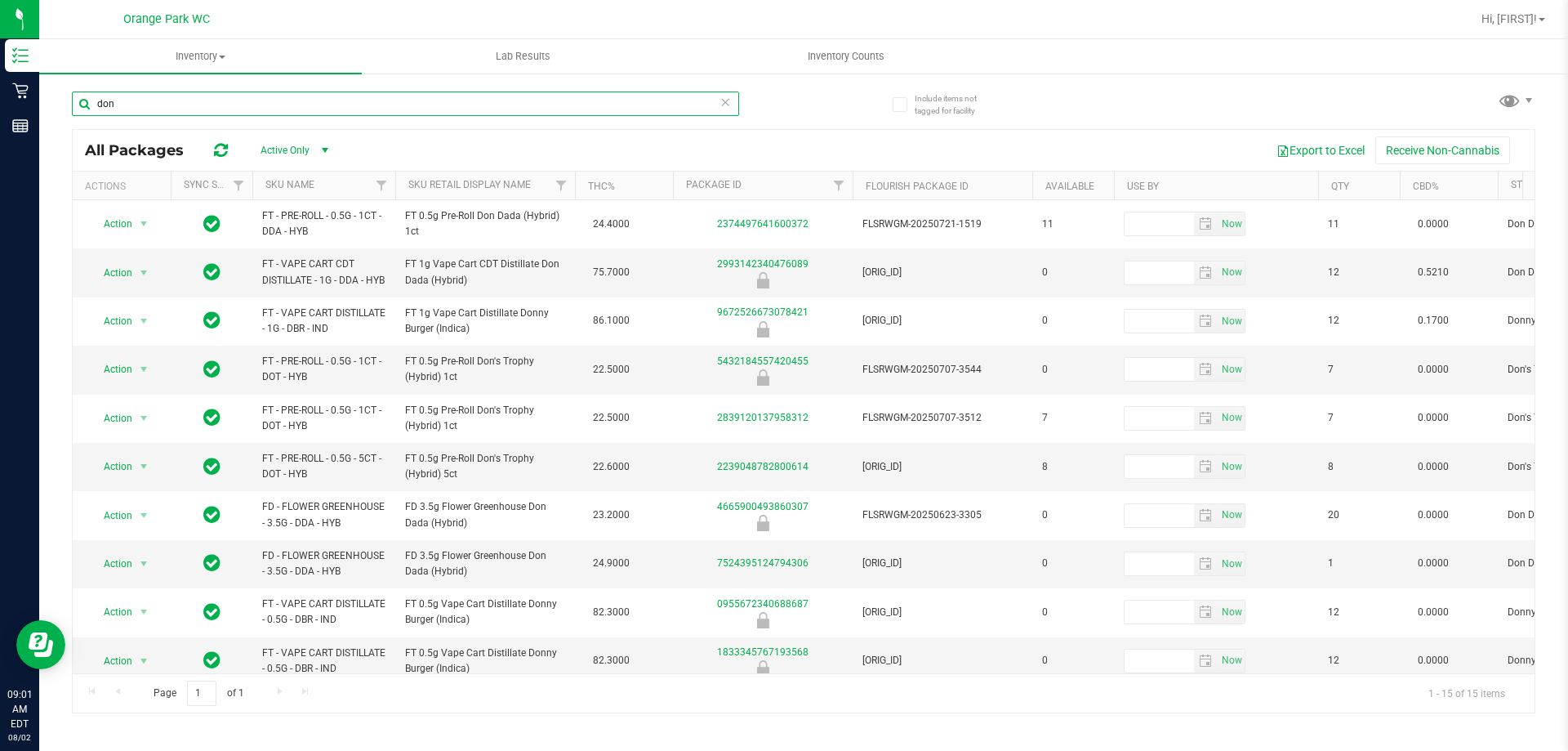 type on "don" 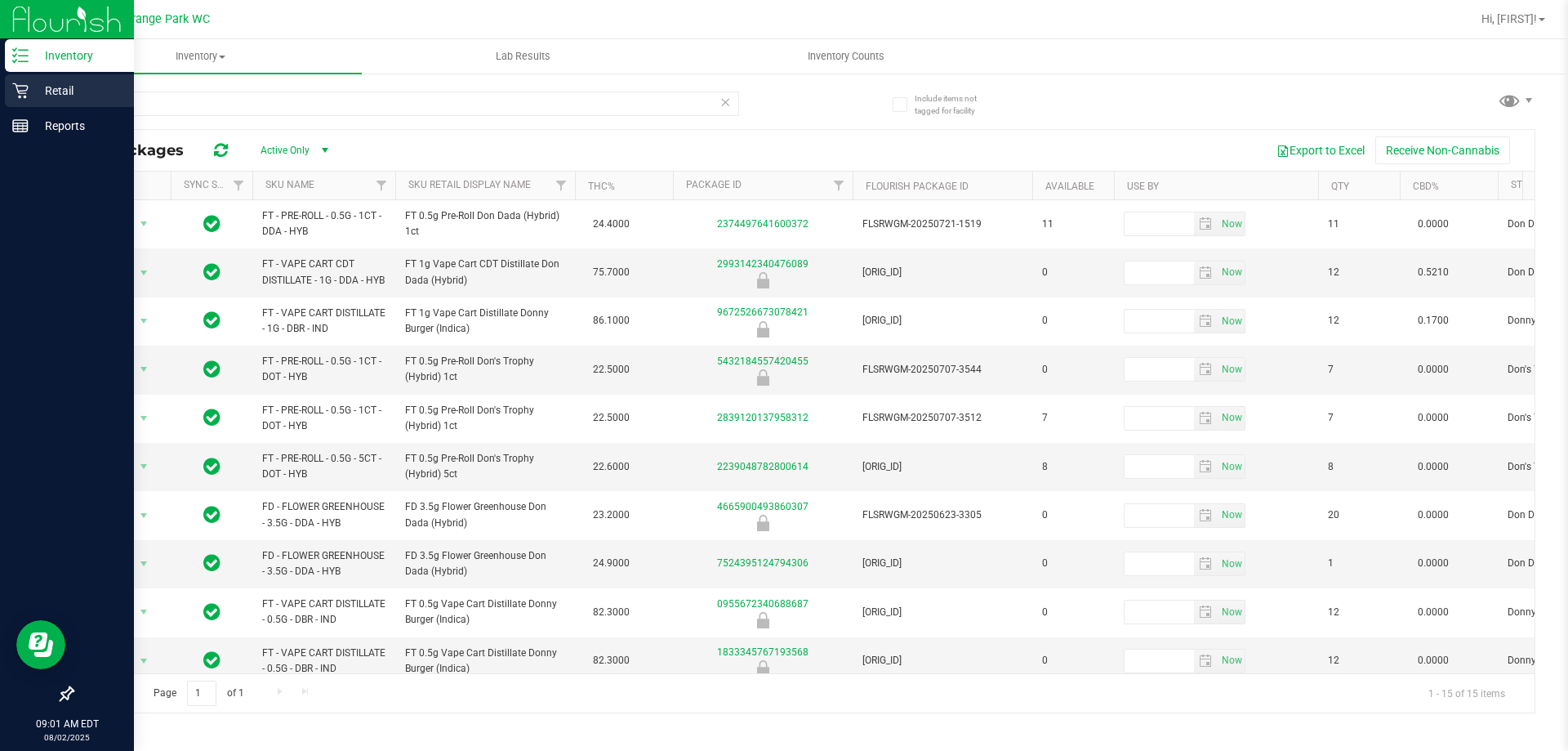 click on "Retail" at bounding box center [78, 91] 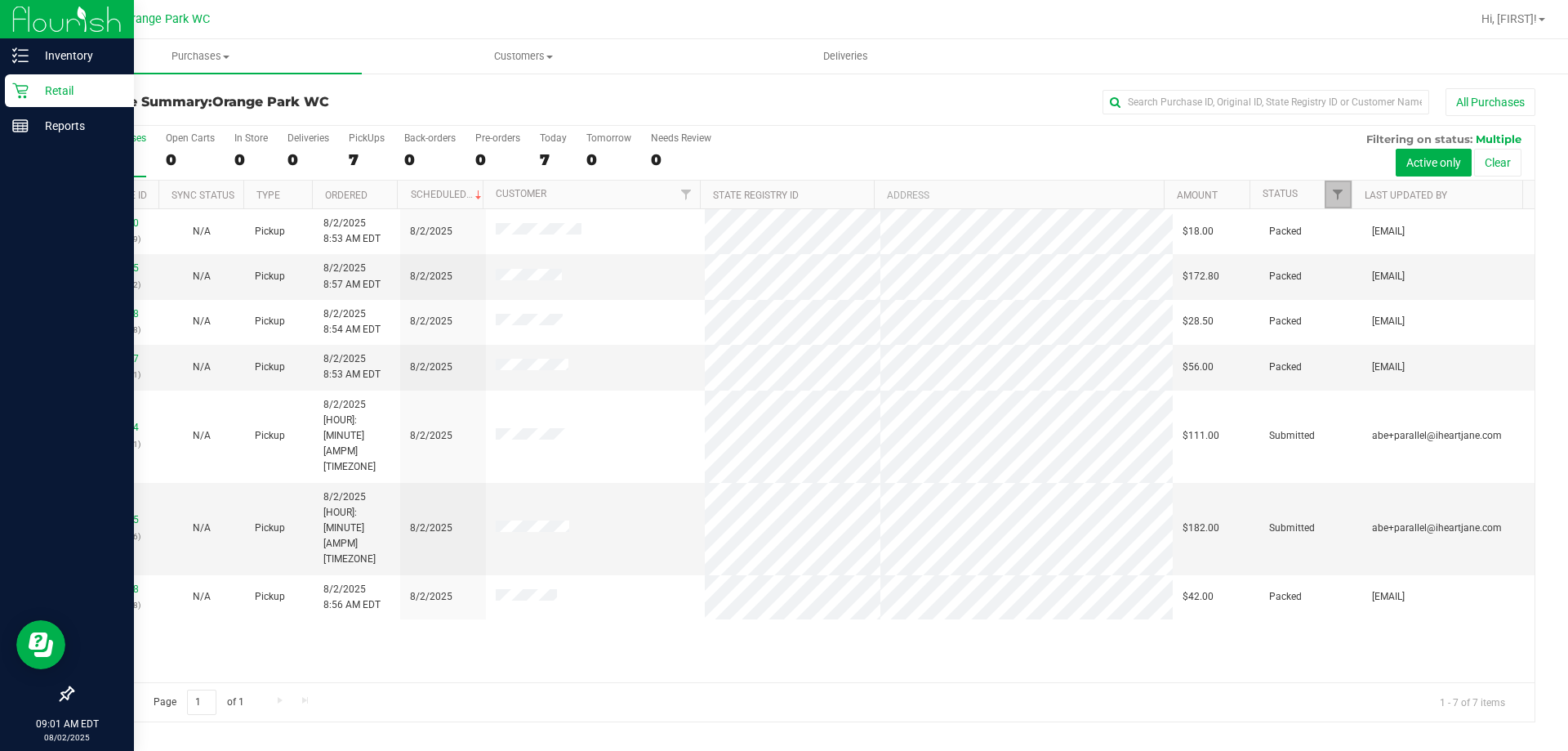 click at bounding box center [1338, 194] 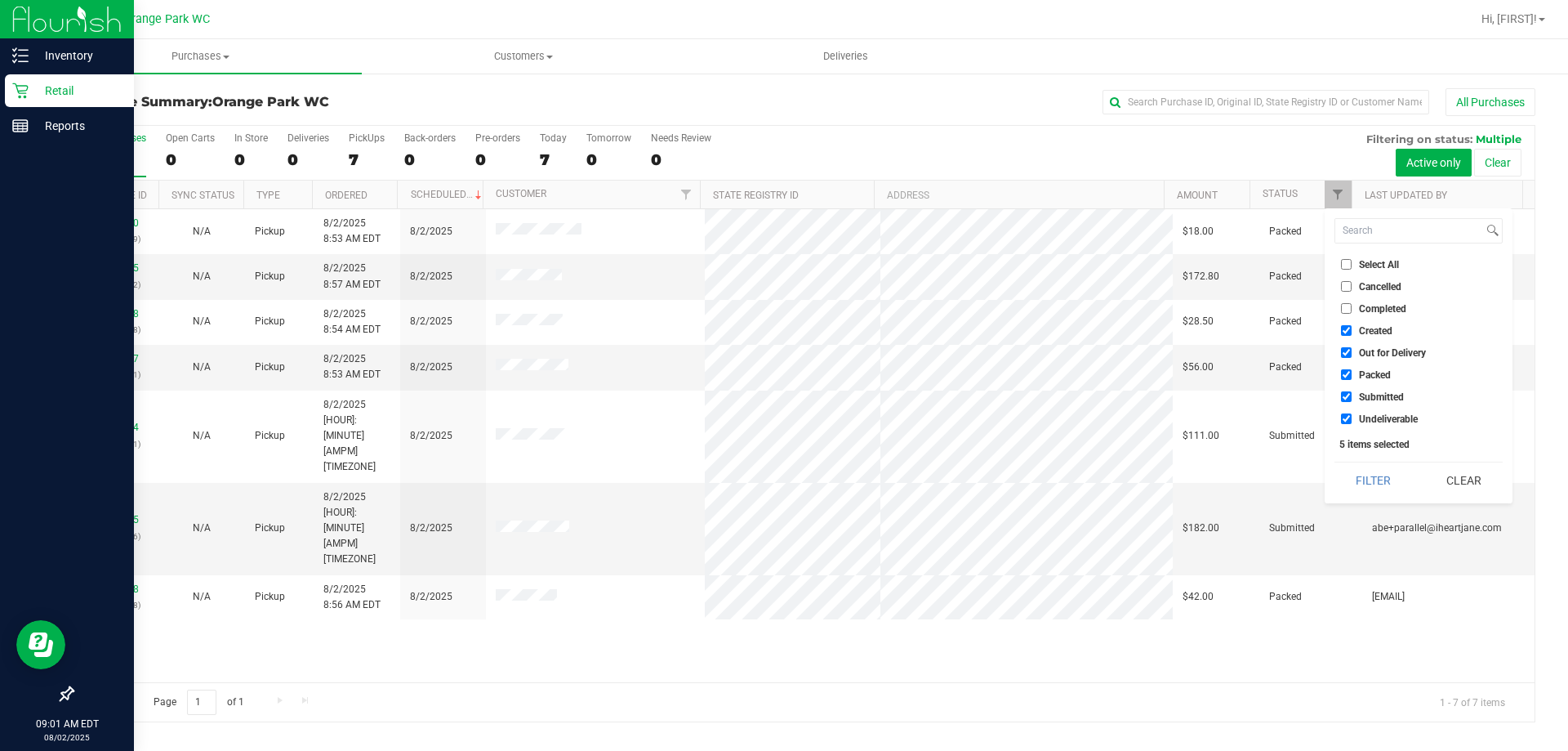 click on "Packed" at bounding box center [1374, 375] 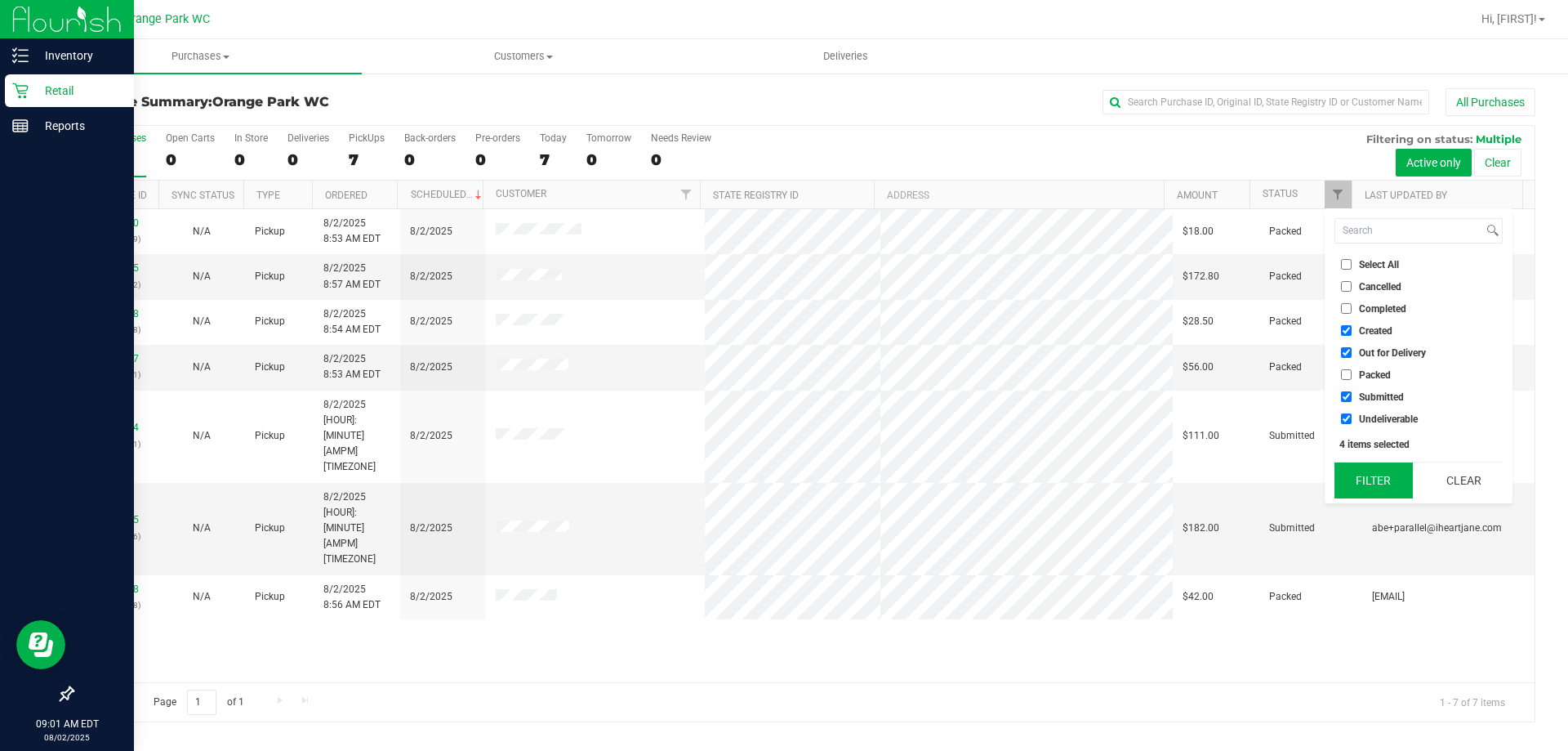 click on "Filter" at bounding box center [1374, 481] 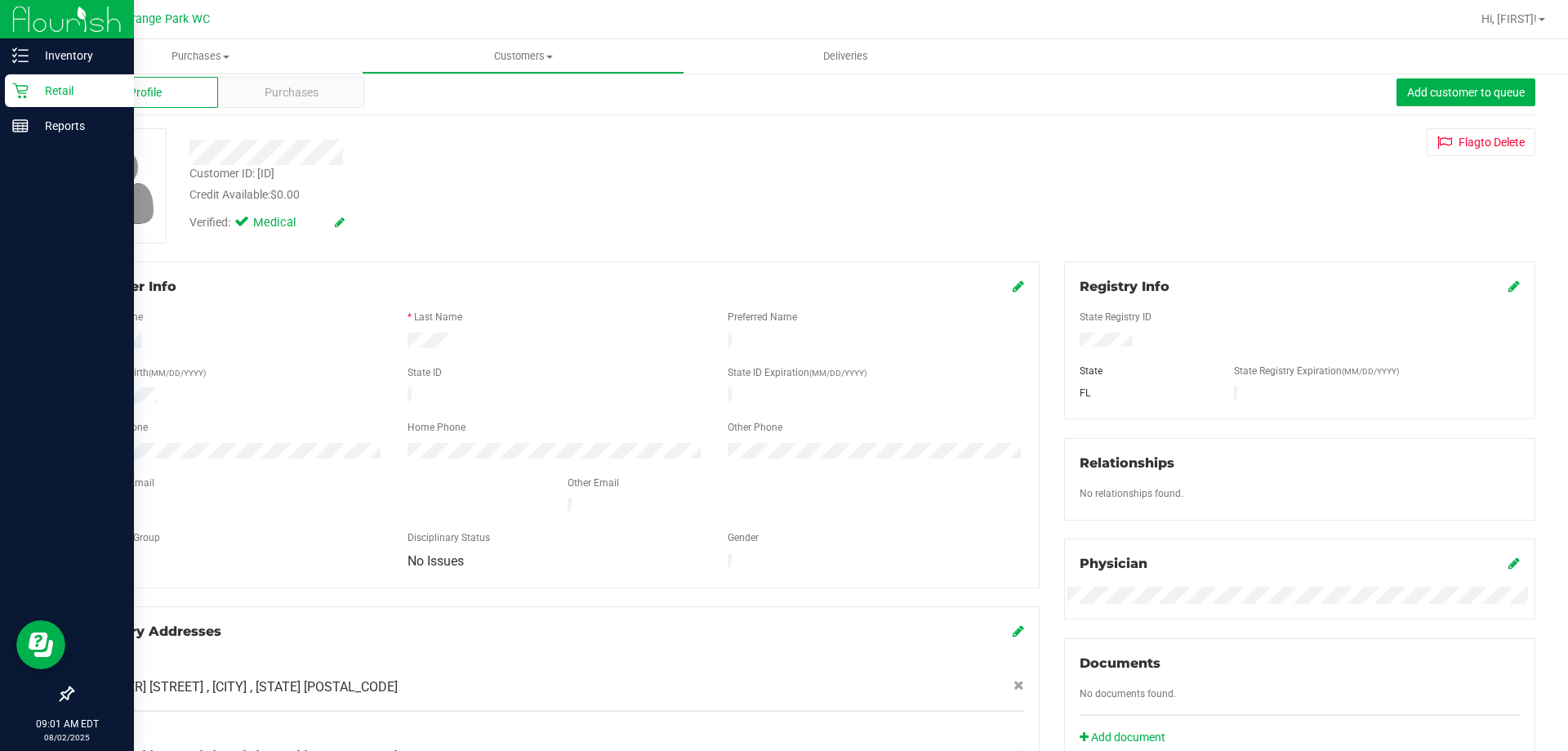 scroll, scrollTop: 0, scrollLeft: 0, axis: both 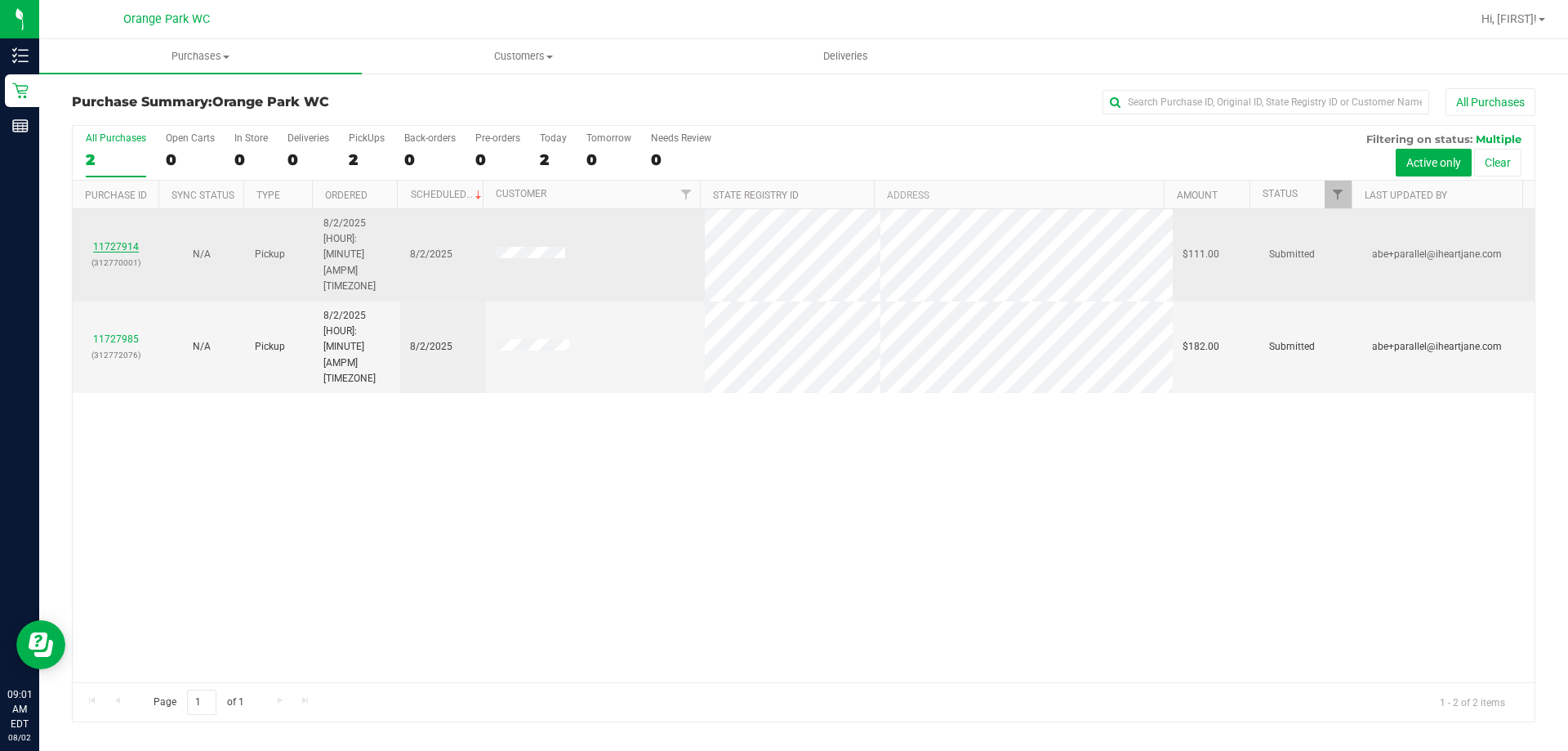 click on "11727914" at bounding box center (116, 247) 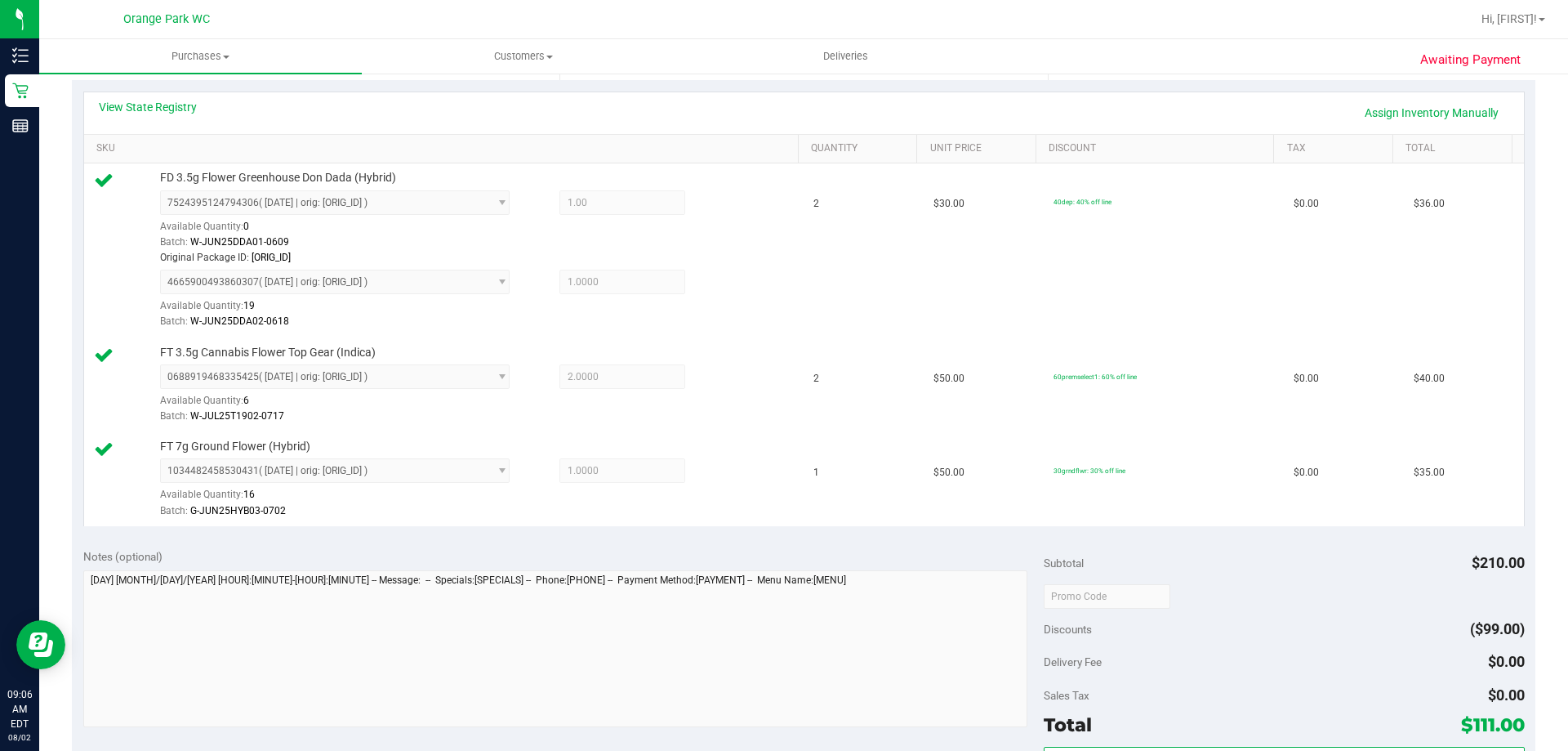 scroll, scrollTop: 654, scrollLeft: 0, axis: vertical 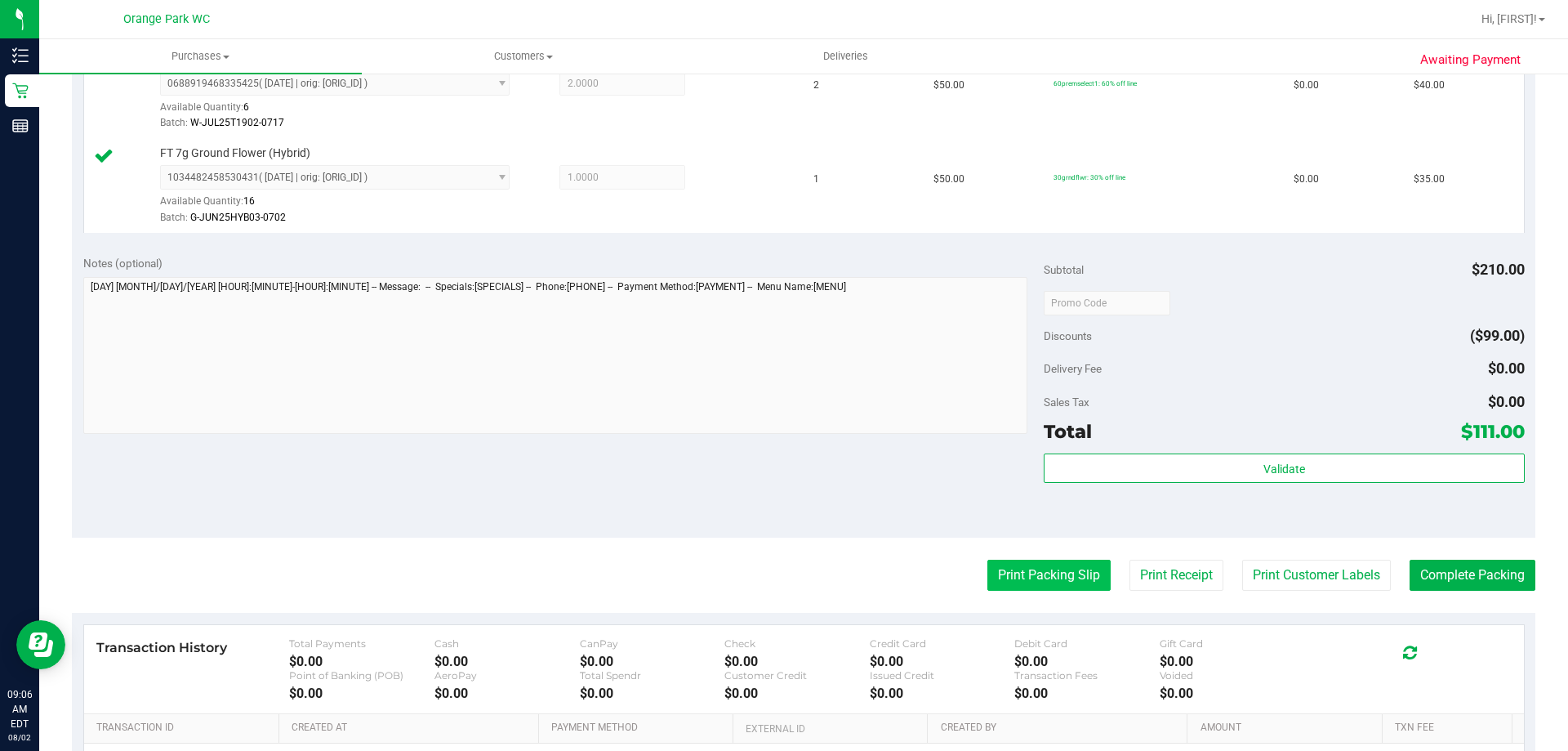 click on "Print Packing Slip" at bounding box center (1049, 575) 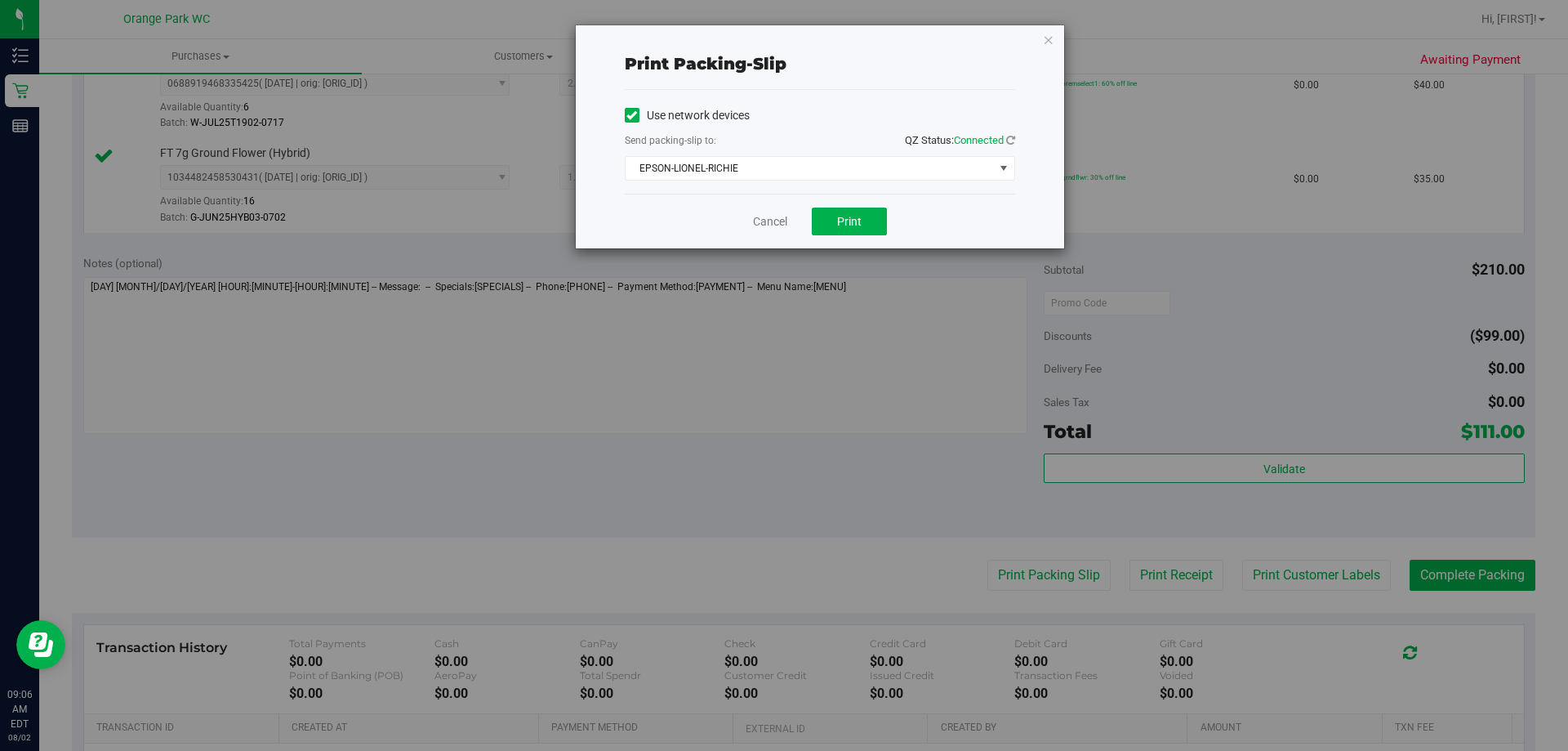 click on "Cancel
Print" at bounding box center [820, 221] 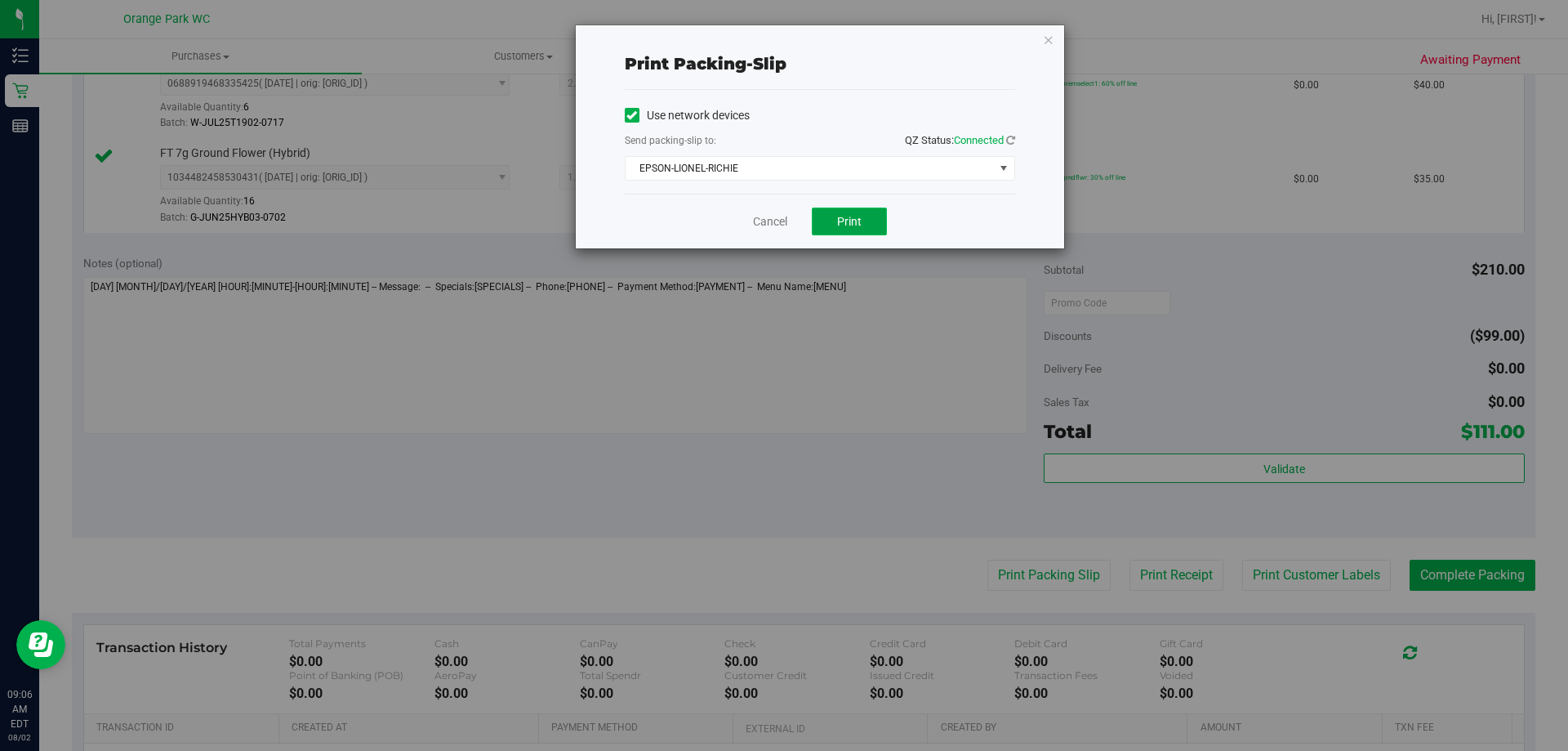 click on "Print" at bounding box center [849, 221] 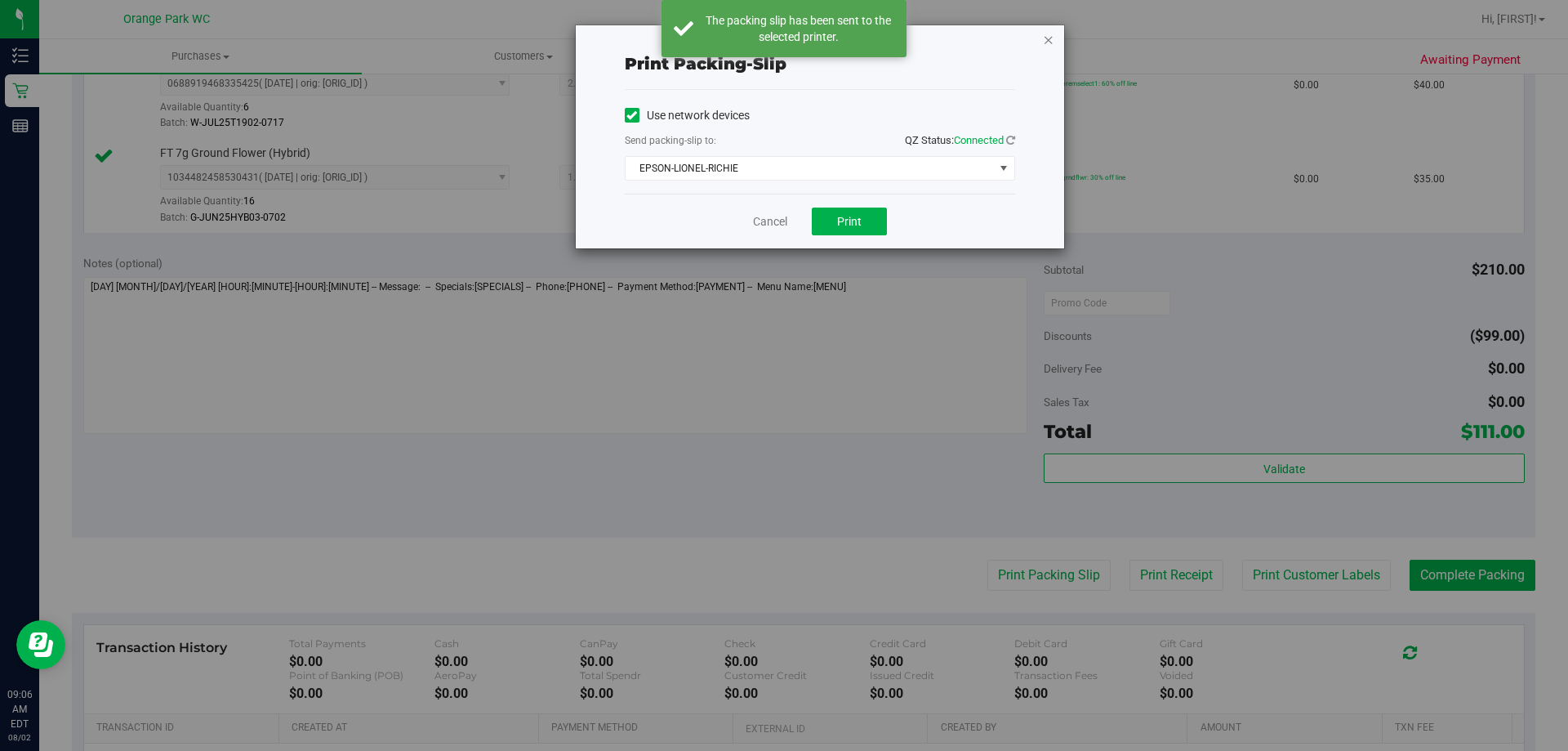 click at bounding box center (1049, 39) 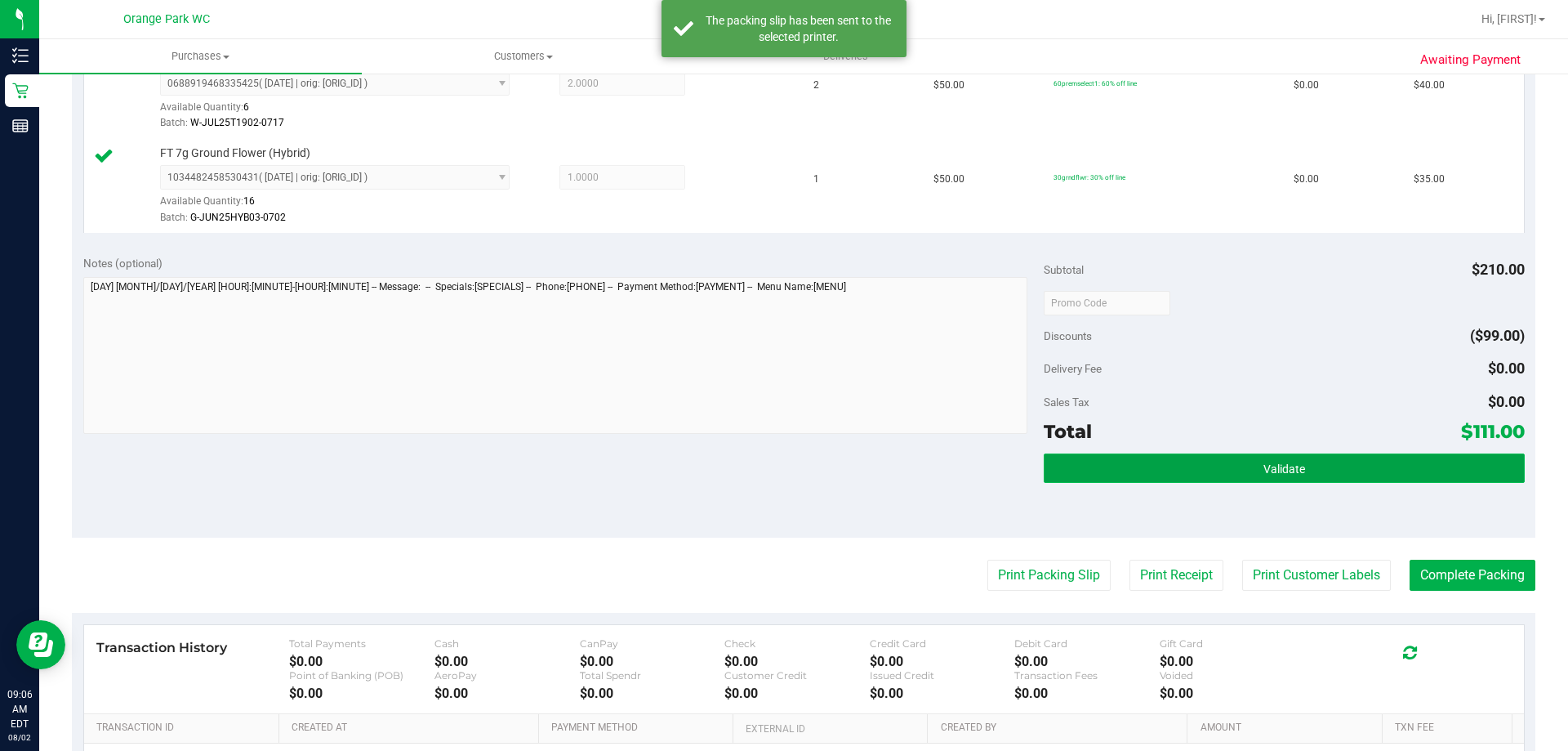 click on "Validate" at bounding box center (1284, 468) 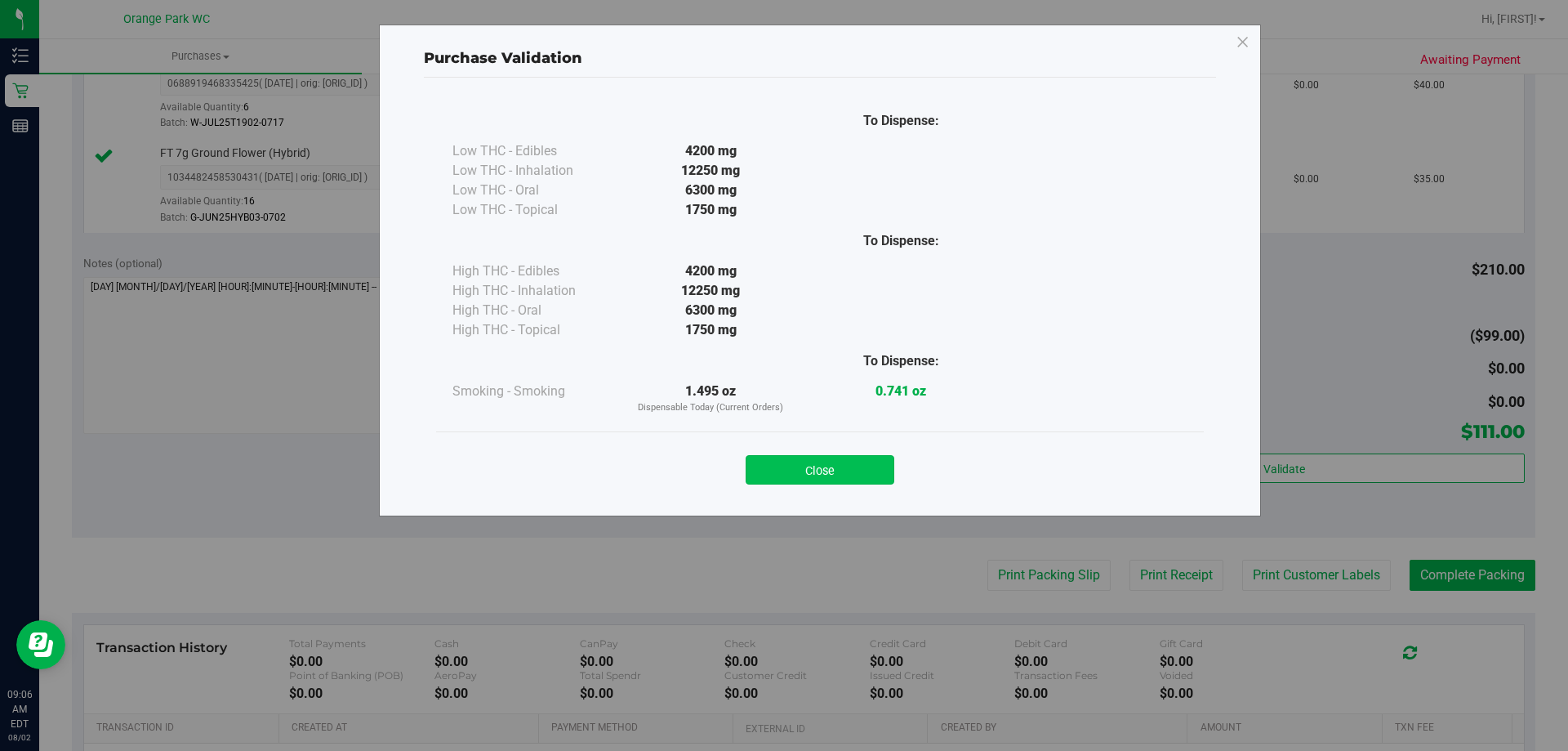 click on "Close" at bounding box center (820, 470) 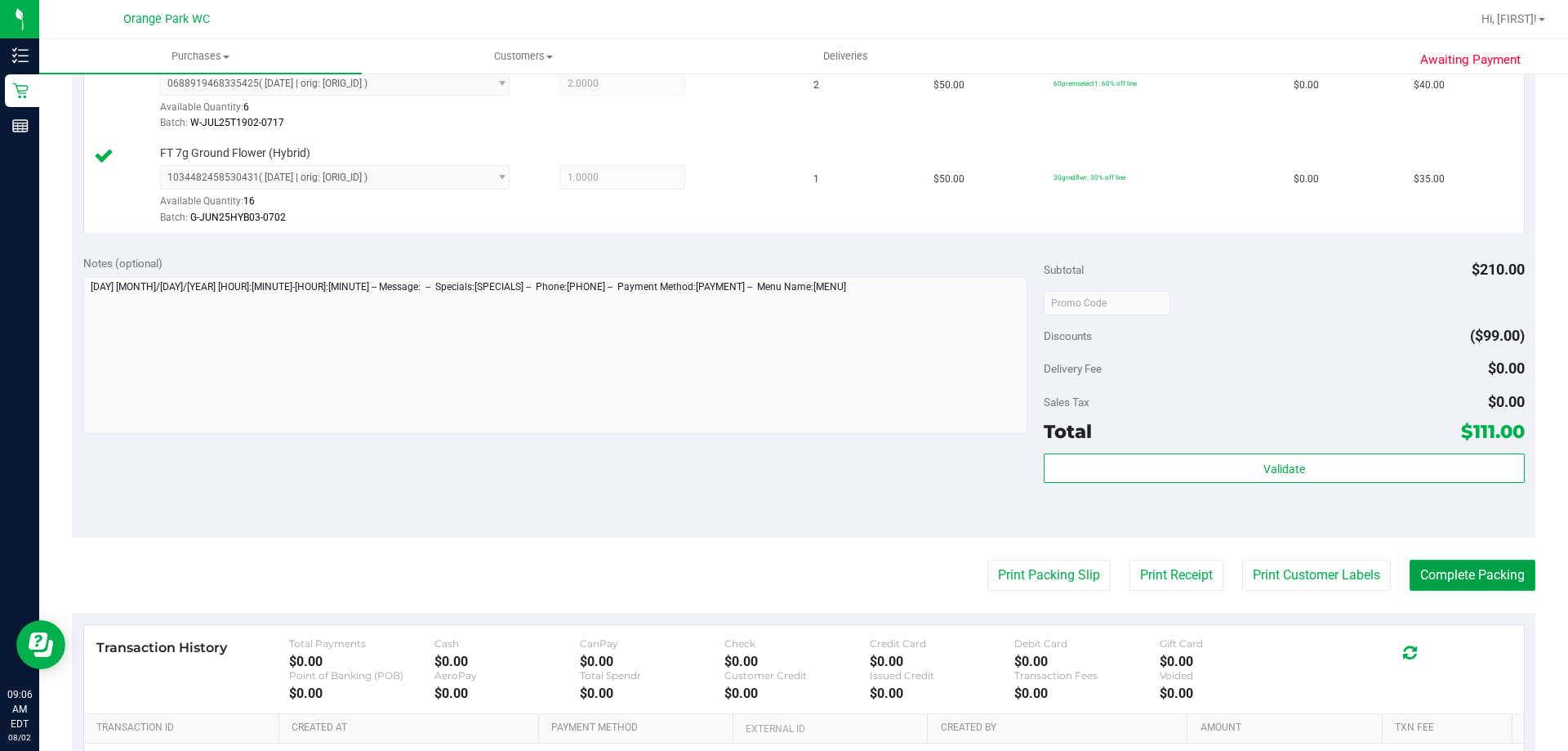 click on "Complete Packing" at bounding box center (1472, 575) 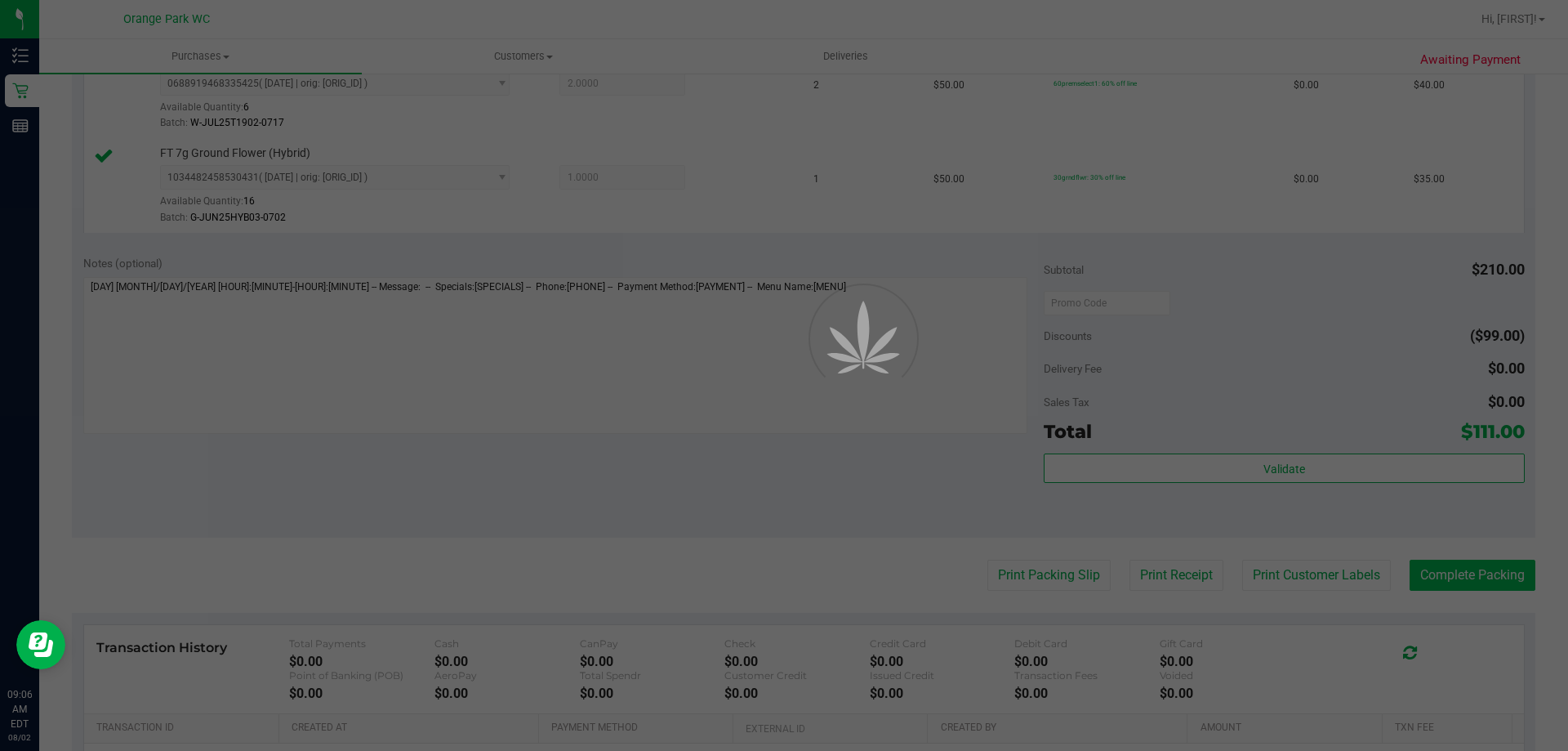 scroll, scrollTop: 0, scrollLeft: 0, axis: both 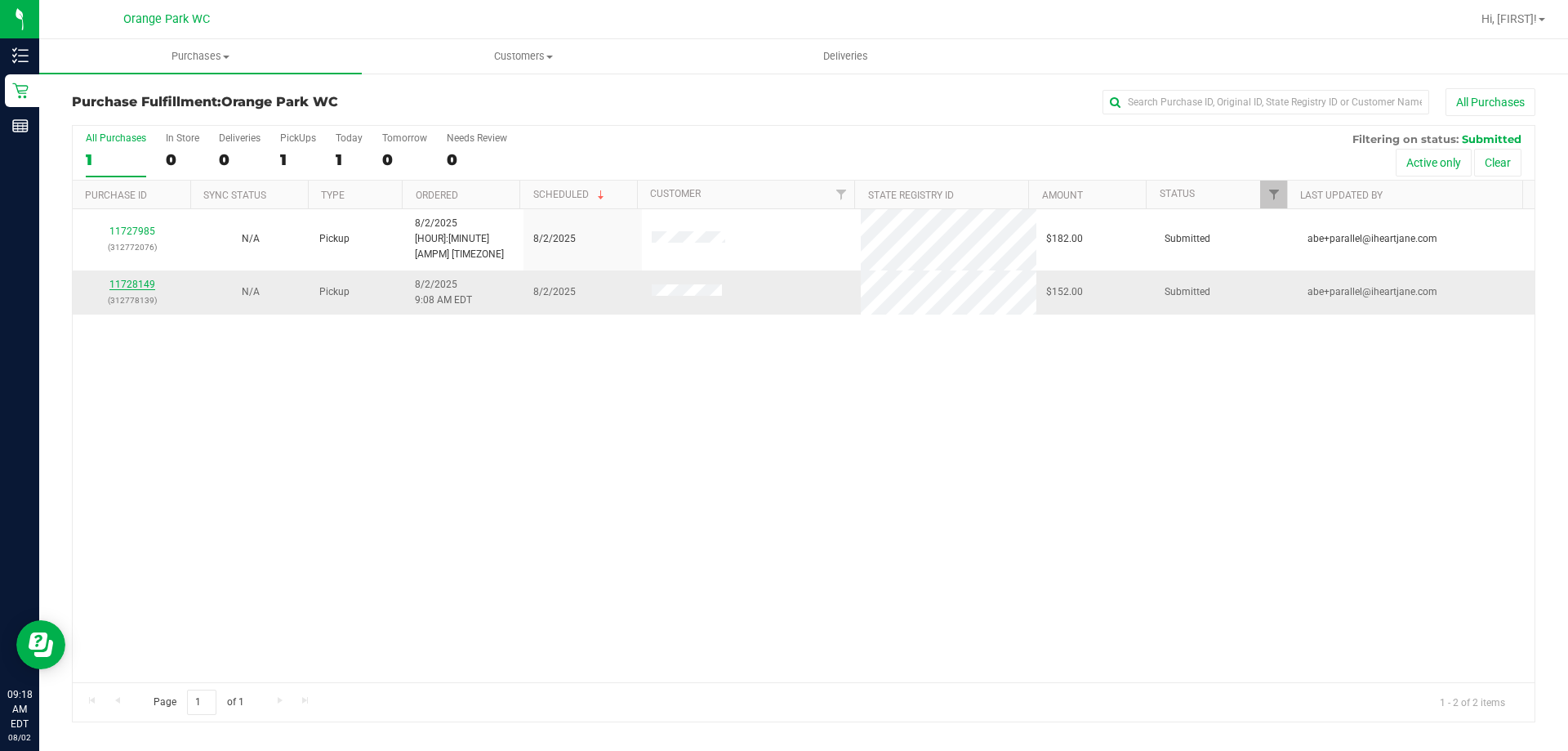 click on "11728149" at bounding box center (132, 284) 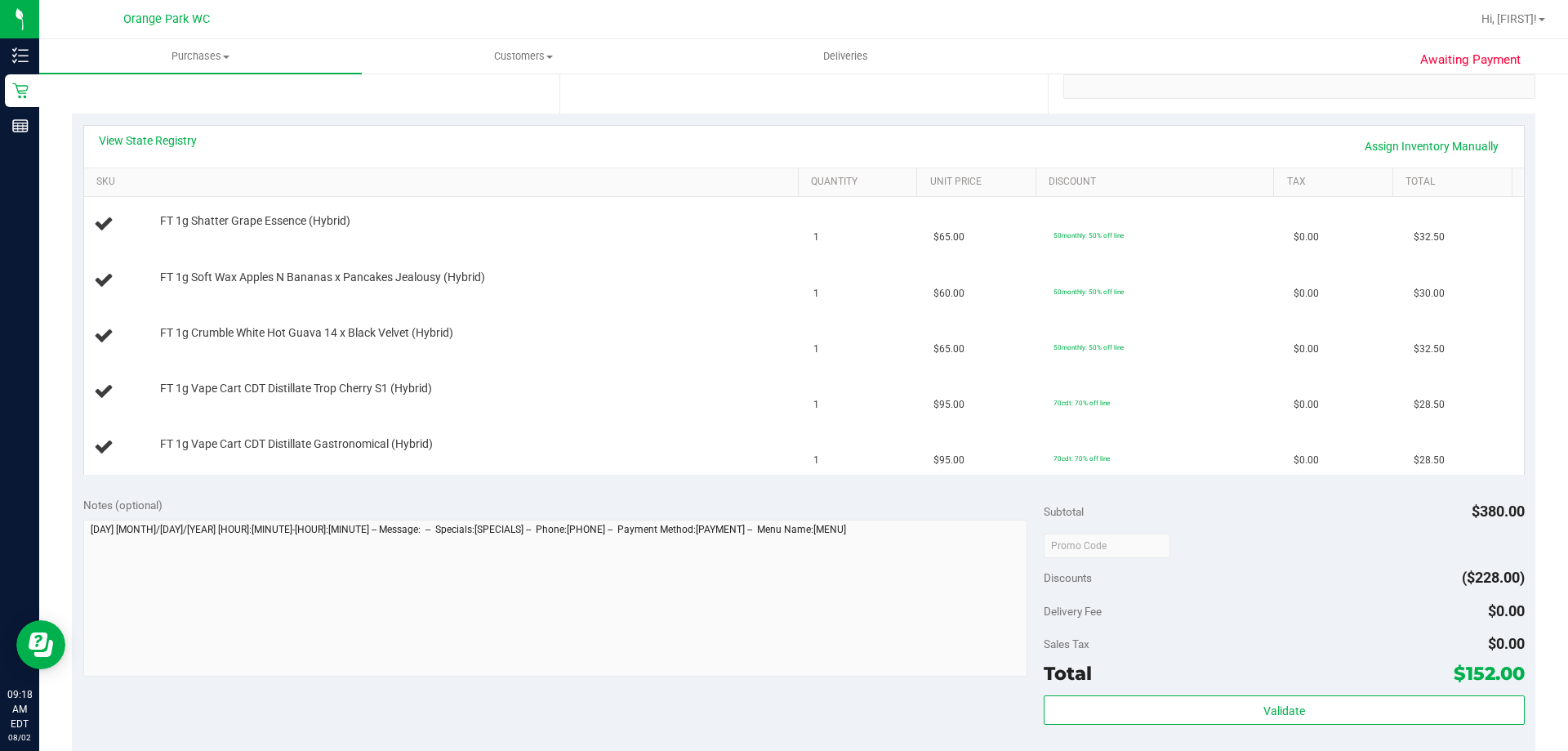 scroll, scrollTop: 572, scrollLeft: 0, axis: vertical 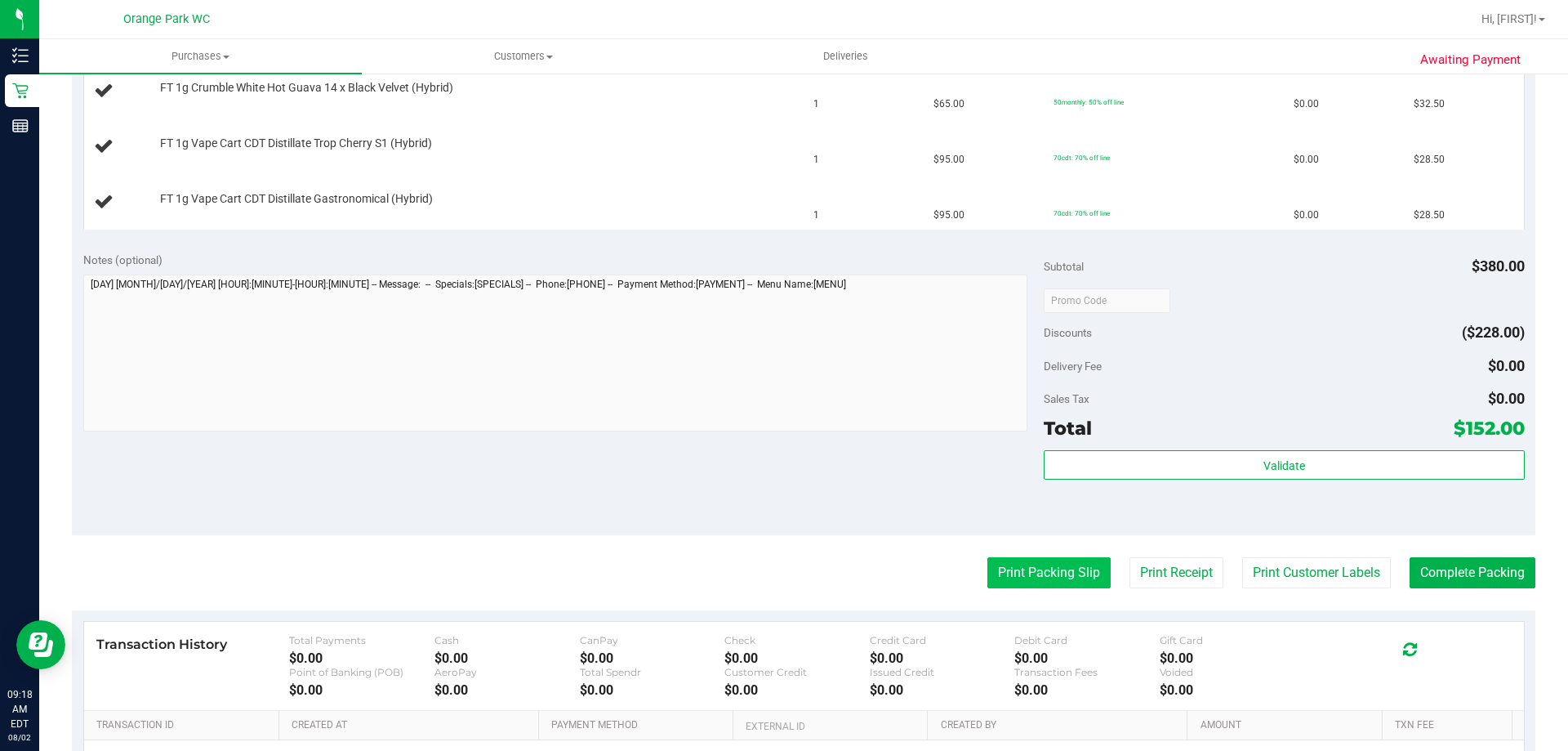 click on "Print Packing Slip" at bounding box center (1049, 573) 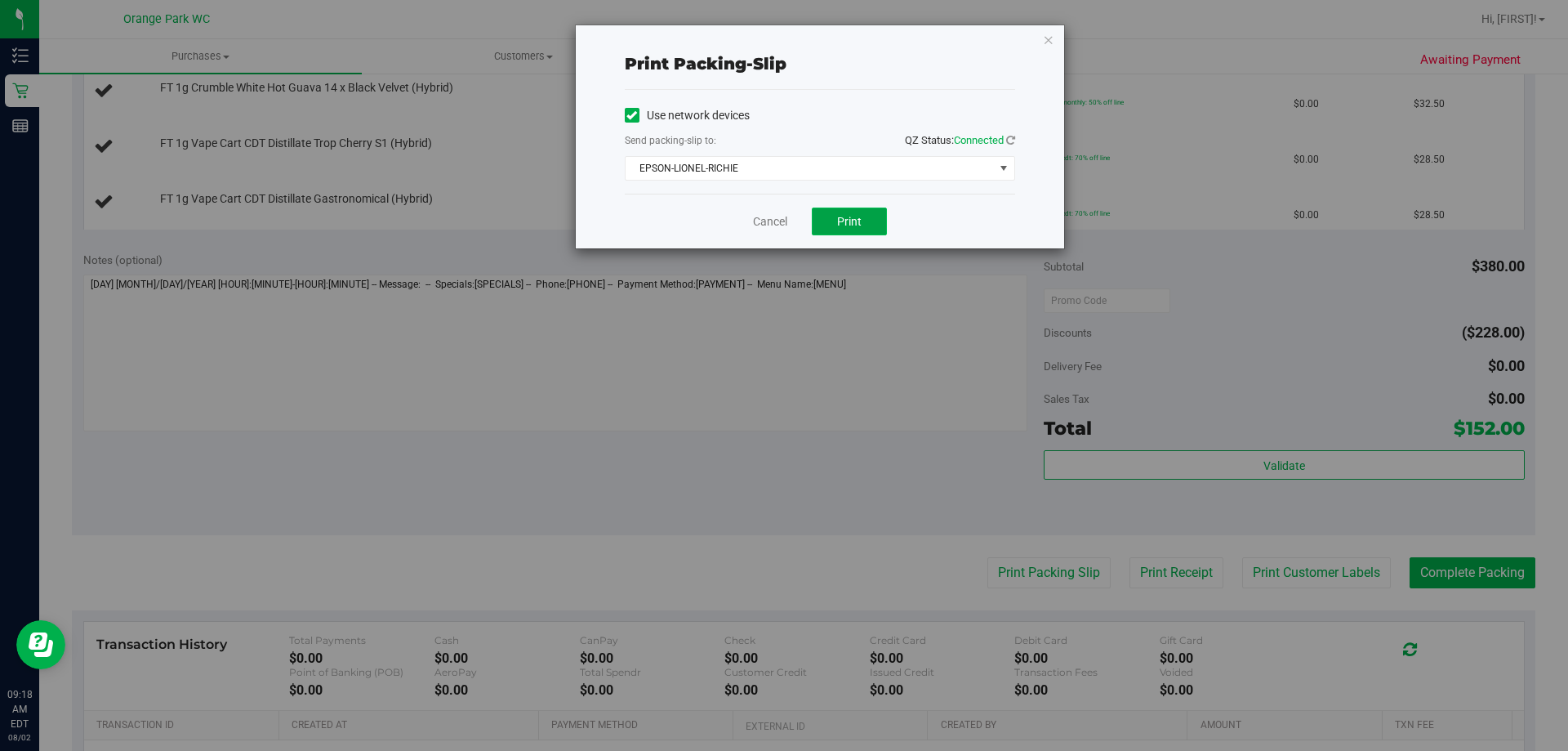 click on "Print" at bounding box center (849, 221) 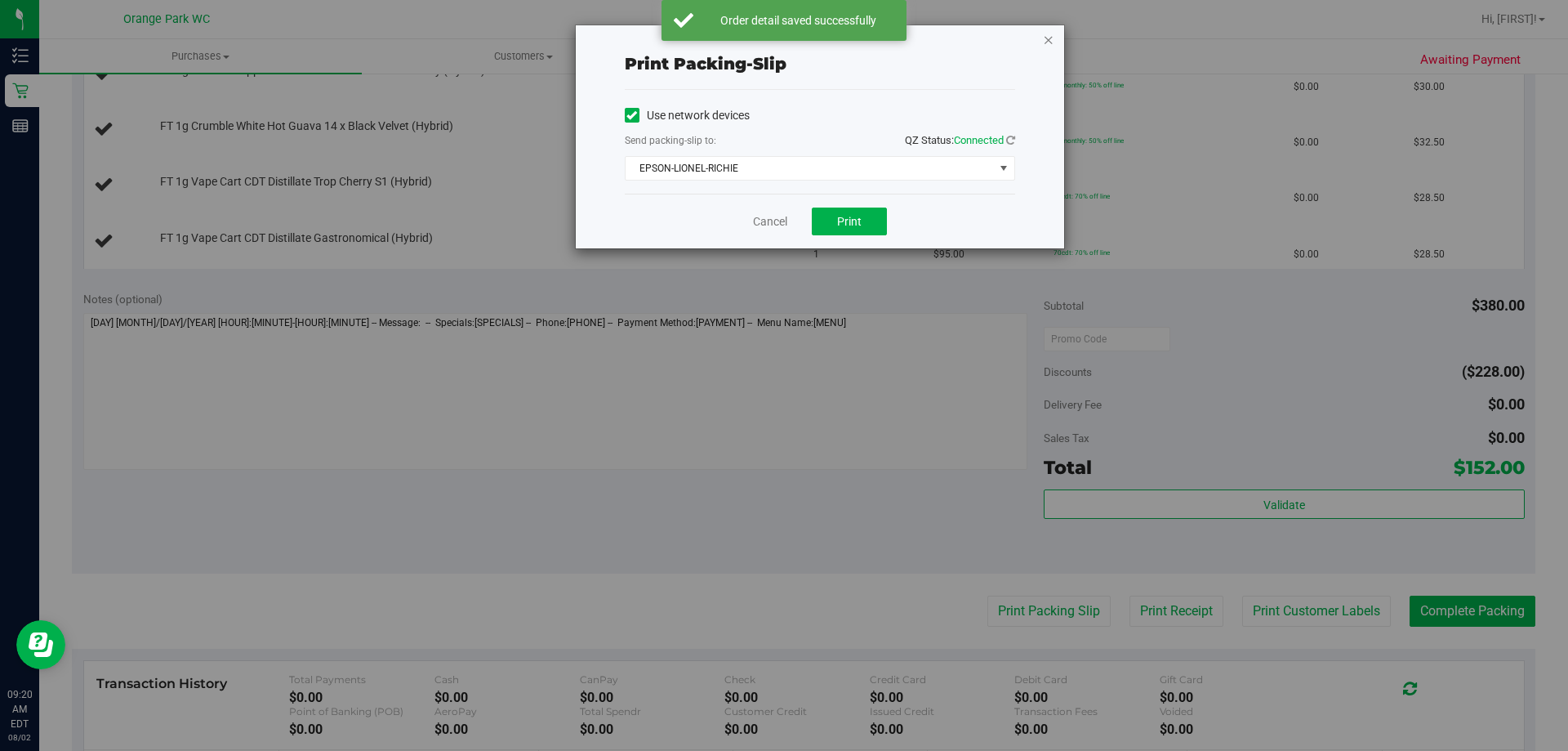 click at bounding box center [1049, 39] 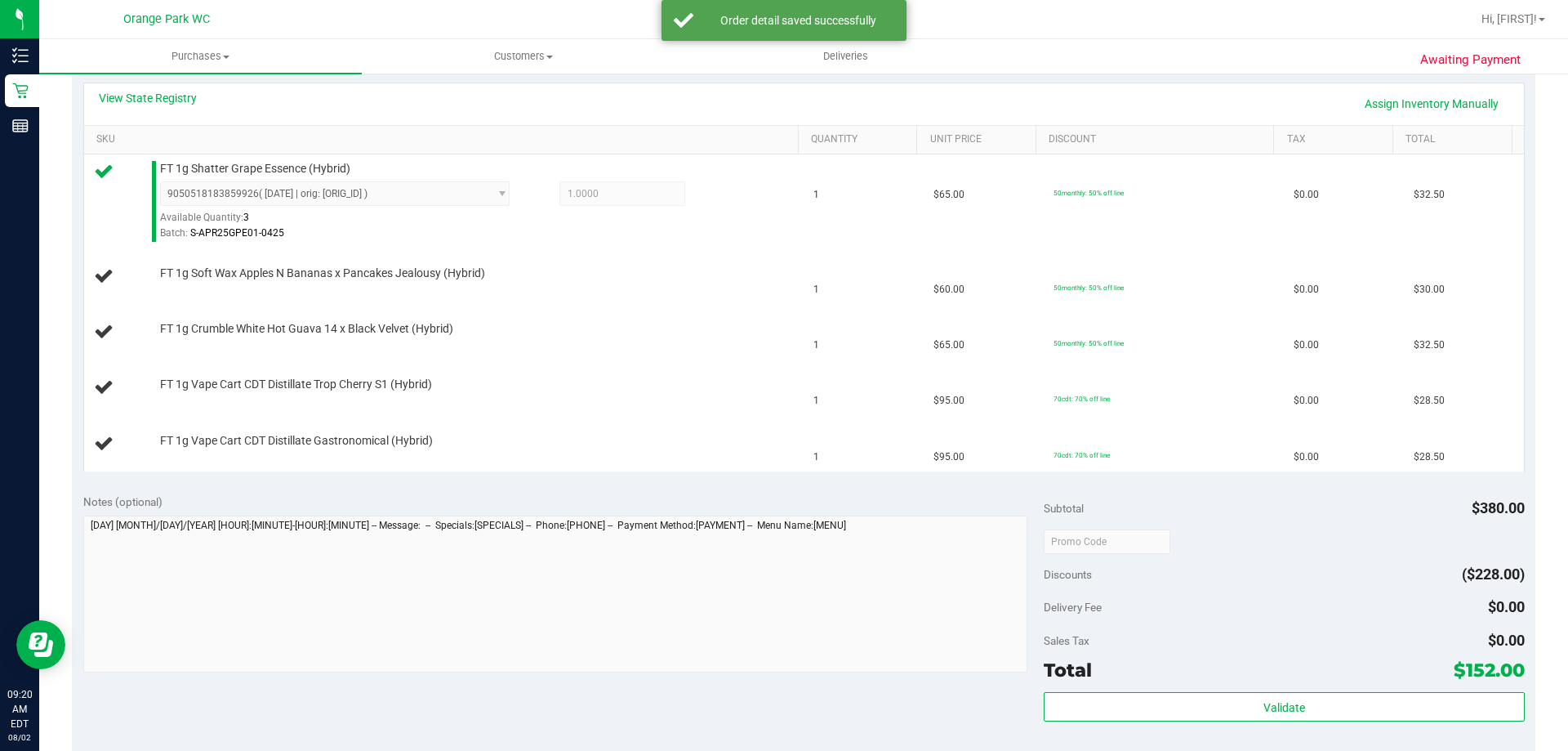 scroll, scrollTop: 365, scrollLeft: 0, axis: vertical 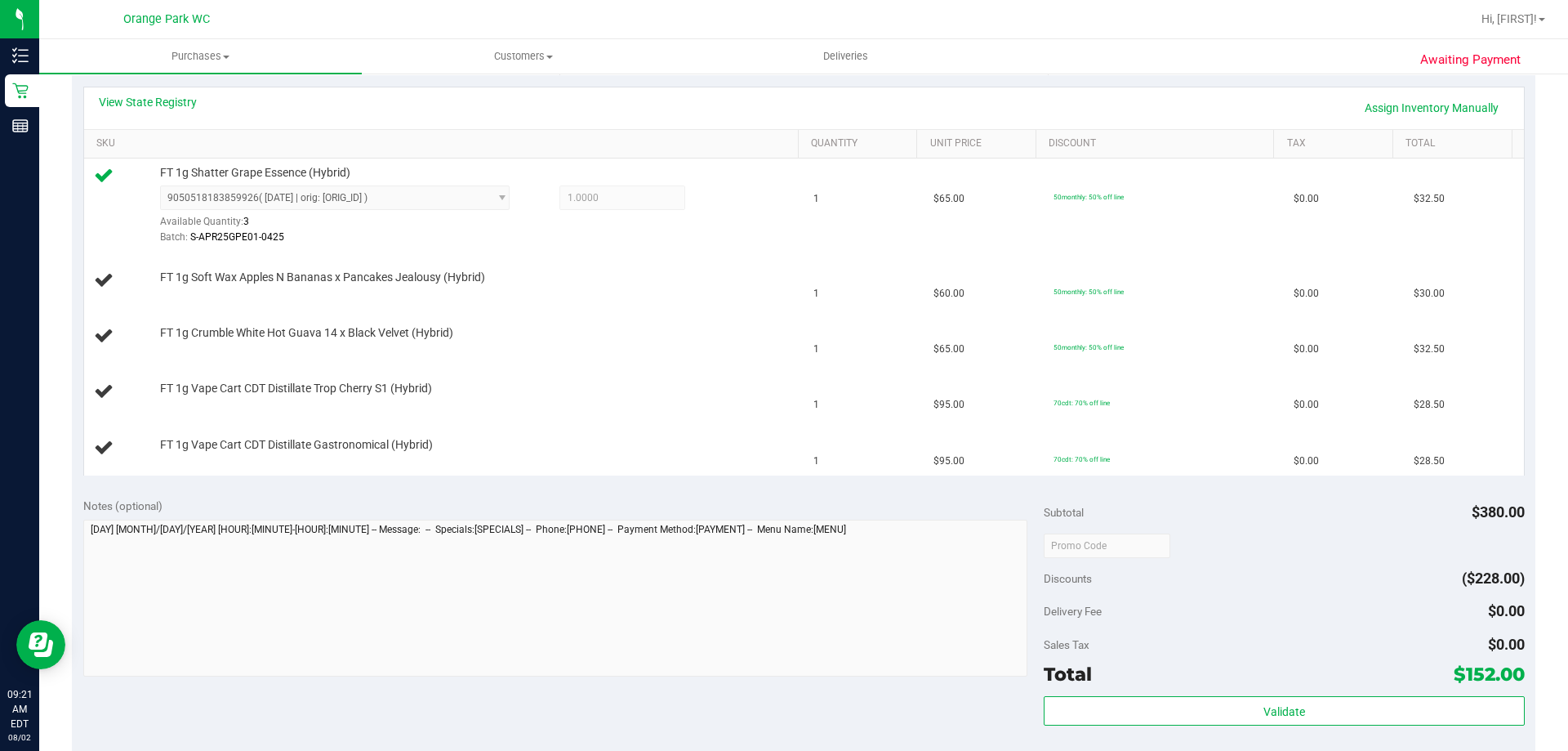 type 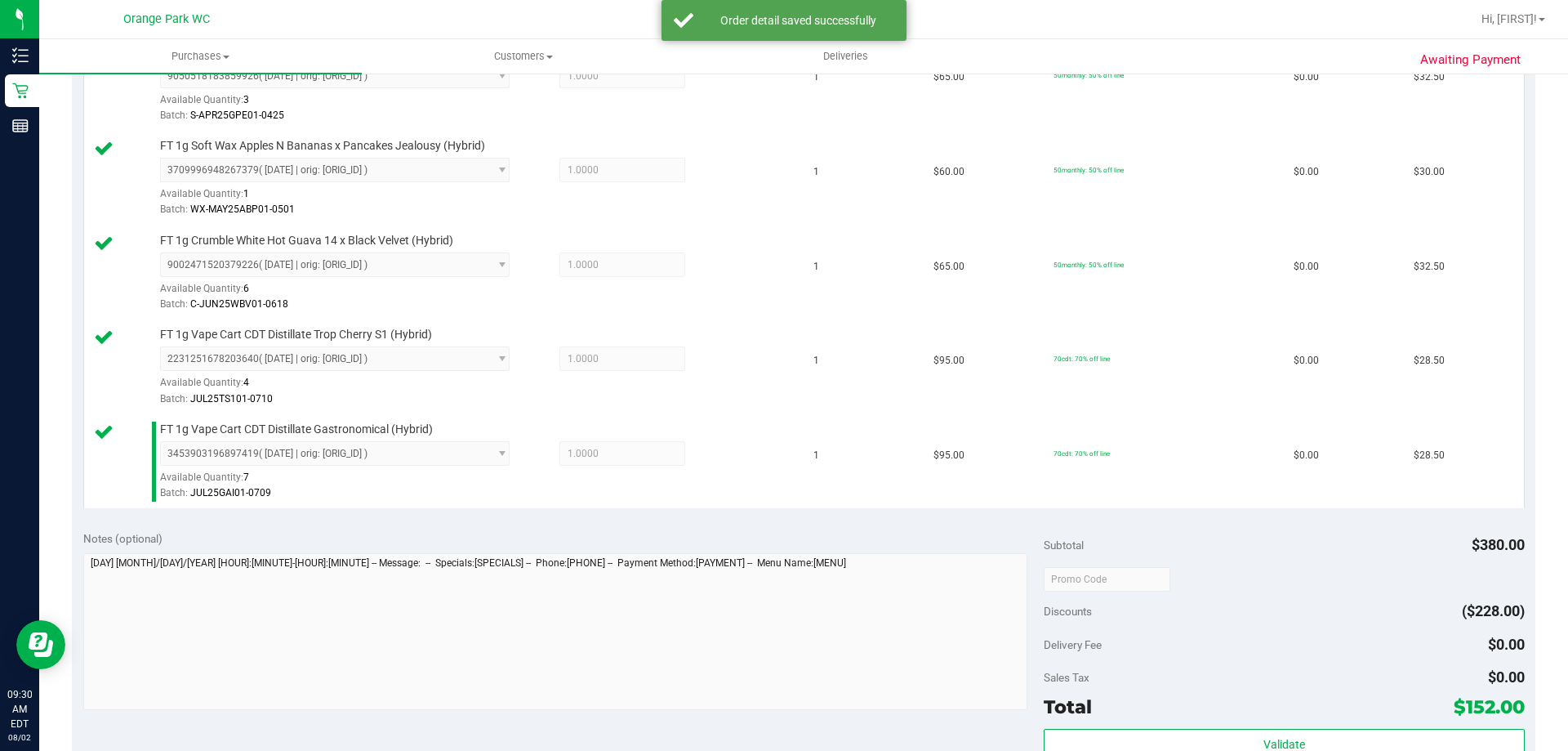 scroll, scrollTop: 692, scrollLeft: 0, axis: vertical 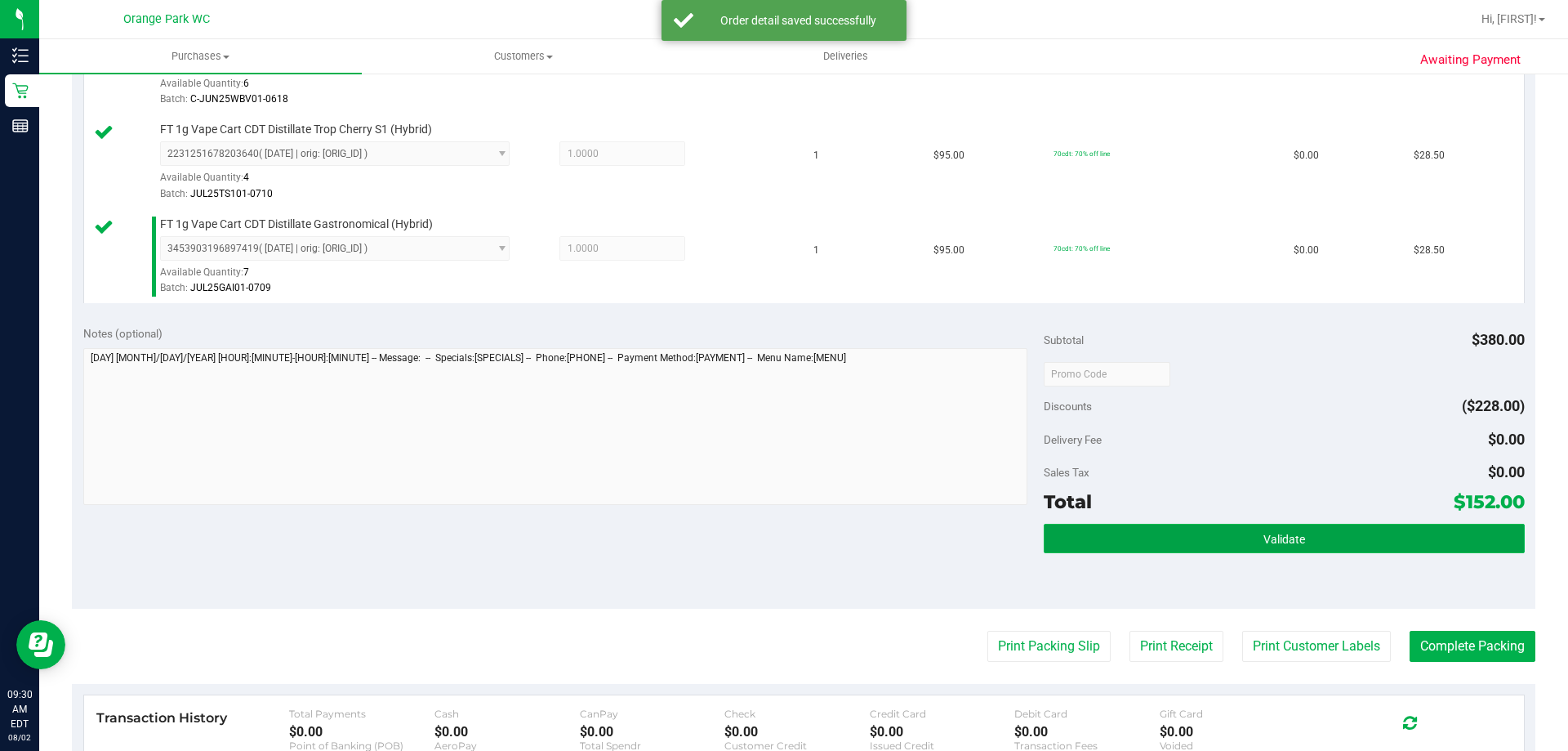 click on "Validate" at bounding box center (1284, 539) 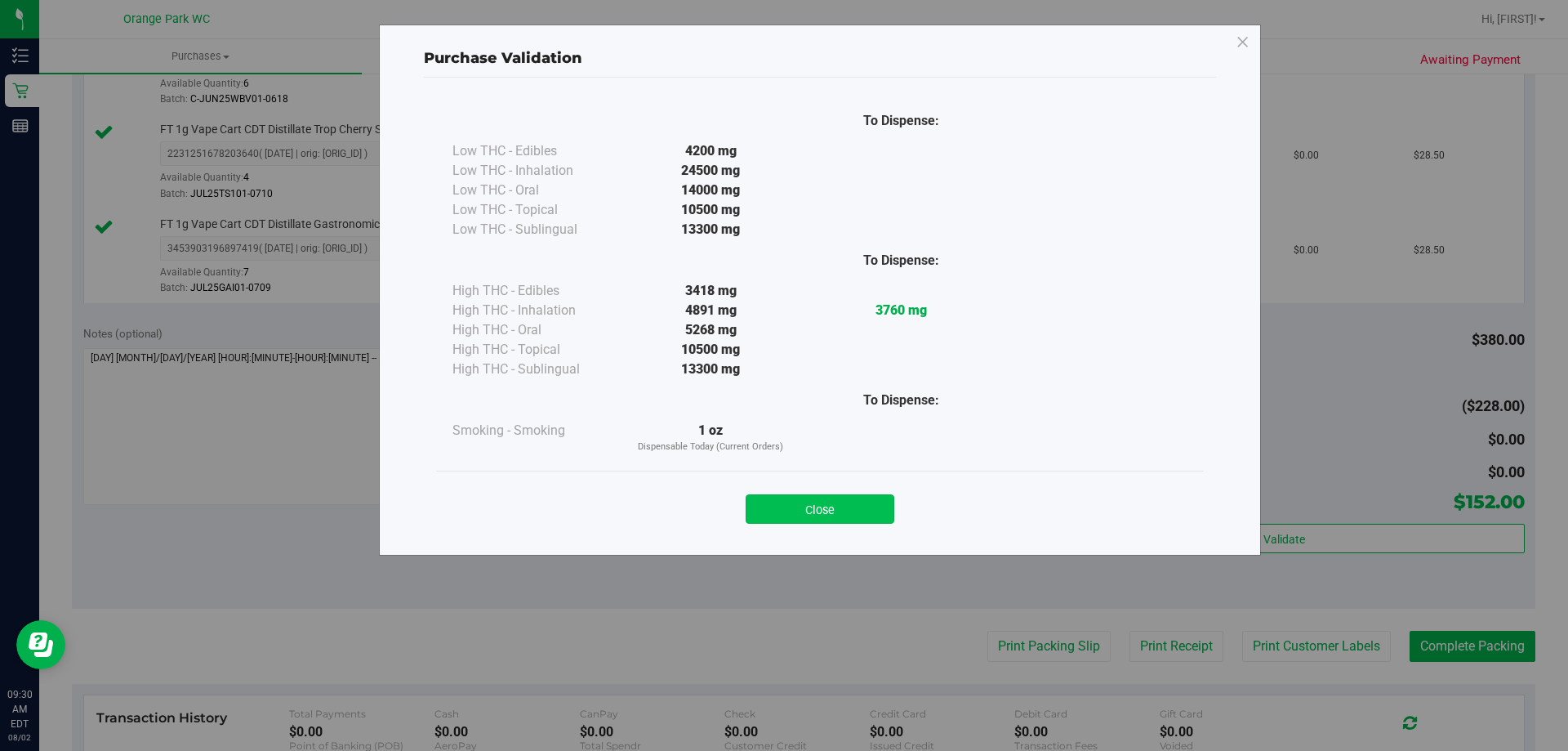 click on "Close" at bounding box center [820, 509] 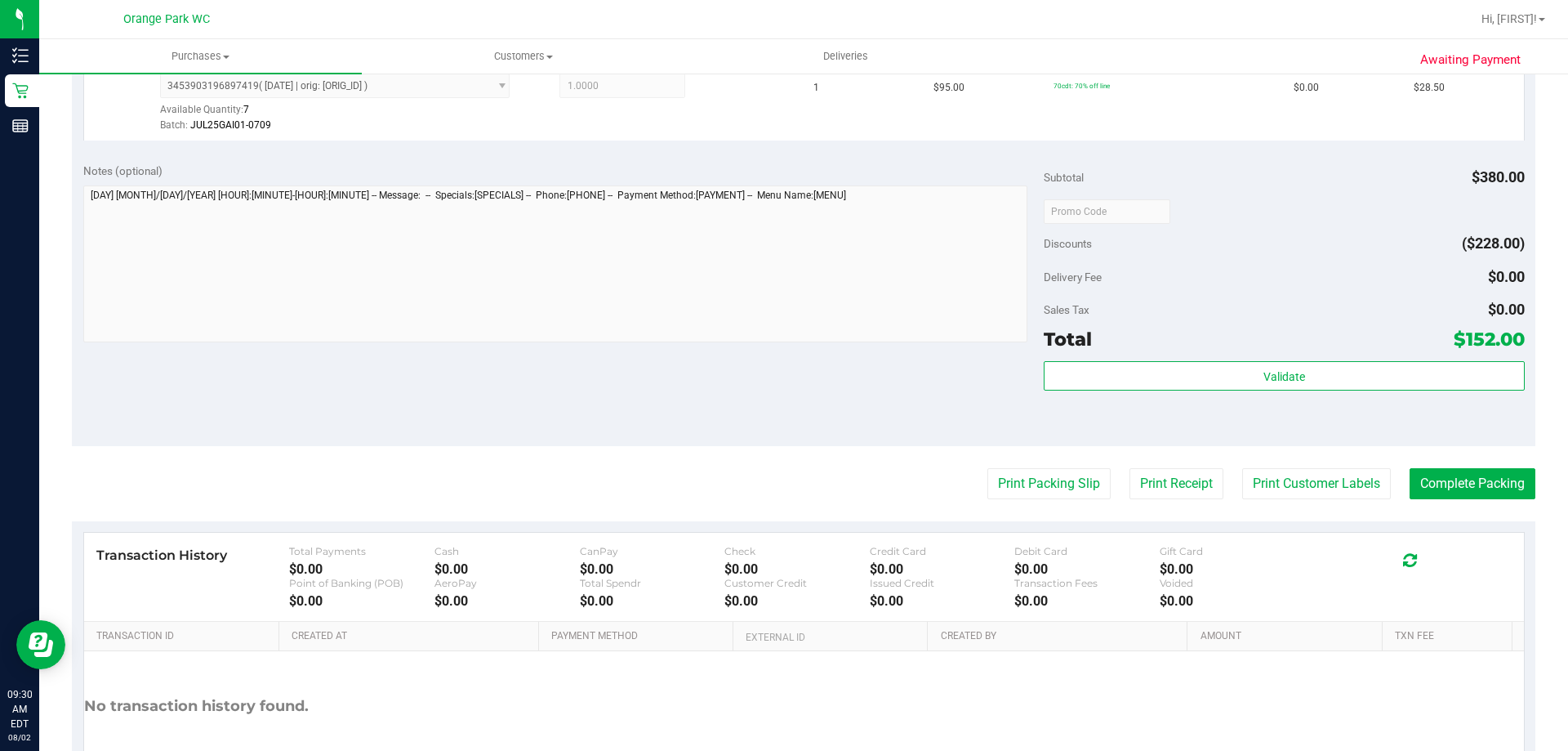 scroll, scrollTop: 856, scrollLeft: 0, axis: vertical 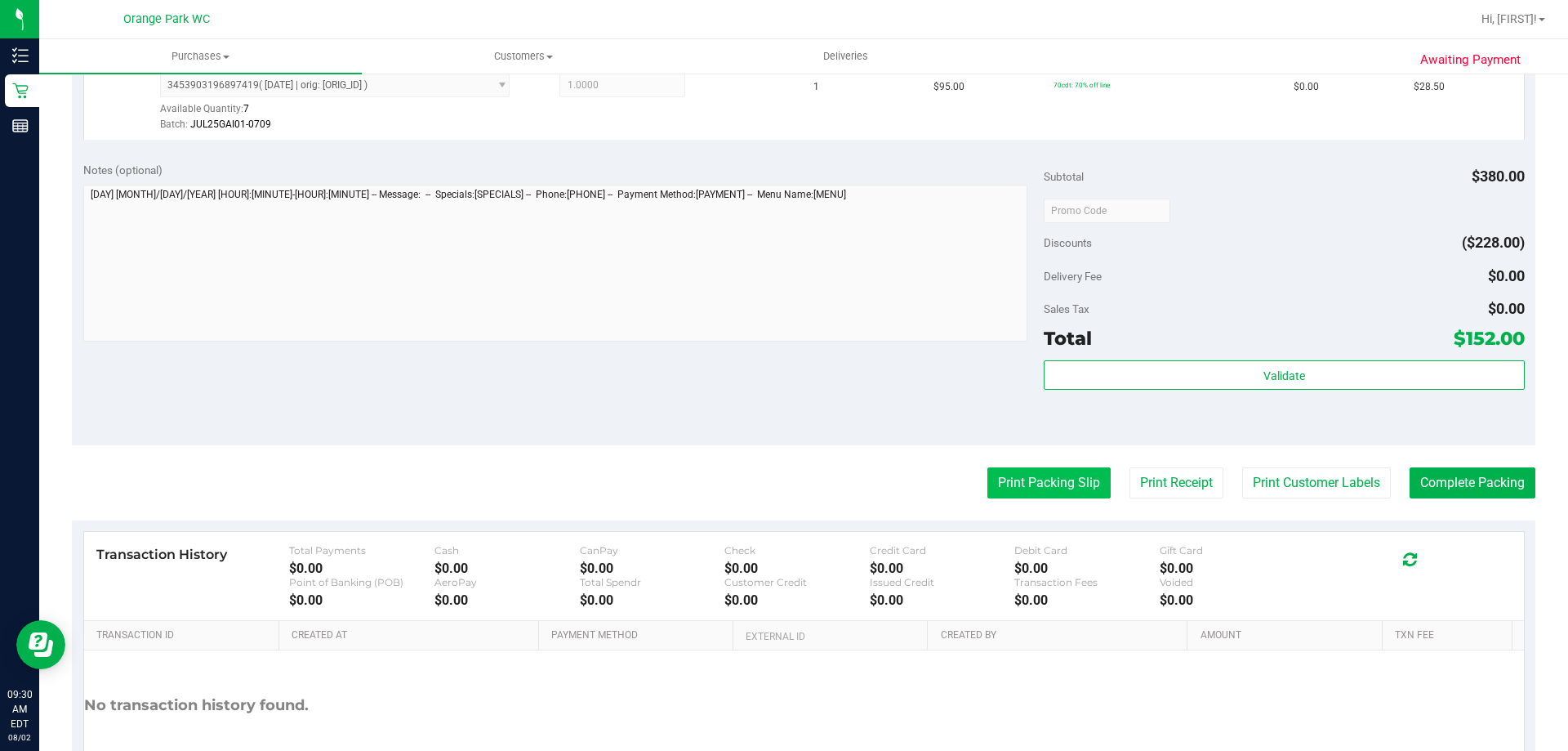 click on "Print Packing Slip" at bounding box center (1049, 483) 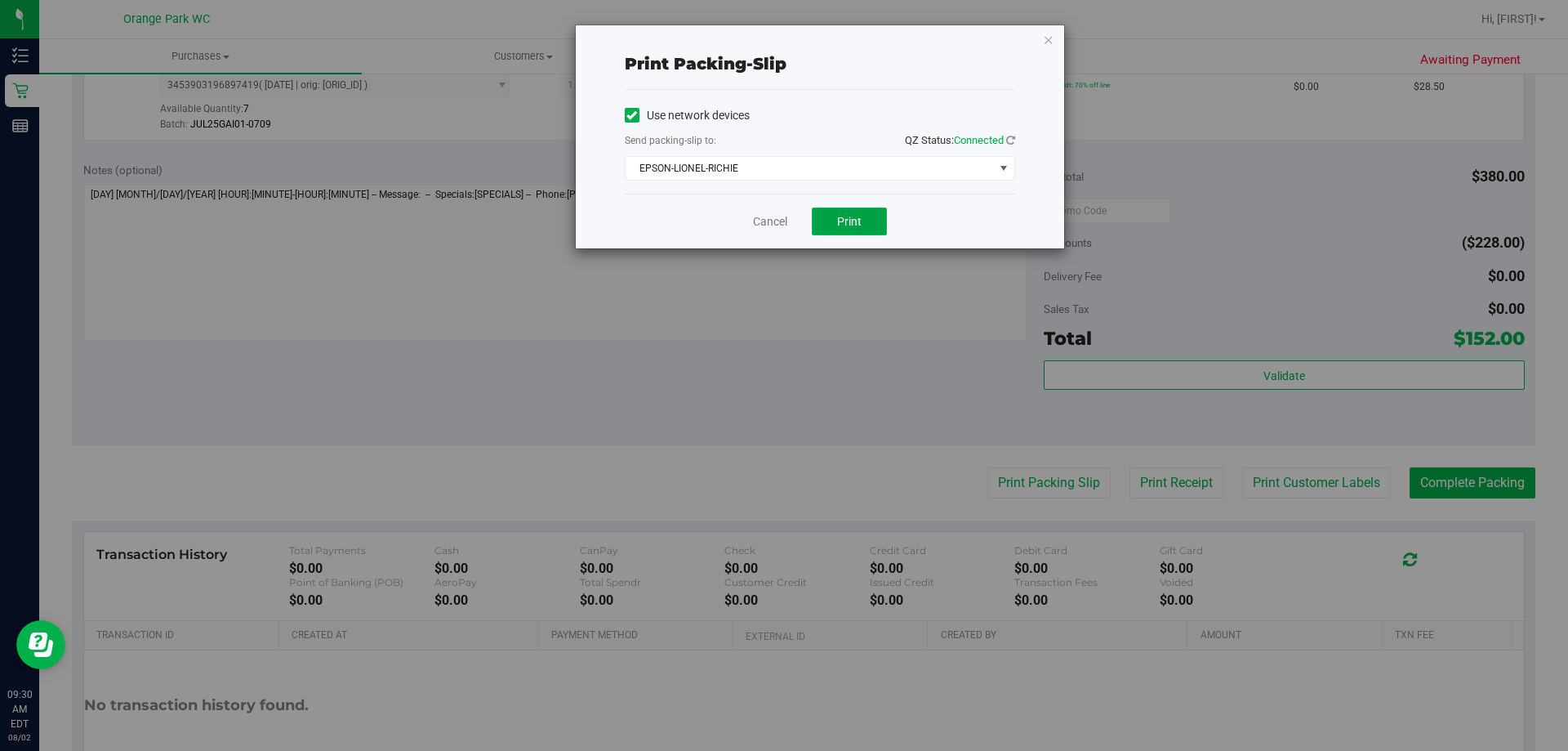 click on "Print" at bounding box center [849, 221] 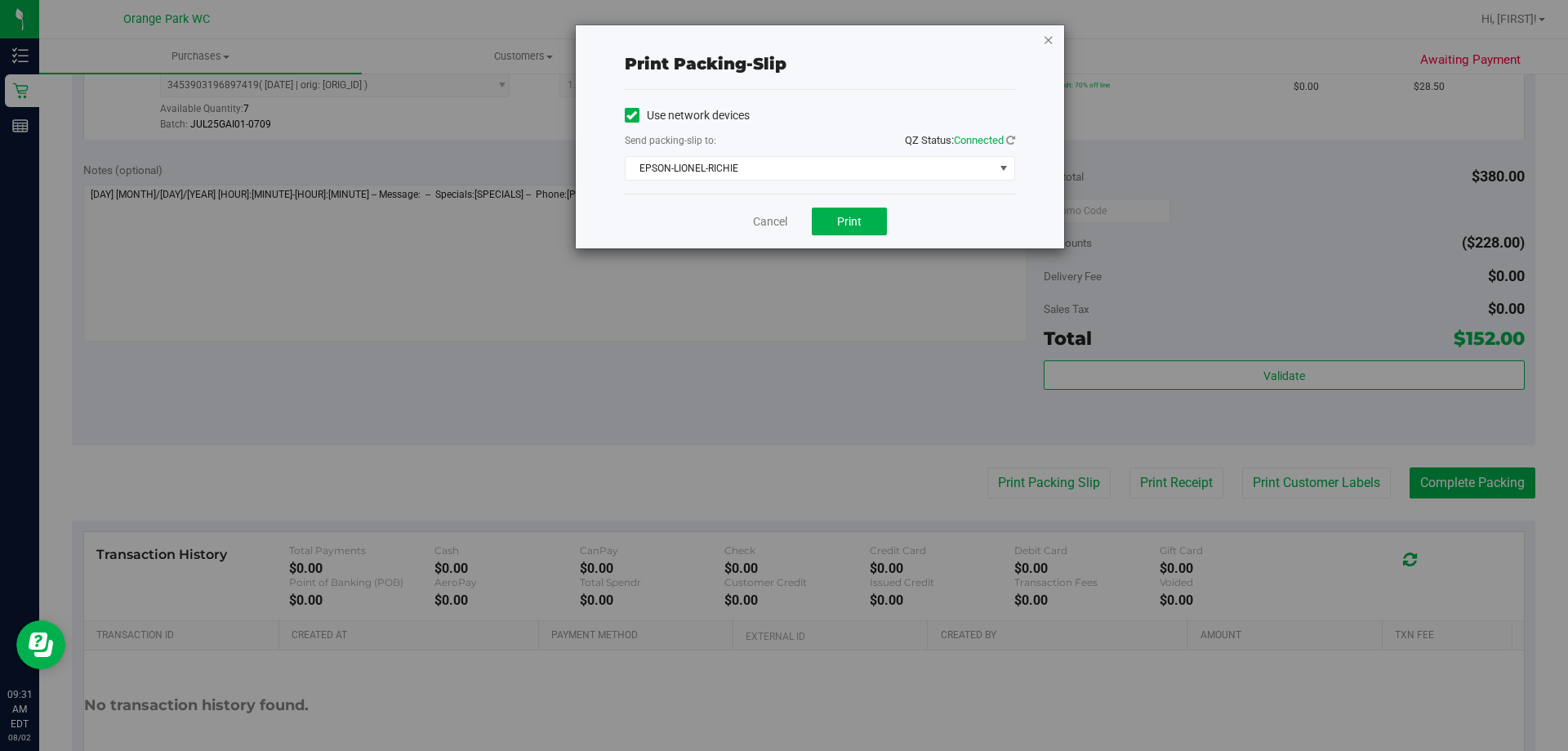 click at bounding box center (1049, 39) 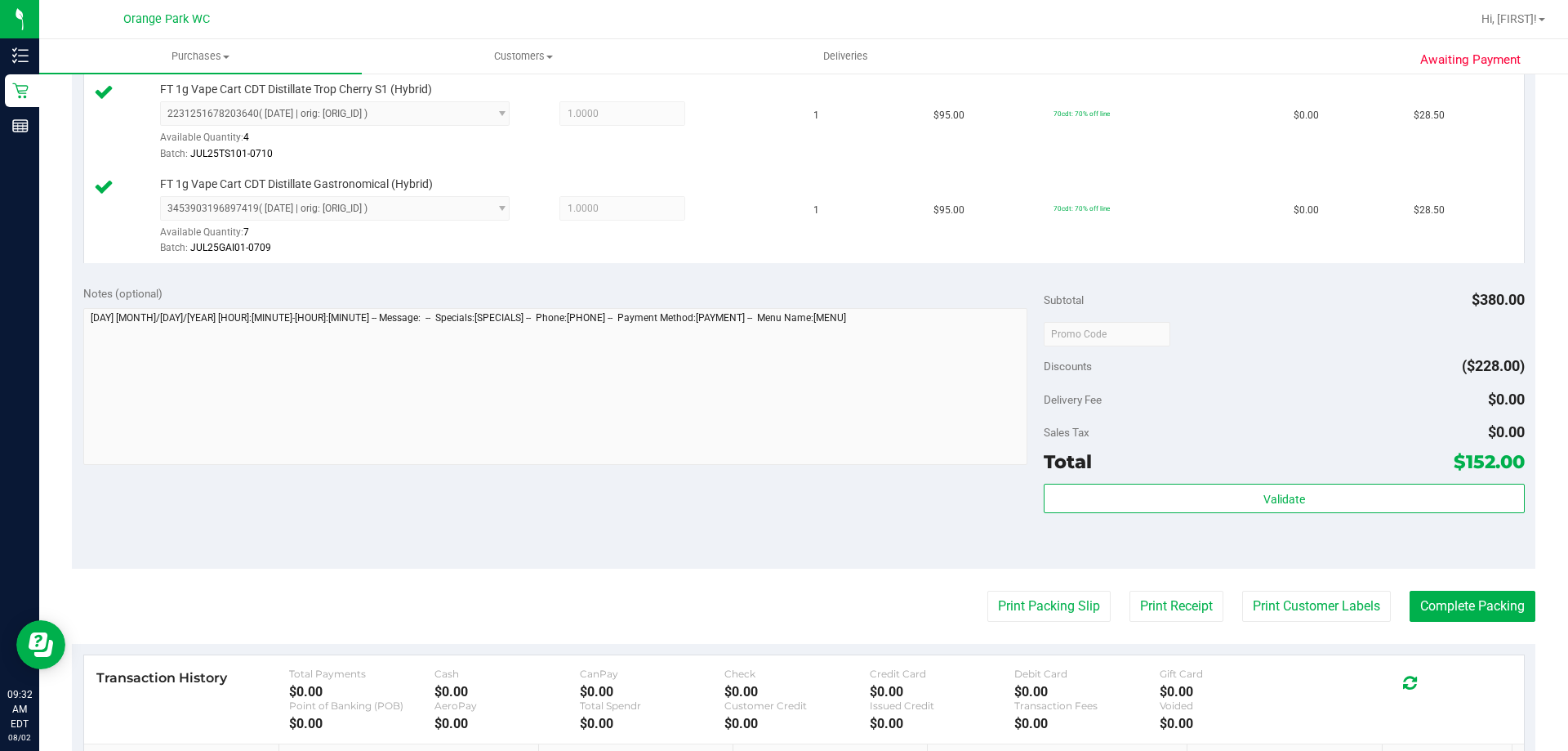 scroll, scrollTop: 692, scrollLeft: 0, axis: vertical 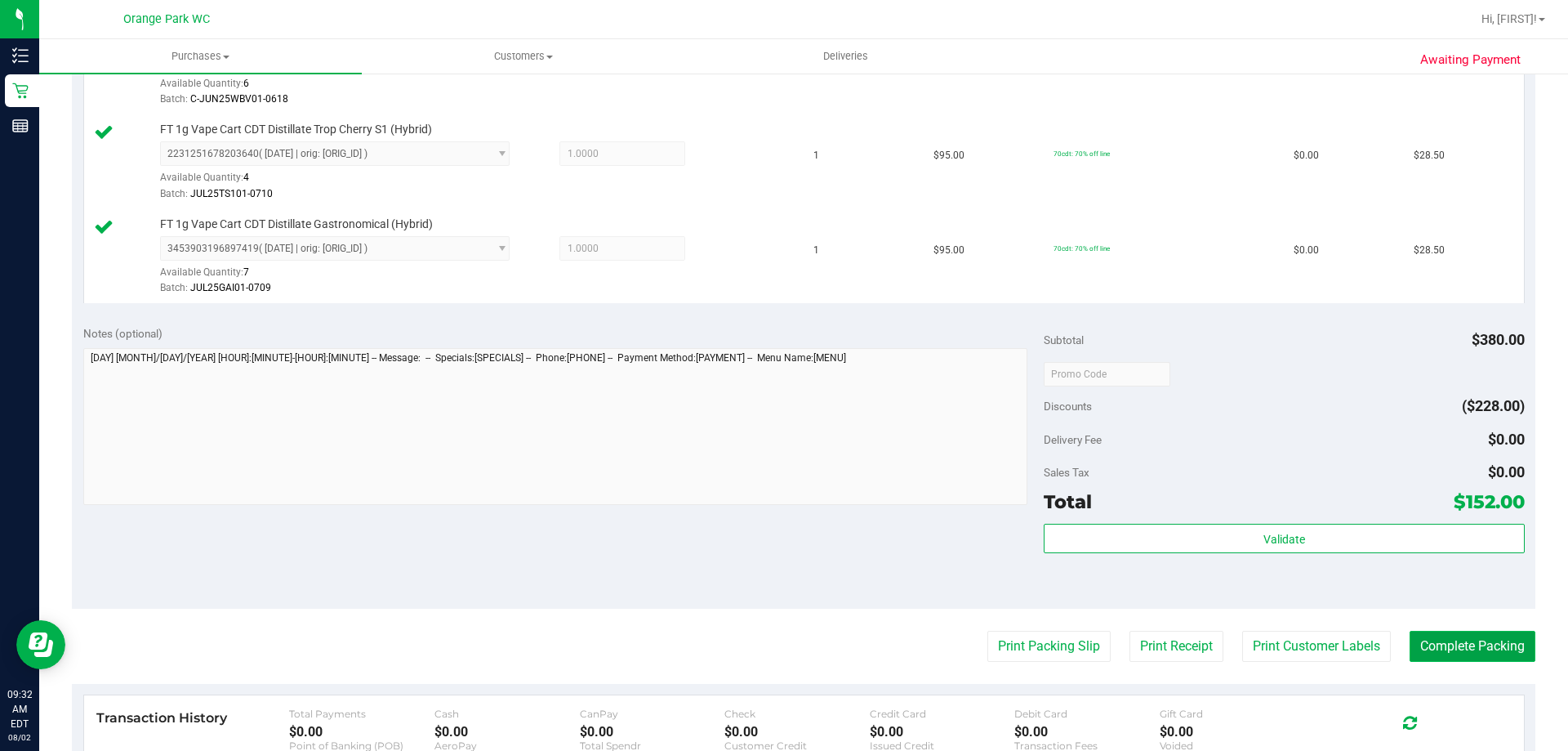 click on "Complete Packing" at bounding box center (1472, 646) 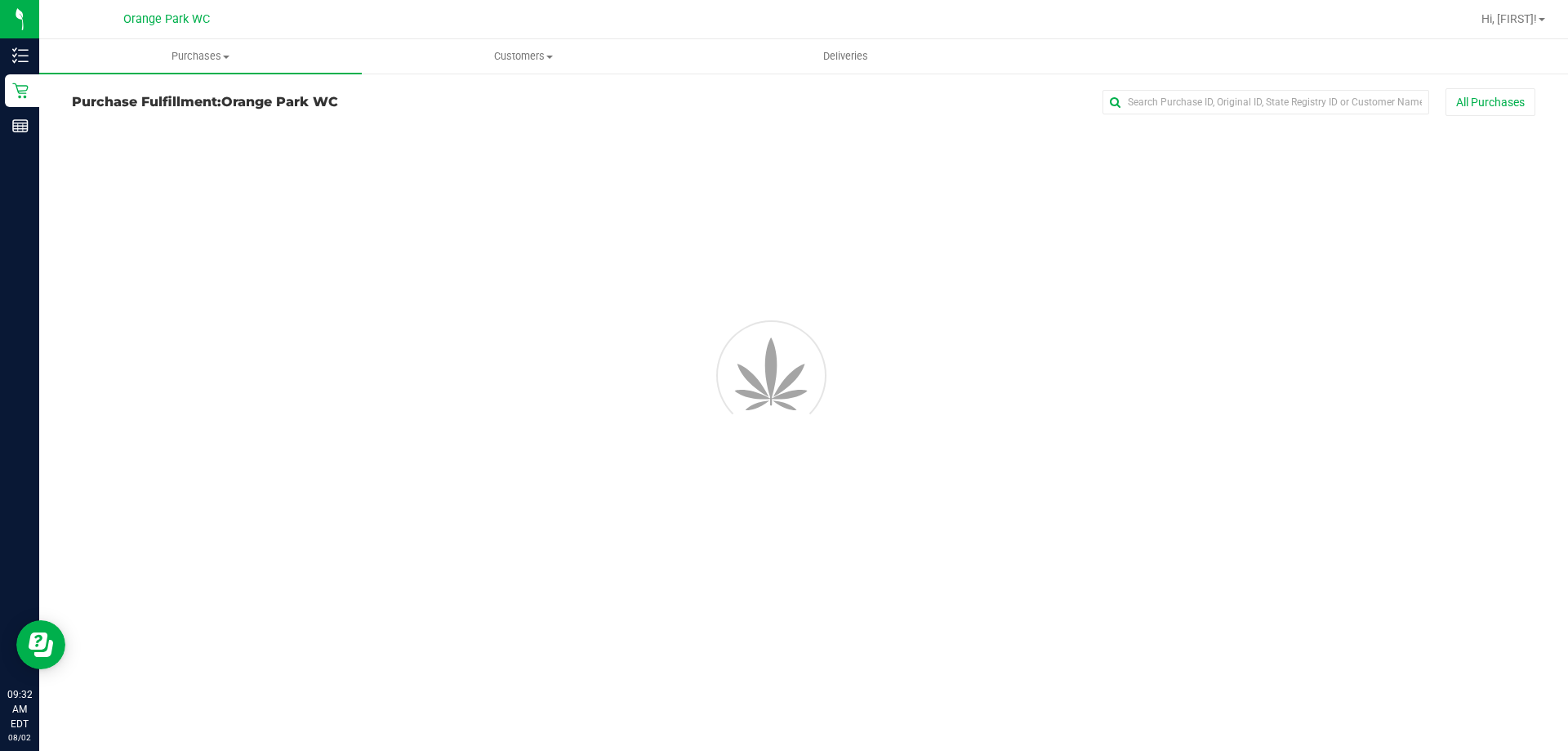 scroll, scrollTop: 0, scrollLeft: 0, axis: both 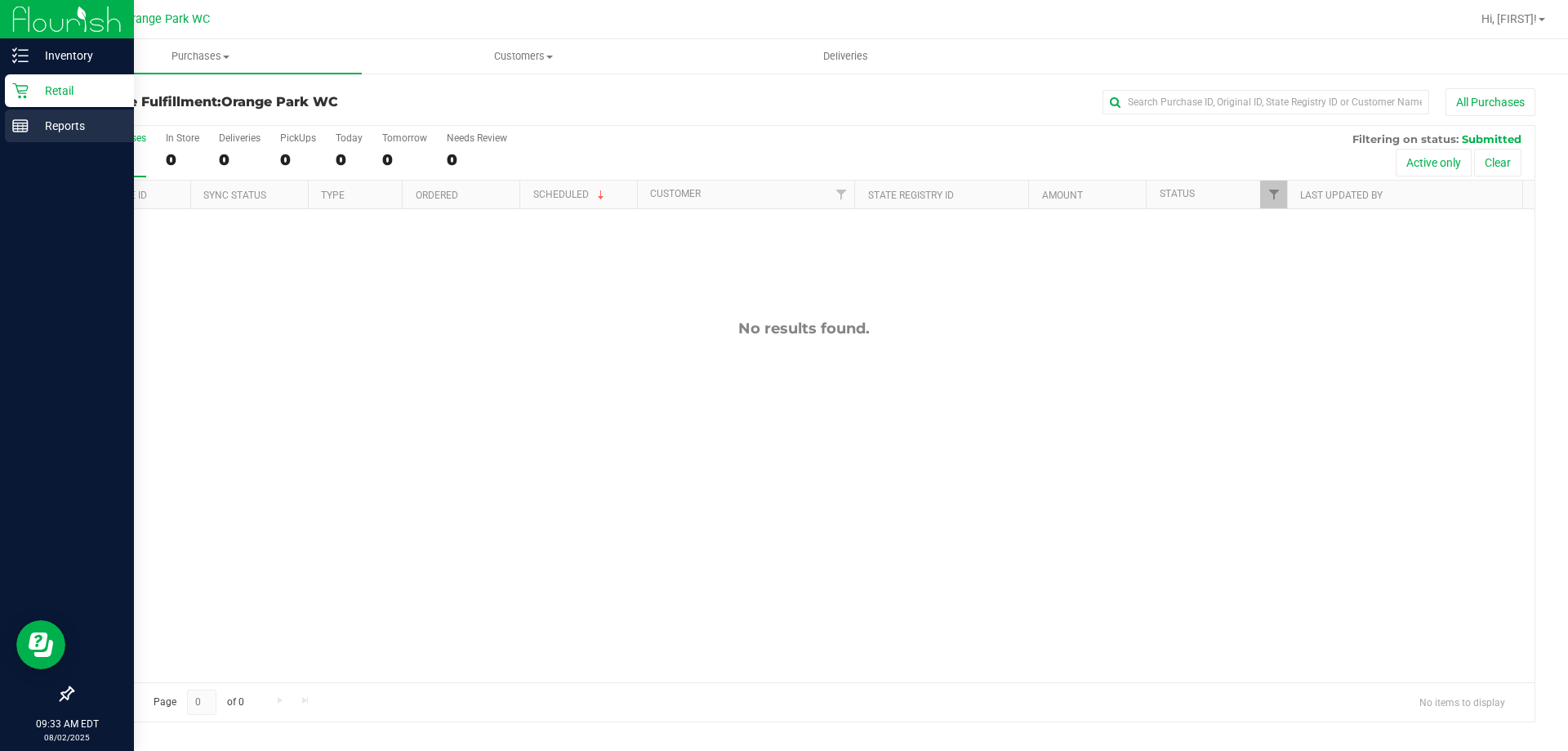 click 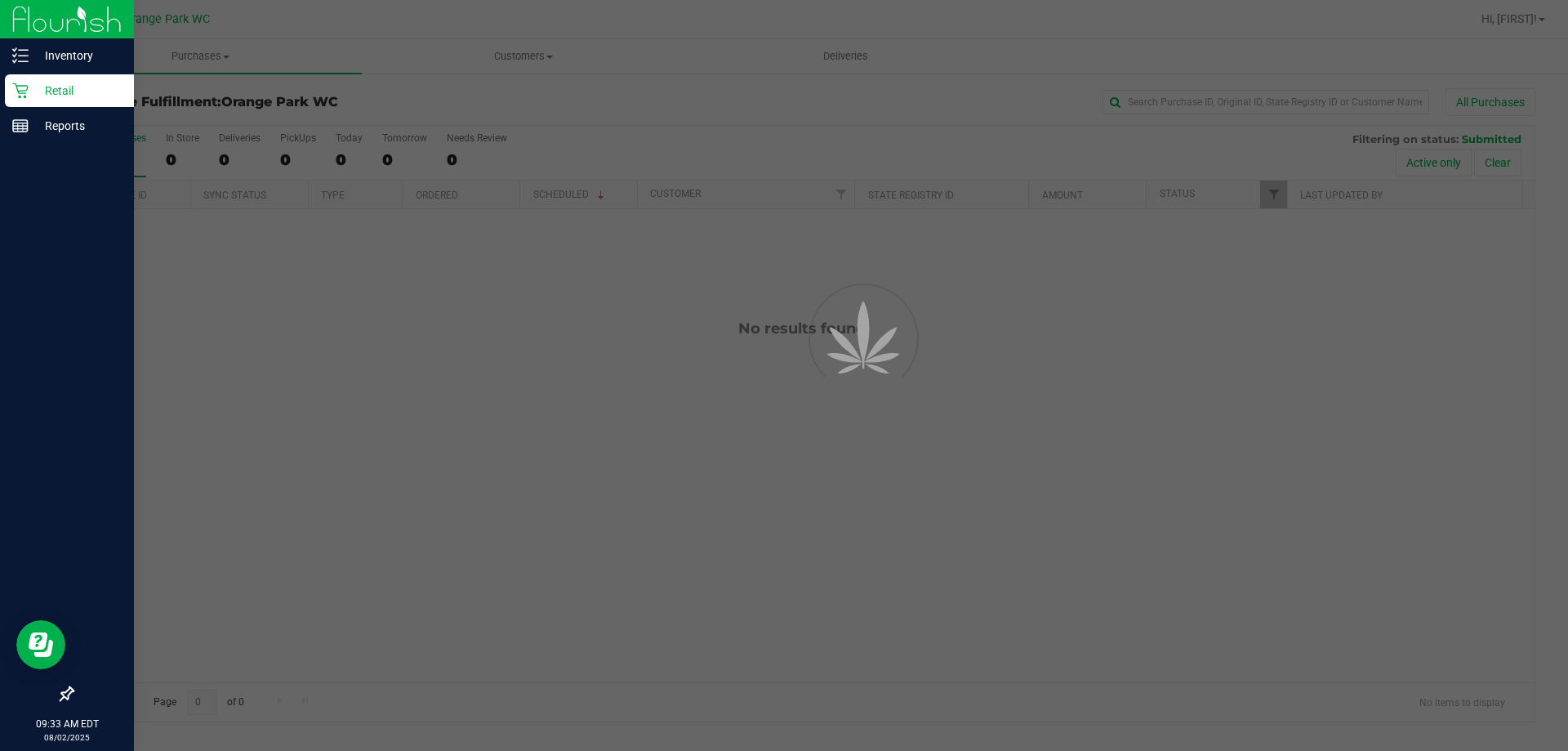 click on "Retail" at bounding box center [78, 91] 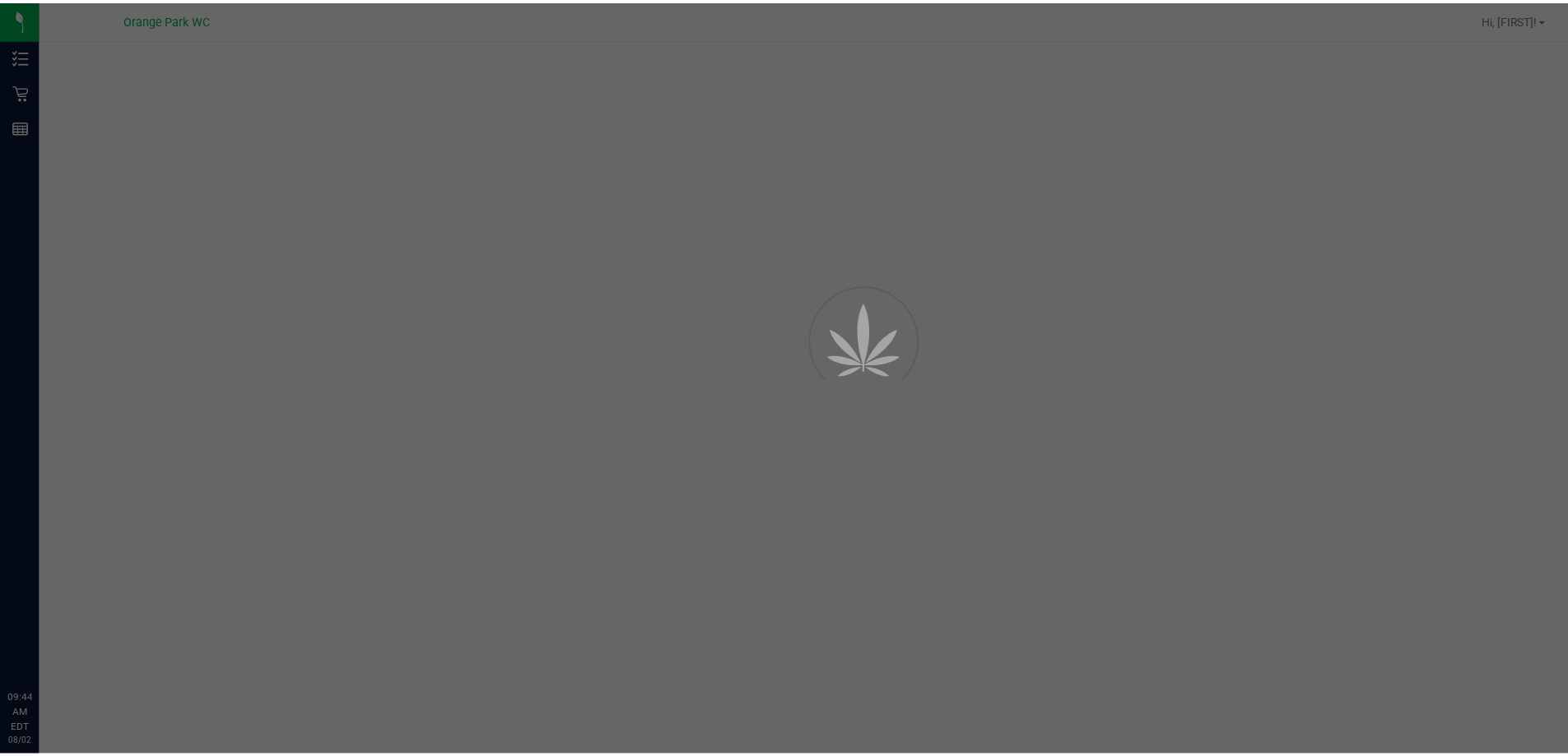 scroll, scrollTop: 0, scrollLeft: 0, axis: both 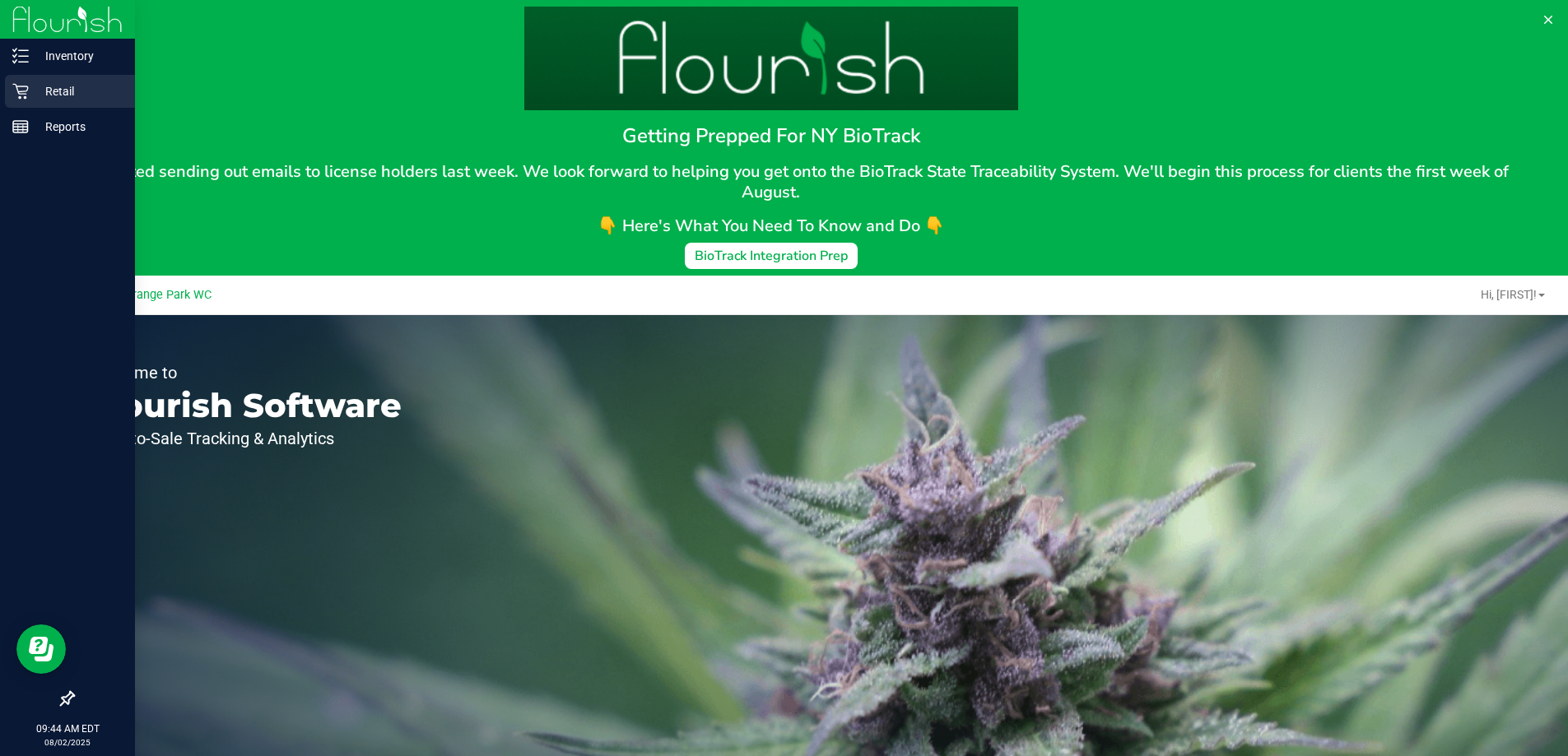 click on "Retail" at bounding box center [78, 91] 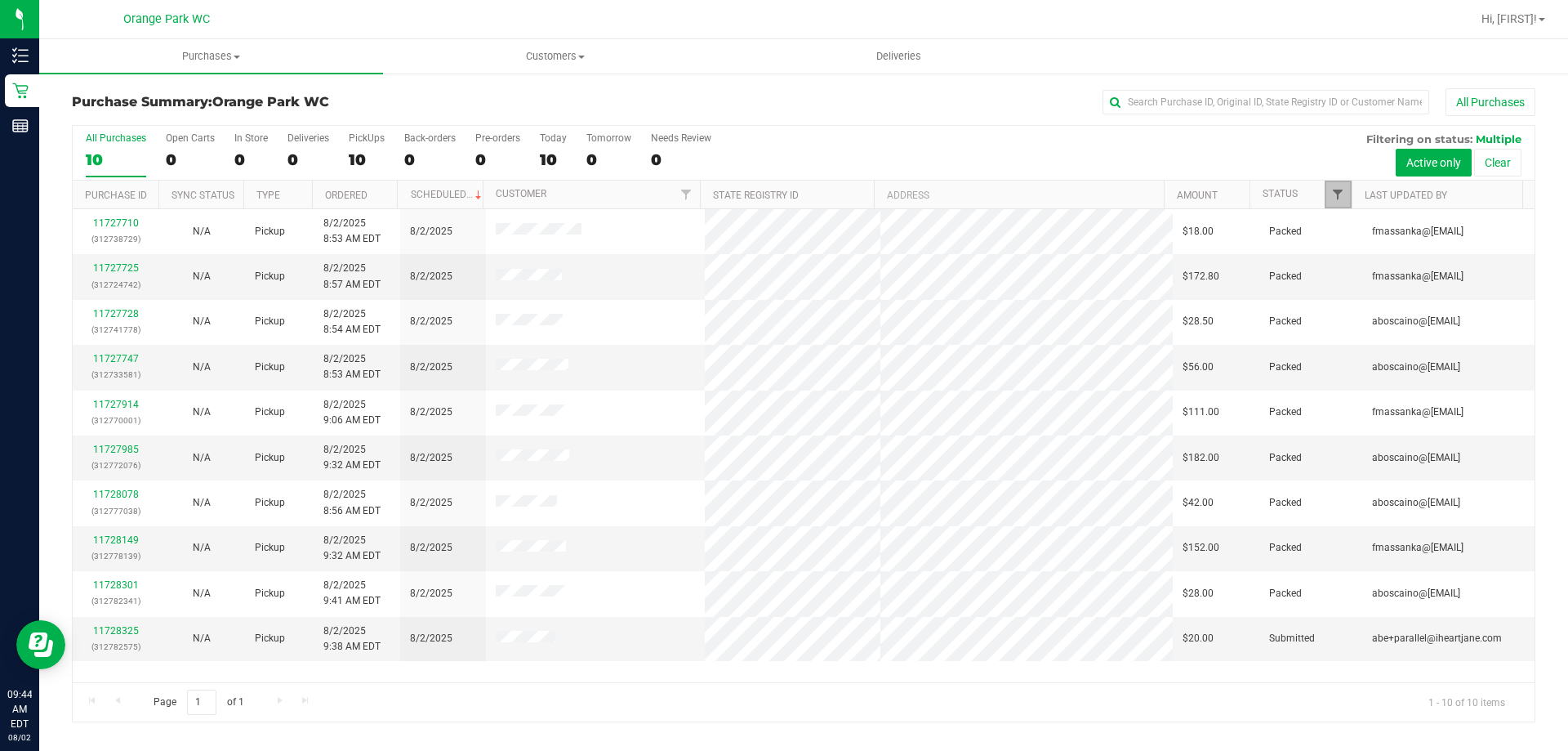 click at bounding box center (1338, 194) 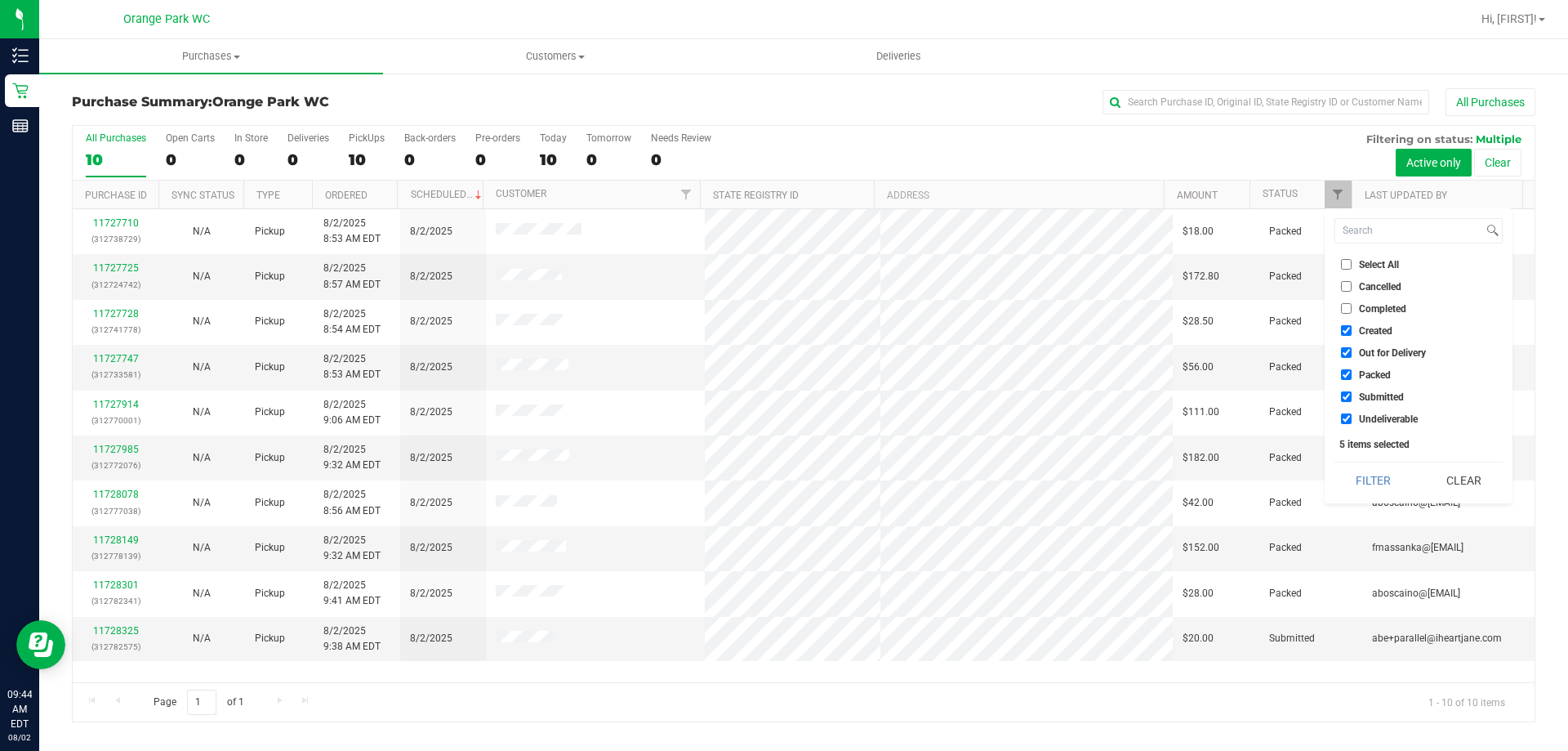 click on "Submitted" at bounding box center (1381, 397) 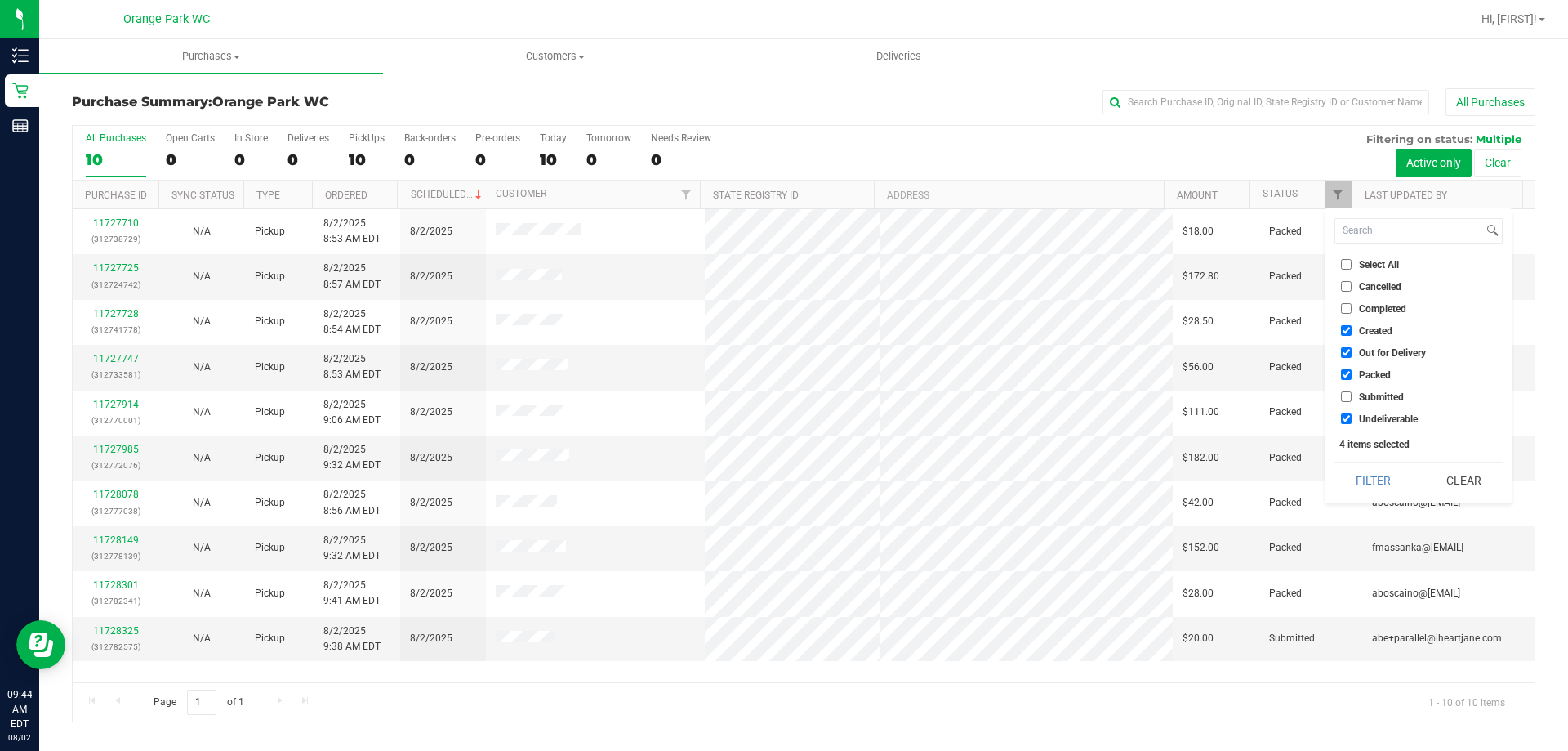 click on "Submitted" at bounding box center (1381, 397) 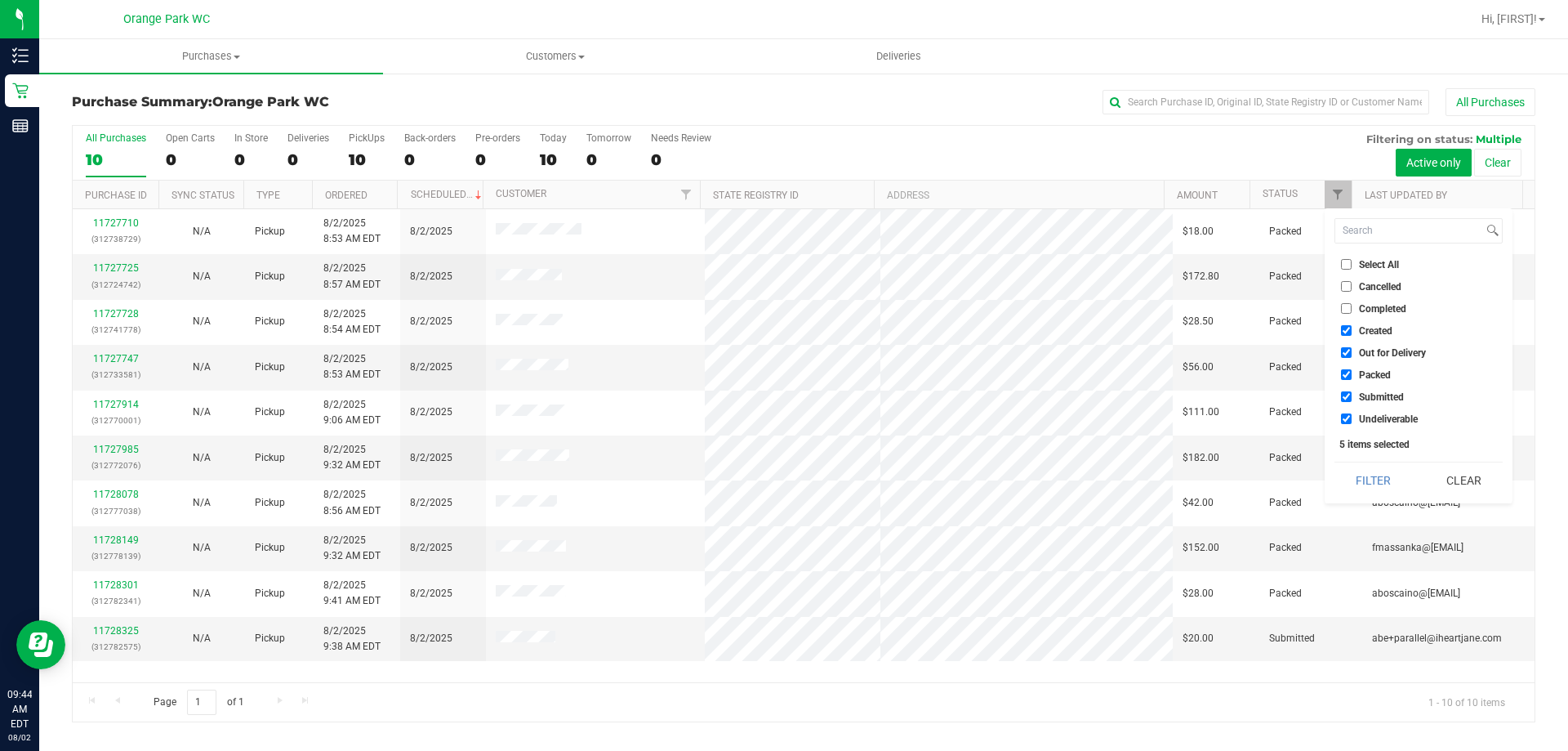 click on "Packed" at bounding box center [1374, 375] 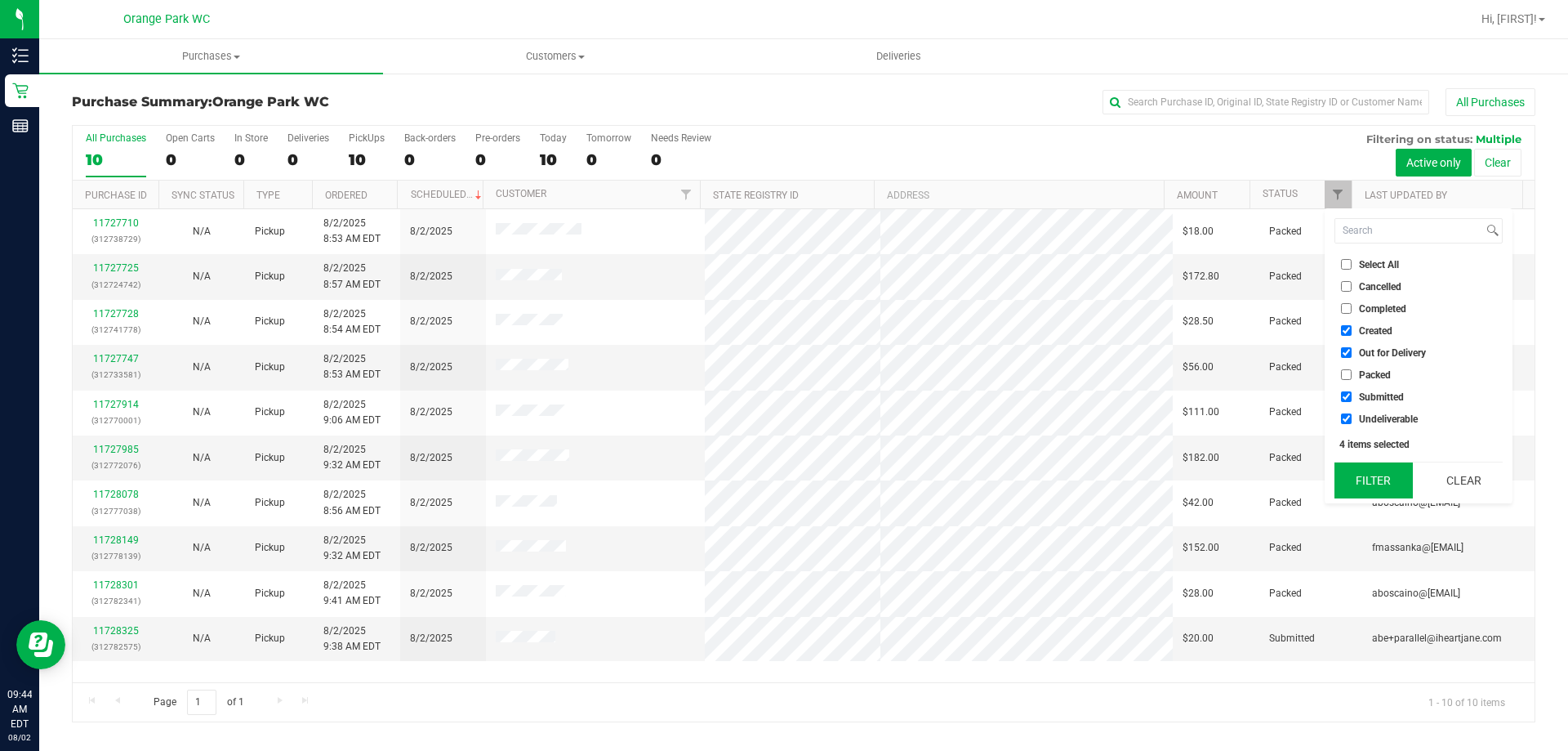 click on "Filter" at bounding box center [1374, 481] 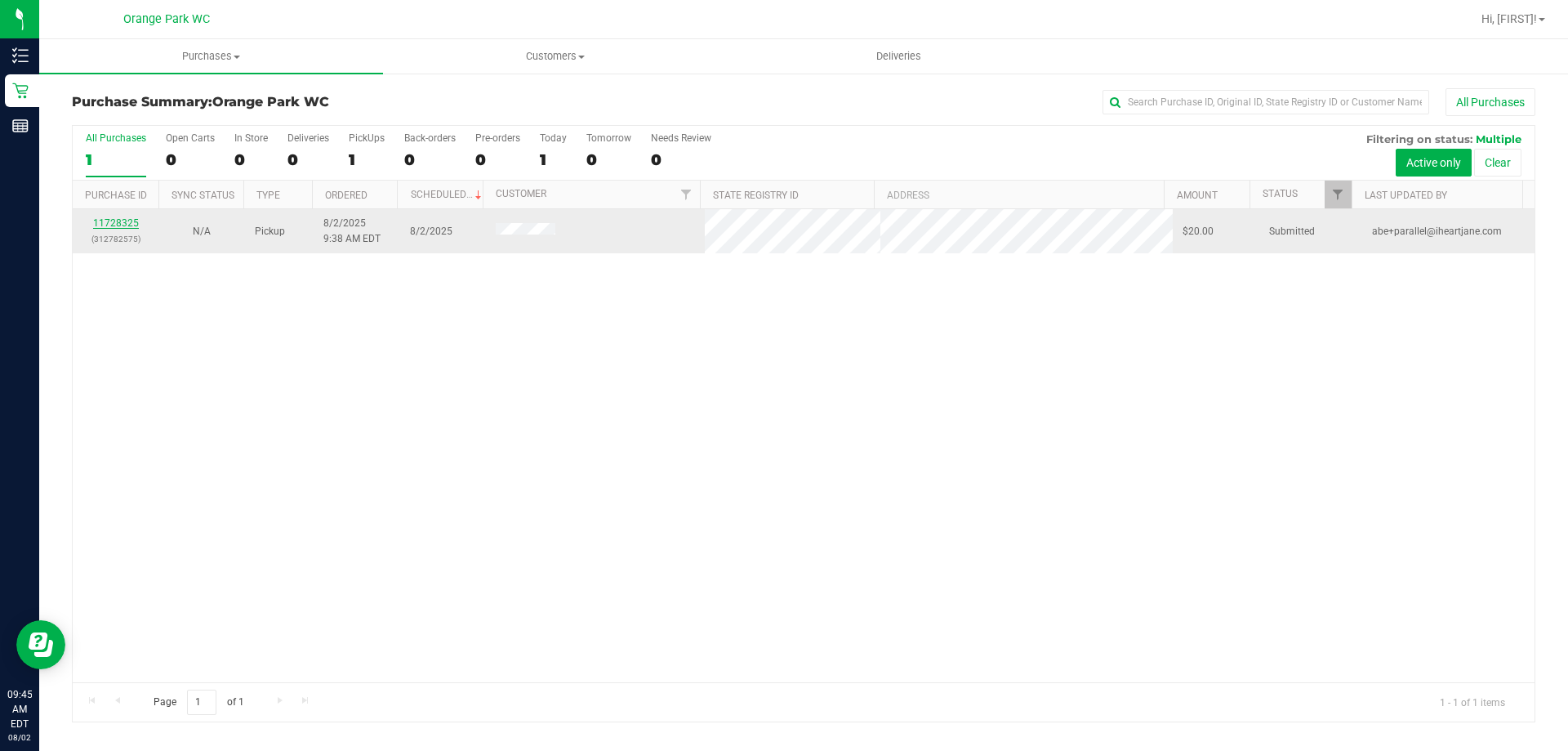 click on "11728325" at bounding box center [116, 223] 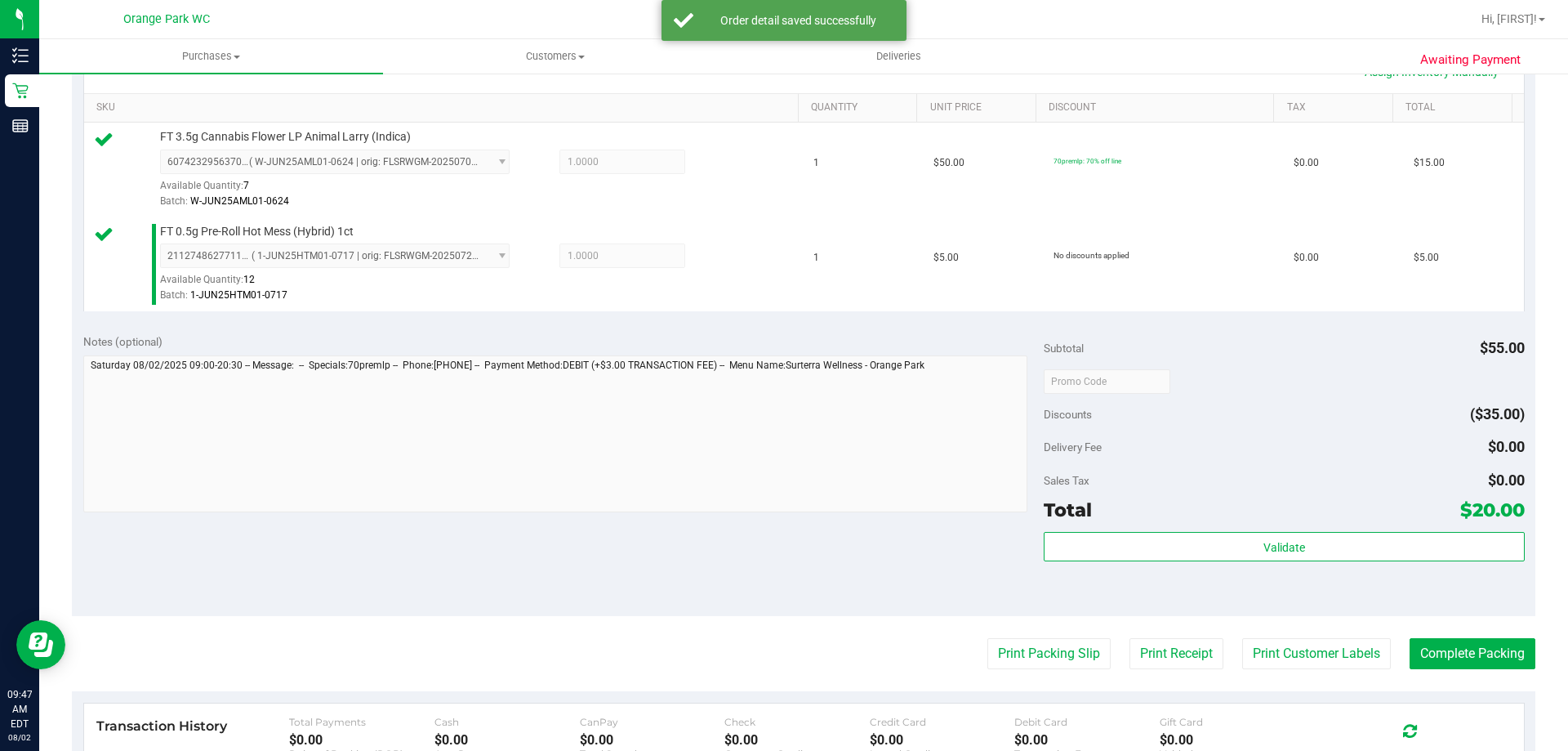 scroll, scrollTop: 572, scrollLeft: 0, axis: vertical 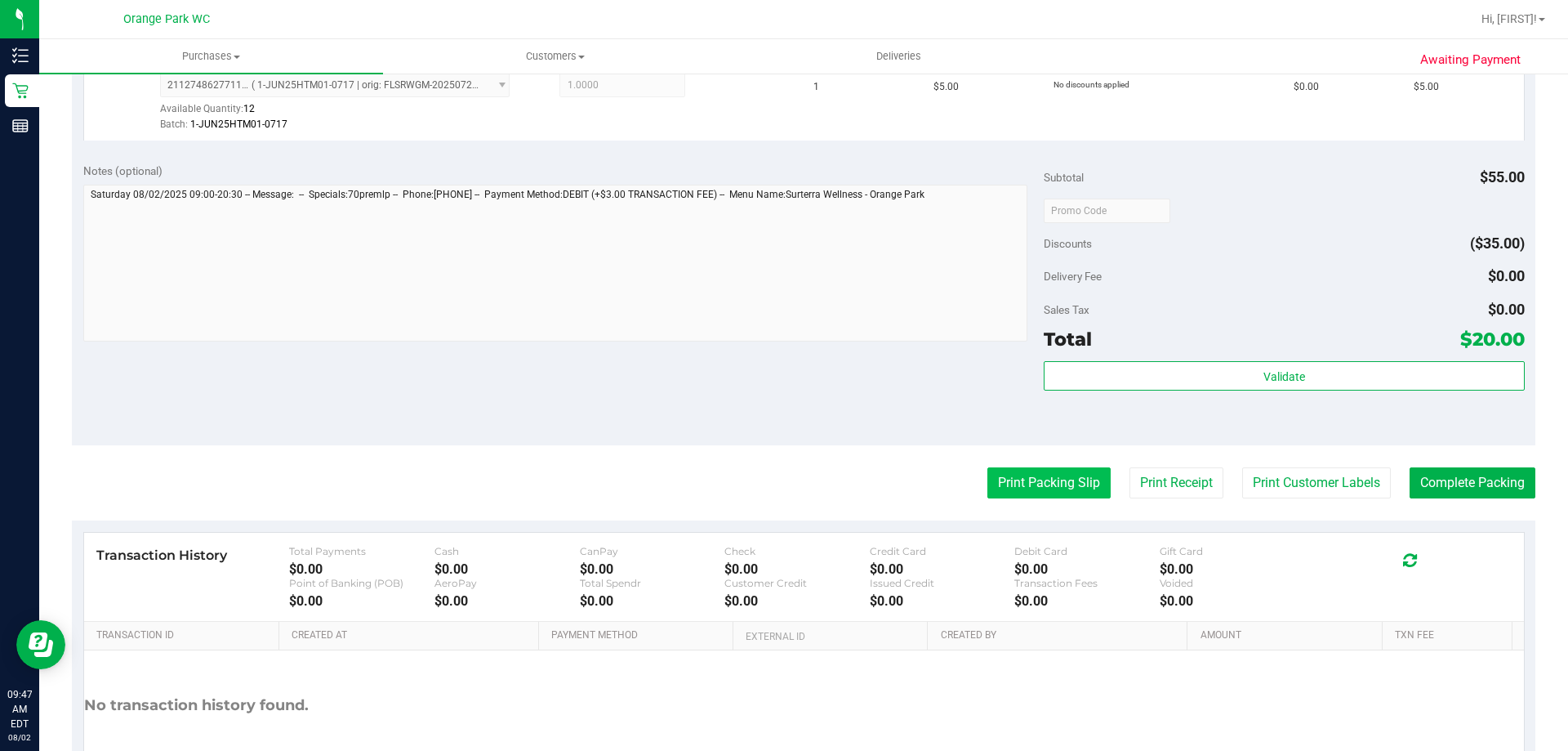 click on "Print Packing Slip" at bounding box center [1049, 483] 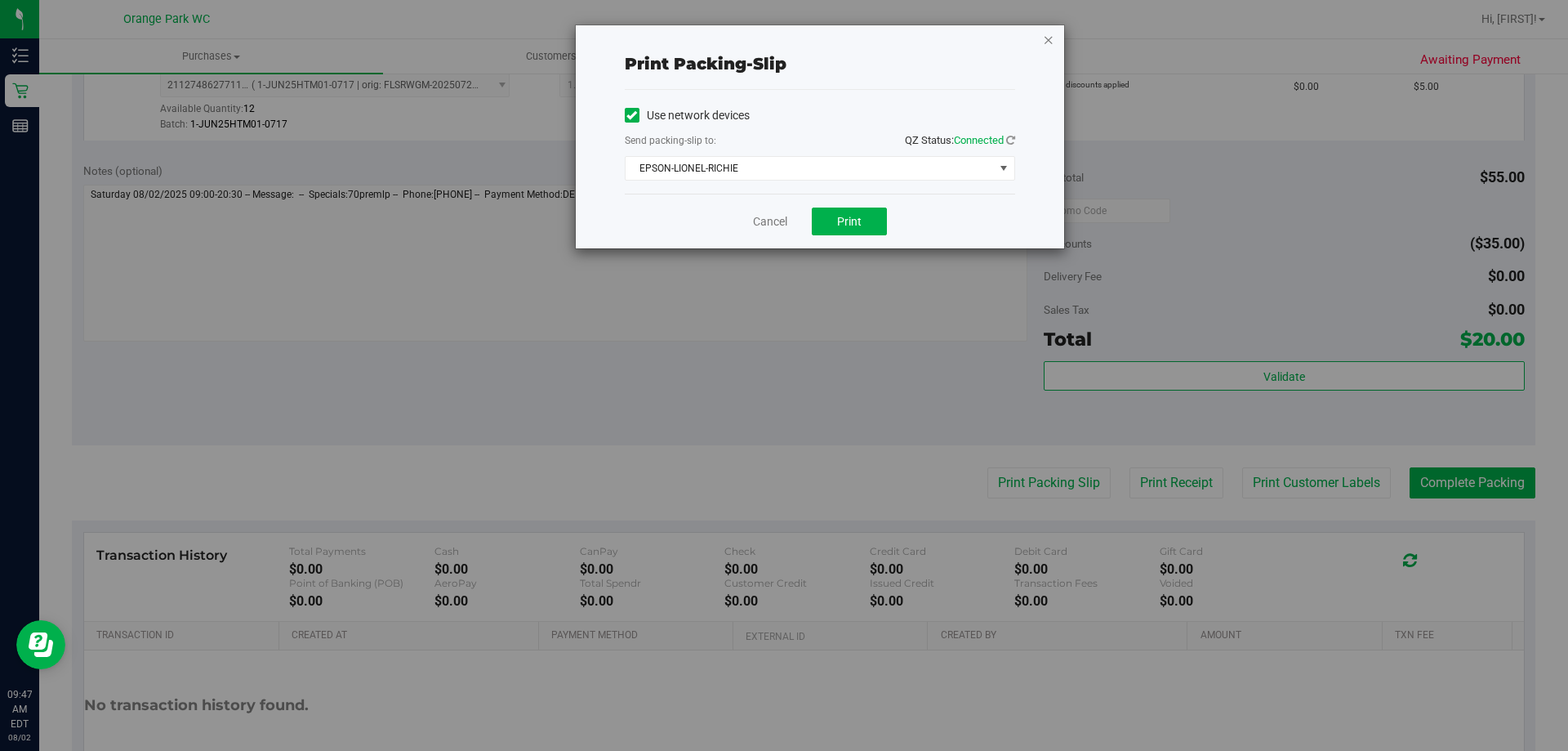 click at bounding box center (1049, 39) 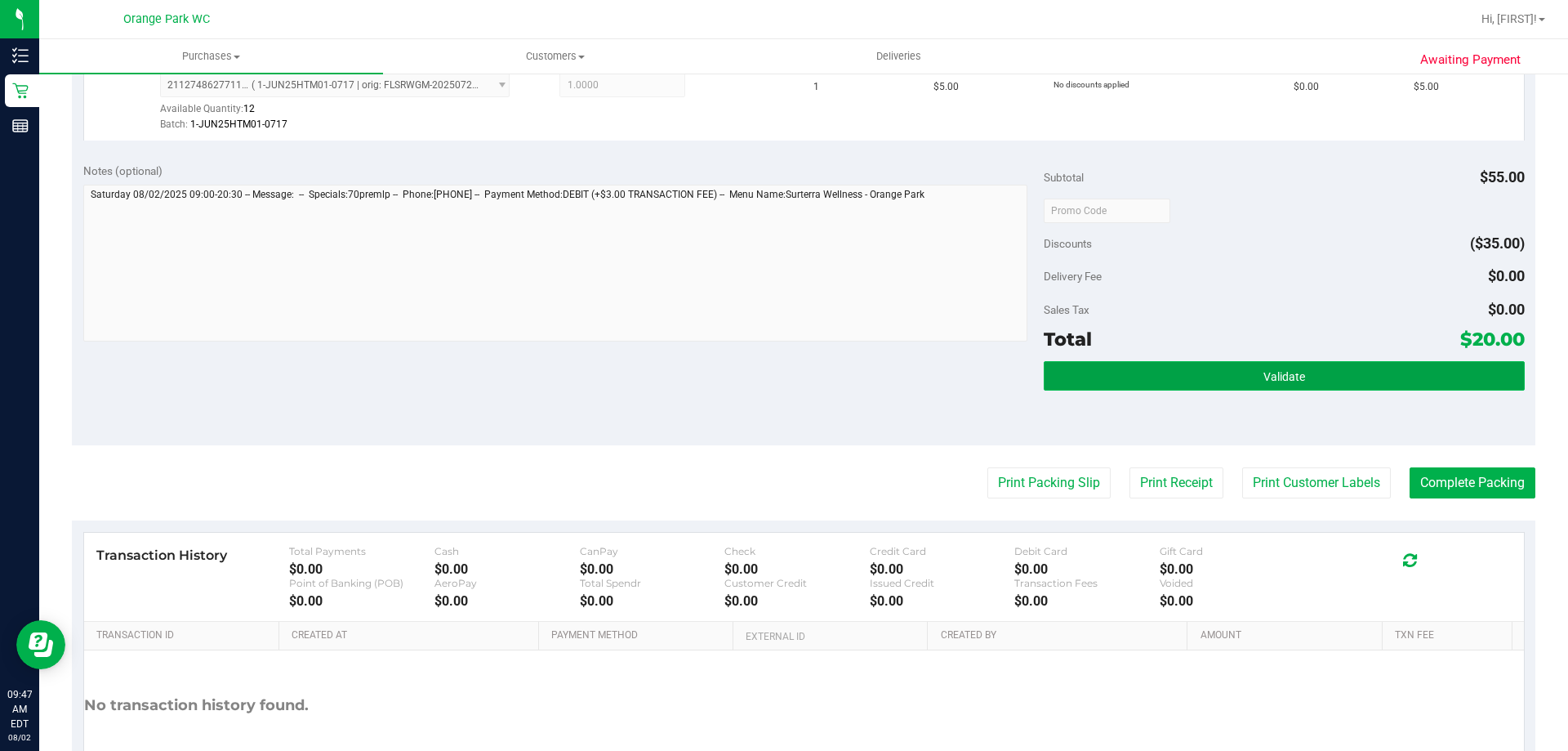 click on "Validate" at bounding box center [1284, 376] 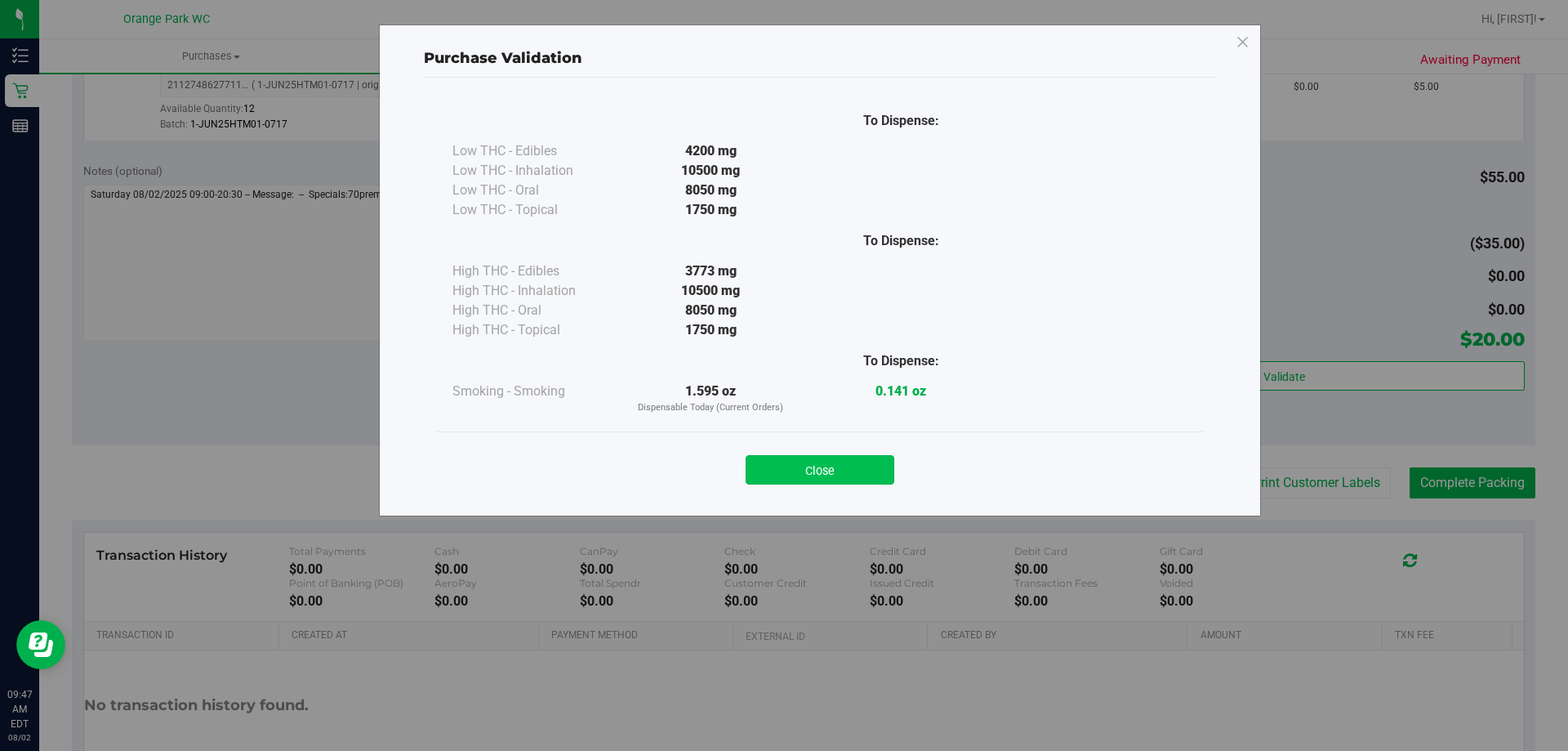 click on "Close" at bounding box center (820, 470) 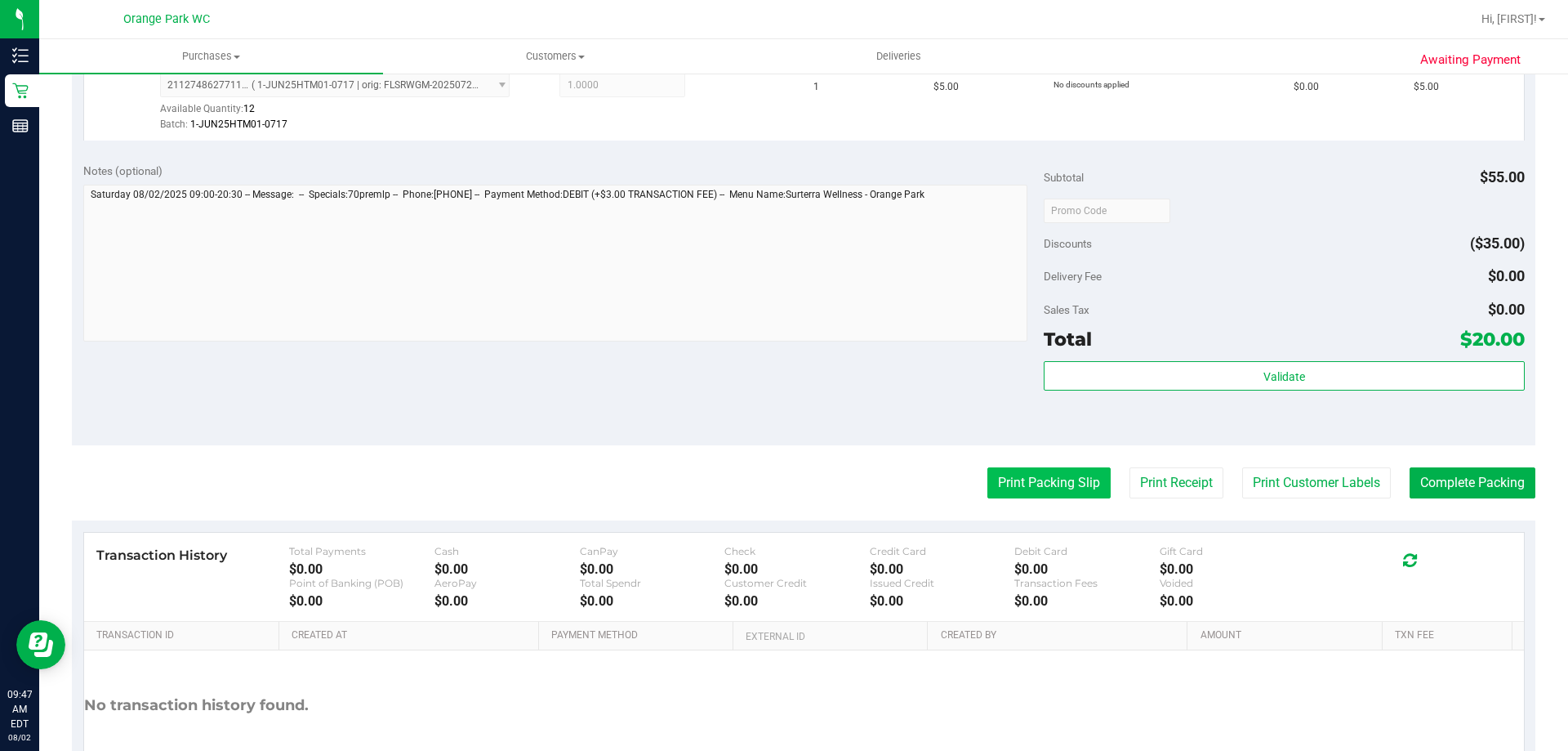 click on "Print Packing Slip" at bounding box center [1049, 483] 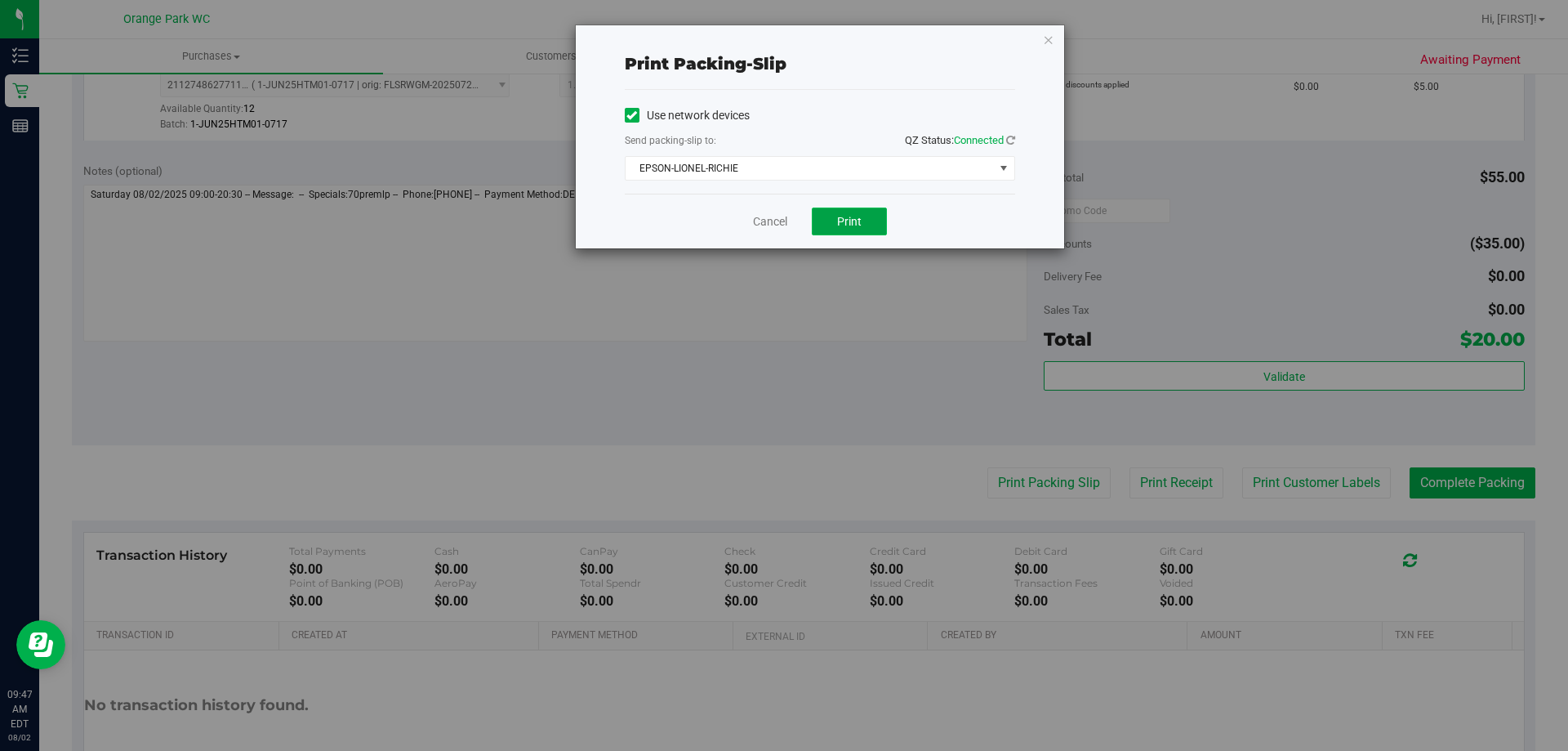 click on "Print" at bounding box center [849, 221] 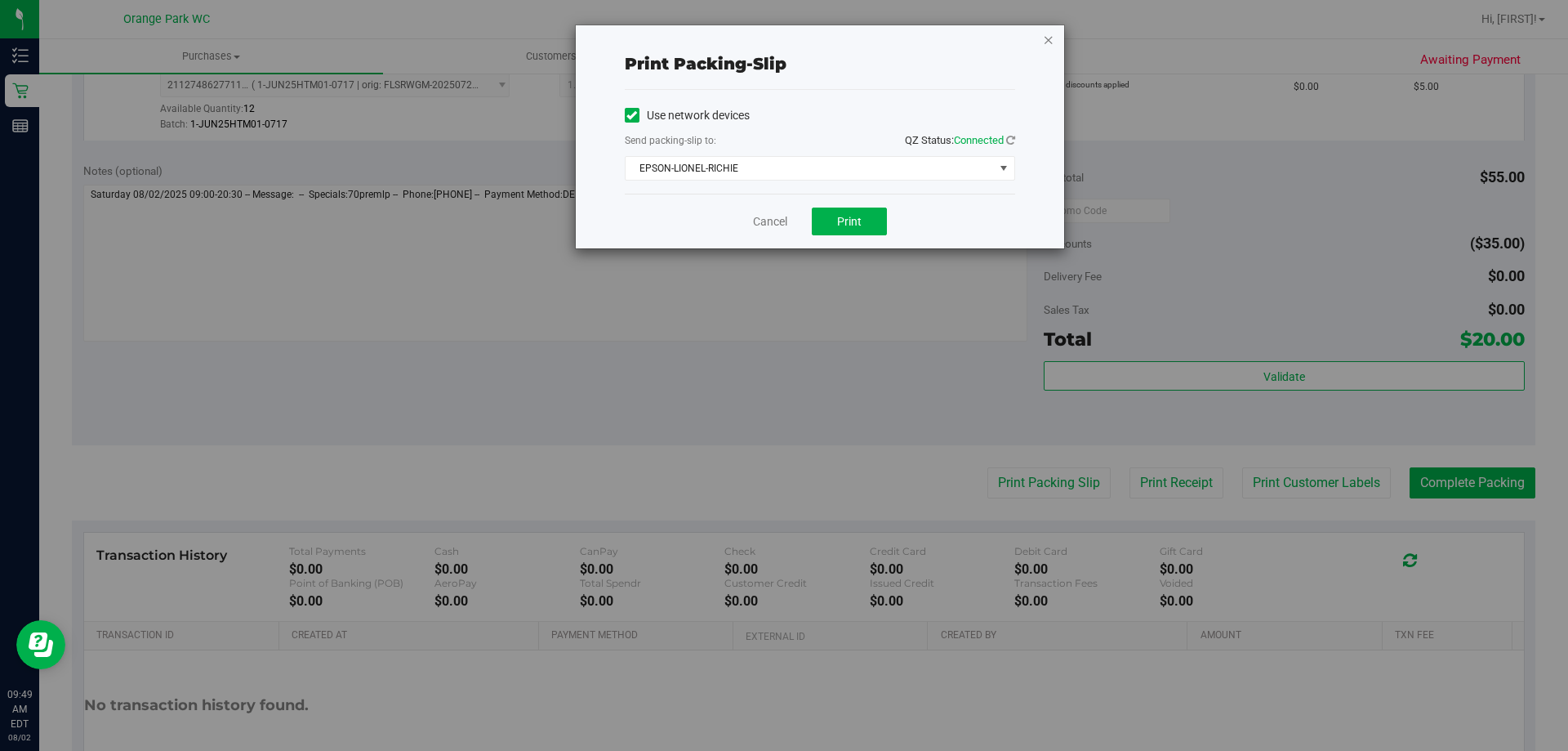 click at bounding box center [1049, 39] 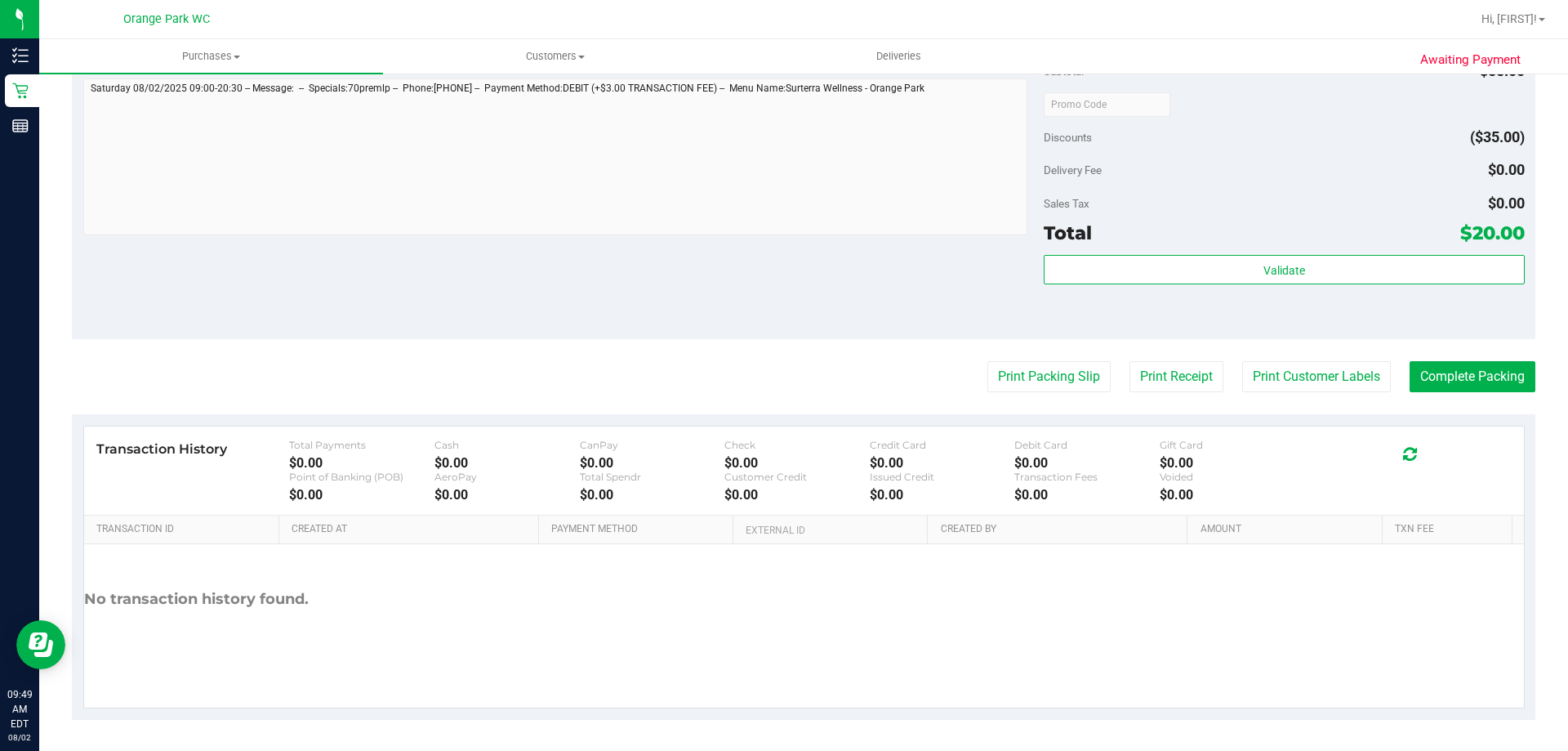 scroll, scrollTop: 680, scrollLeft: 0, axis: vertical 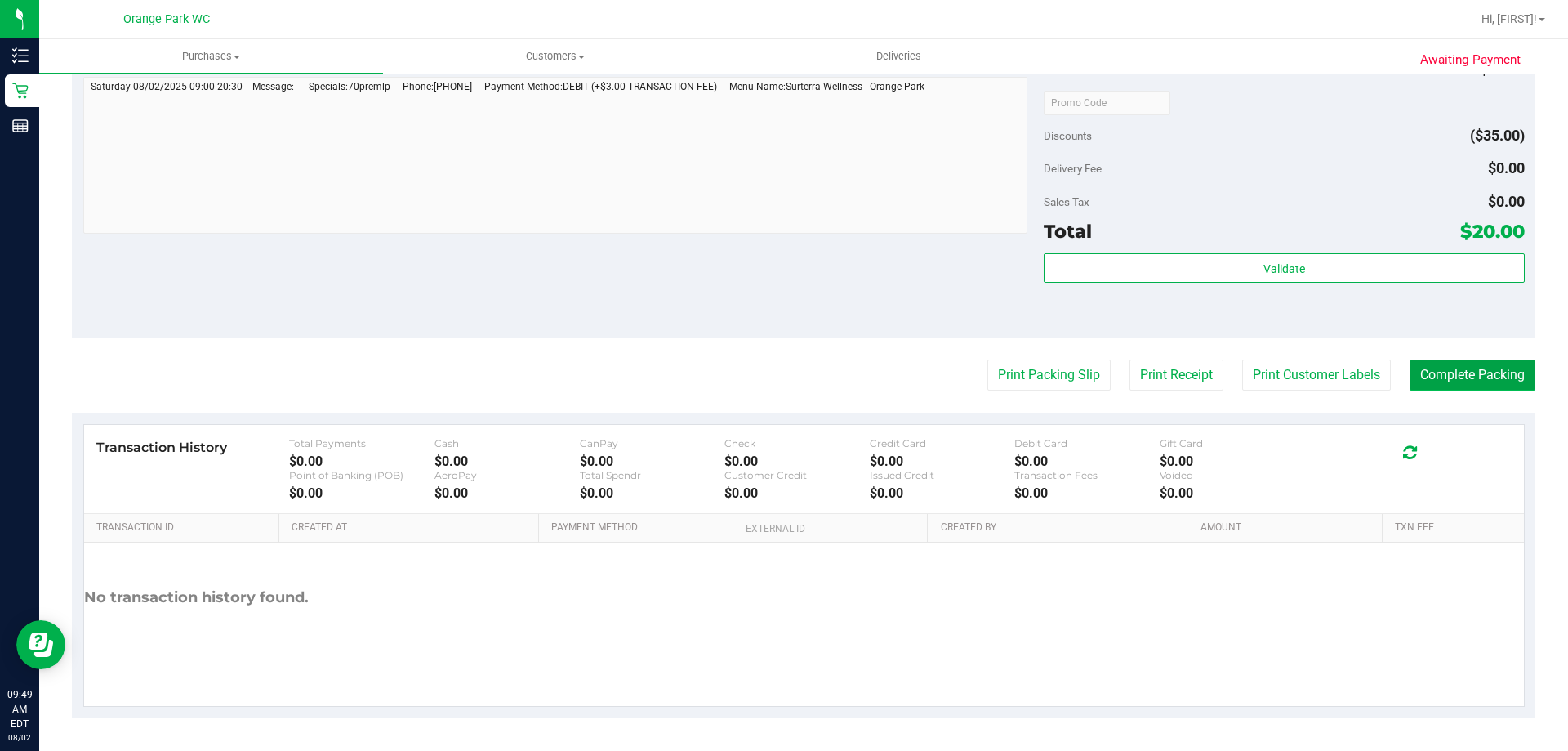 click on "Complete Packing" at bounding box center (1472, 375) 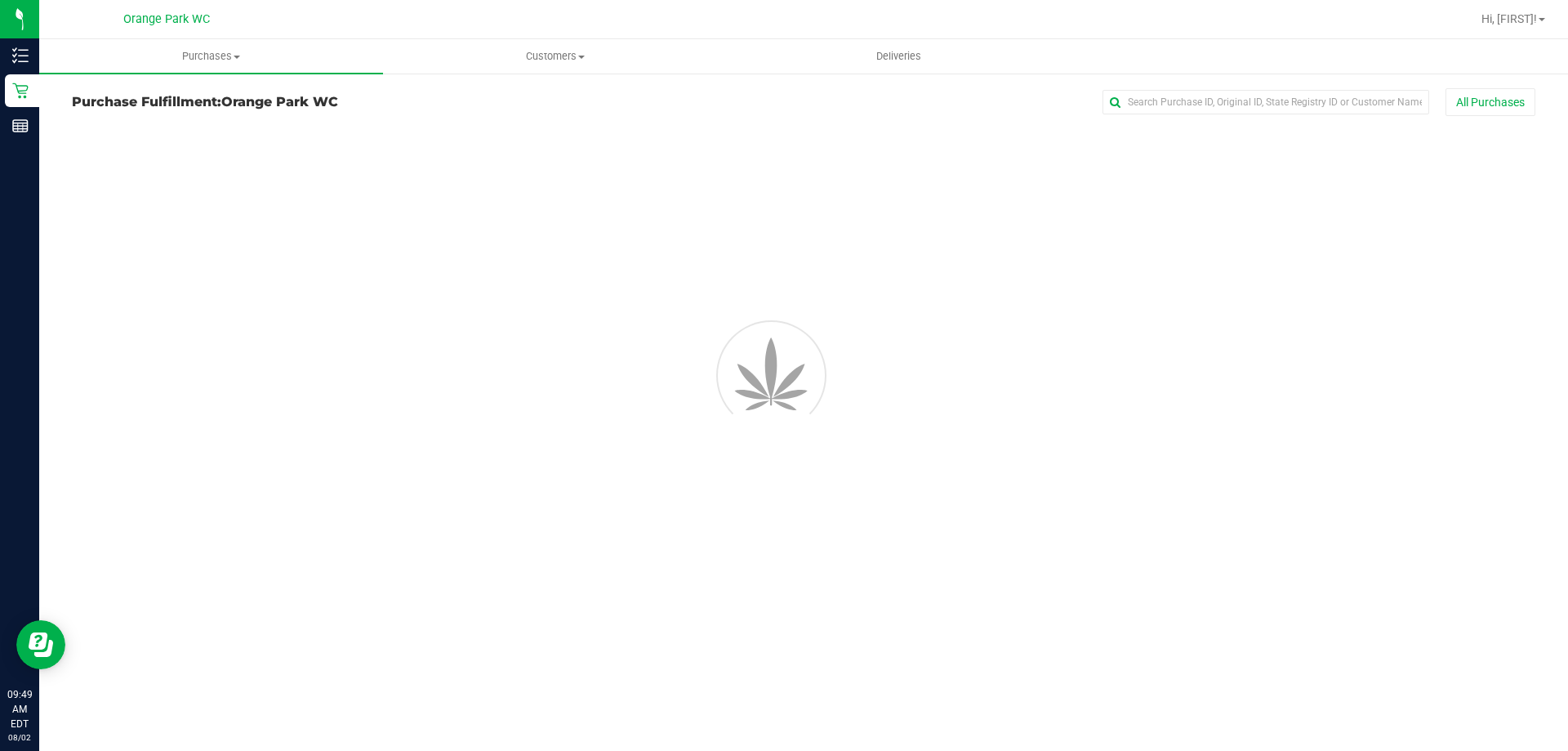 scroll, scrollTop: 0, scrollLeft: 0, axis: both 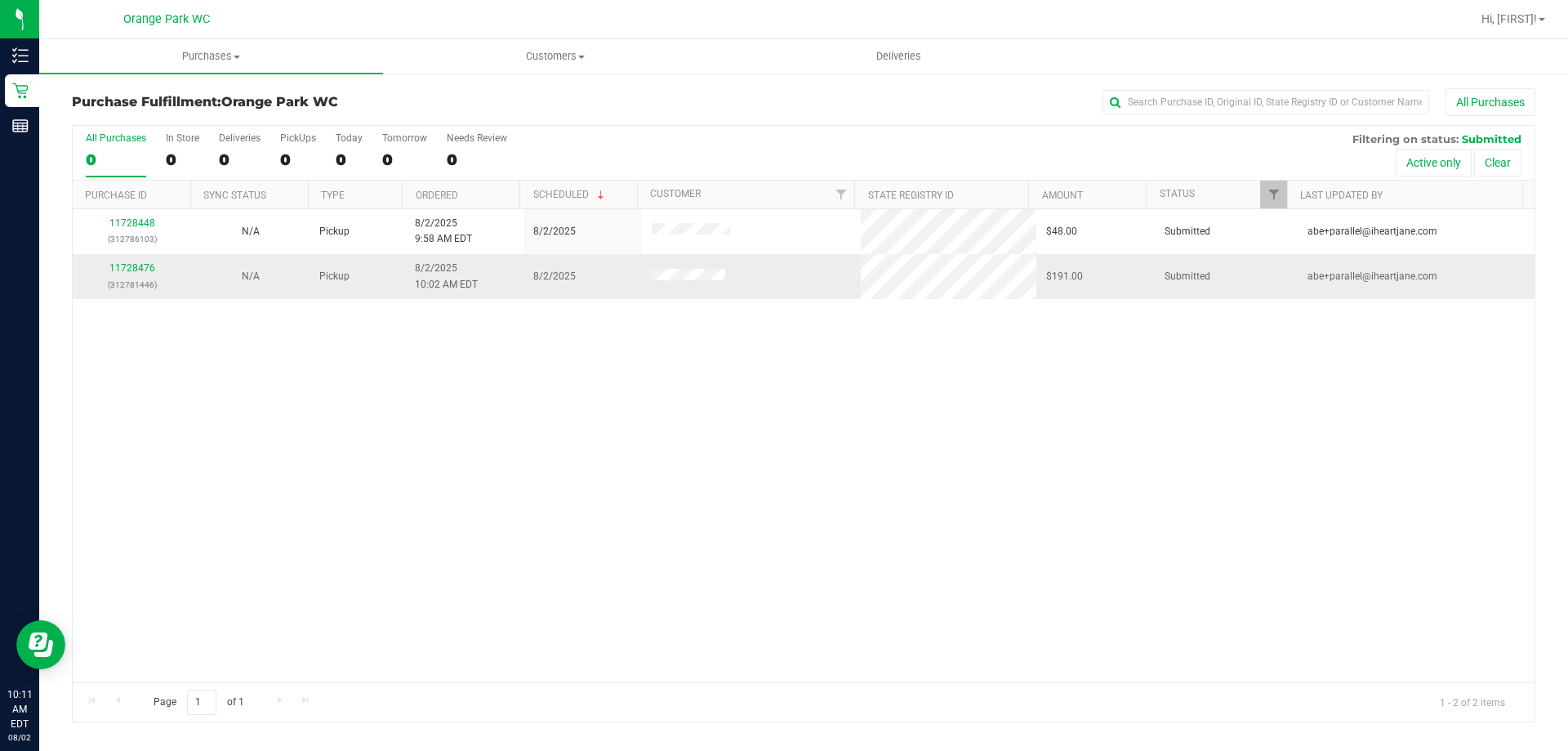 click on "(312781446)" at bounding box center [131, 284] 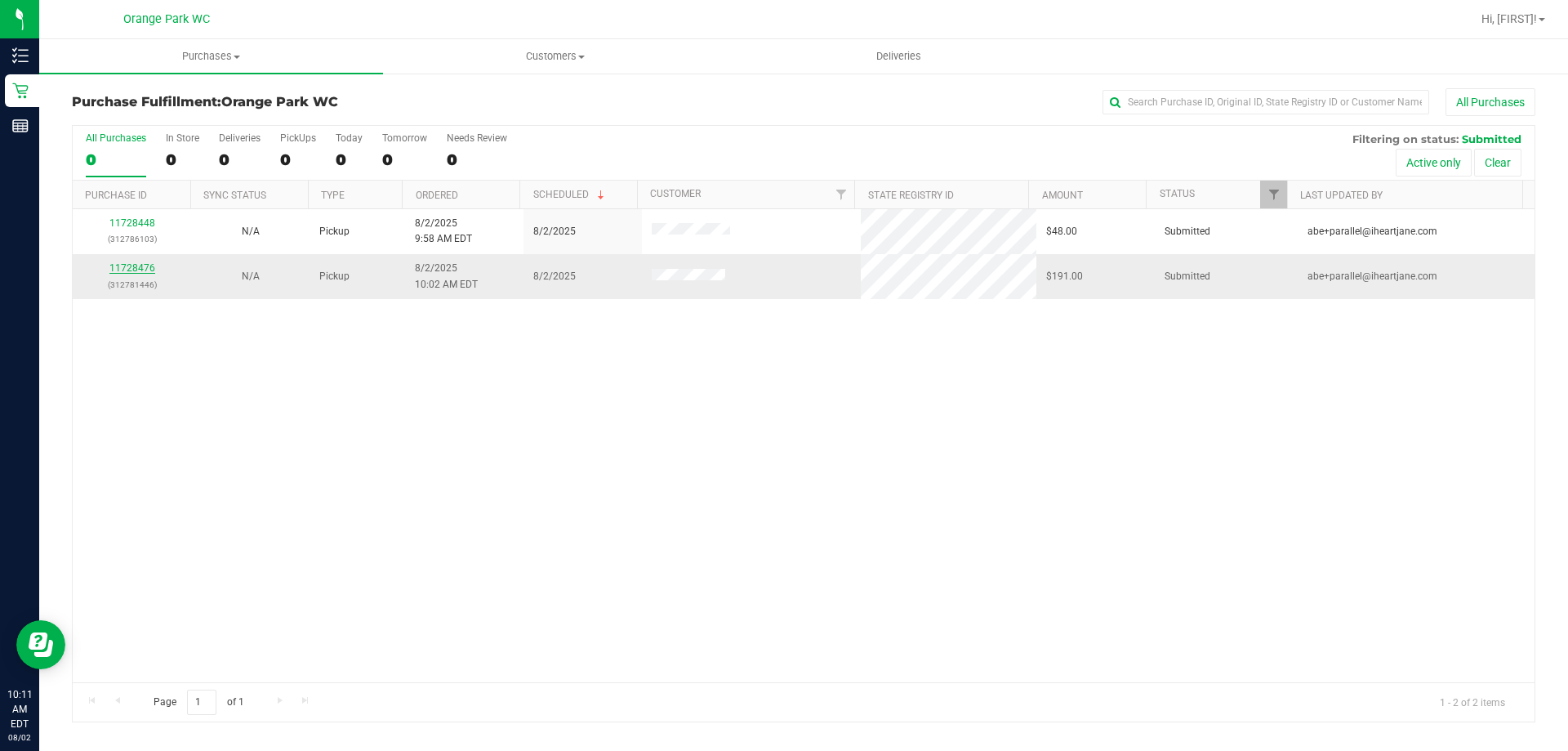 click on "11728476" at bounding box center (132, 268) 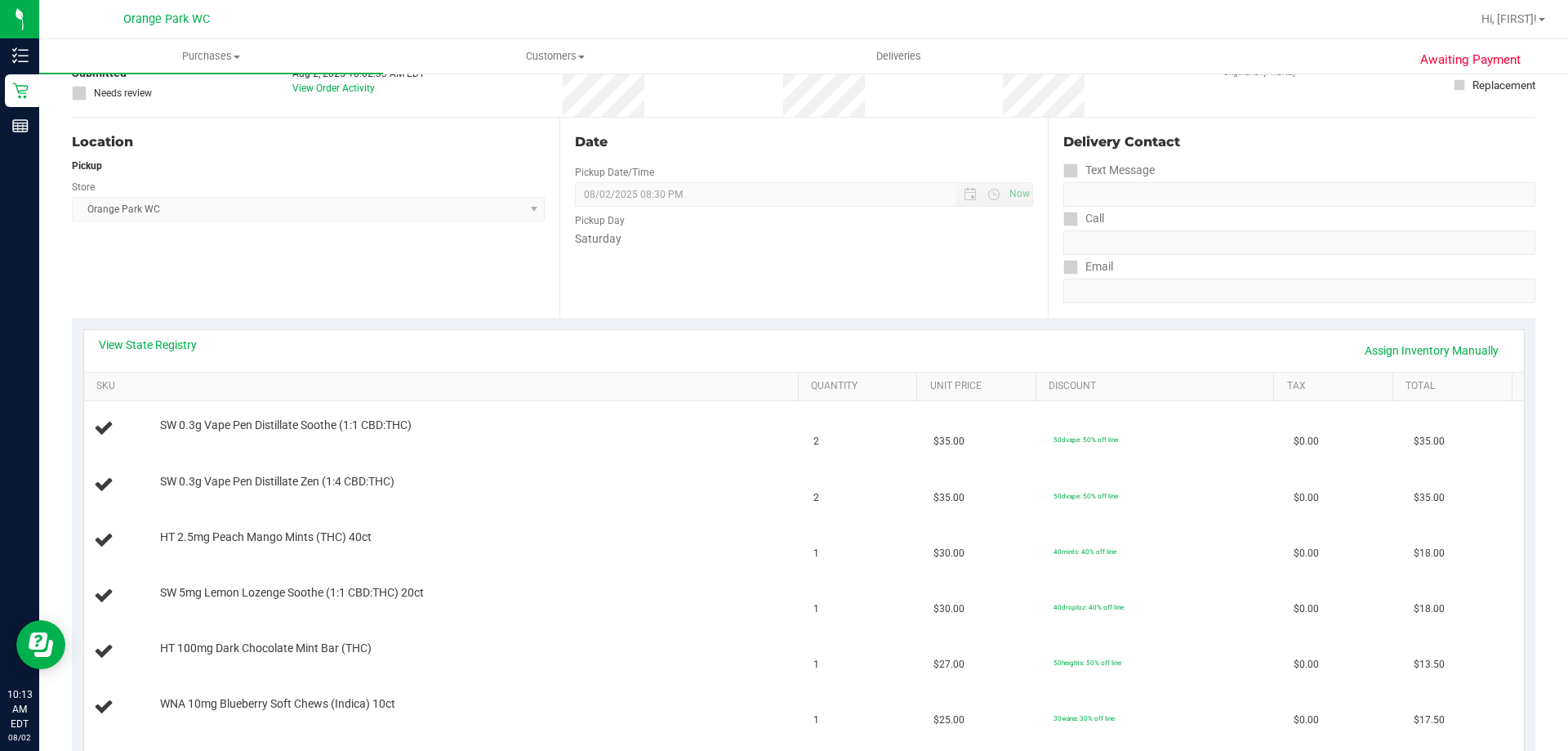 scroll, scrollTop: 0, scrollLeft: 0, axis: both 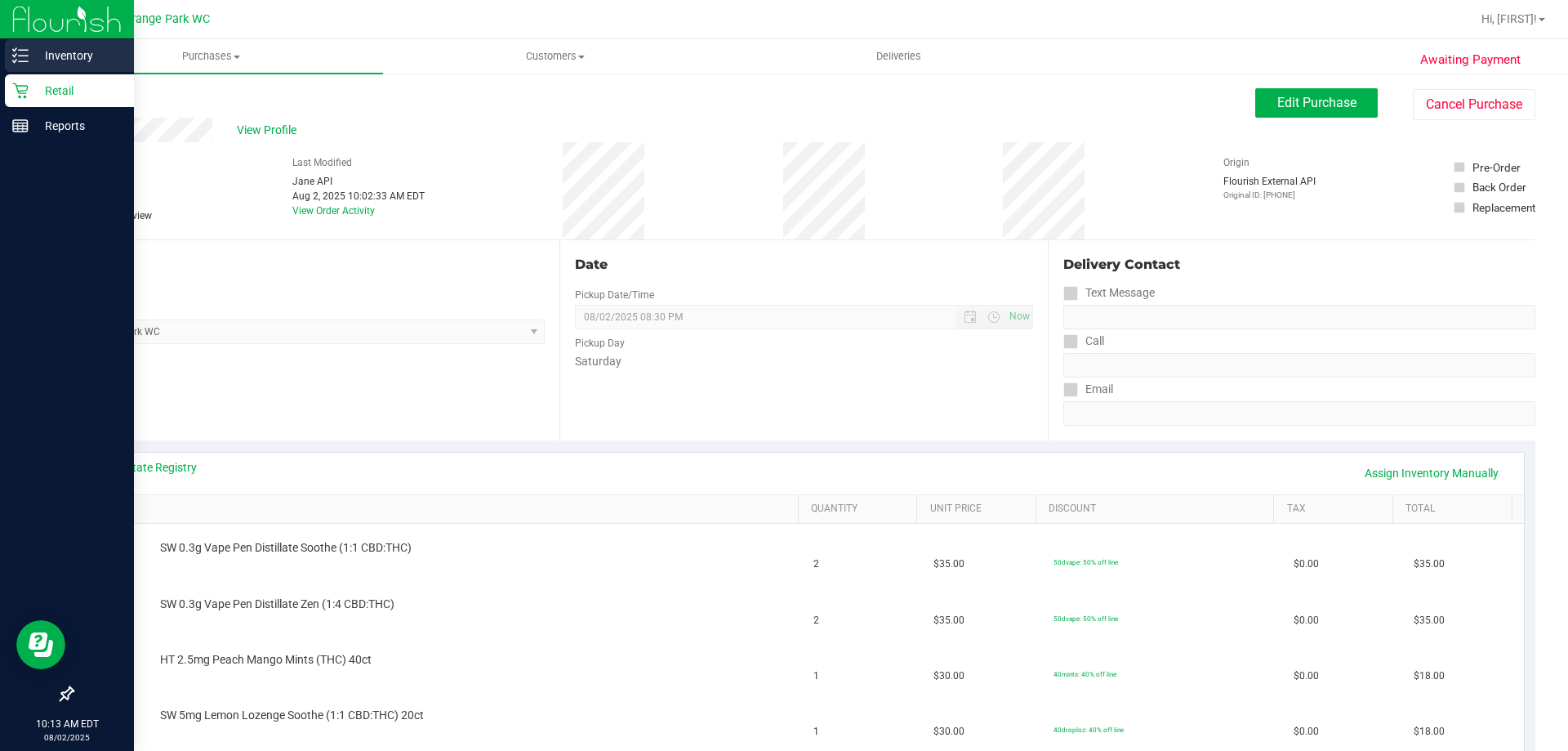 click 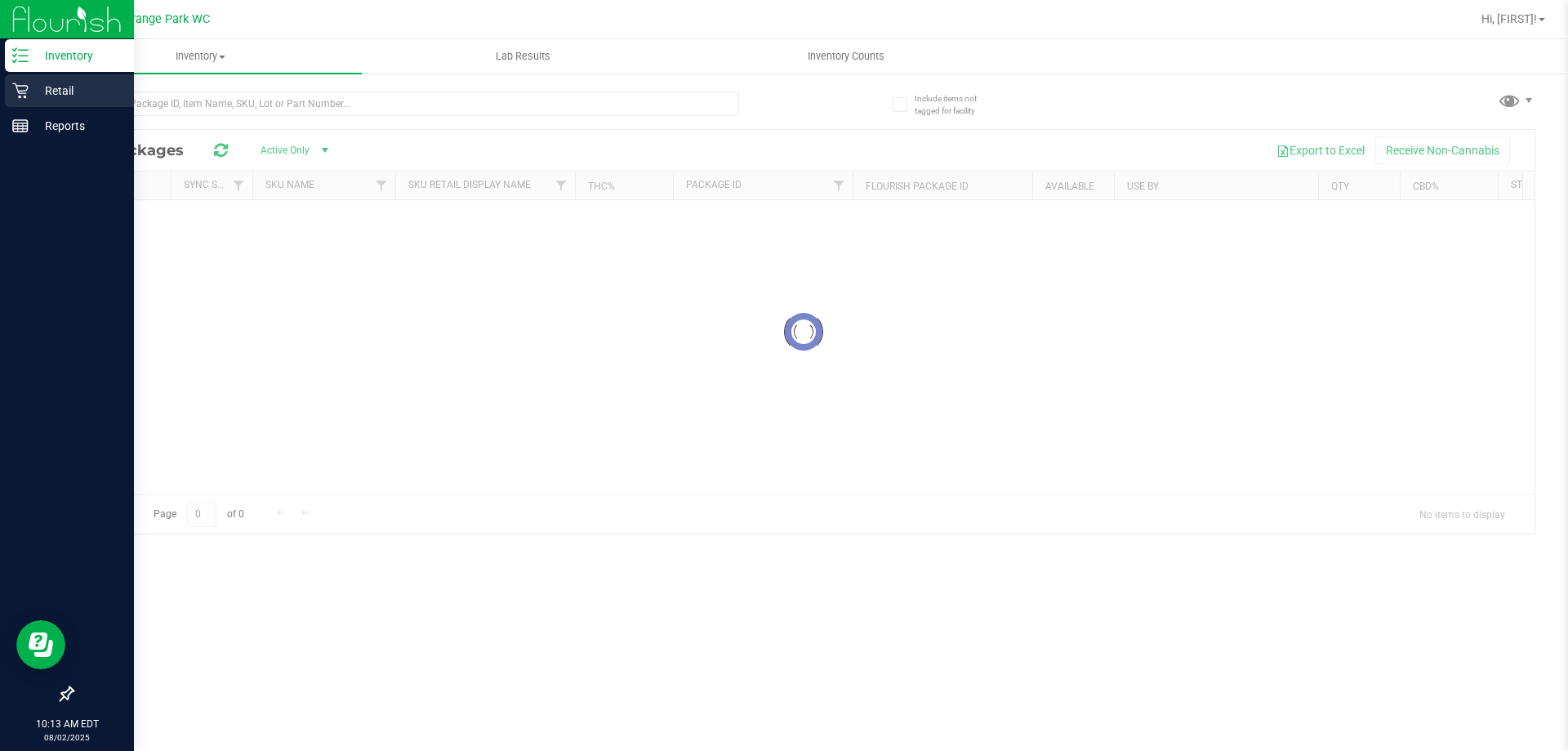 click on "Retail" at bounding box center [78, 91] 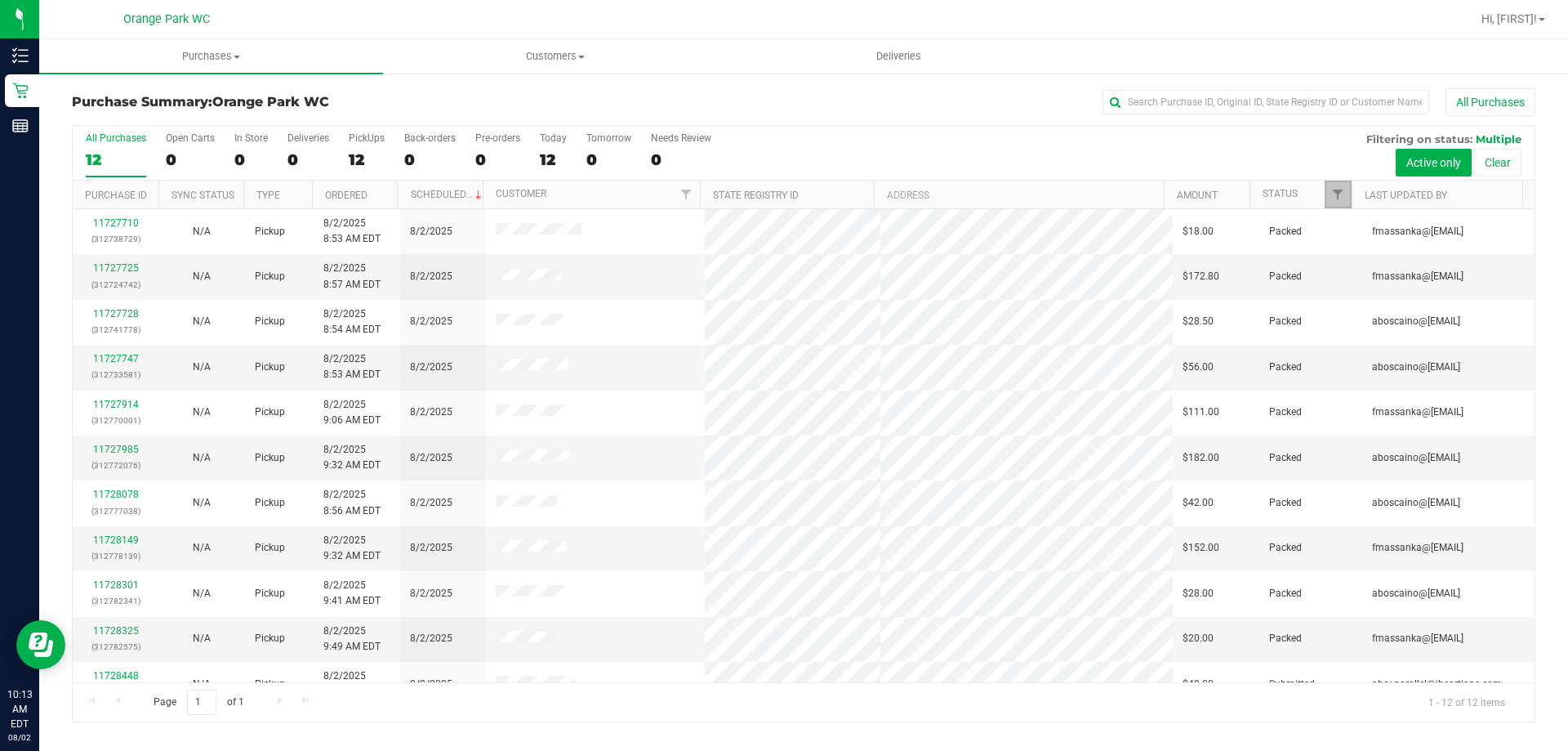 click at bounding box center (1338, 194) 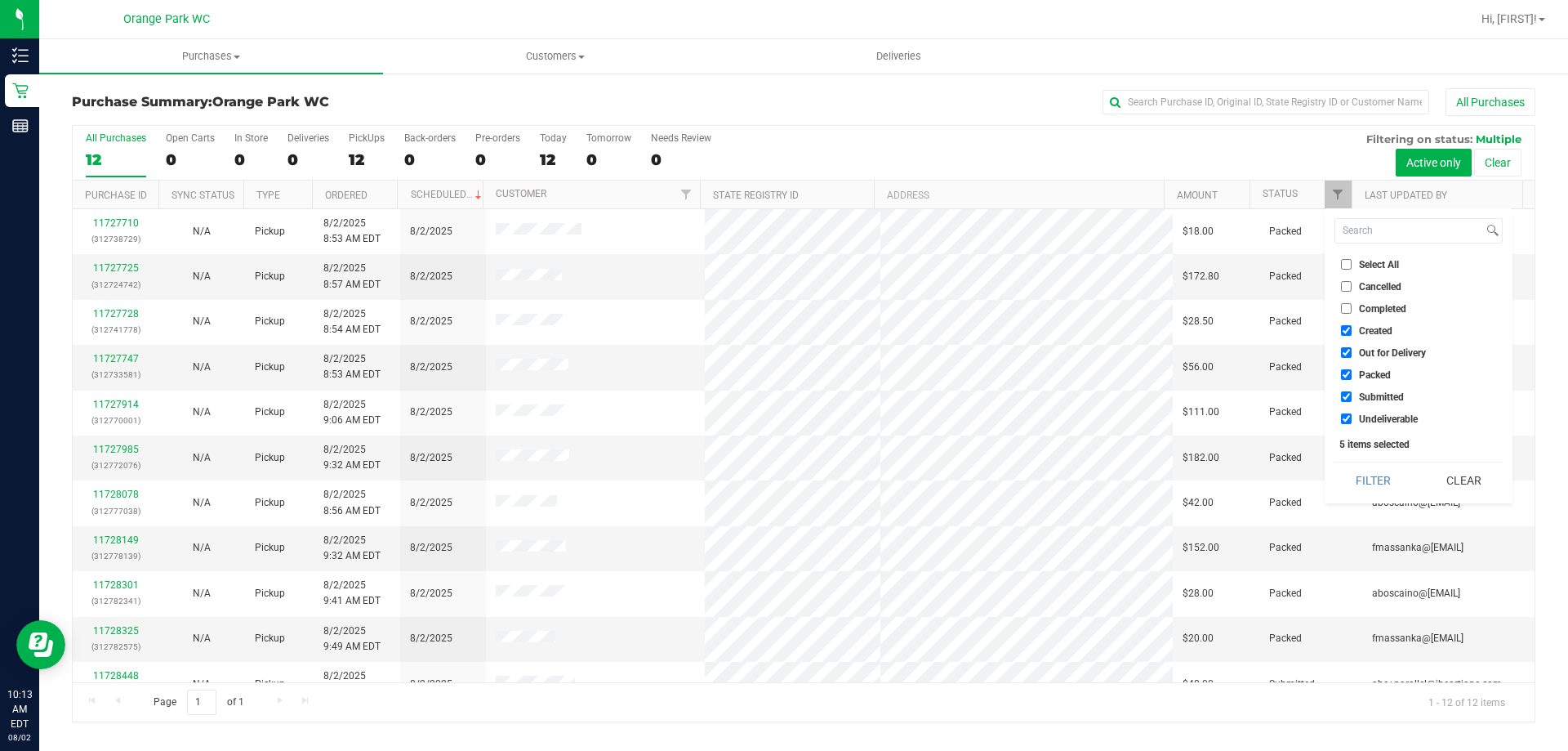 click on "Packed" at bounding box center (1374, 375) 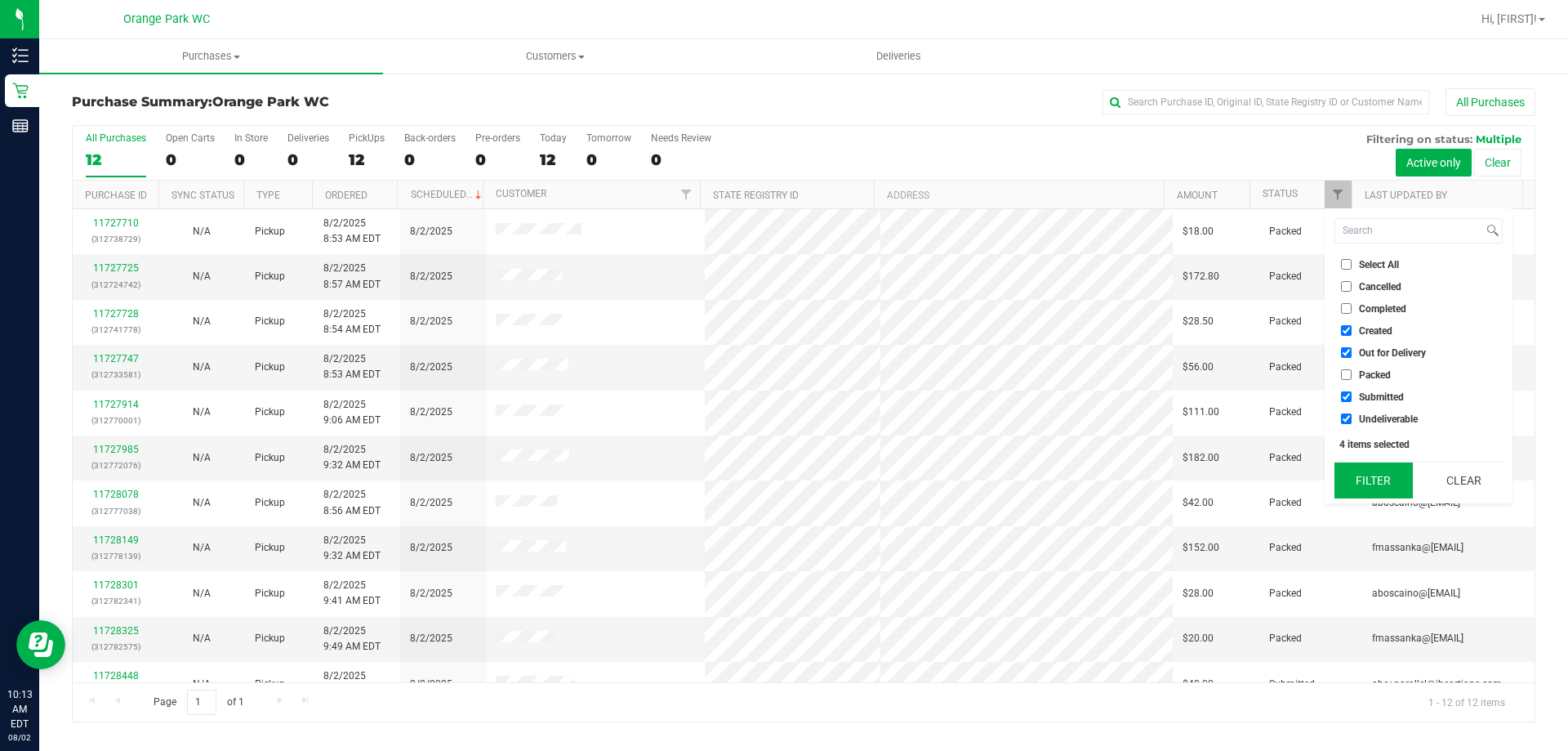 click on "Filter" at bounding box center (1374, 481) 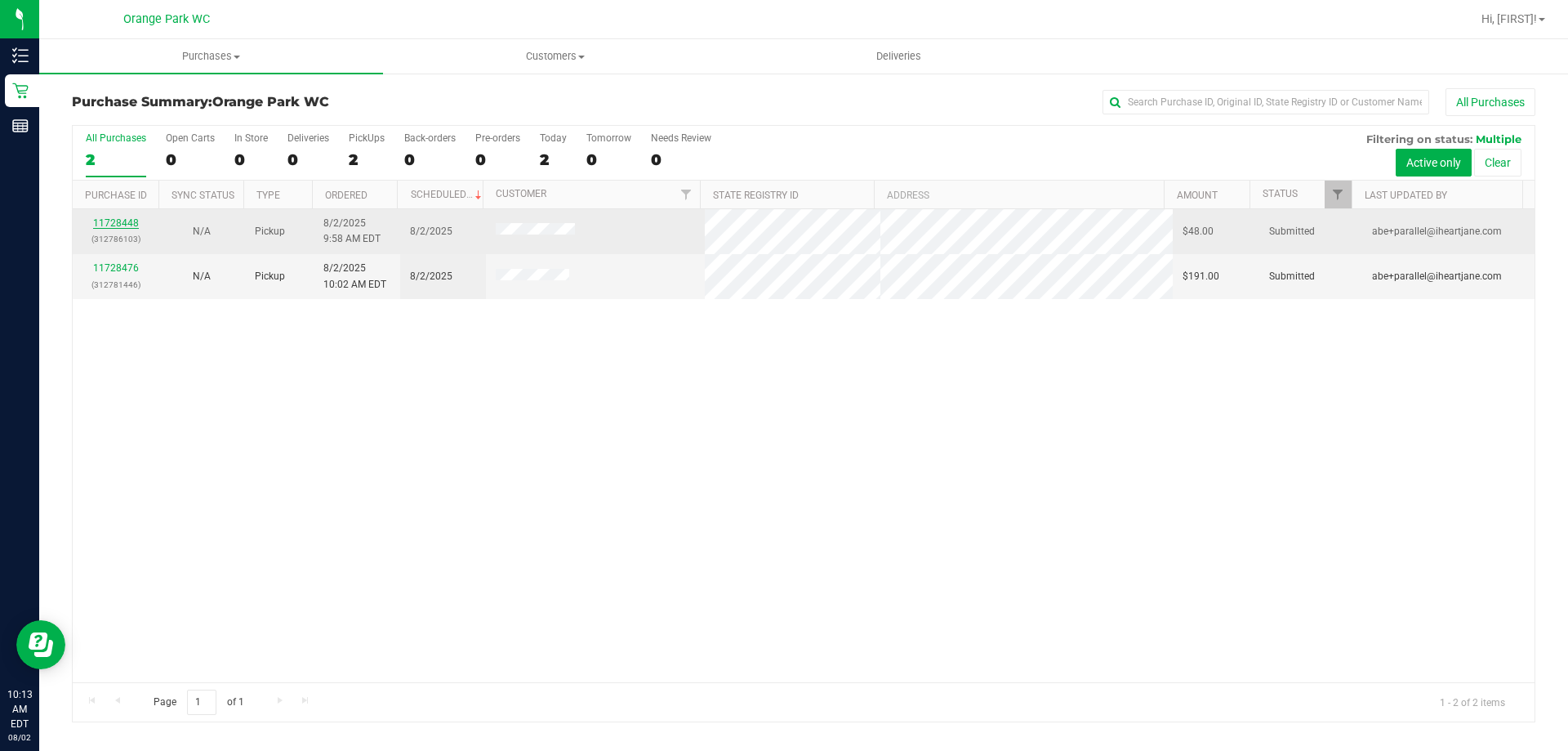 click on "11728448" at bounding box center [116, 223] 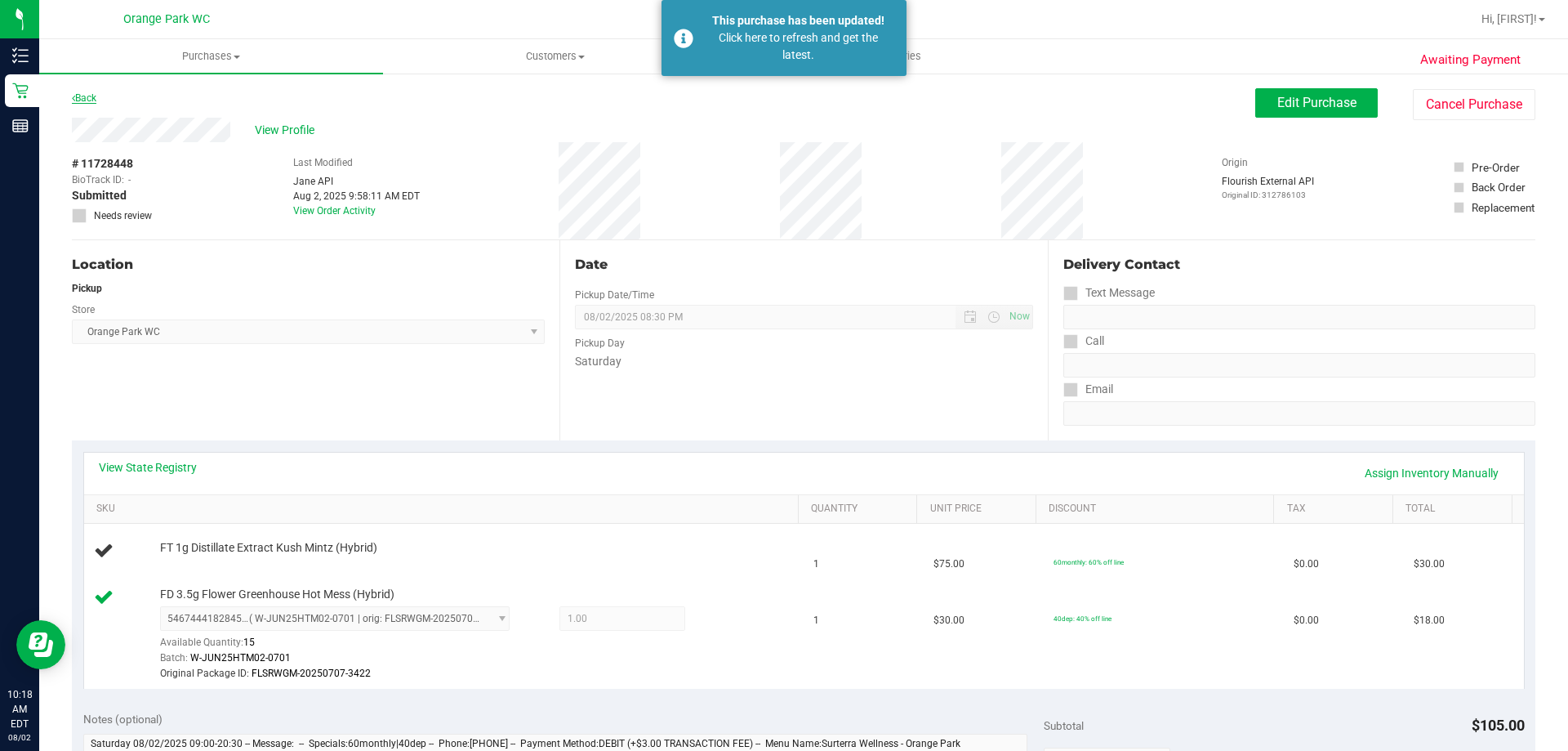 click on "Back" at bounding box center [84, 98] 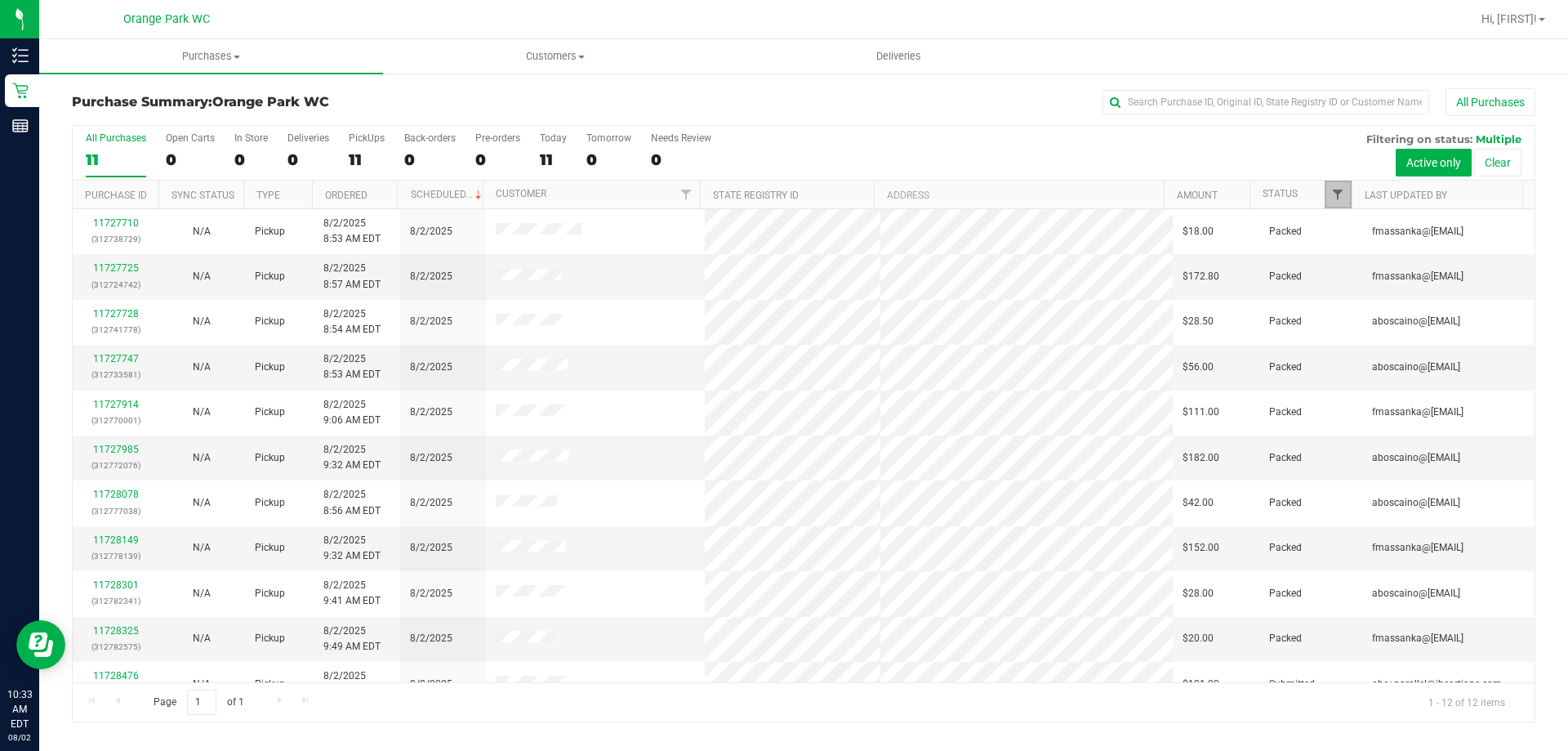 click at bounding box center (1338, 194) 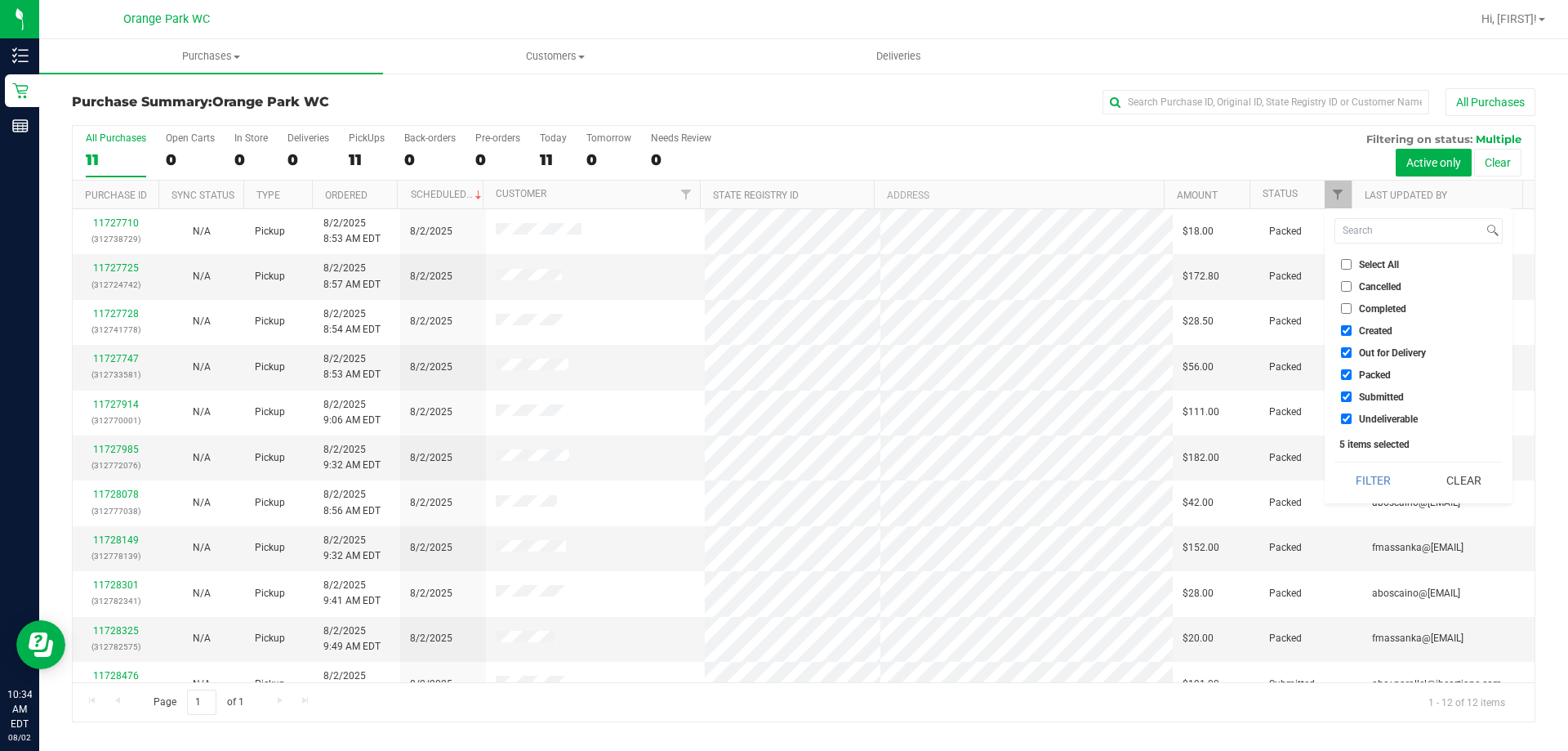click on "Submitted" at bounding box center [1381, 397] 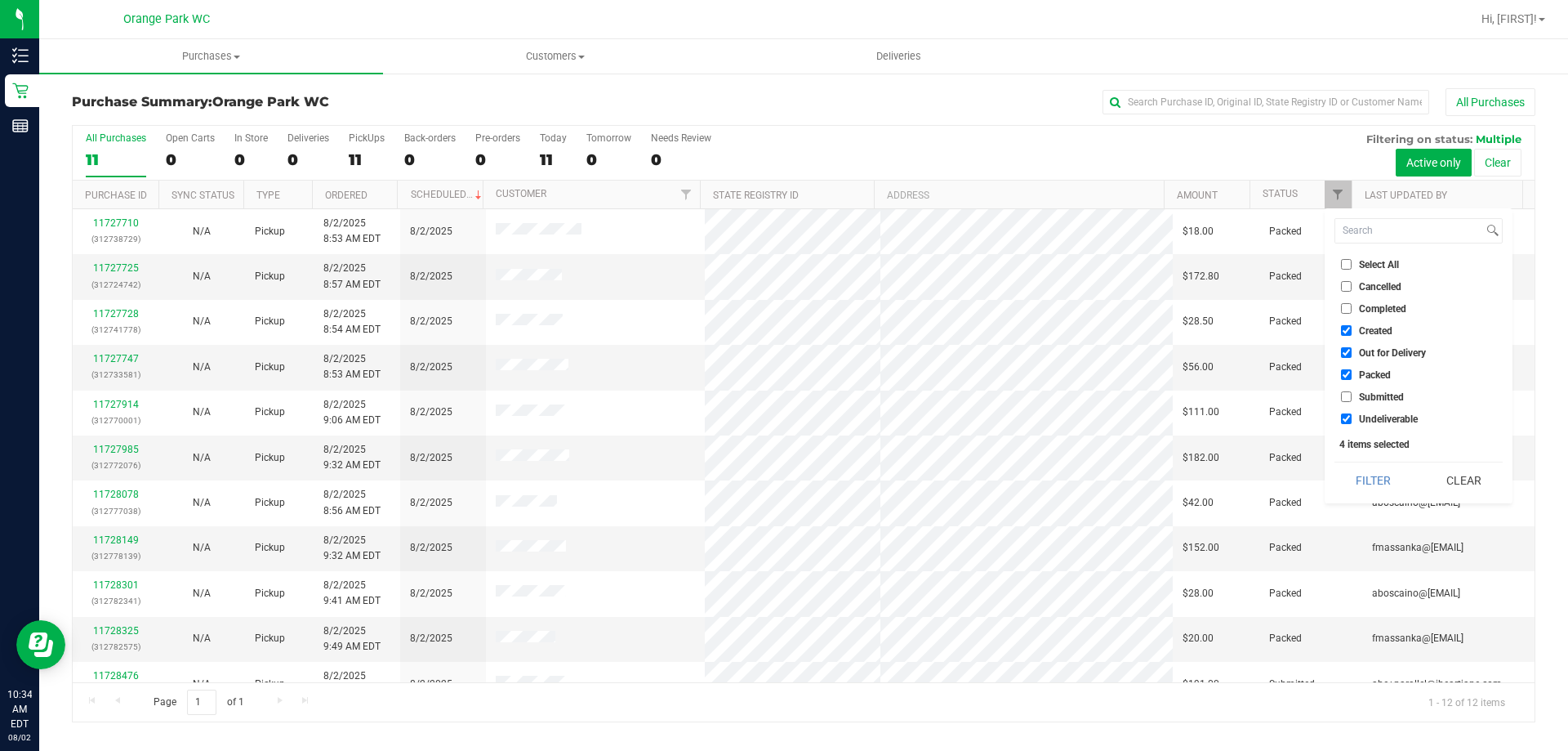 click on "Submitted" at bounding box center [1381, 397] 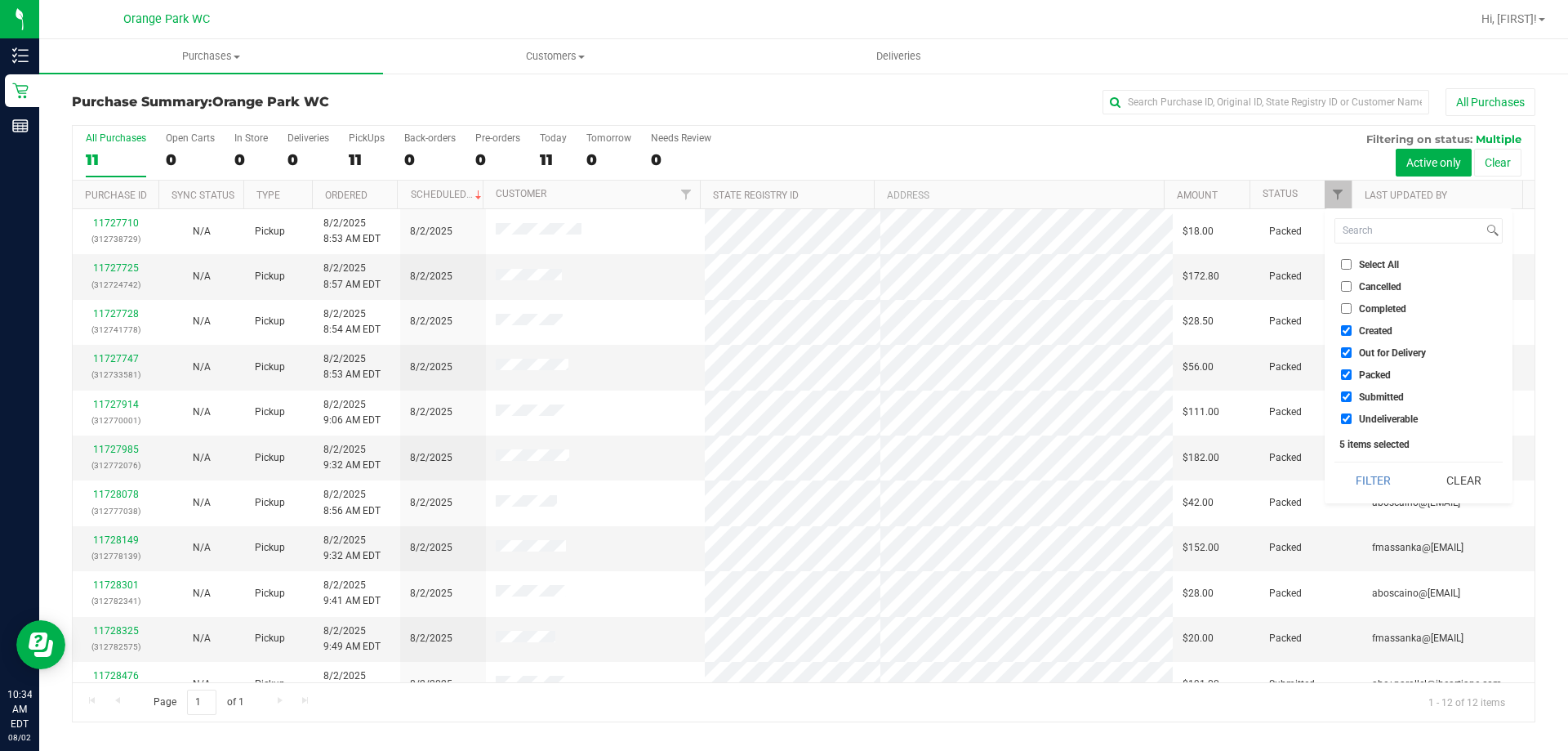 click on "Packed" at bounding box center (1374, 375) 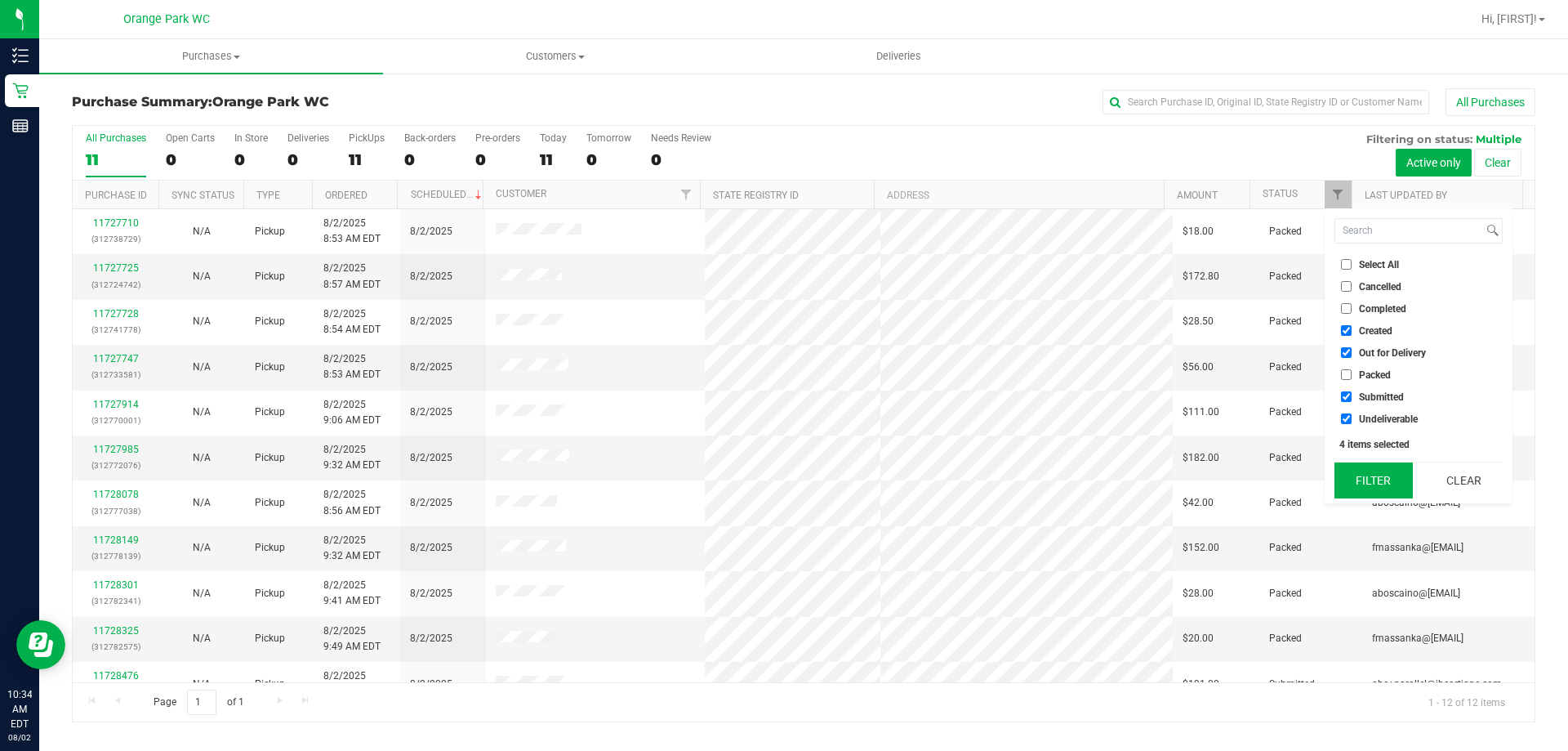click on "Filter" at bounding box center (1374, 481) 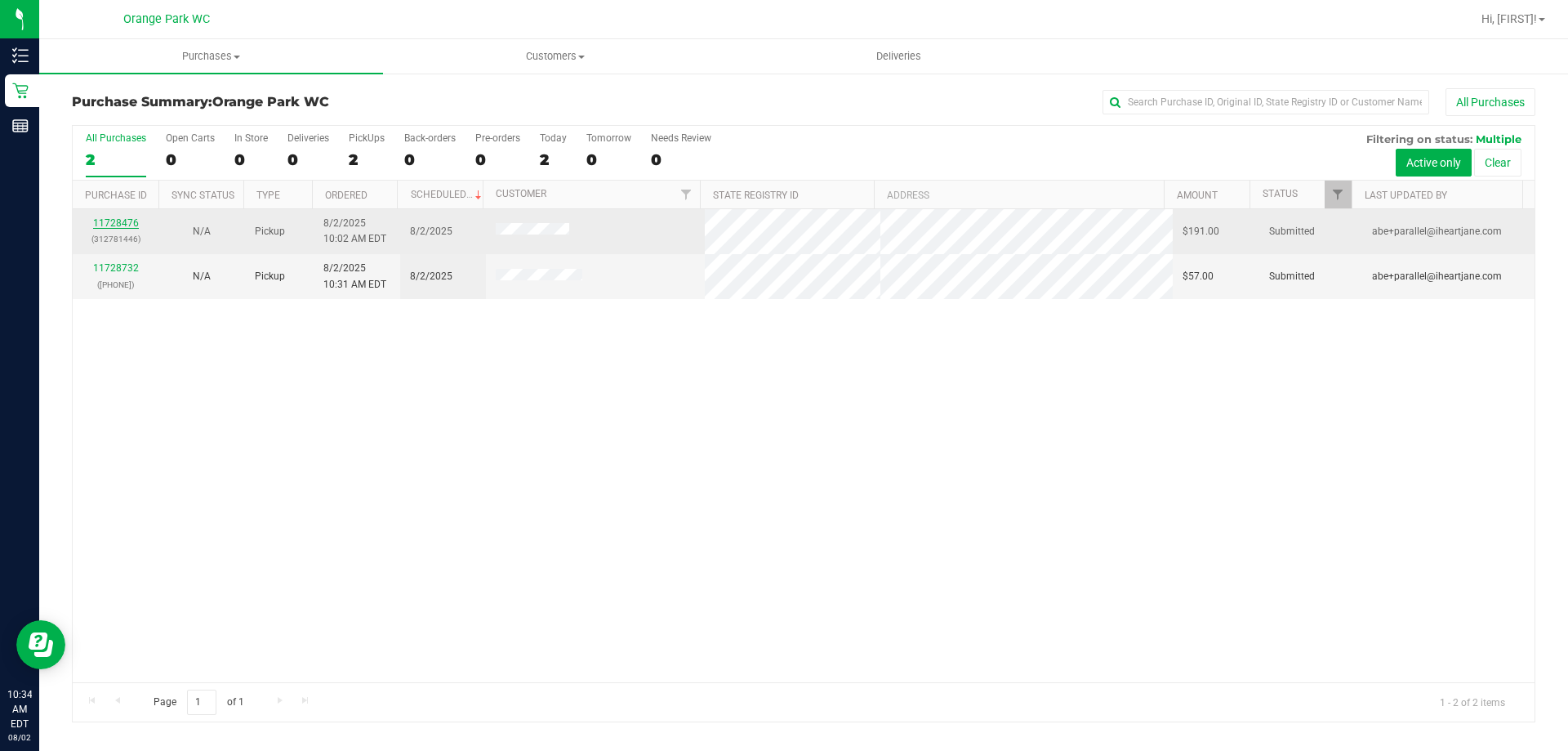 click on "11728476" at bounding box center (116, 223) 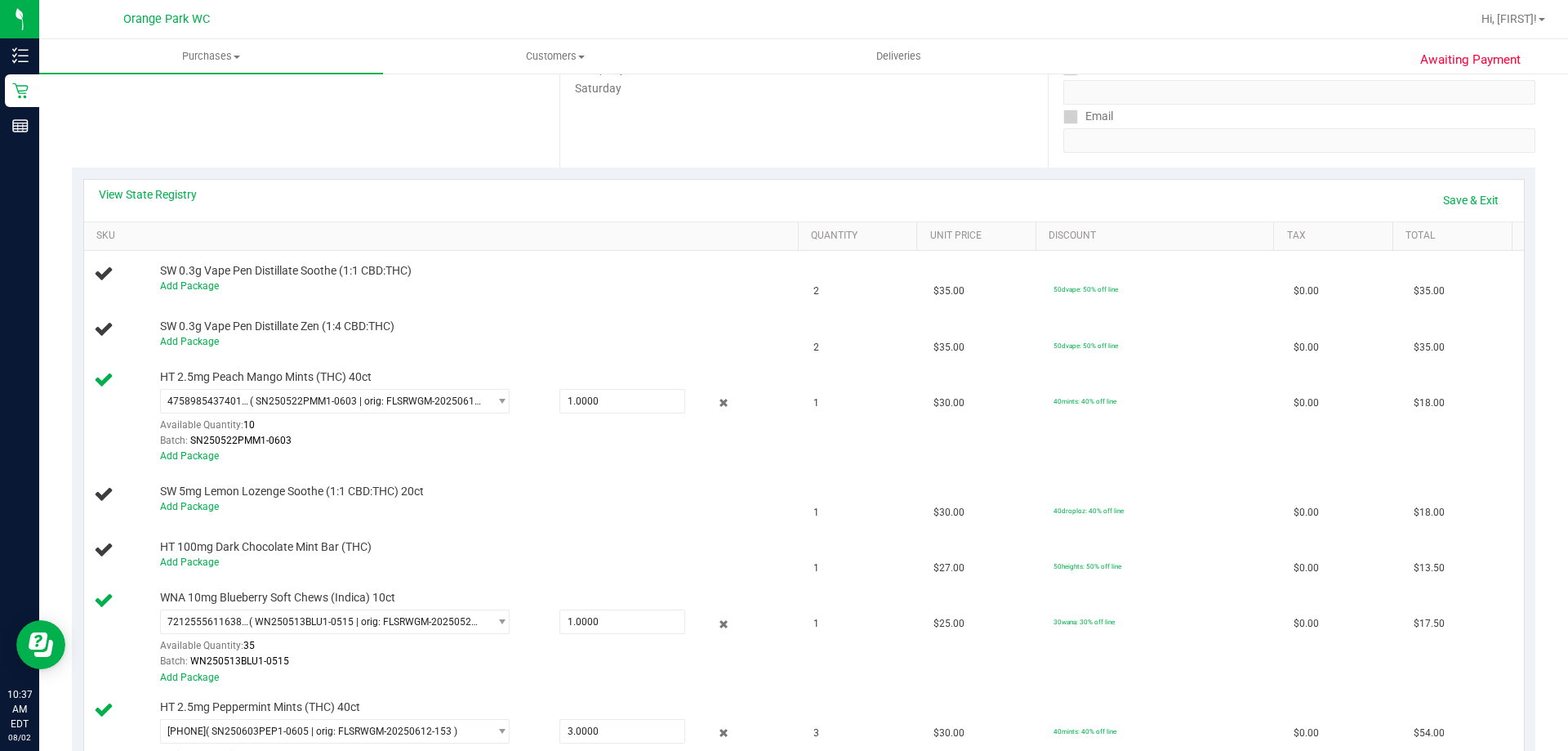 scroll, scrollTop: 245, scrollLeft: 0, axis: vertical 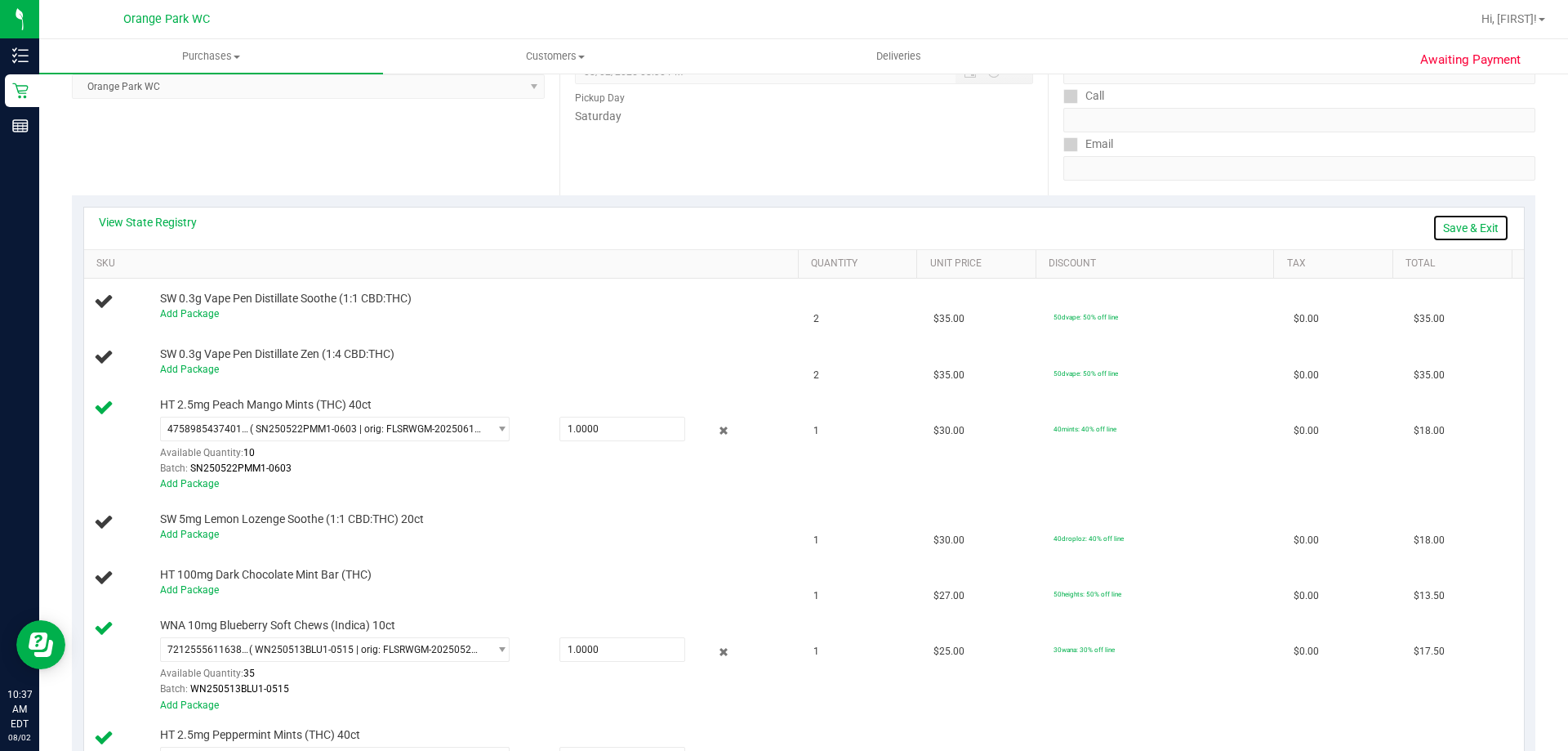 click on "Save & Exit" at bounding box center (1471, 228) 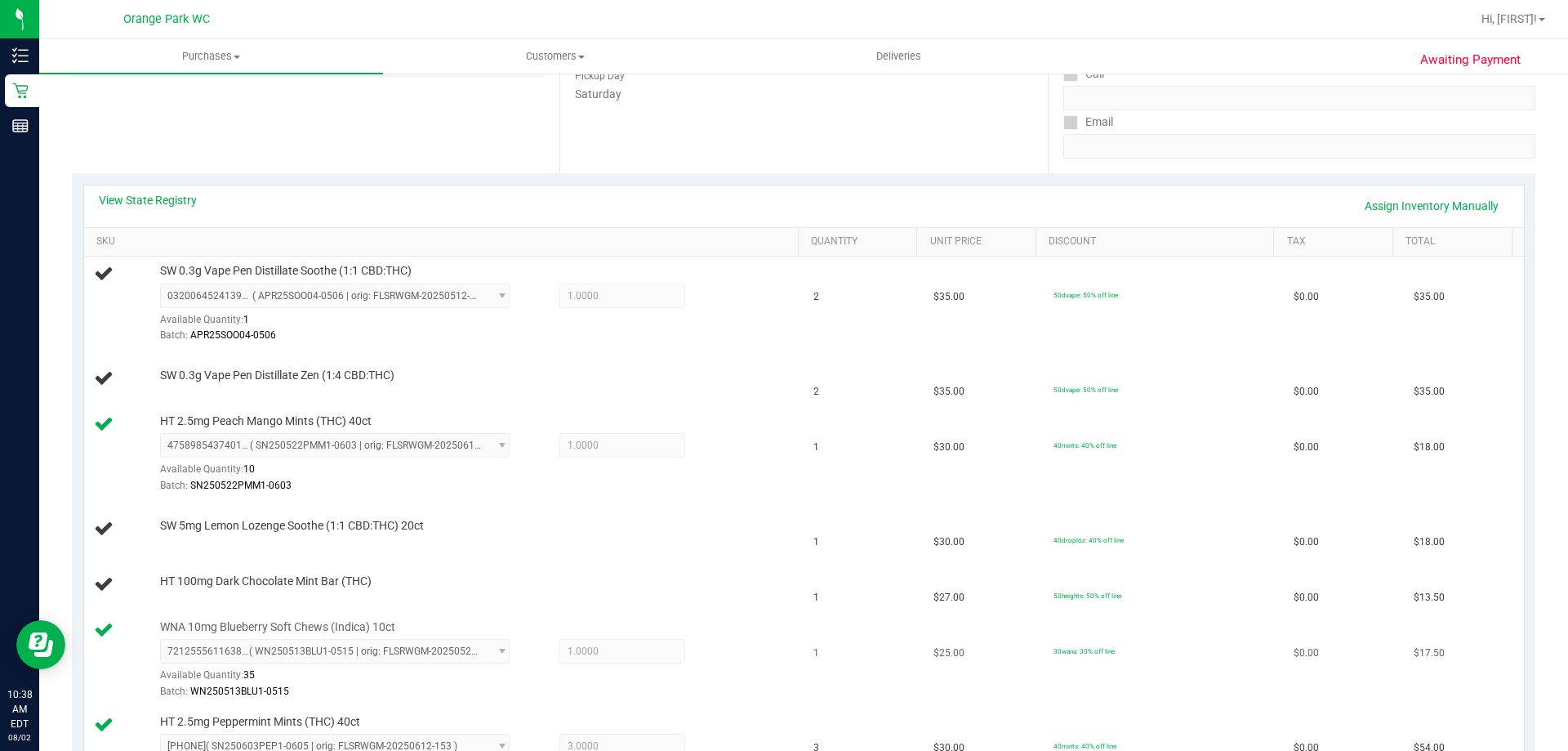 scroll, scrollTop: 245, scrollLeft: 0, axis: vertical 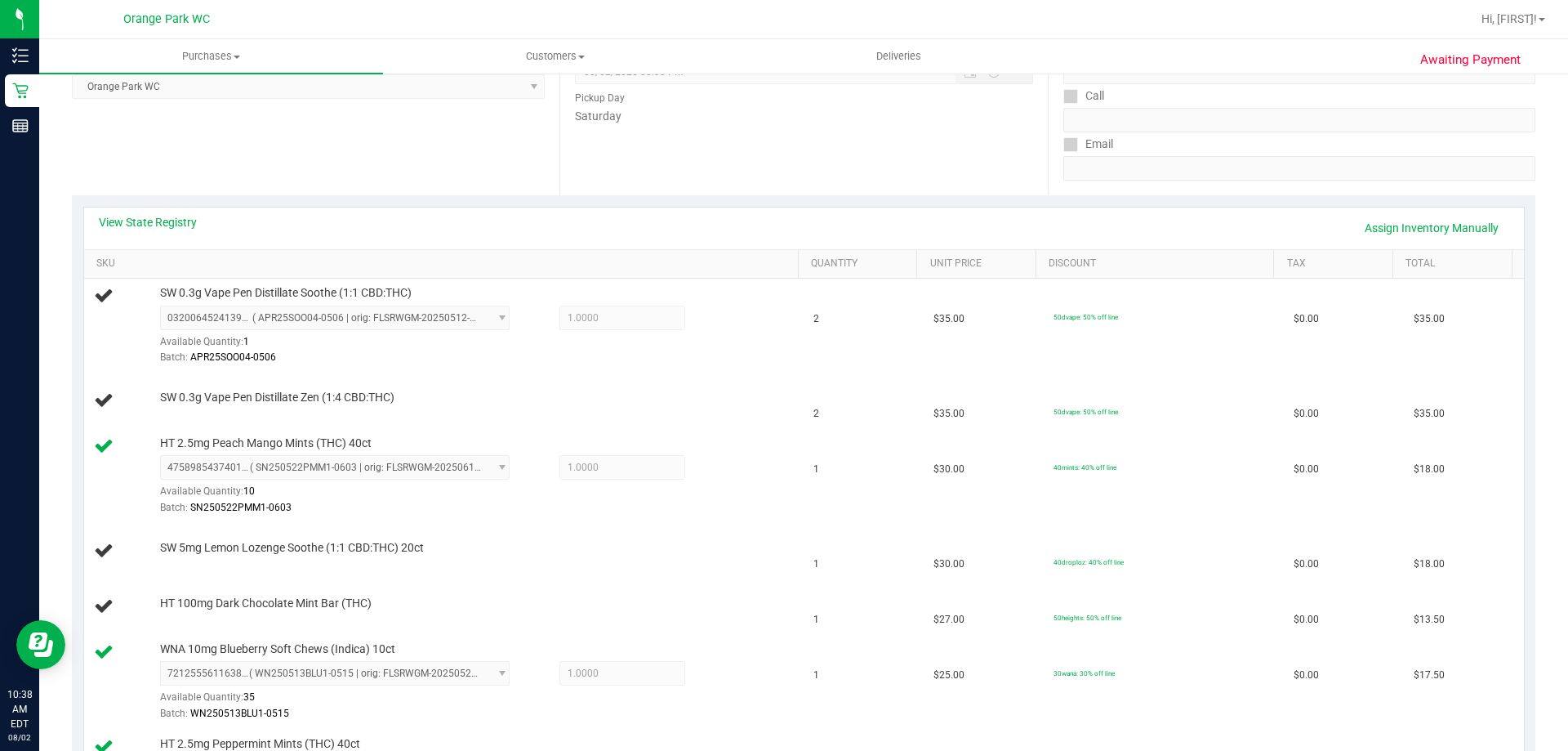 click on "View State Registry
Assign Inventory Manually" at bounding box center [804, 228] 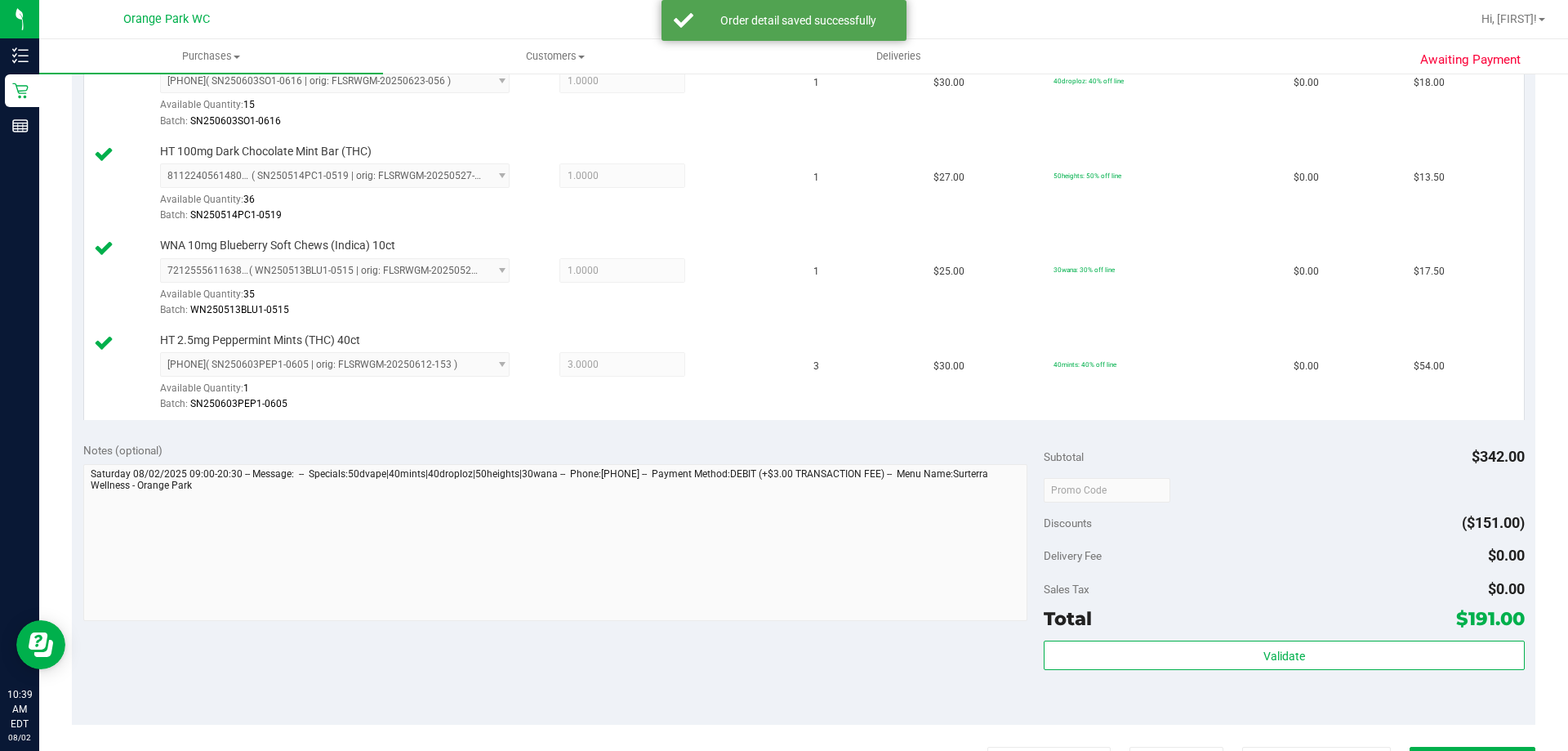 scroll, scrollTop: 817, scrollLeft: 0, axis: vertical 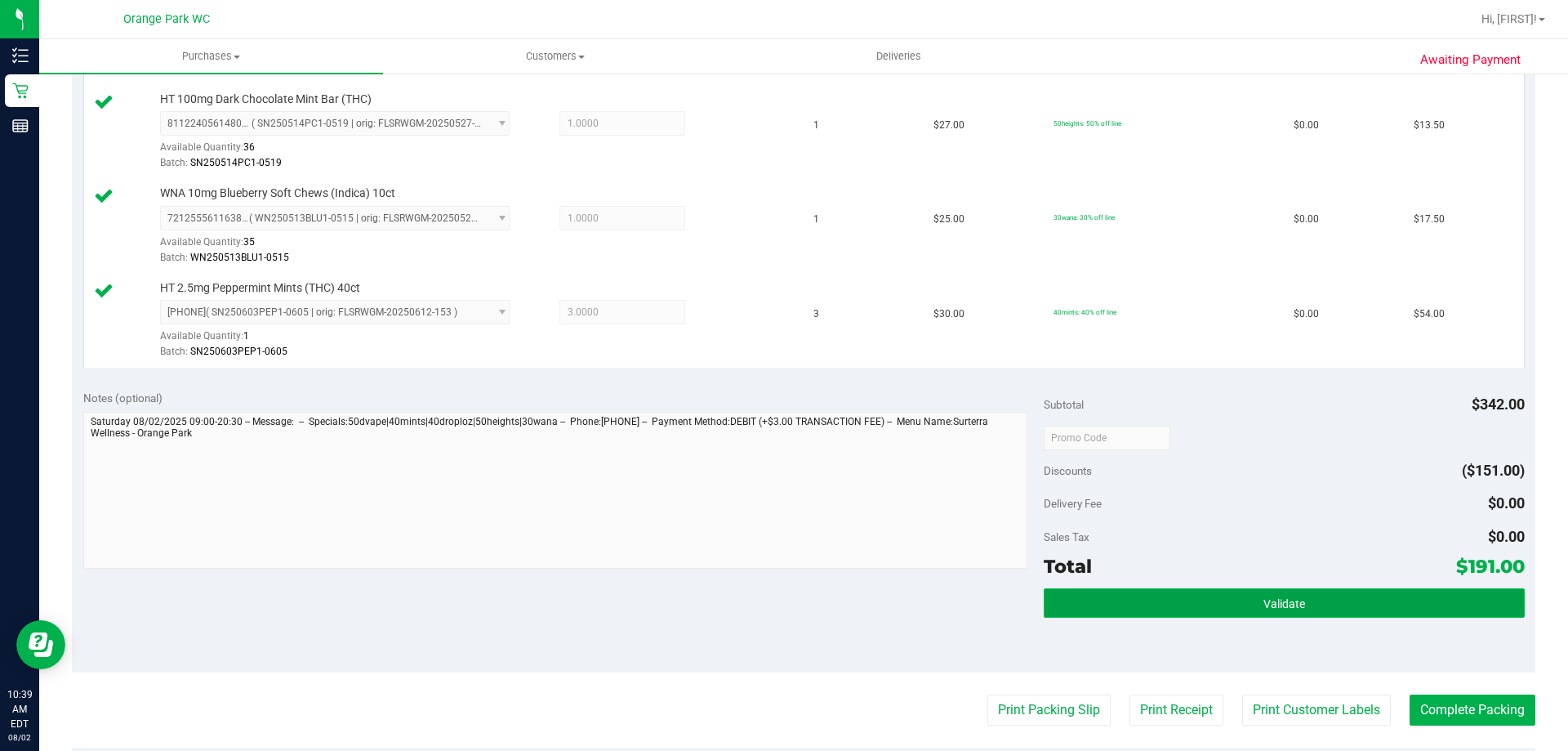 click on "Validate" at bounding box center (1284, 603) 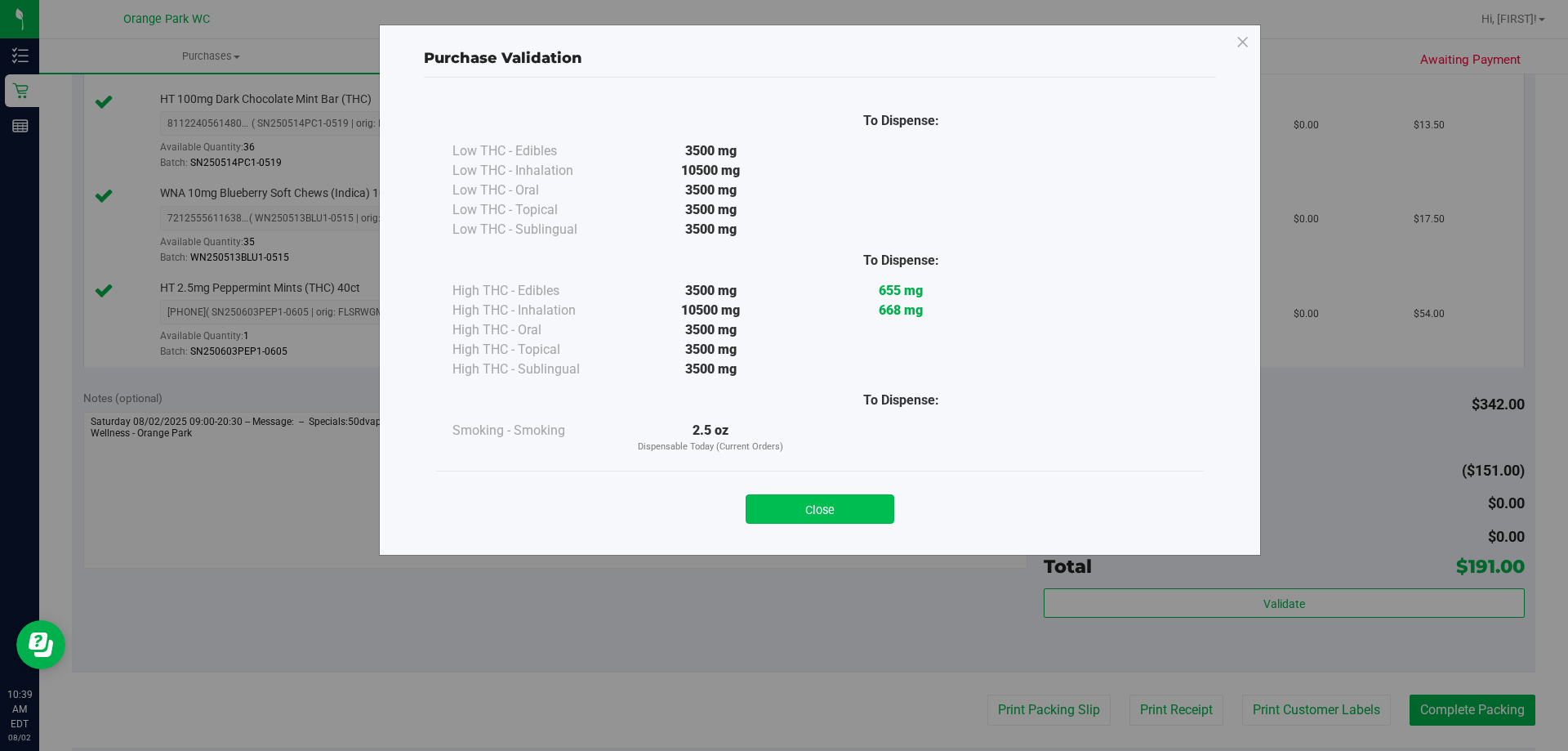 click on "Close" at bounding box center (820, 509) 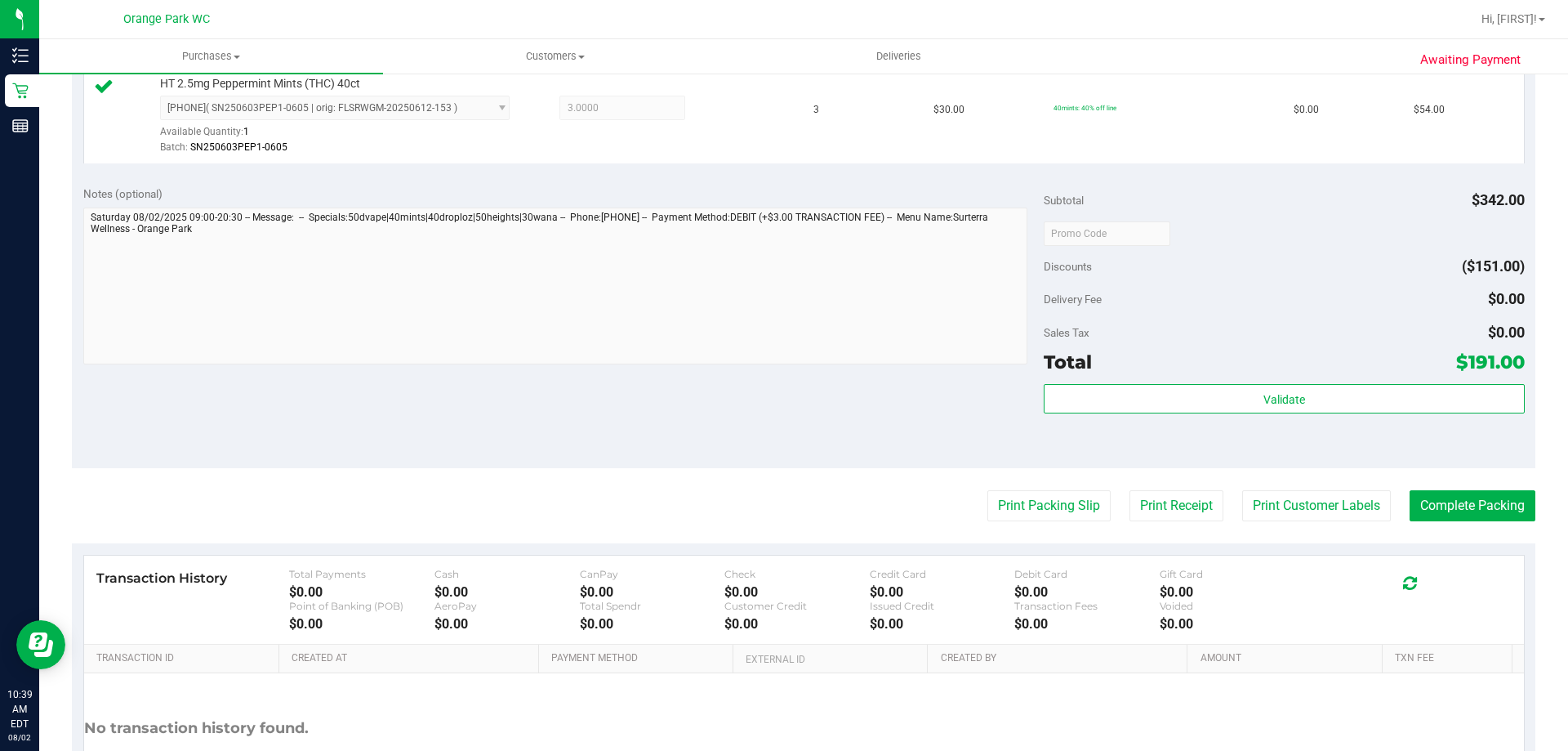 scroll, scrollTop: 1144, scrollLeft: 0, axis: vertical 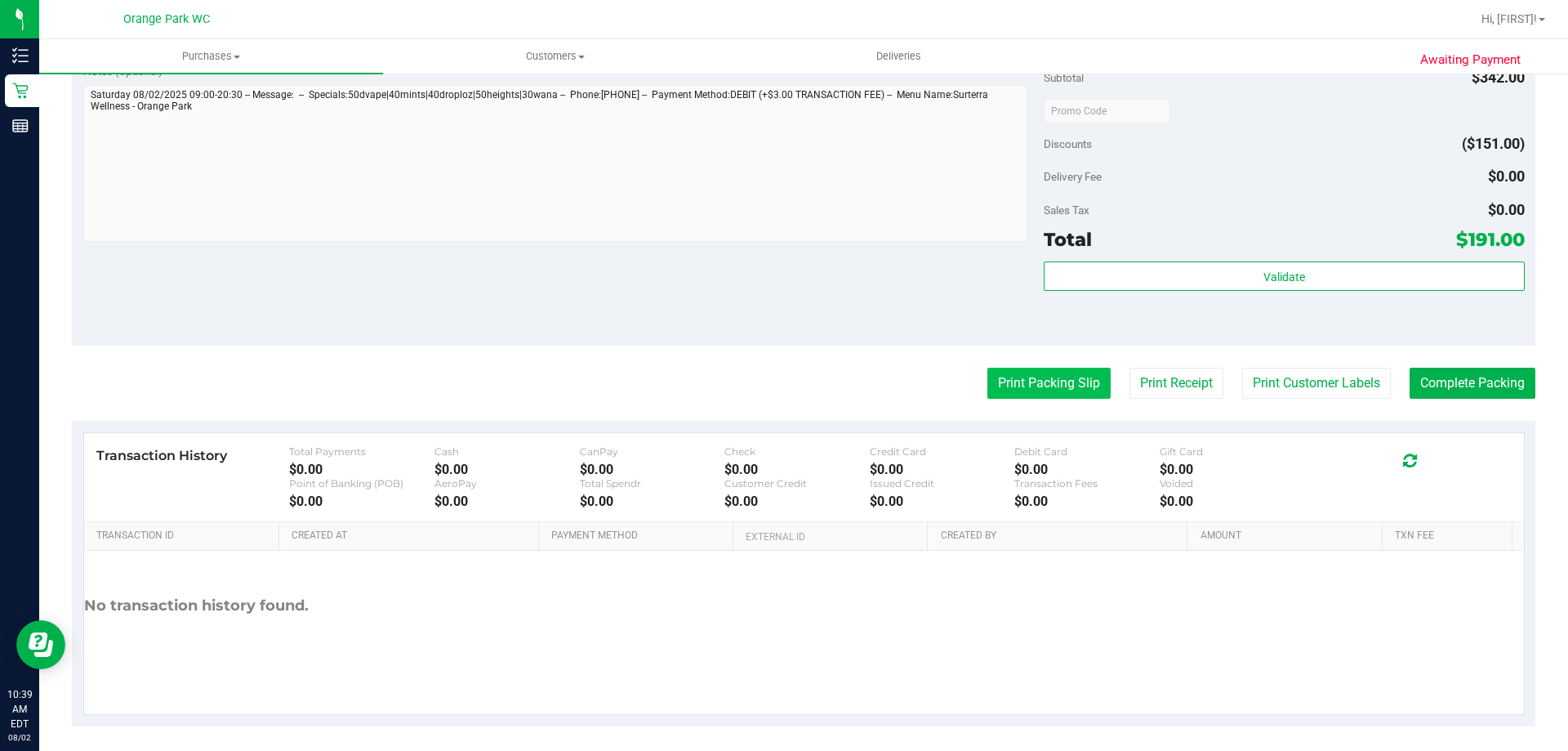 click on "Print Packing Slip" at bounding box center [1049, 383] 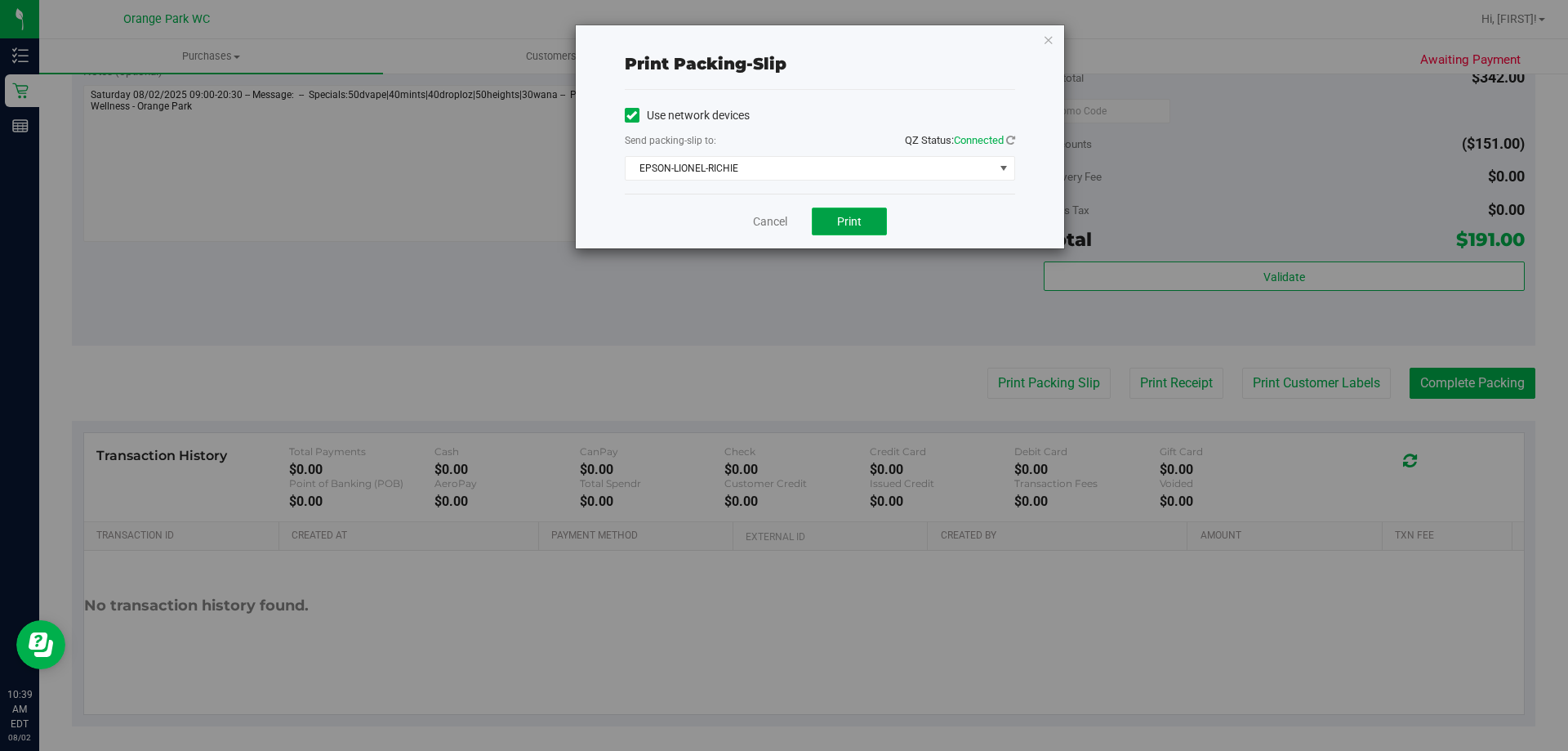 click on "Print" at bounding box center [849, 221] 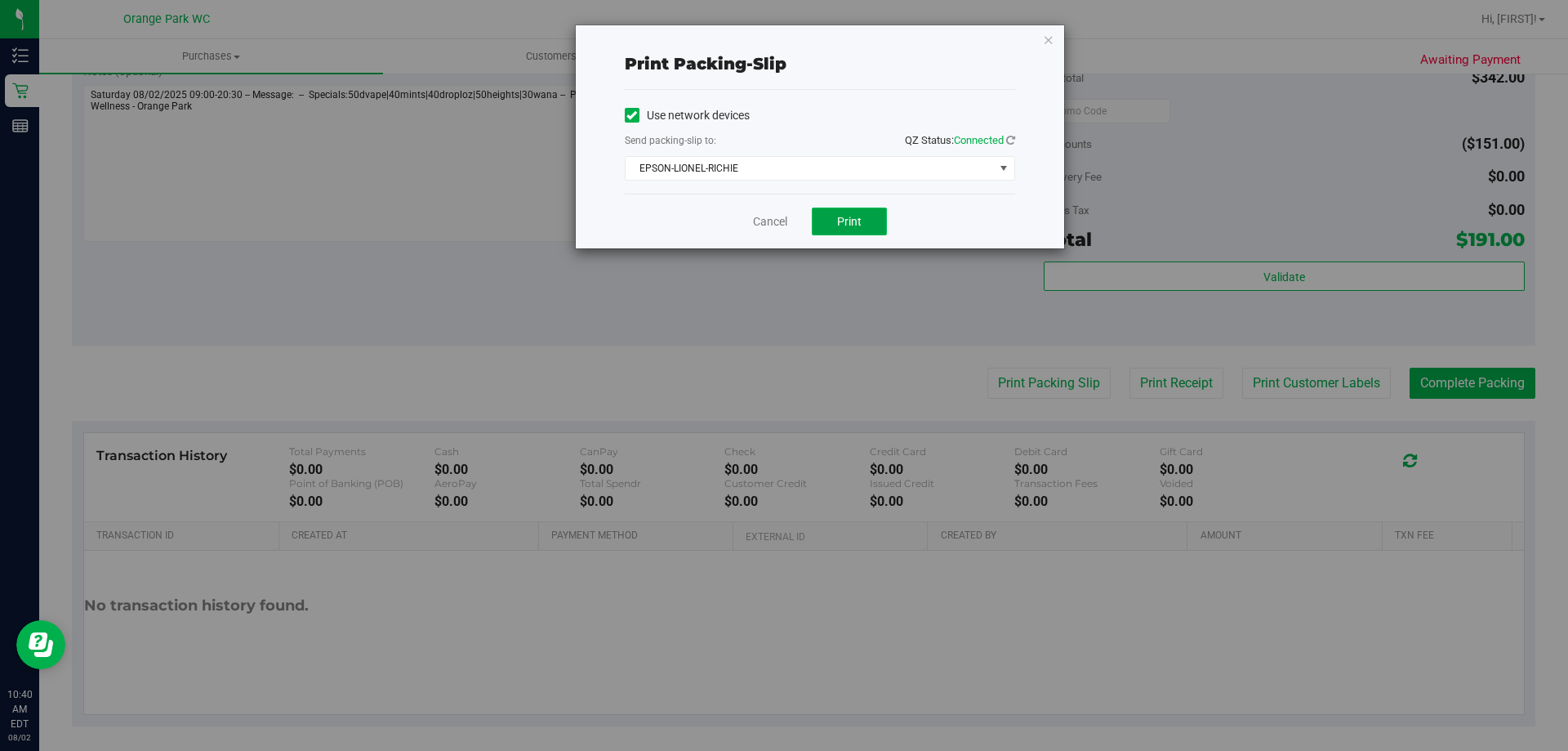 click on "Print" at bounding box center [849, 221] 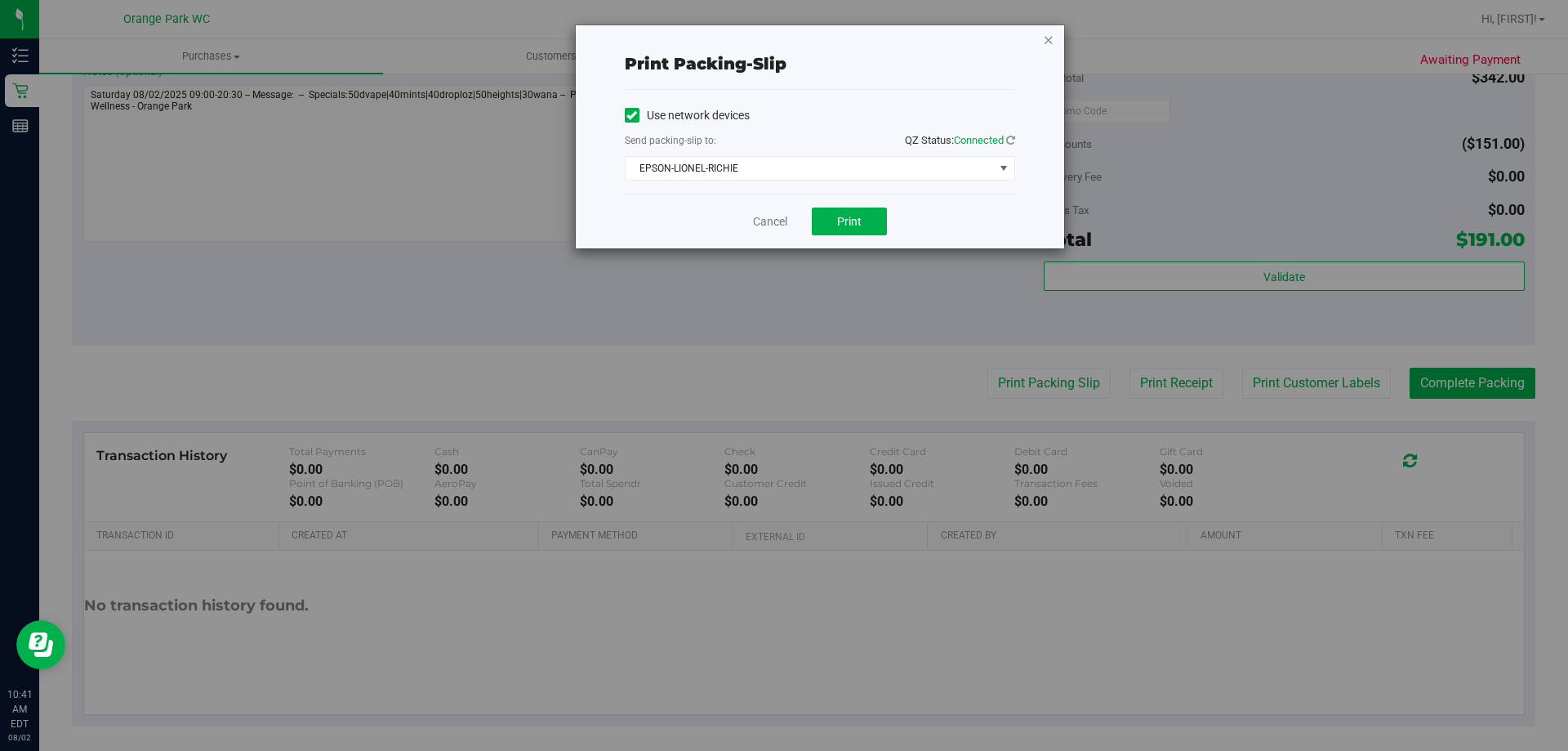 click at bounding box center [1049, 39] 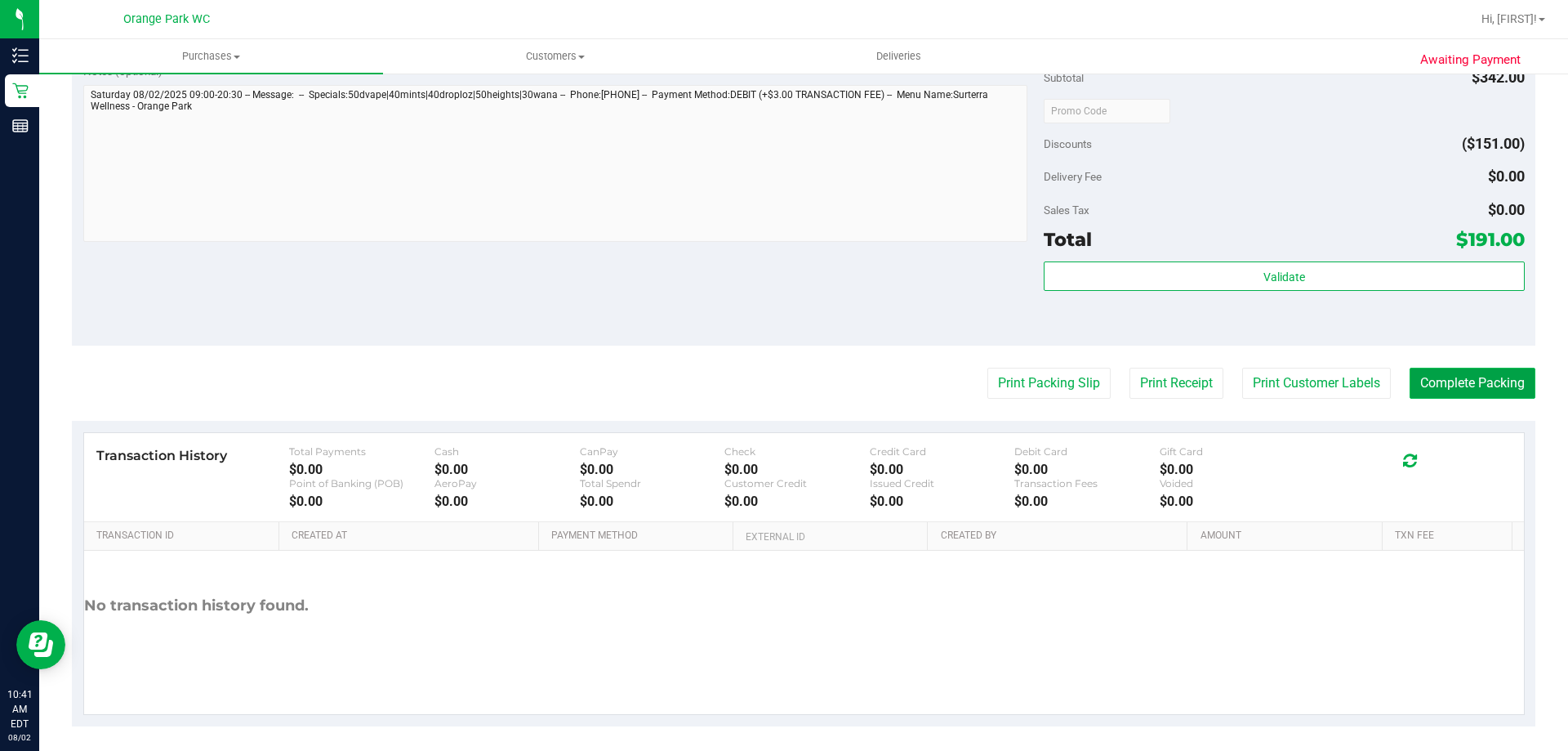 click on "Complete Packing" at bounding box center (1472, 383) 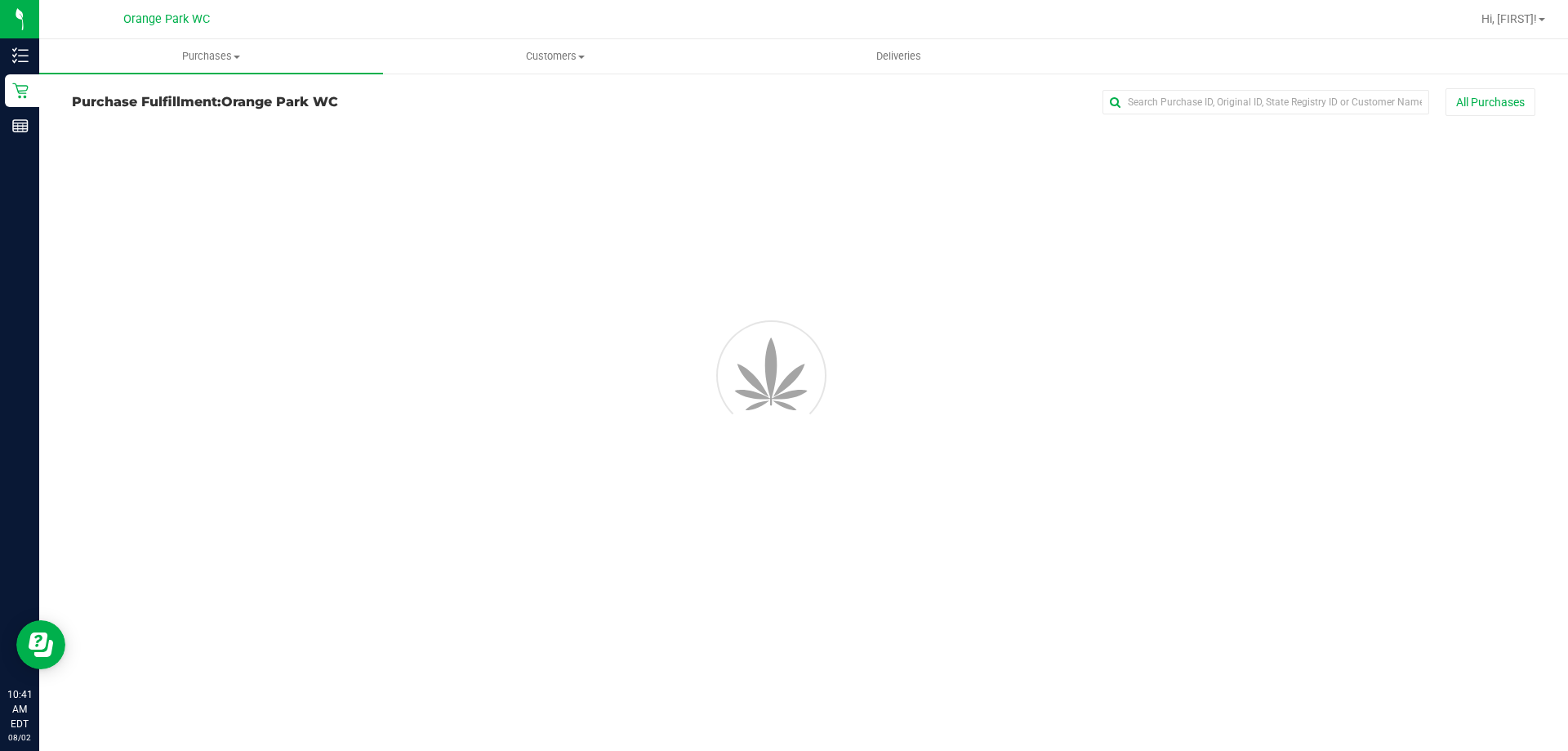 scroll, scrollTop: 0, scrollLeft: 0, axis: both 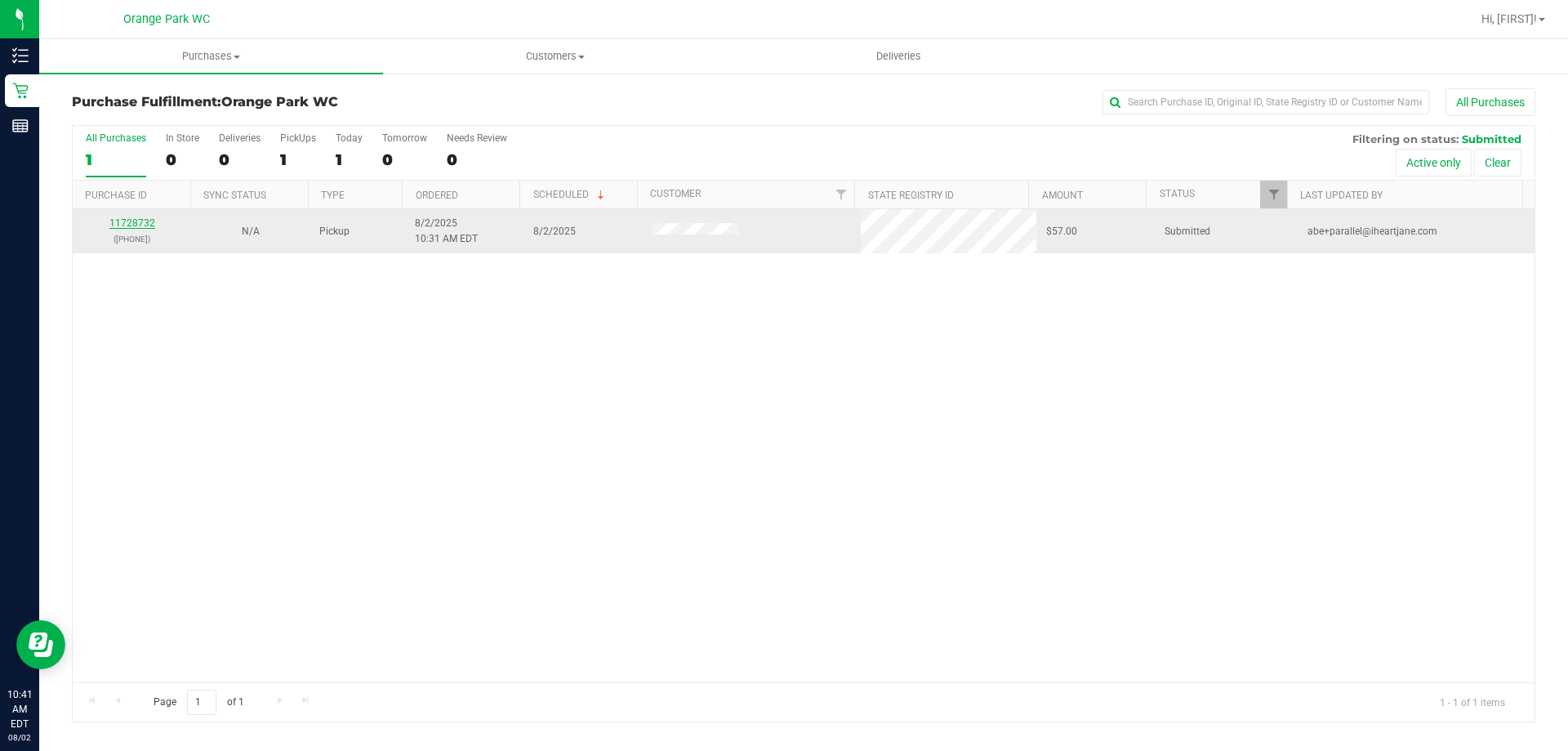 click on "11728732" at bounding box center [132, 223] 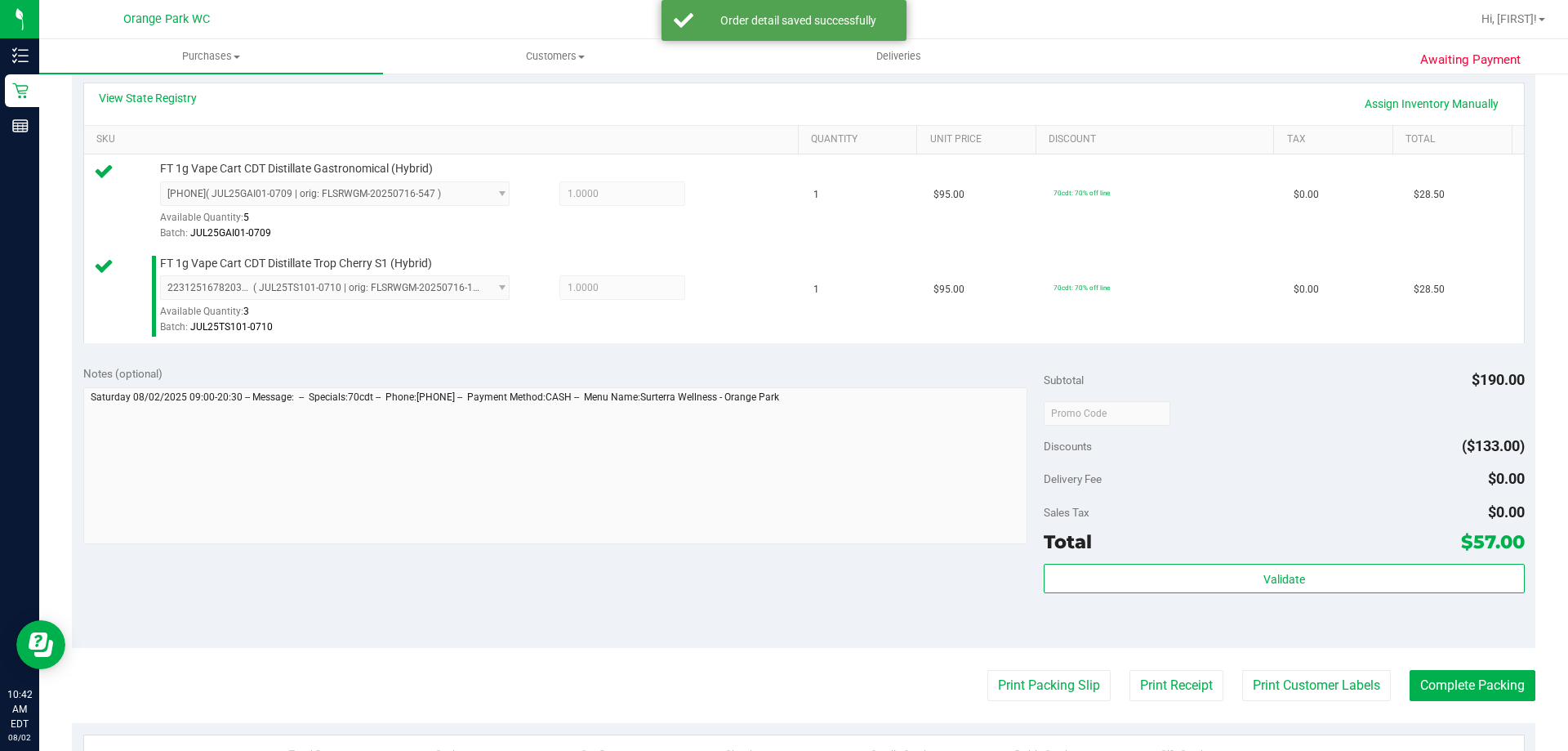scroll, scrollTop: 394, scrollLeft: 0, axis: vertical 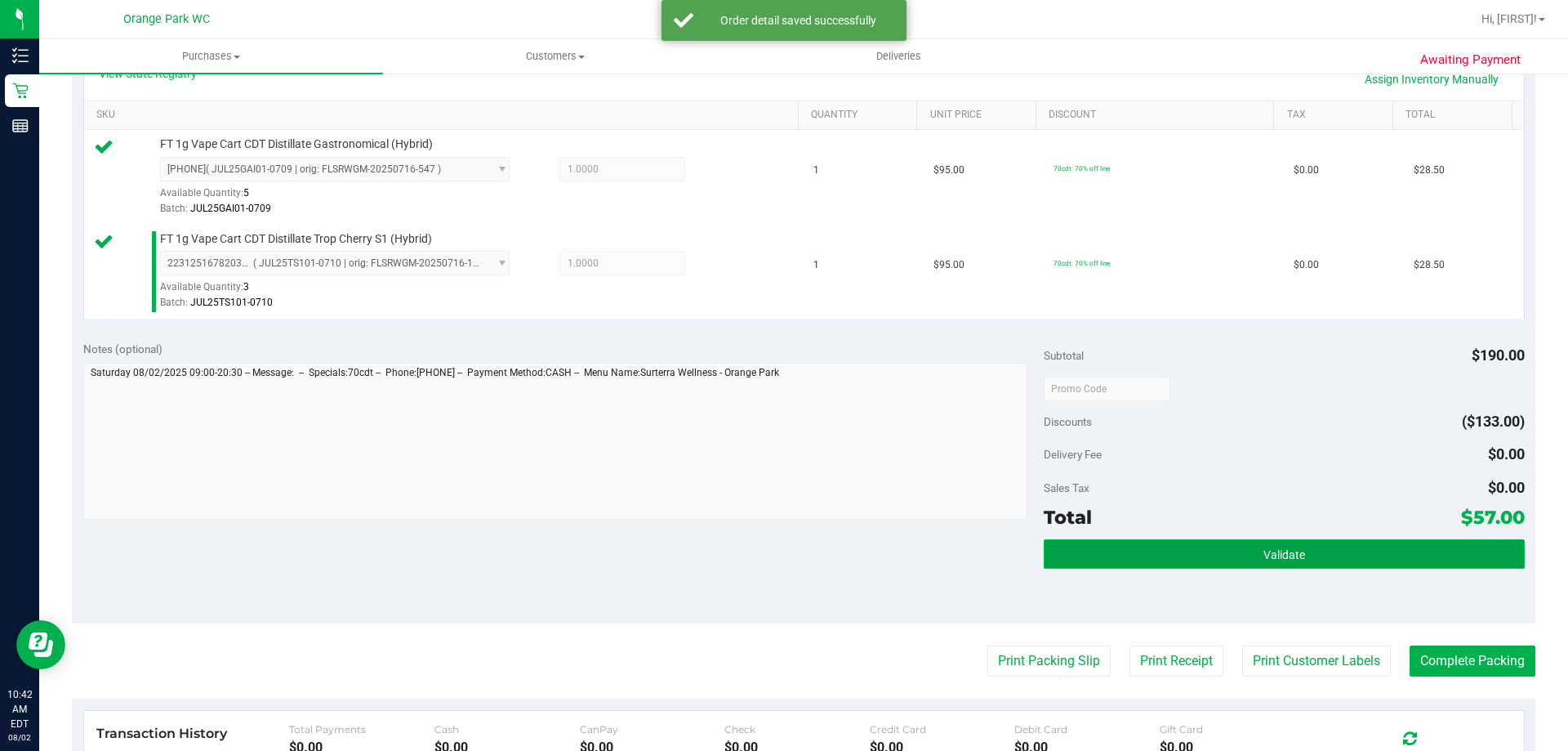click on "Validate" at bounding box center [1284, 555] 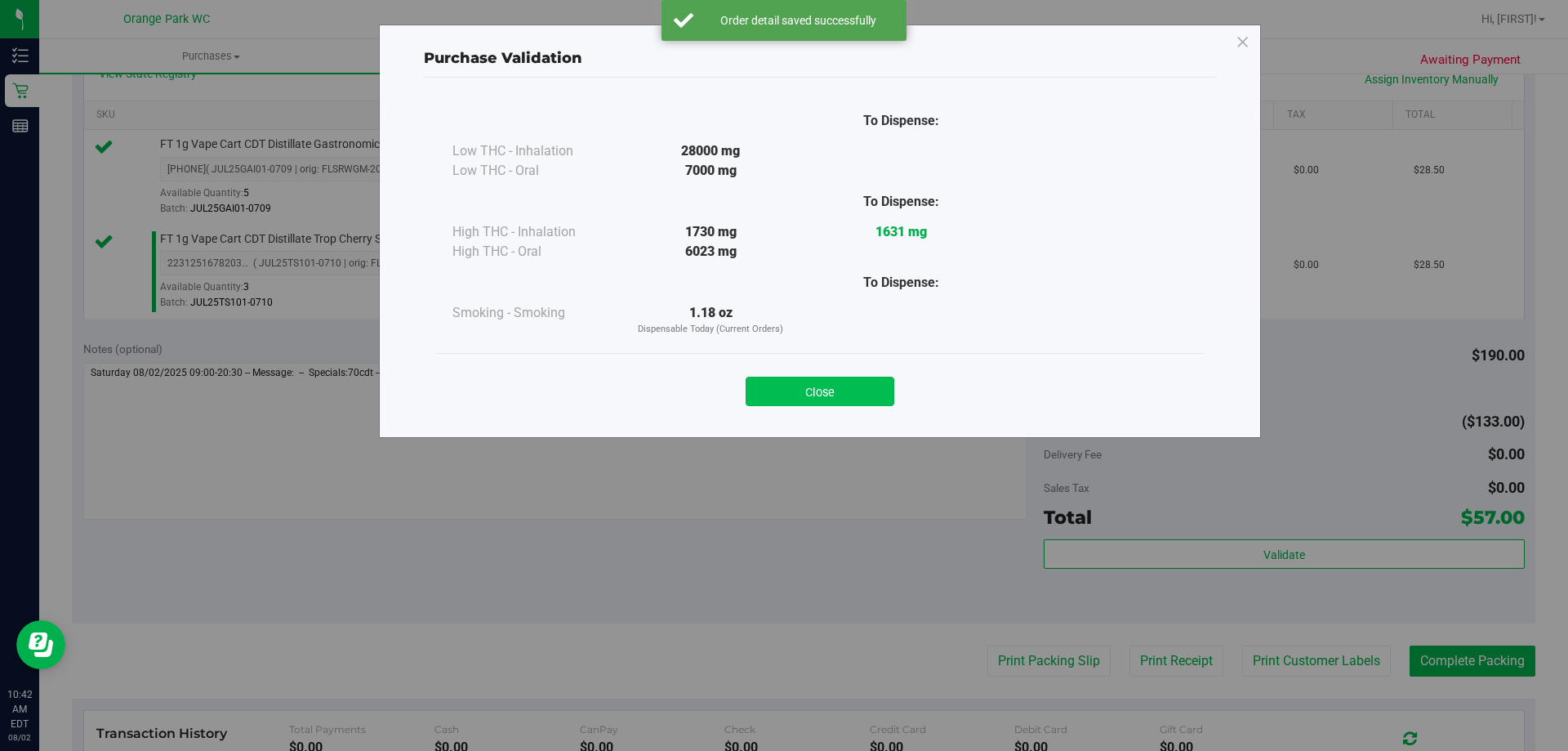 click on "Close" at bounding box center [820, 391] 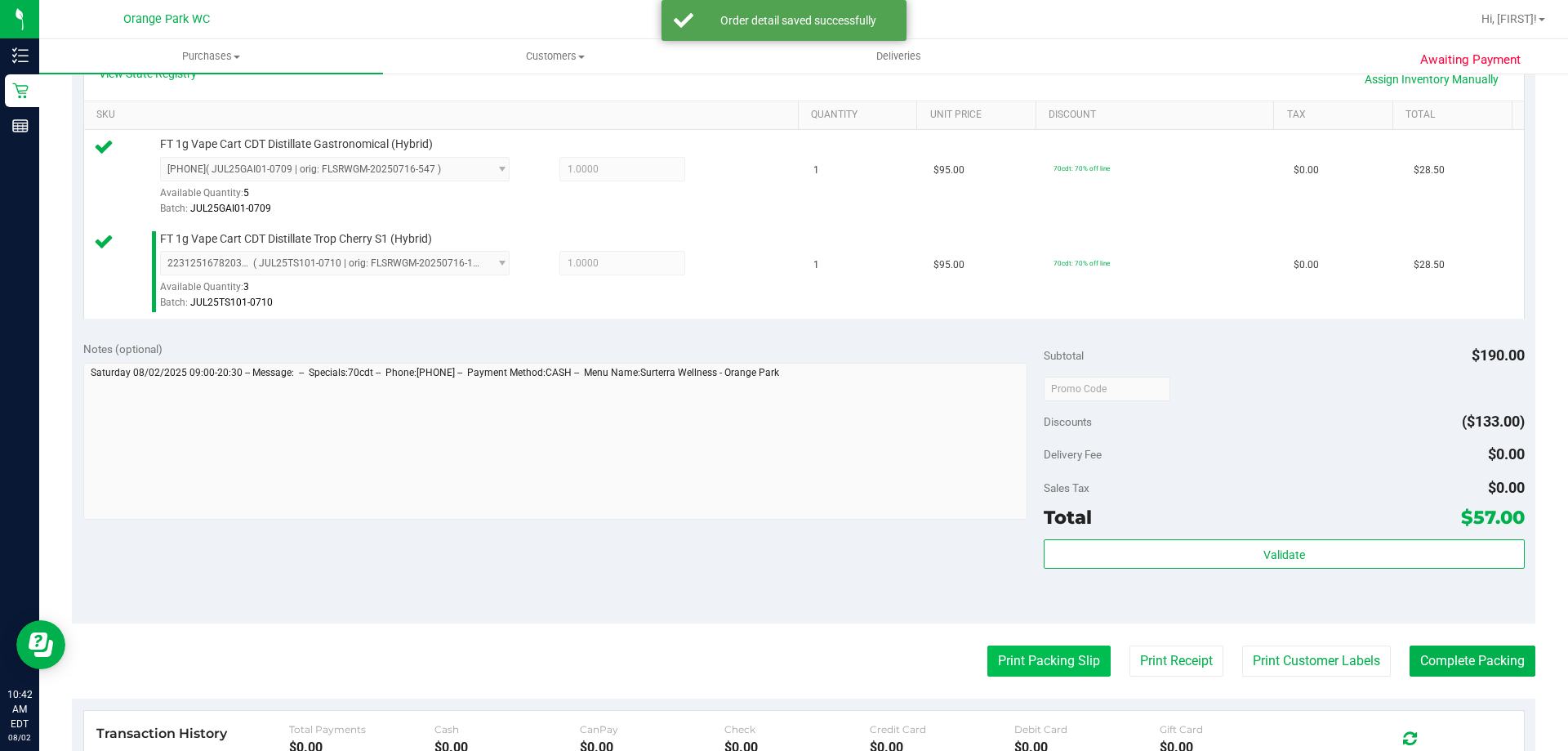 click on "Print Packing Slip" at bounding box center (1049, 661) 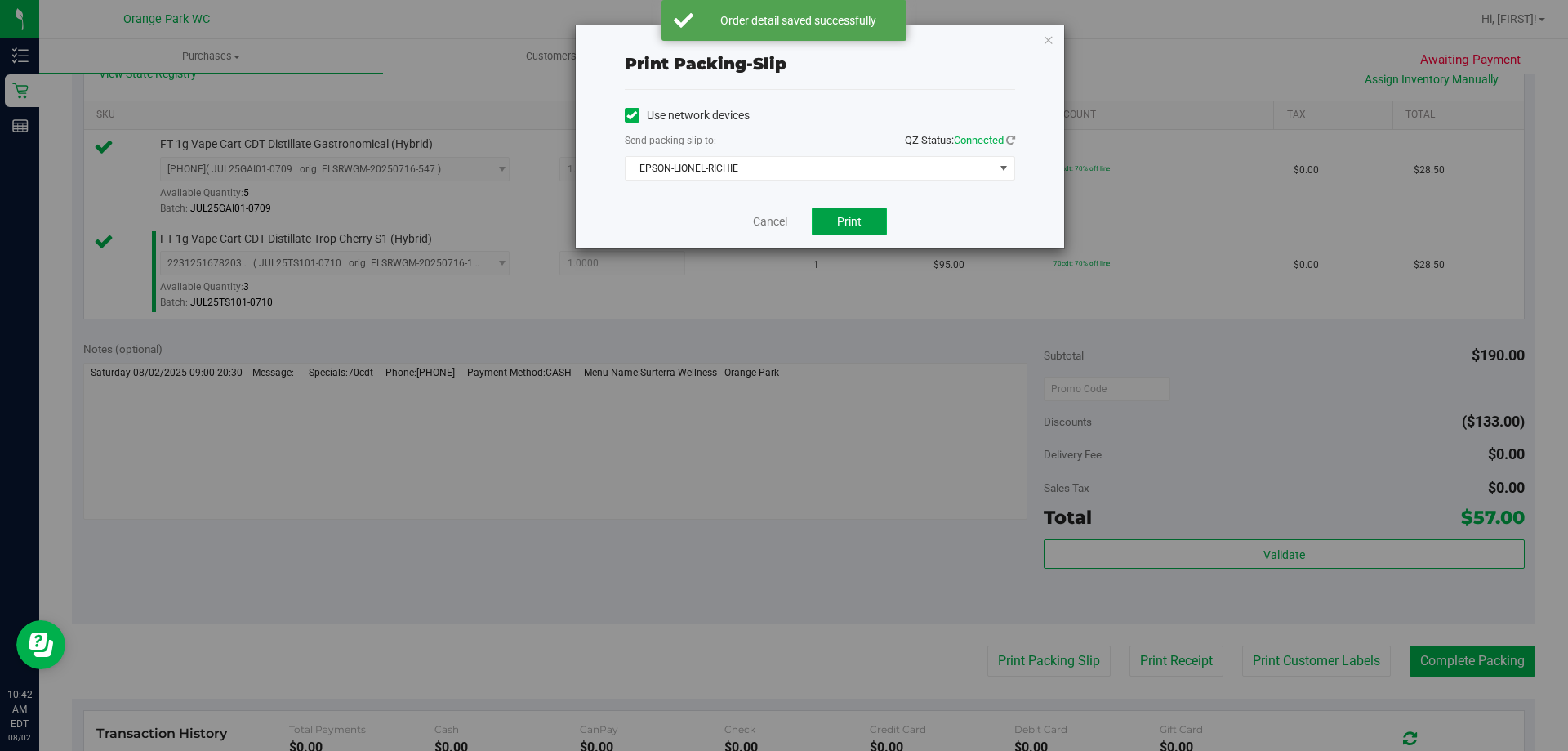 click on "Print" at bounding box center [849, 221] 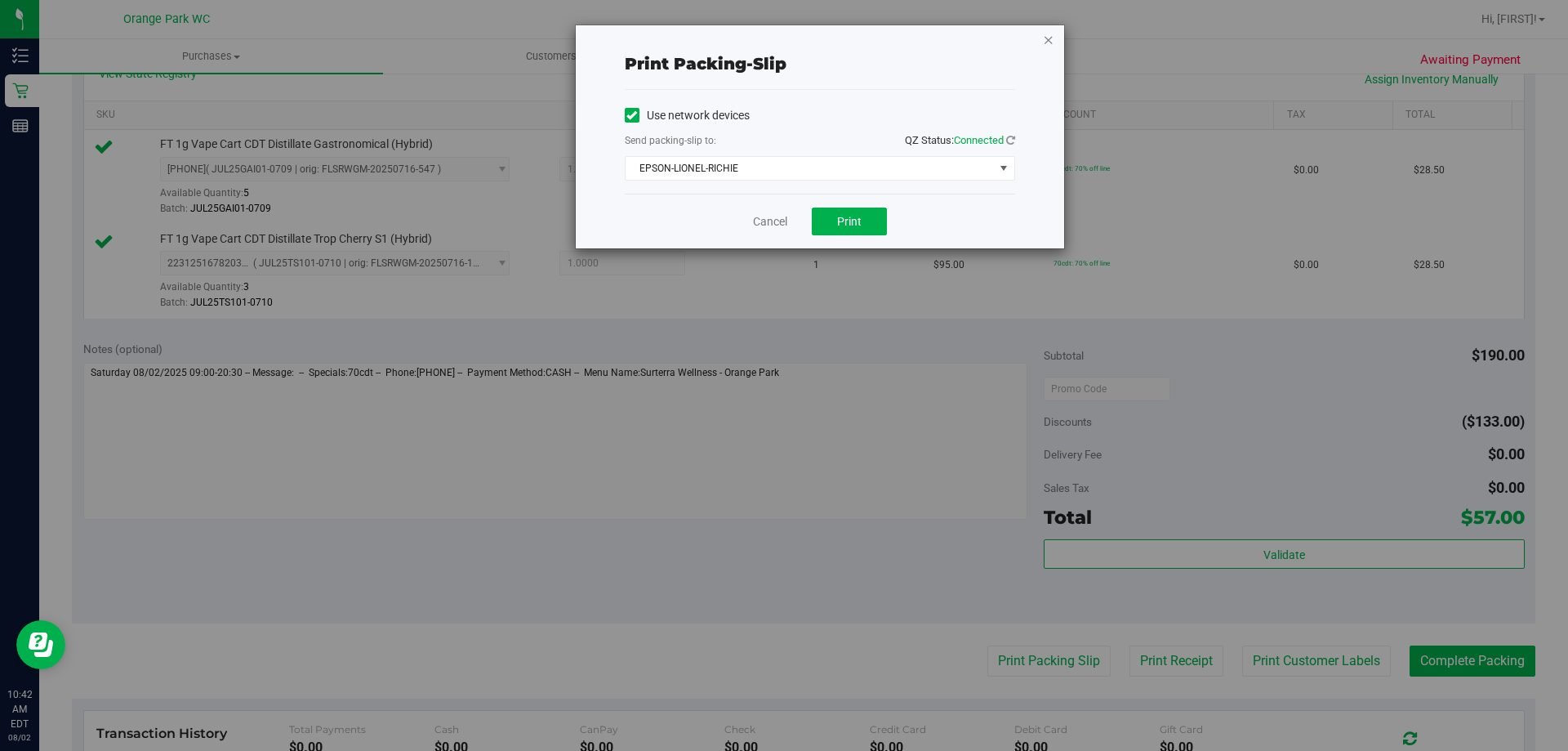 click at bounding box center [1049, 39] 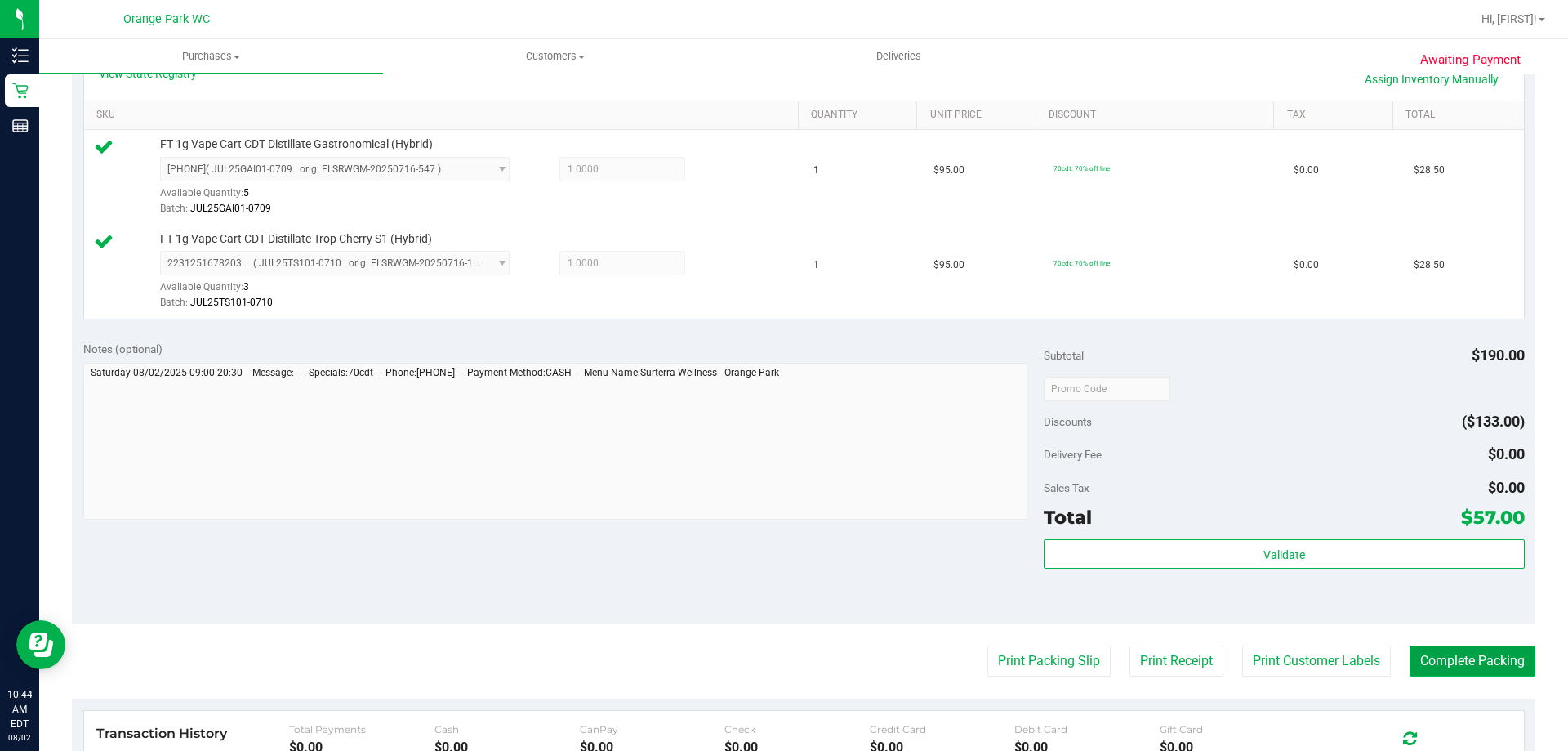 click on "Complete Packing" at bounding box center [1472, 661] 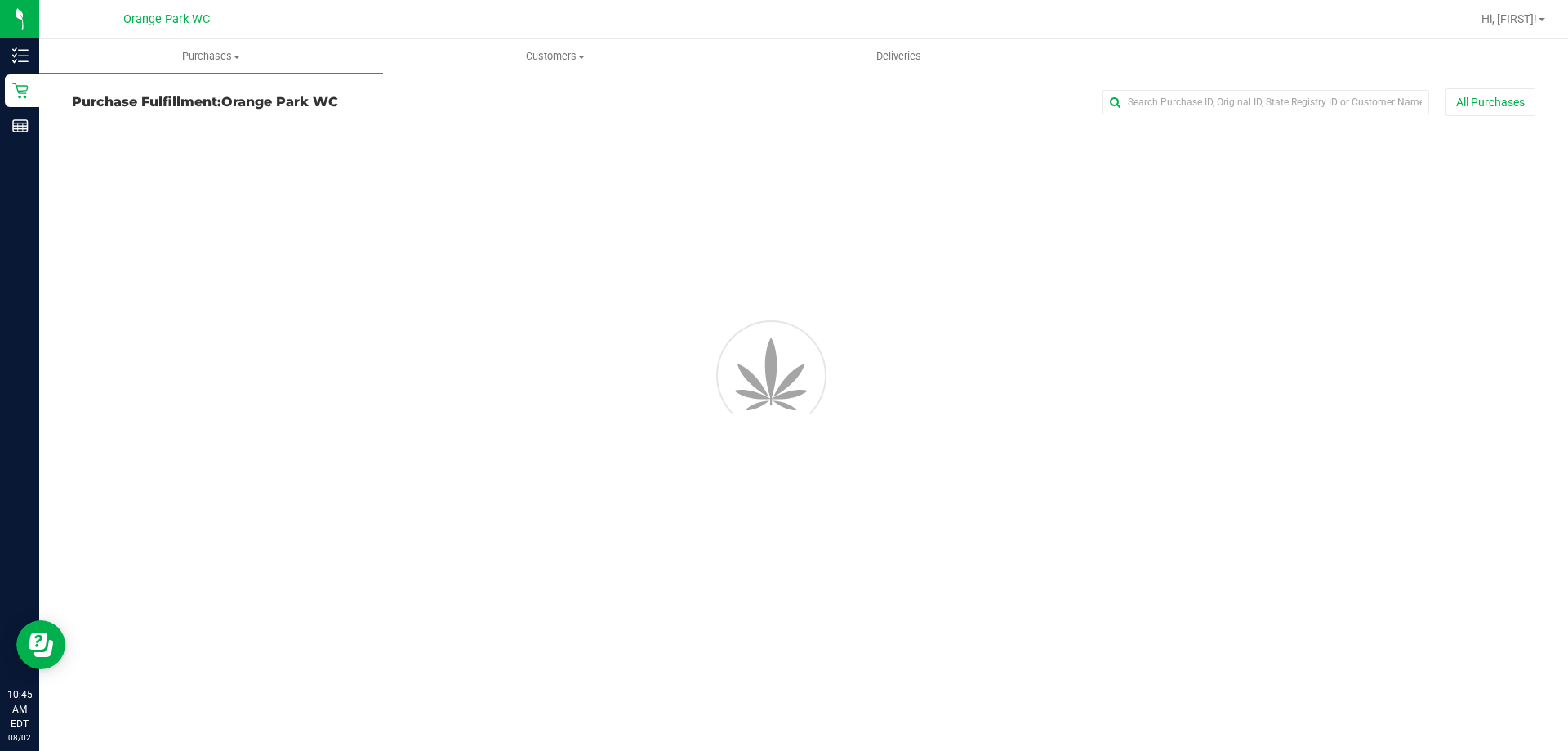 scroll, scrollTop: 0, scrollLeft: 0, axis: both 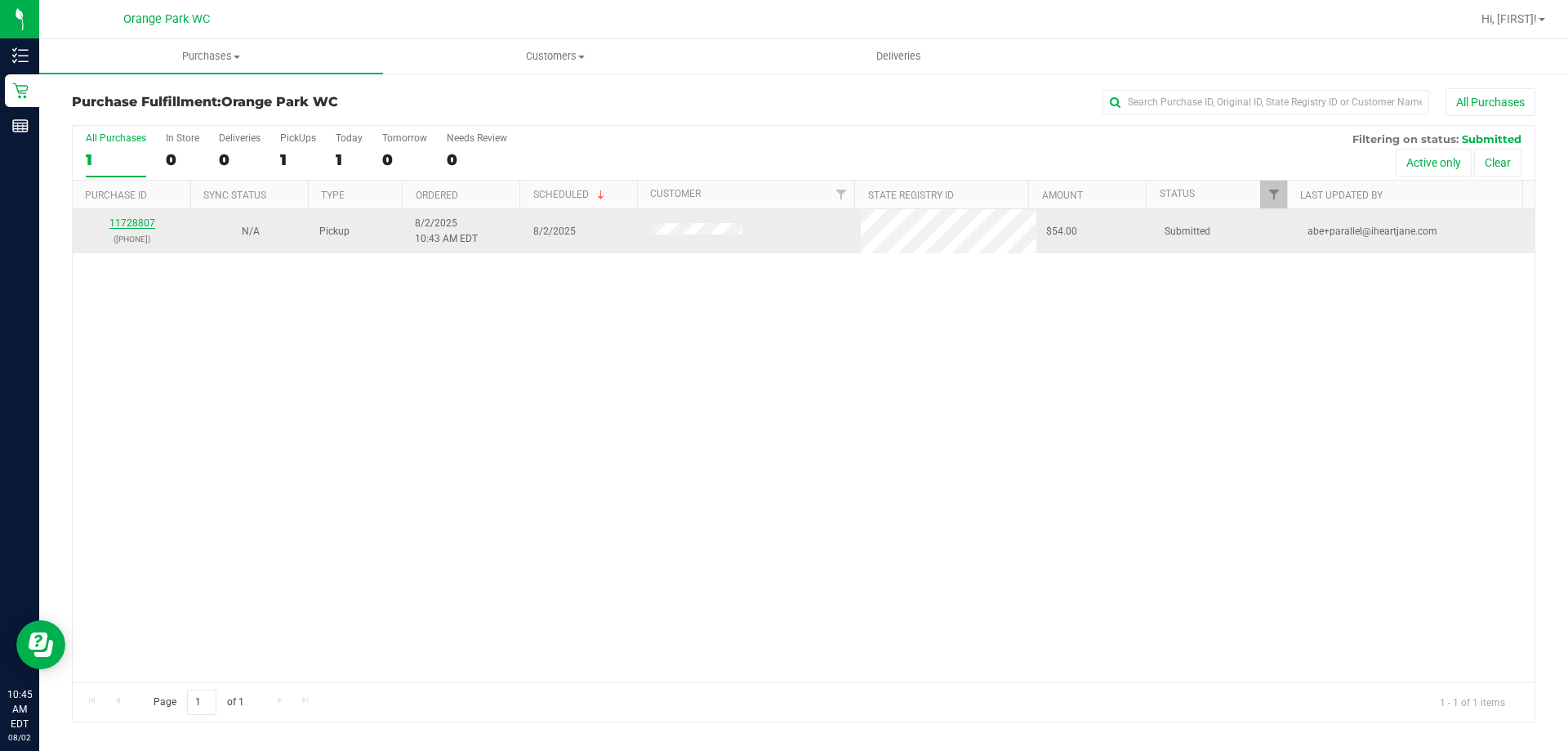 click on "11728807" at bounding box center (132, 223) 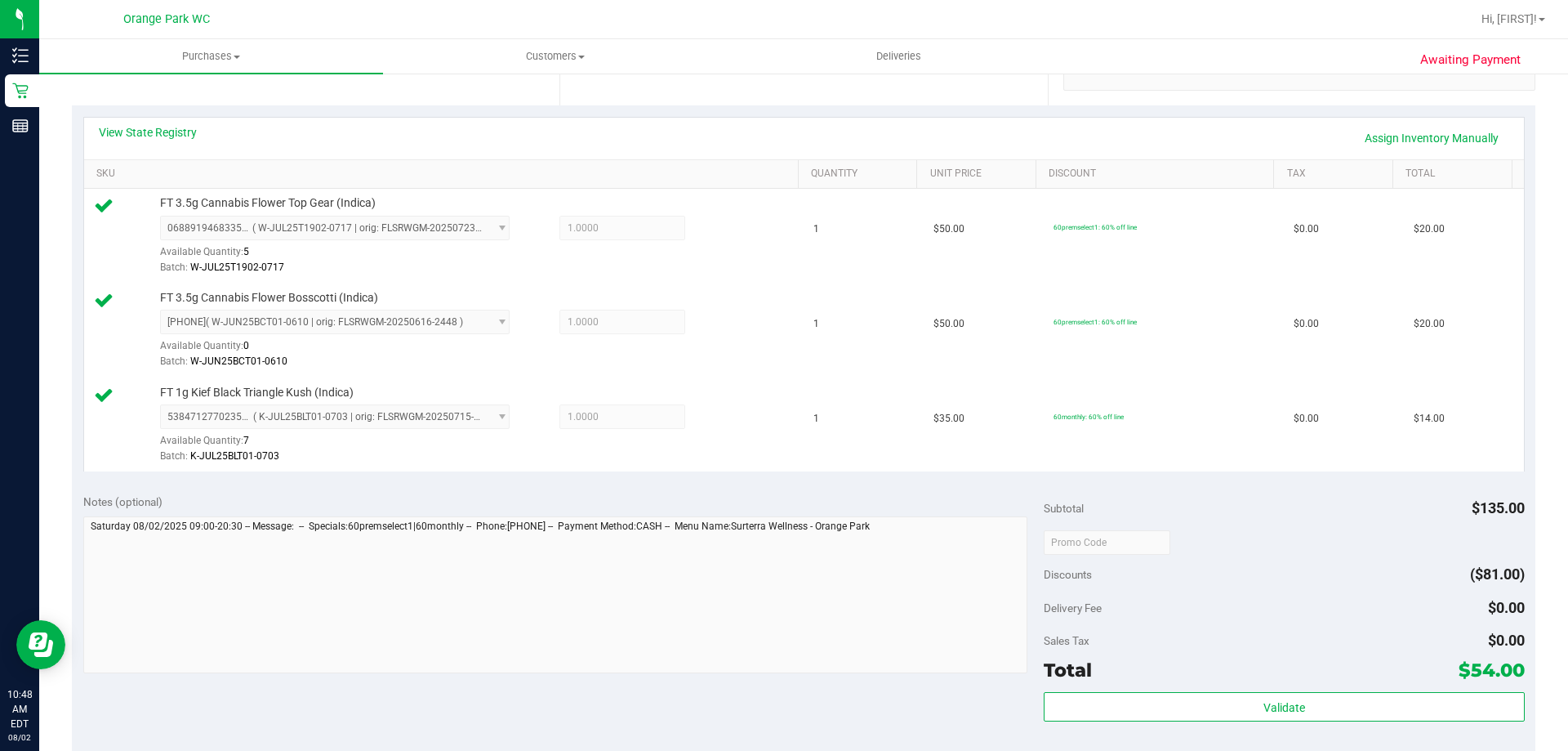 scroll, scrollTop: 572, scrollLeft: 0, axis: vertical 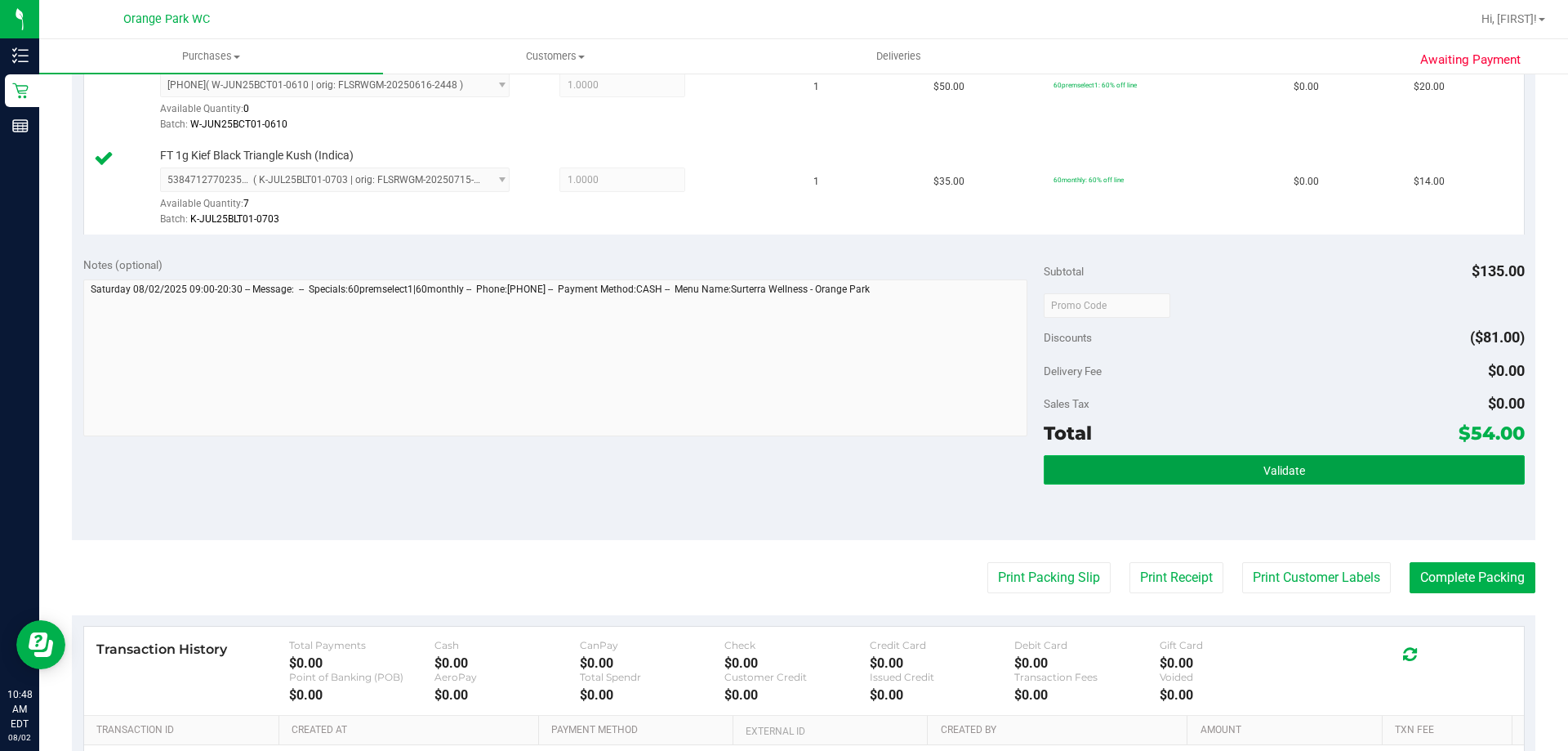 click on "Validate" at bounding box center [1284, 470] 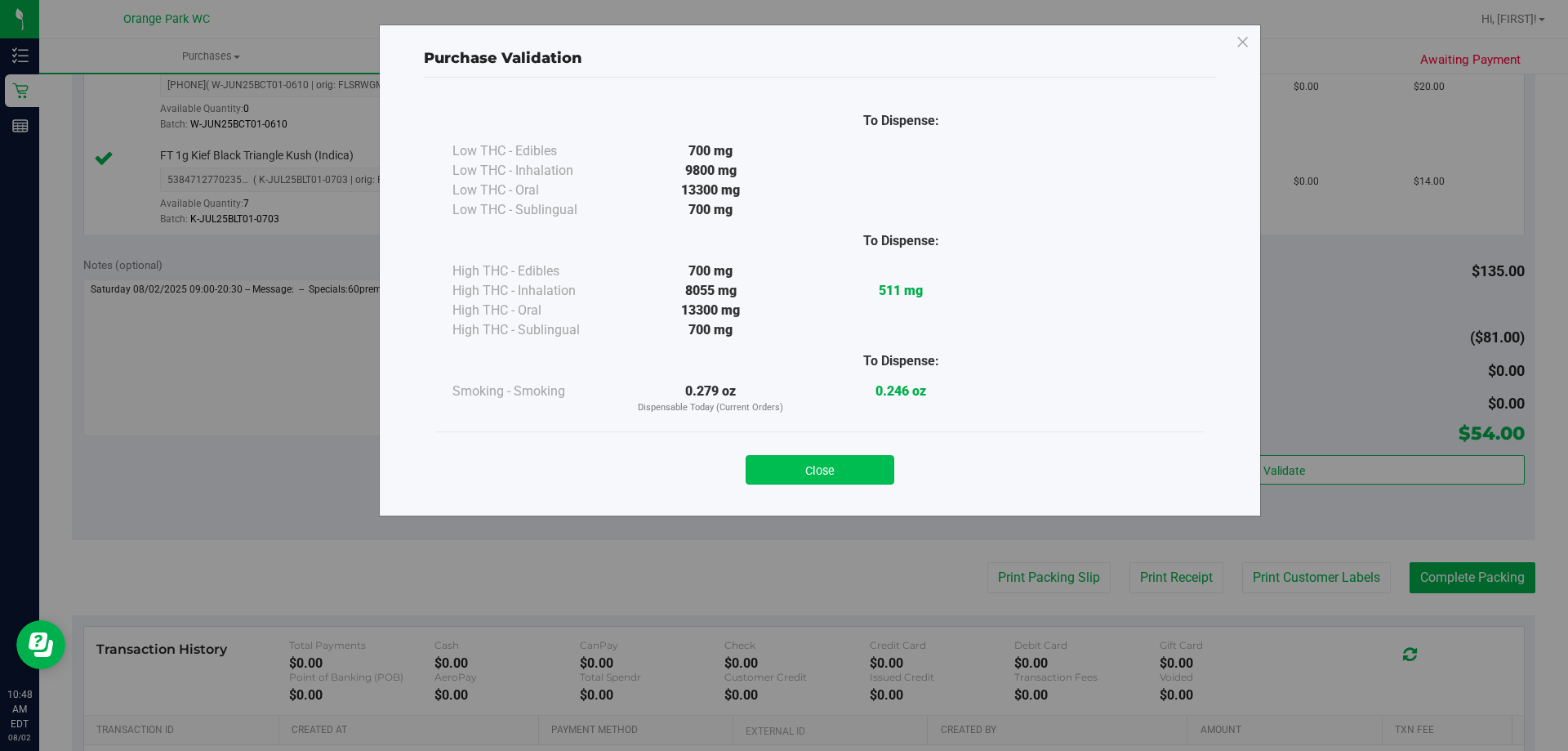 click on "Close" at bounding box center [820, 470] 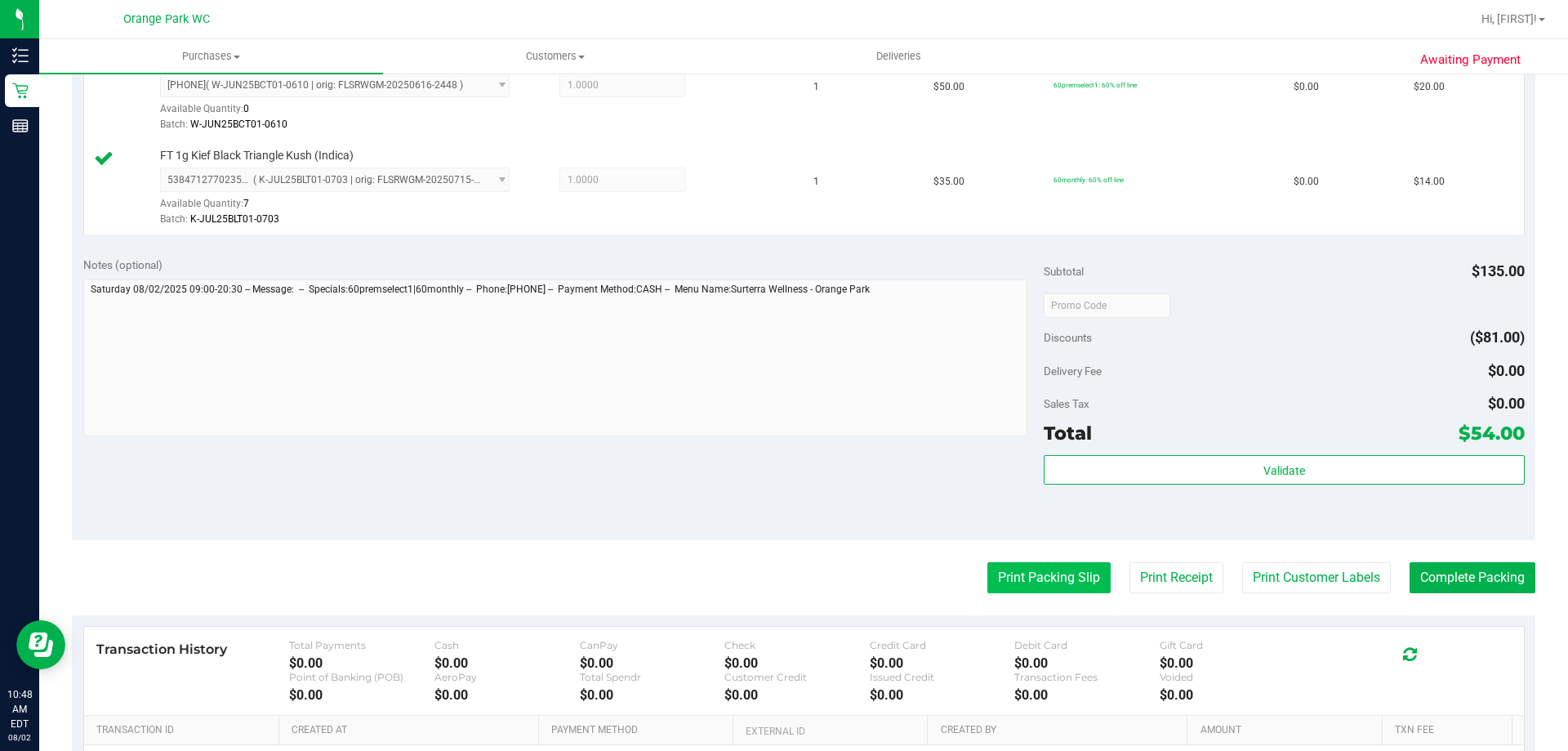 click on "Print Packing Slip" at bounding box center (1049, 578) 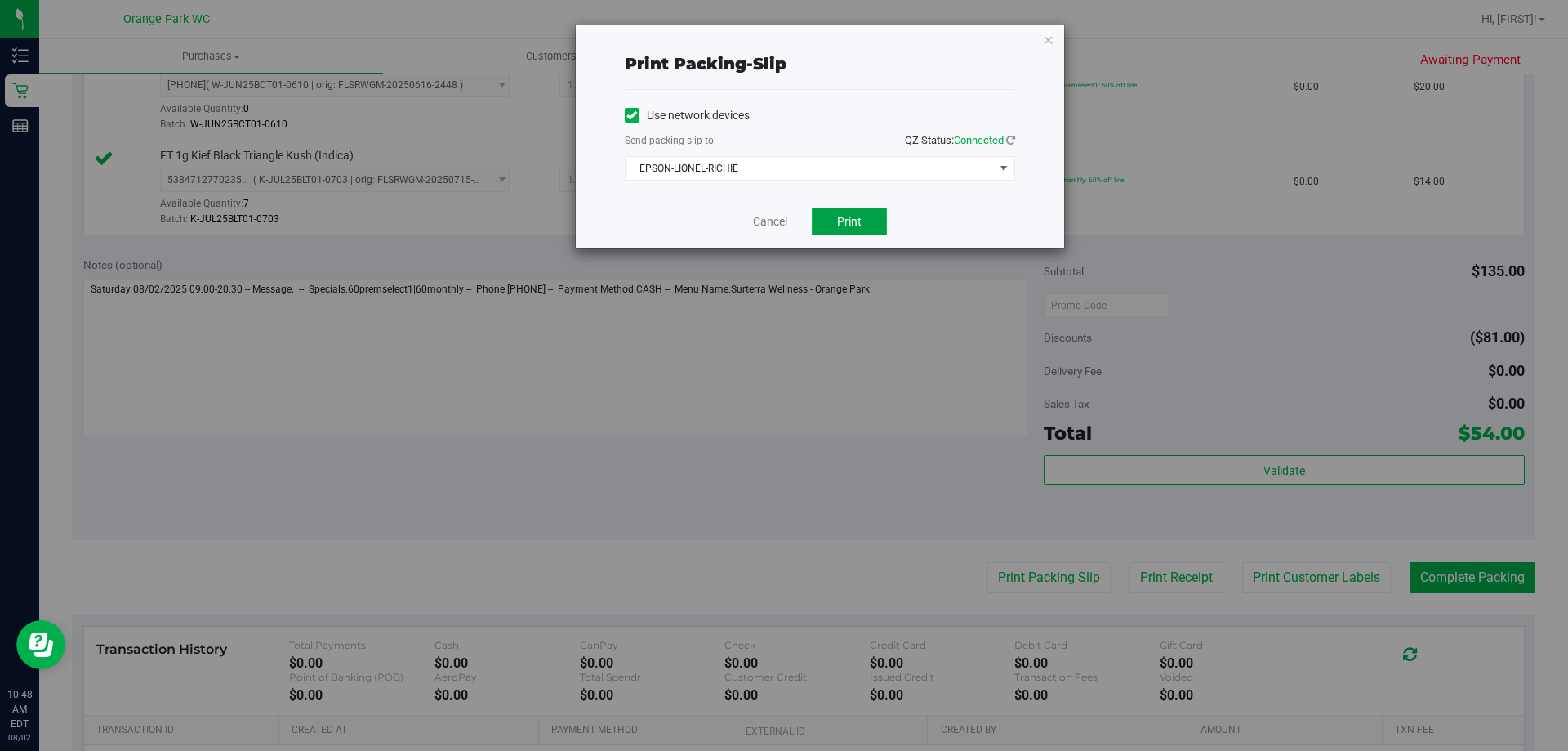 click on "Print" at bounding box center (849, 221) 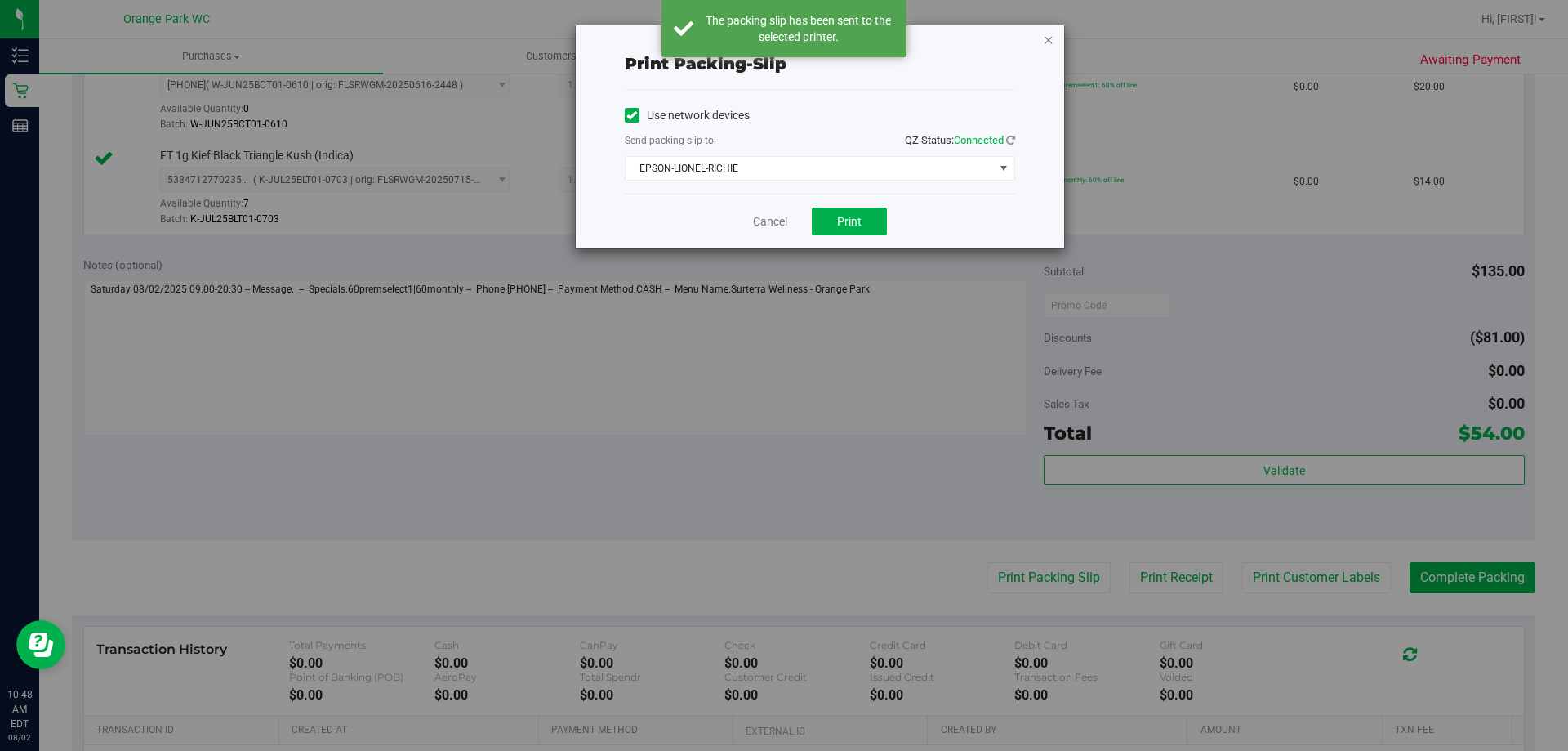 click at bounding box center [1049, 39] 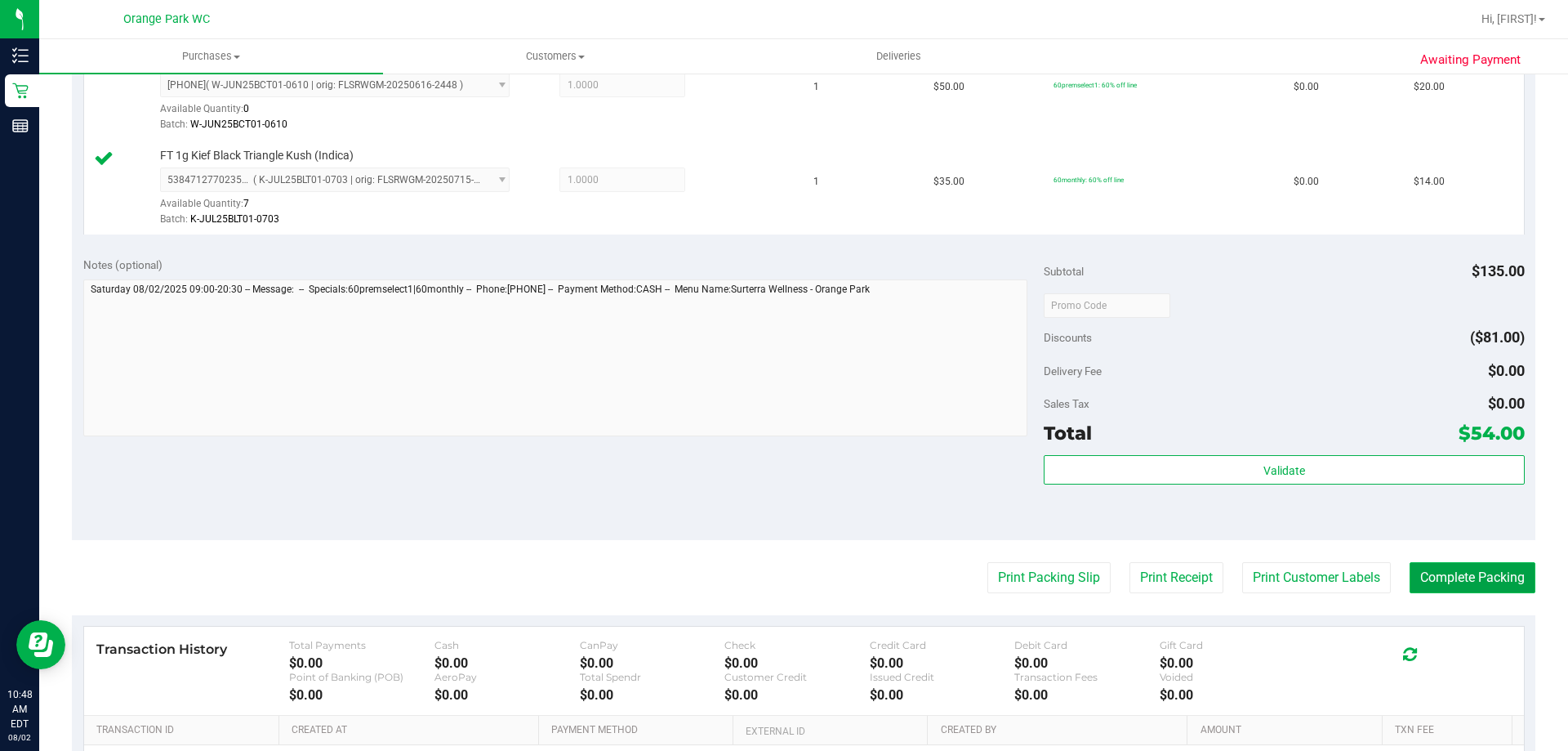 click on "Complete Packing" at bounding box center (1472, 578) 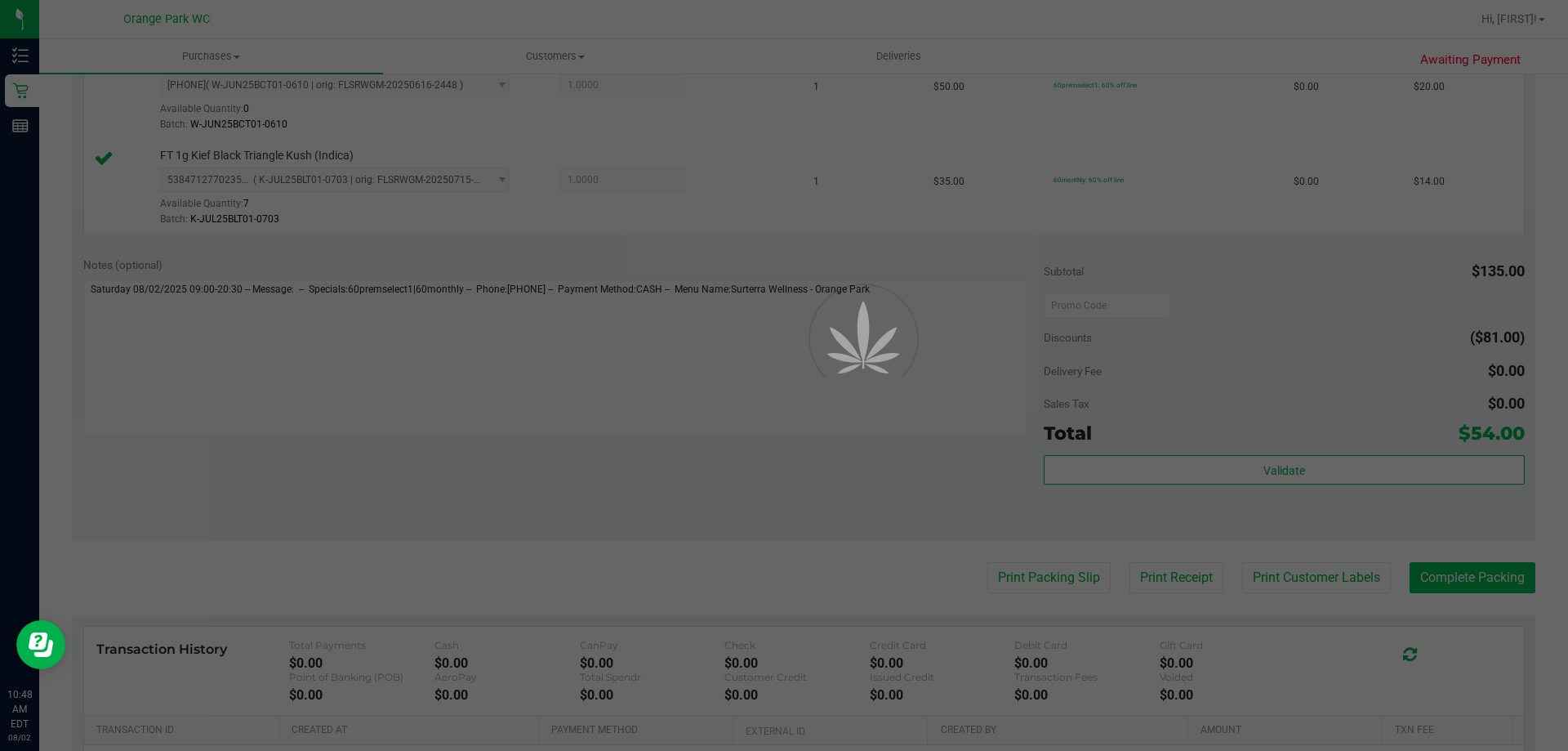 scroll, scrollTop: 0, scrollLeft: 0, axis: both 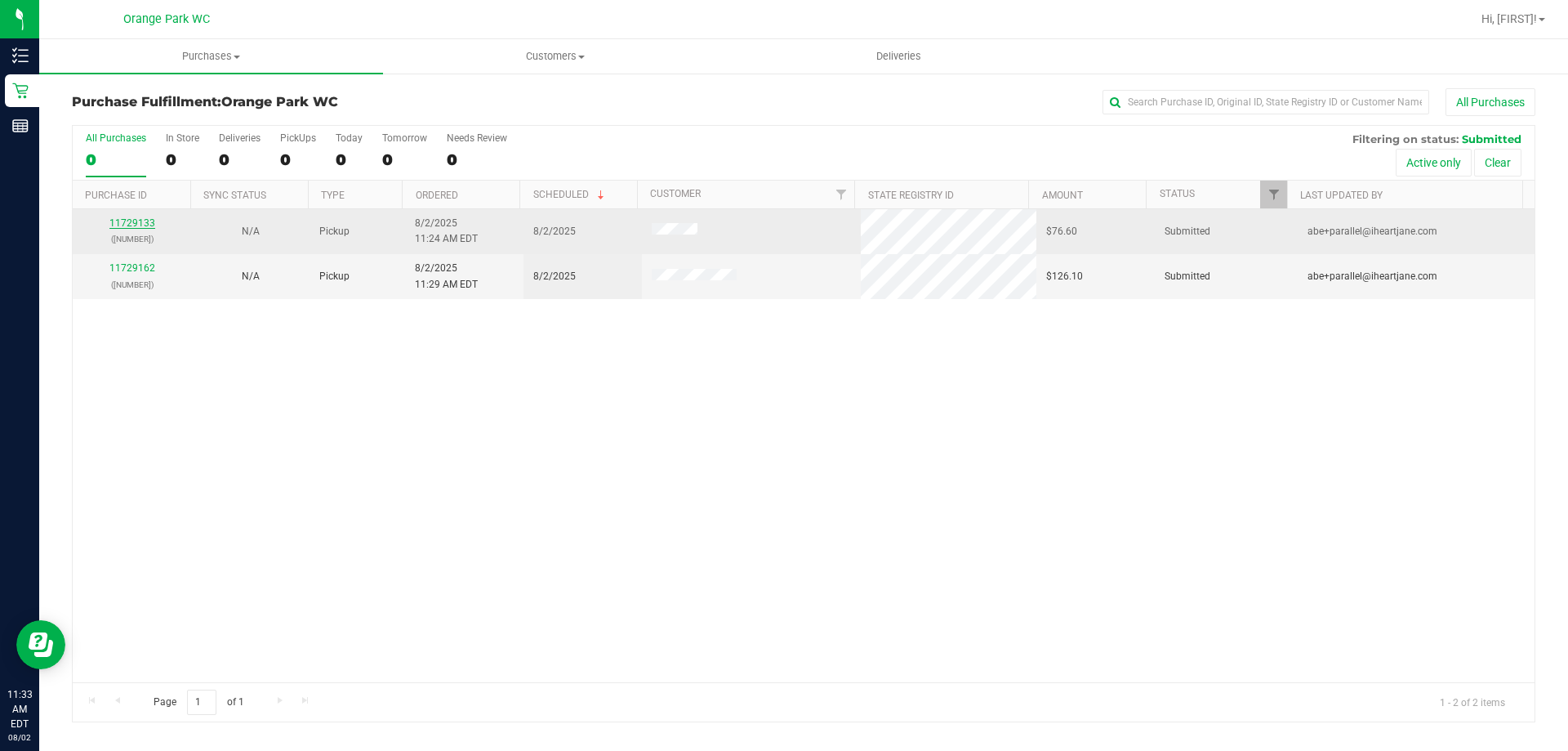 click on "11729133" at bounding box center (132, 223) 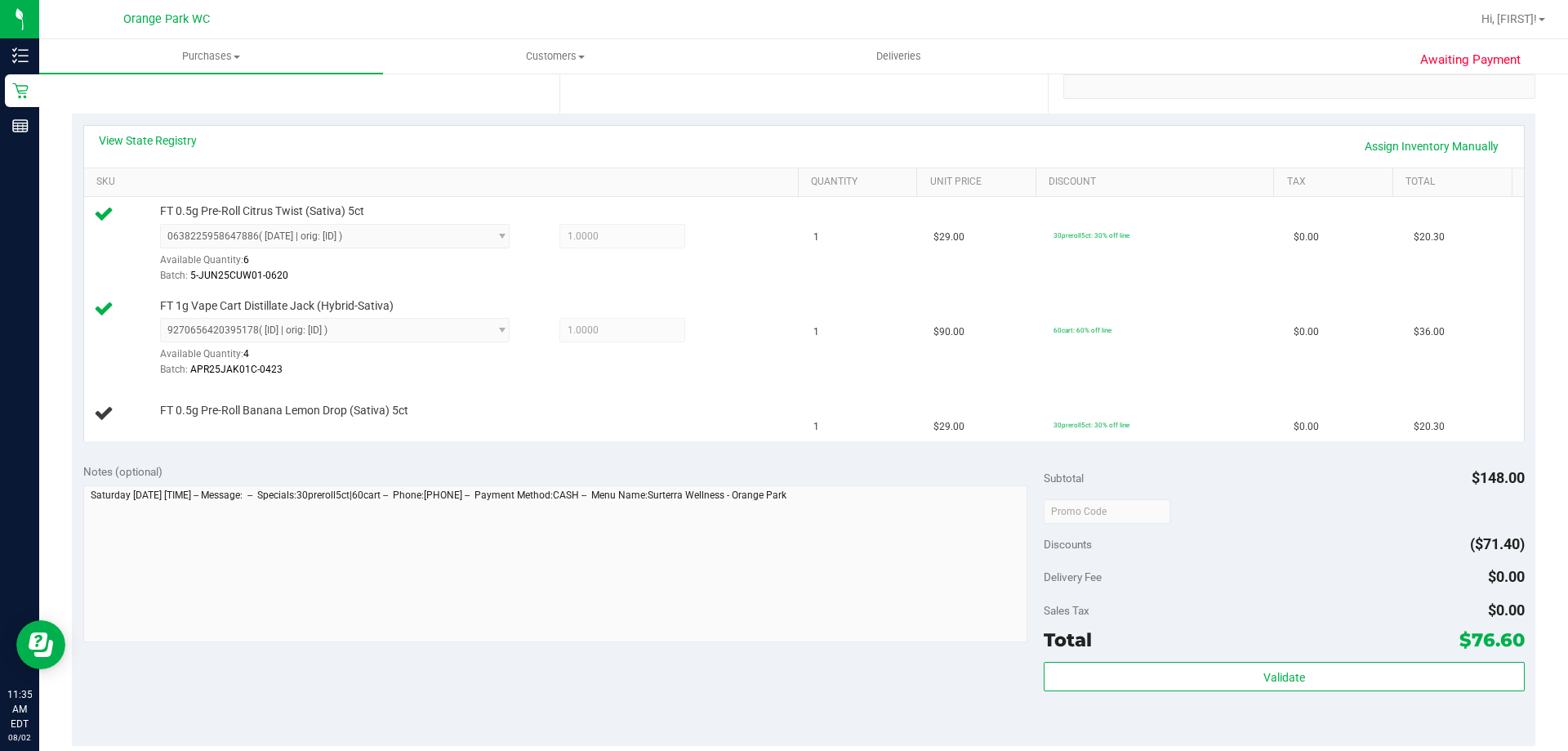 scroll, scrollTop: 245, scrollLeft: 0, axis: vertical 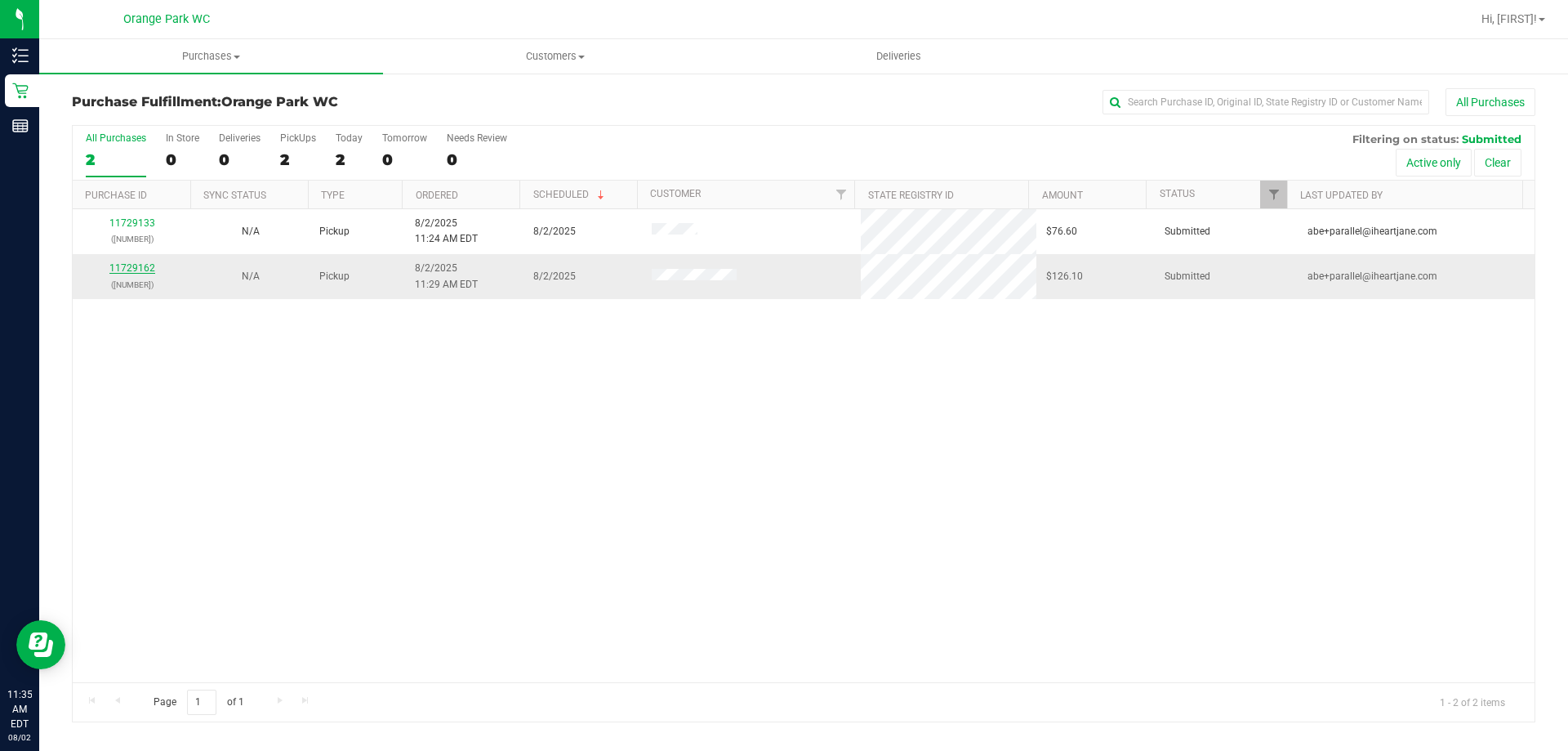 click on "11729162" at bounding box center (132, 268) 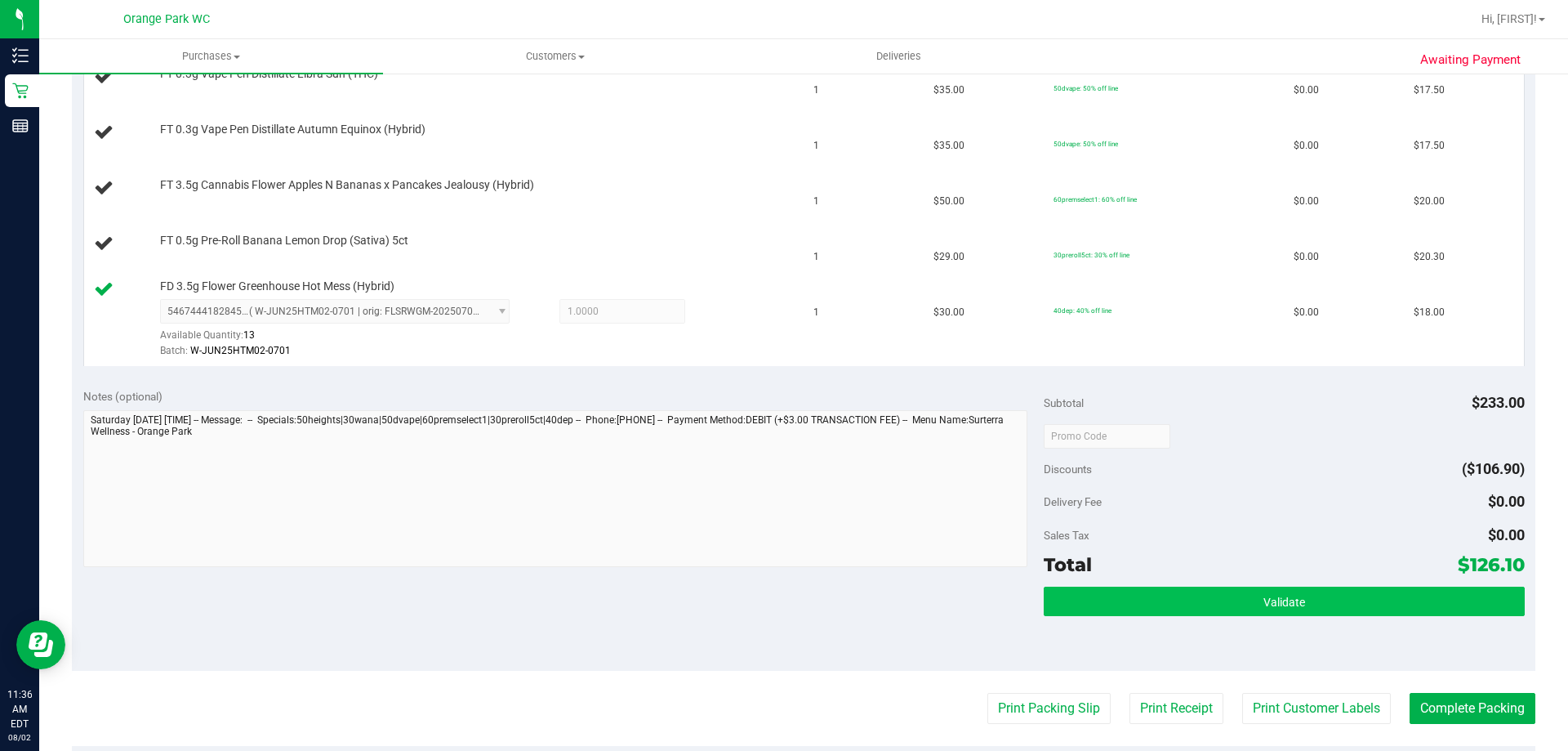 scroll, scrollTop: 735, scrollLeft: 0, axis: vertical 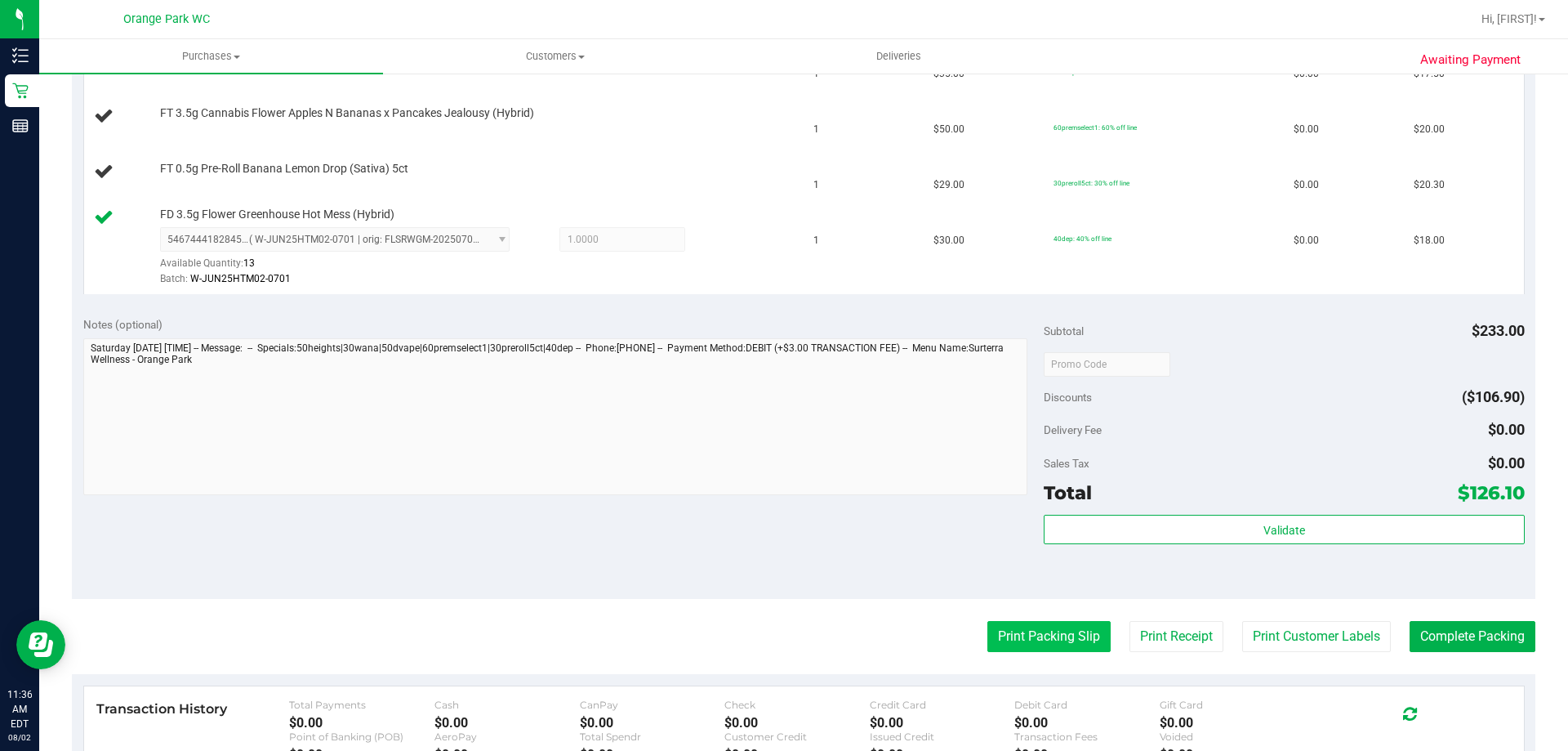 click on "Print Packing Slip" at bounding box center [1049, 637] 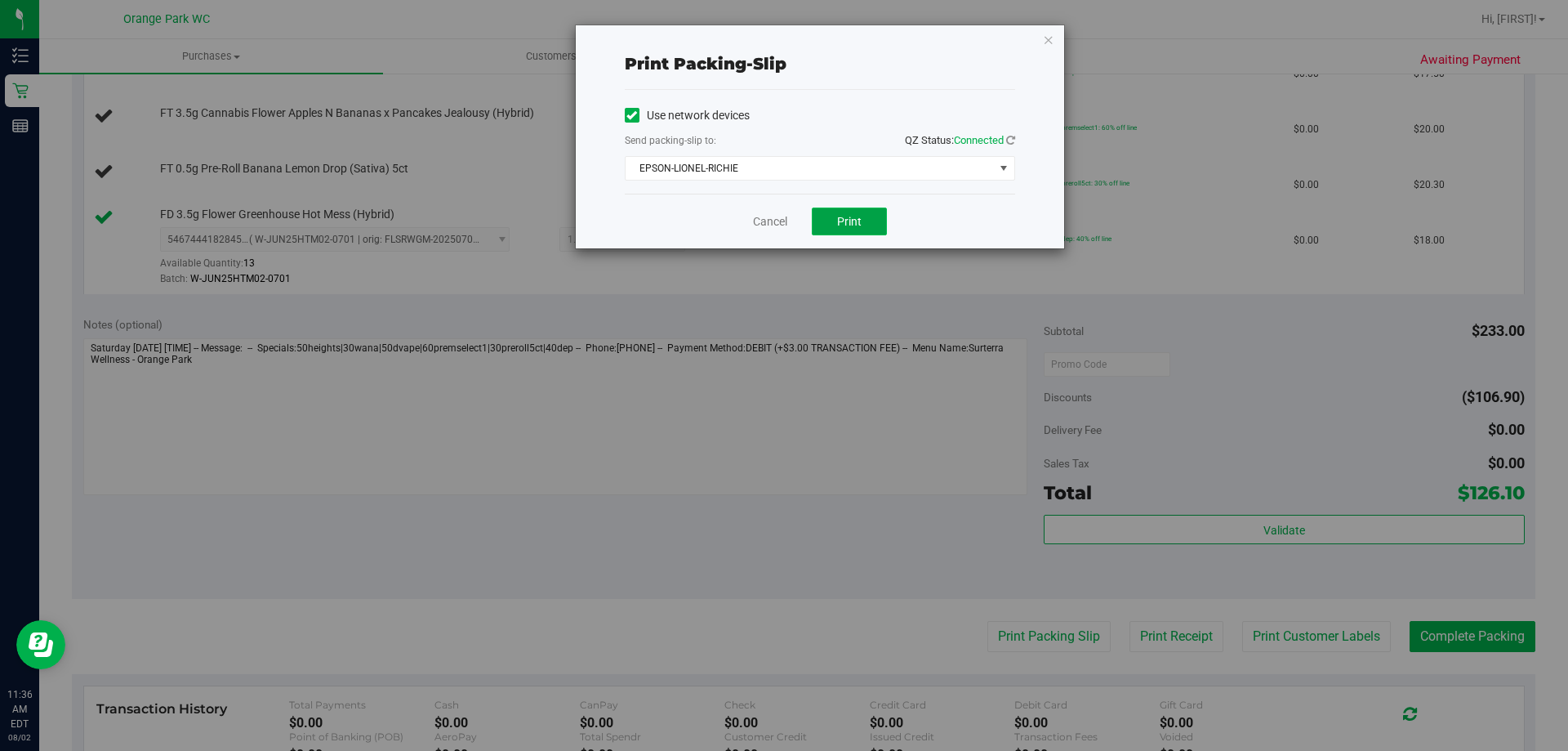 click on "Print" at bounding box center [849, 221] 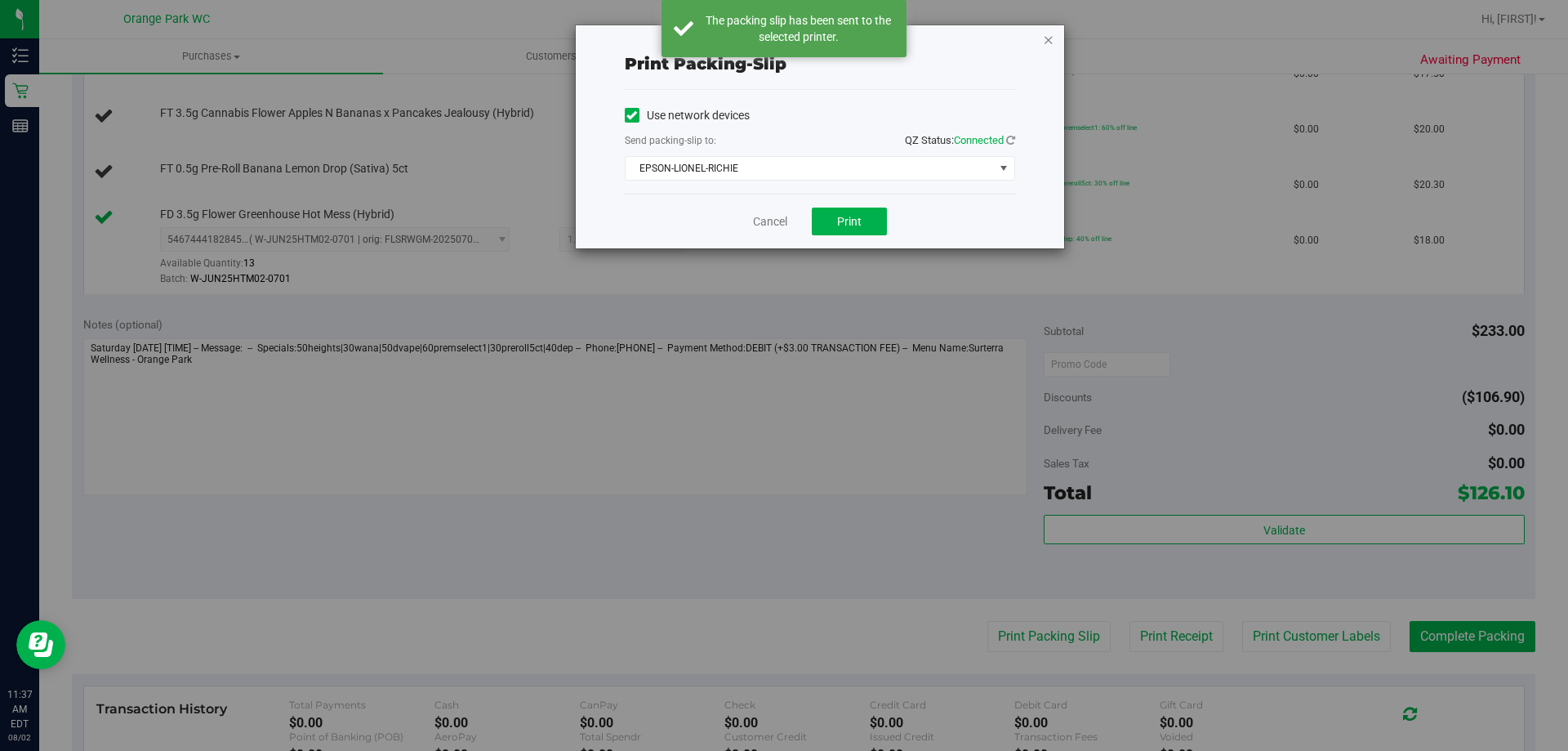 click at bounding box center [1049, 39] 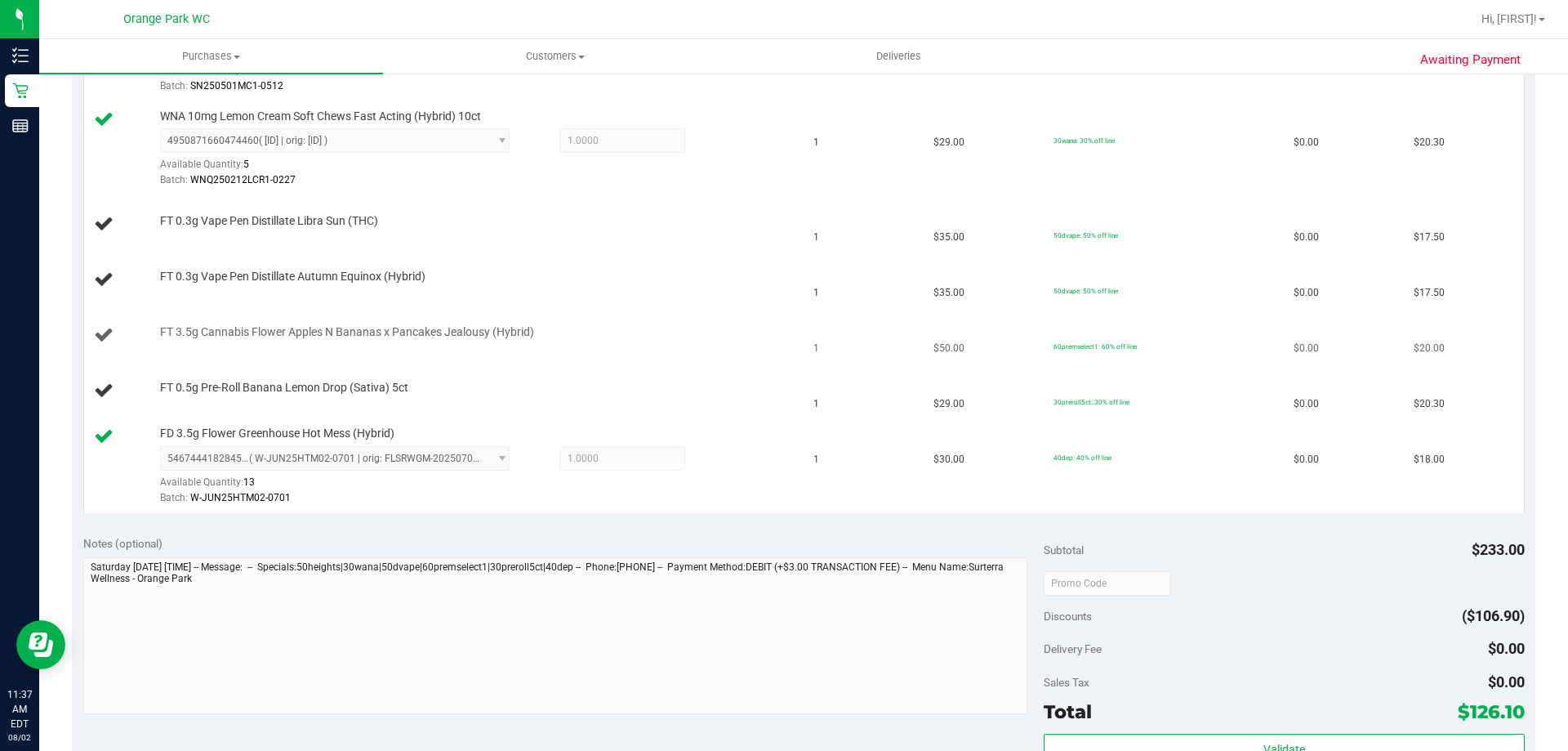 scroll, scrollTop: 490, scrollLeft: 0, axis: vertical 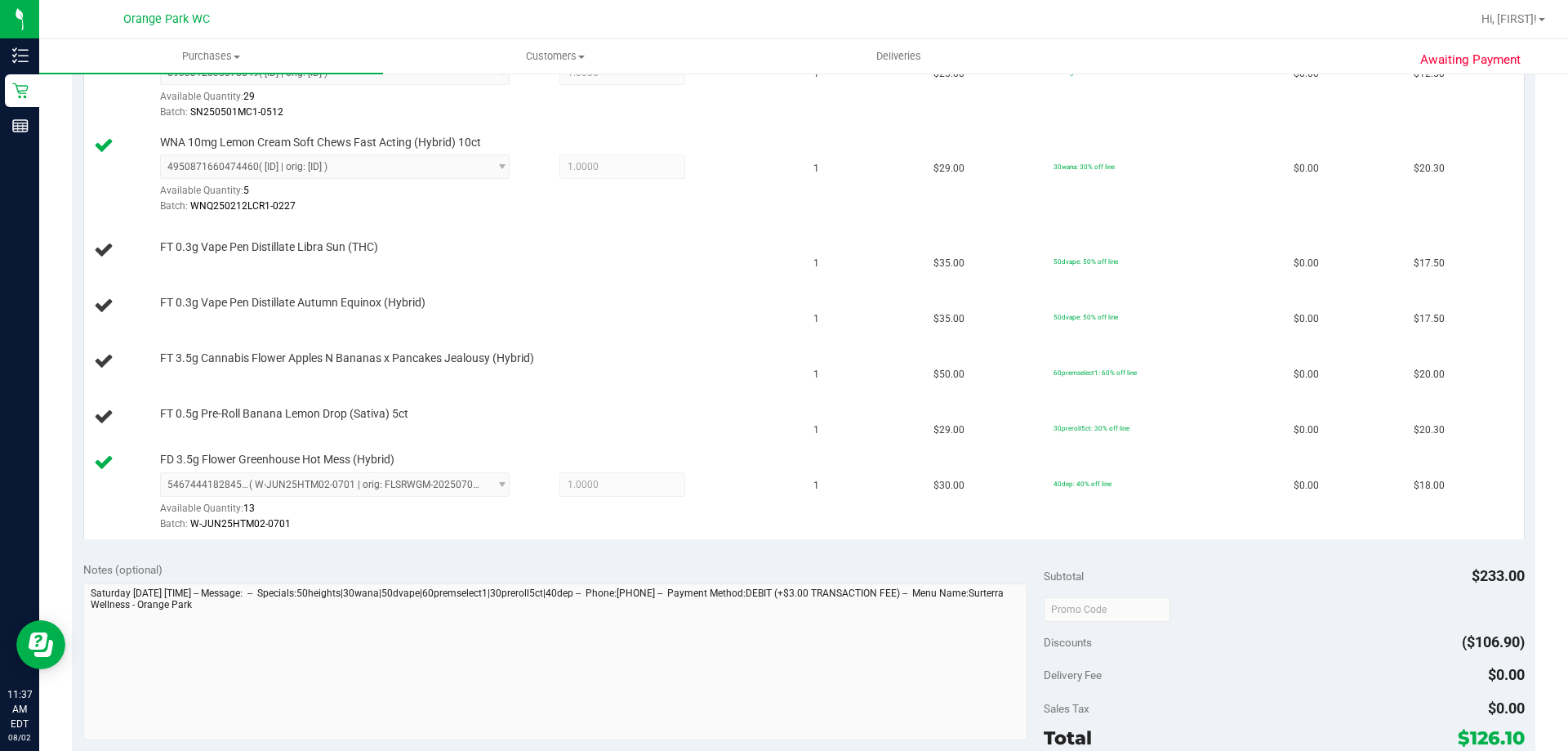 type 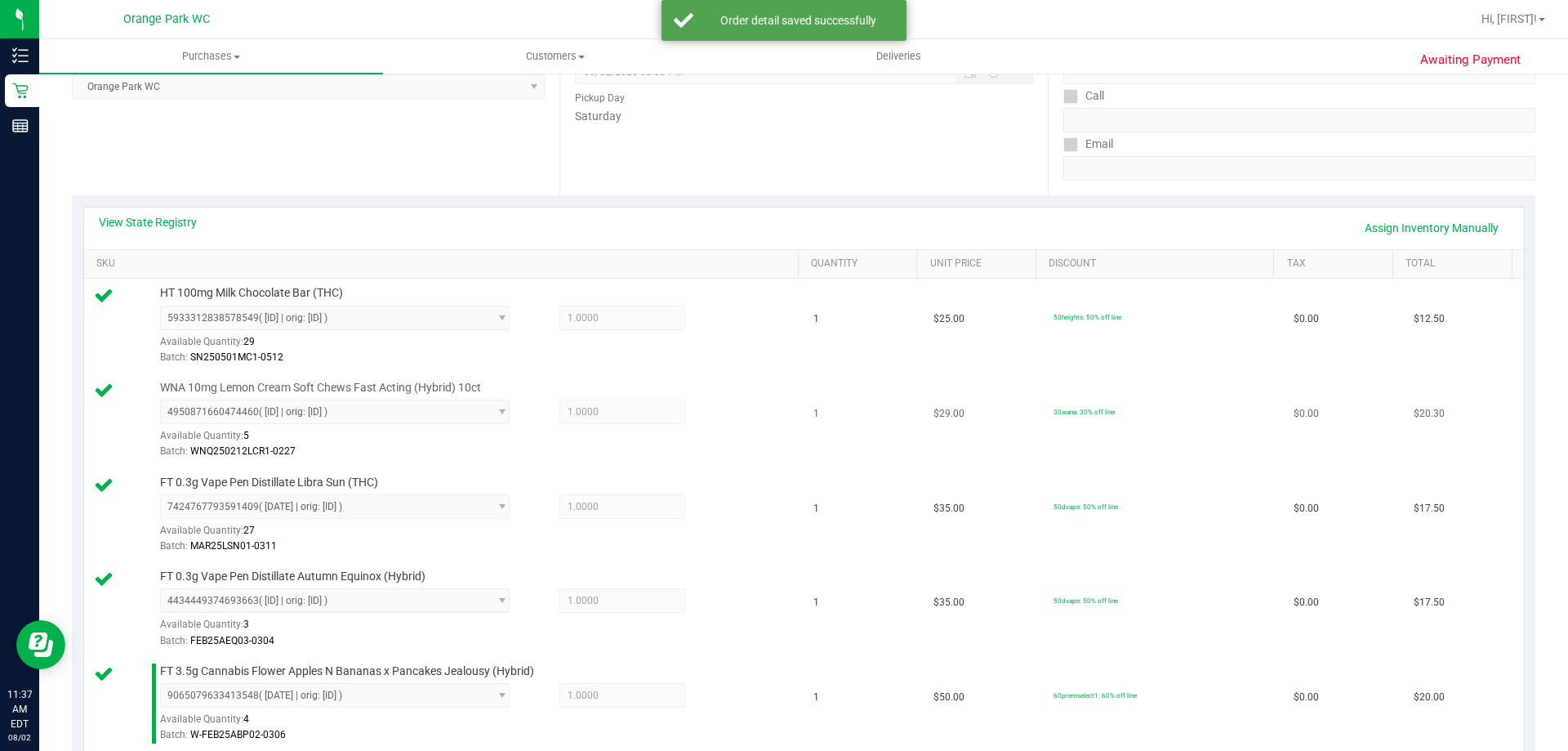 scroll, scrollTop: 490, scrollLeft: 0, axis: vertical 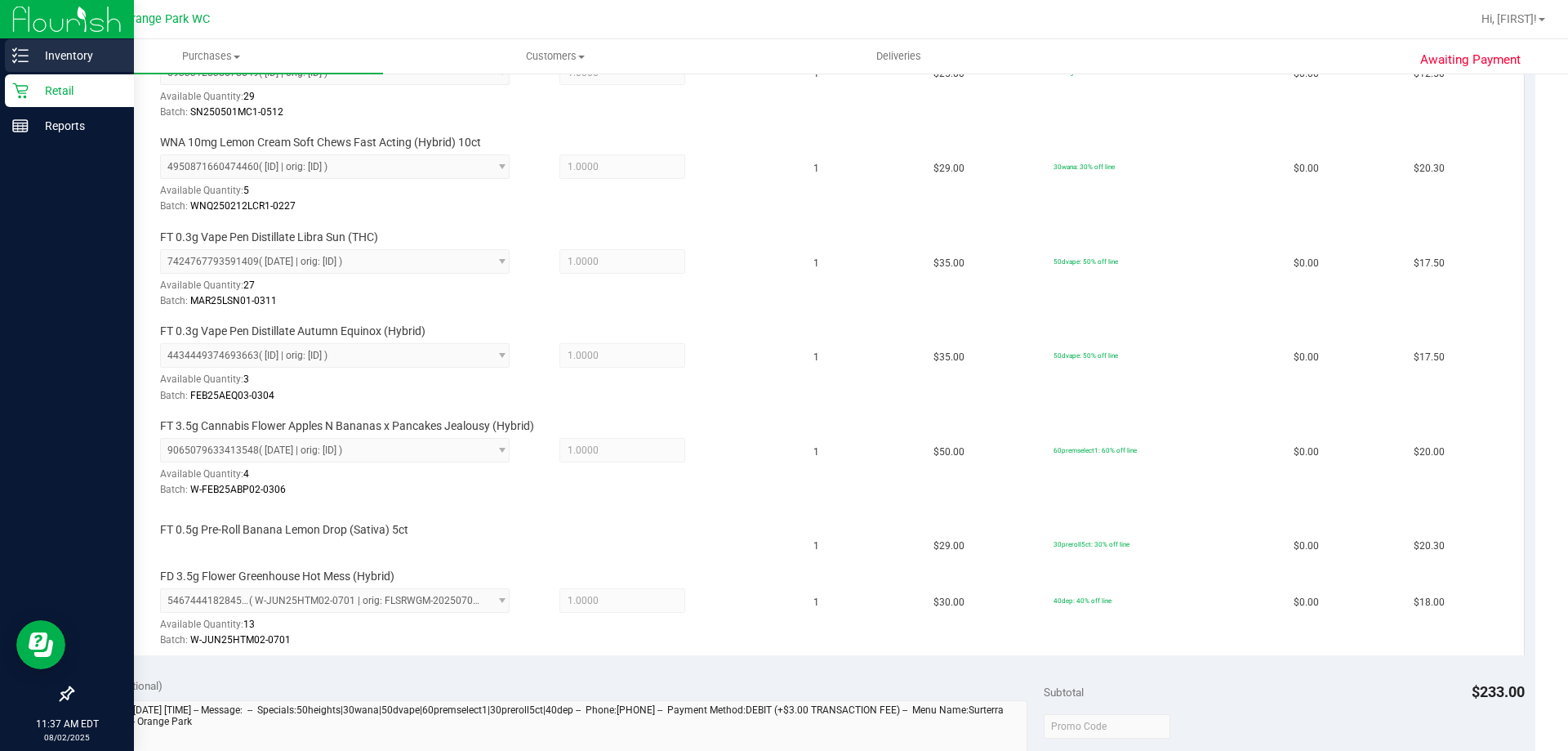 click 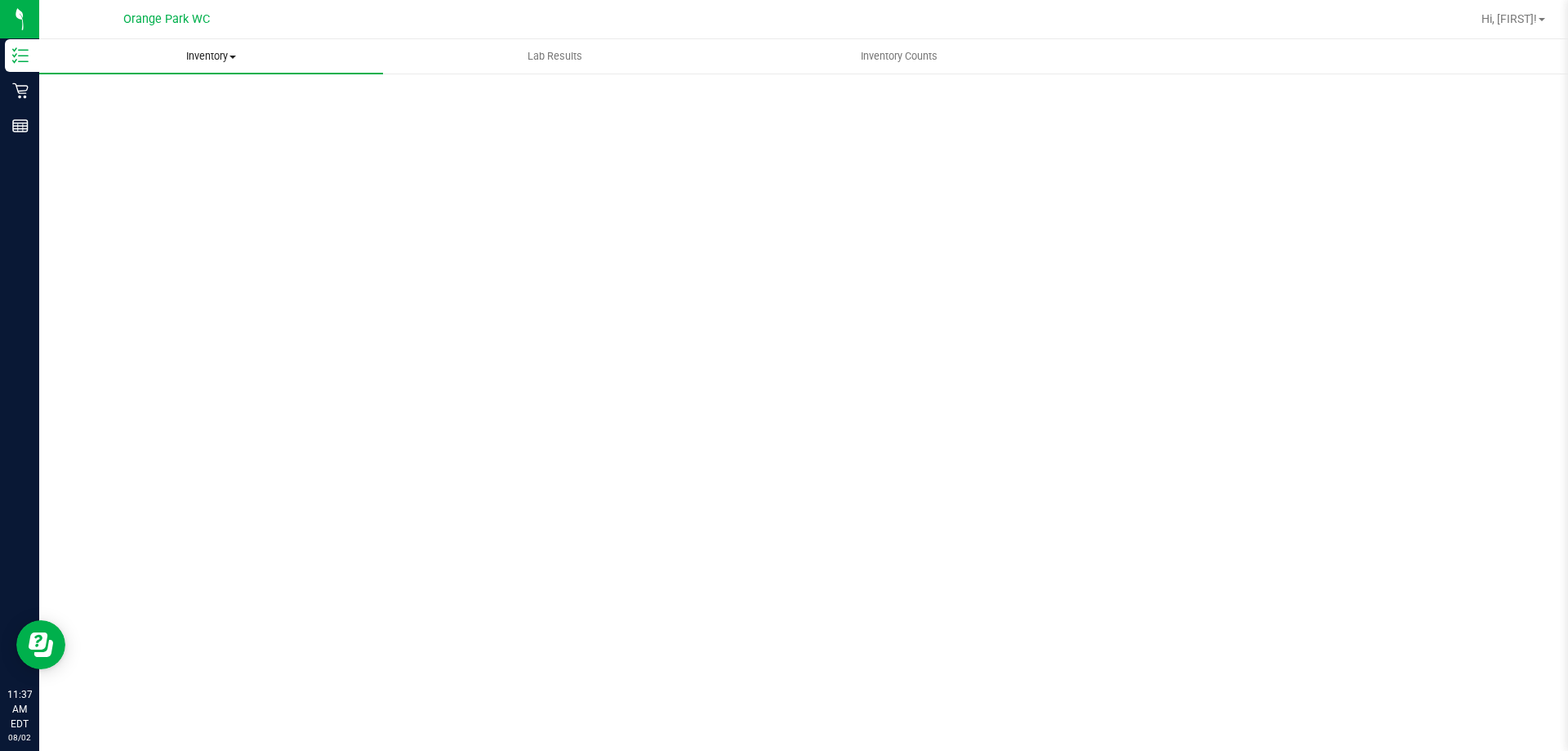 scroll, scrollTop: 0, scrollLeft: 0, axis: both 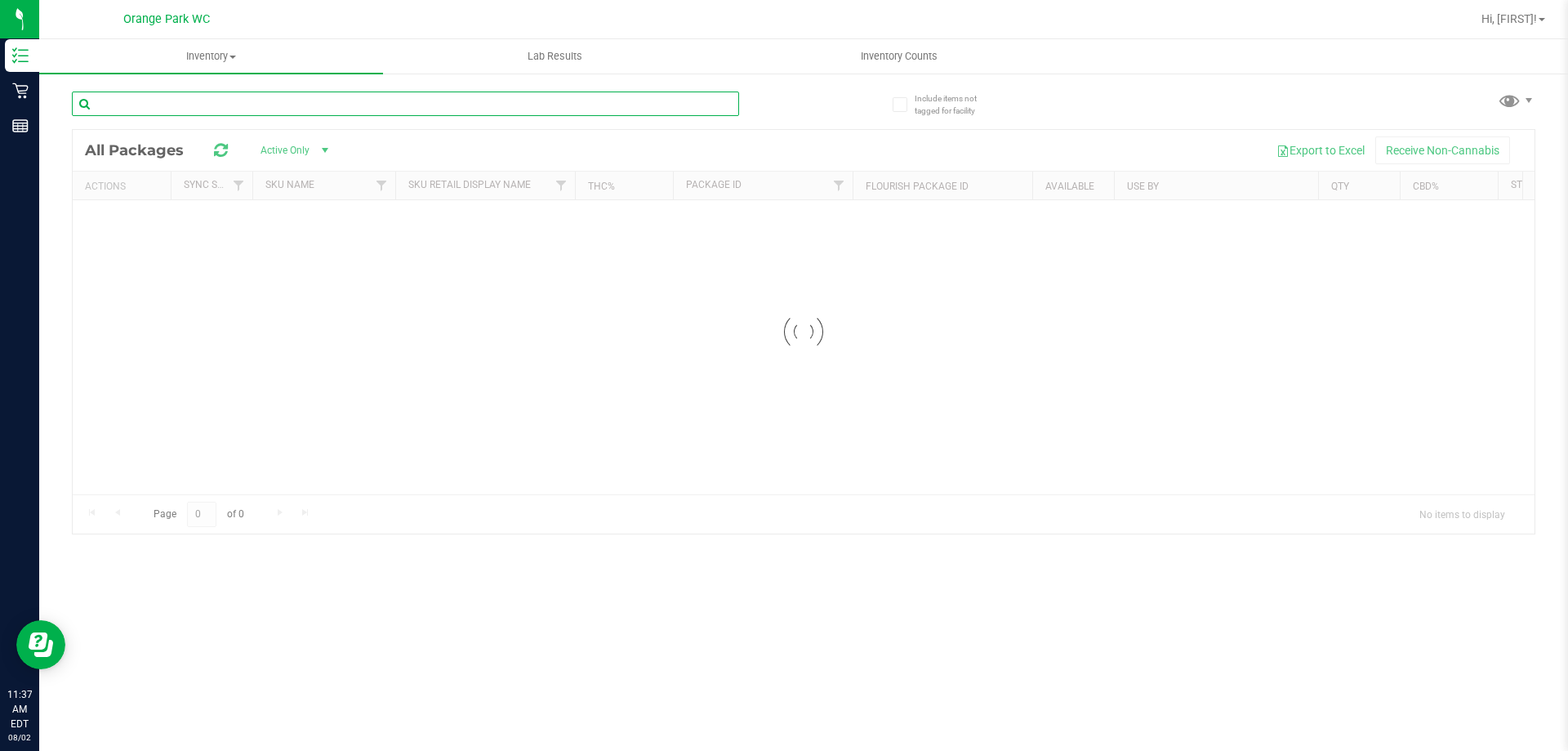 click at bounding box center [405, 104] 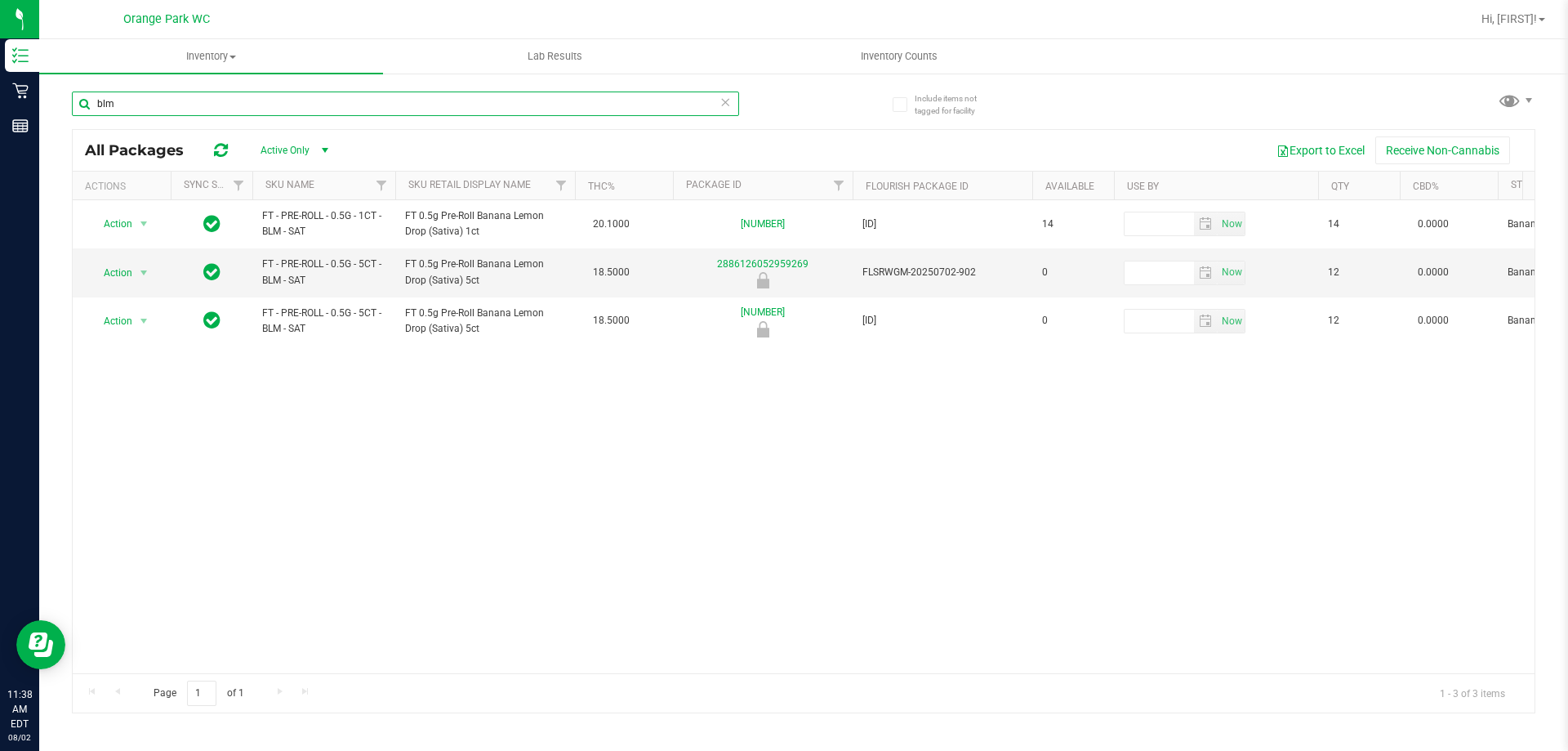 type on "blm" 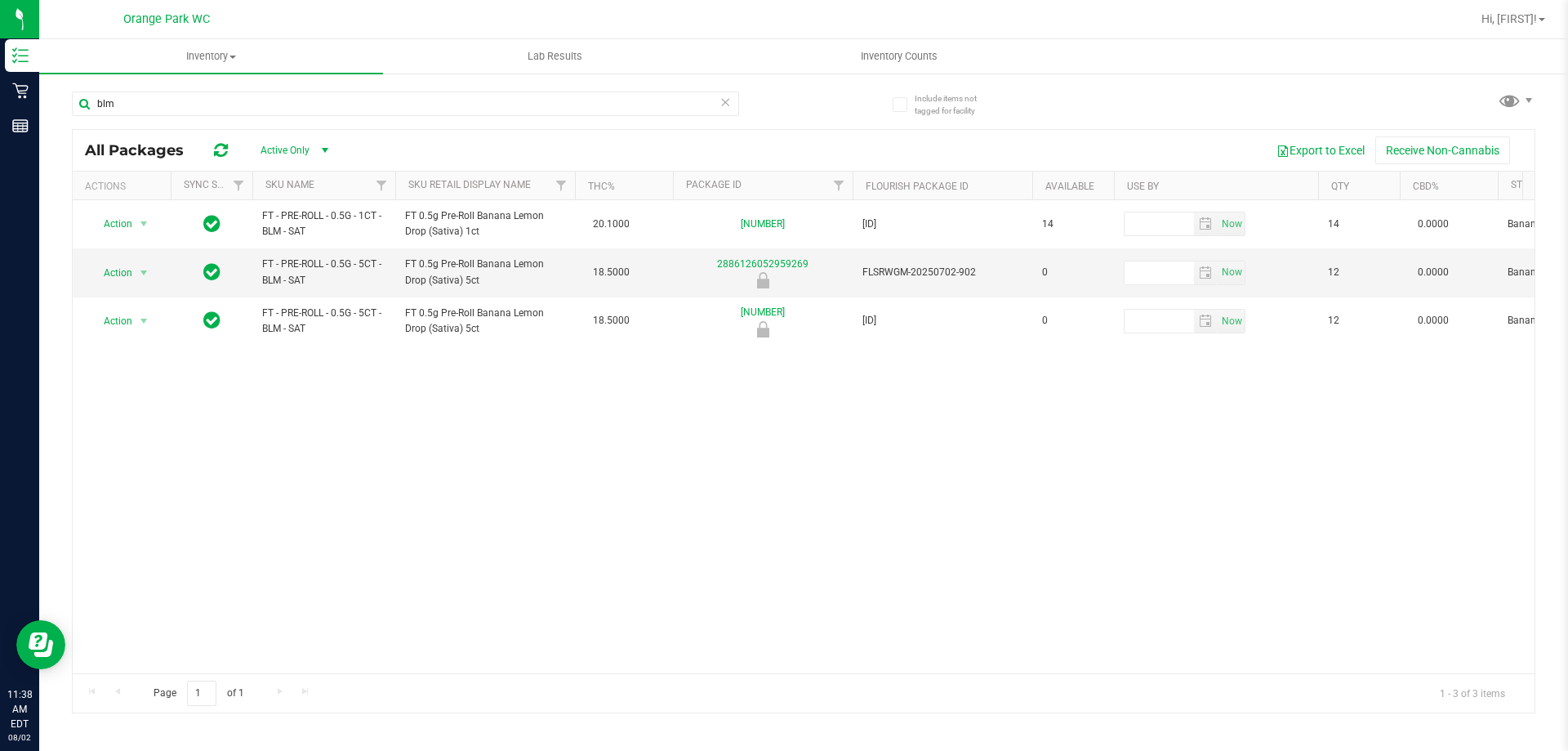 click on "Action Action Global inventory Package audit log Print package label Print product labels
FT - PRE-ROLL - 0.5G - 1CT - BLM - SAT
FT 0.5g Pre-Roll Banana Lemon Drop (Sativa) 1ct
20.1000
[NUMBER]
[ID]
14
Now
14
0.0000
Banana Lemon Drop
[ID]
Created
0
Raw Pre-Roll
$5.00000
FT - PRE-ROLL - 0.5G - 1CT - BLM - SAT" at bounding box center [804, 436] 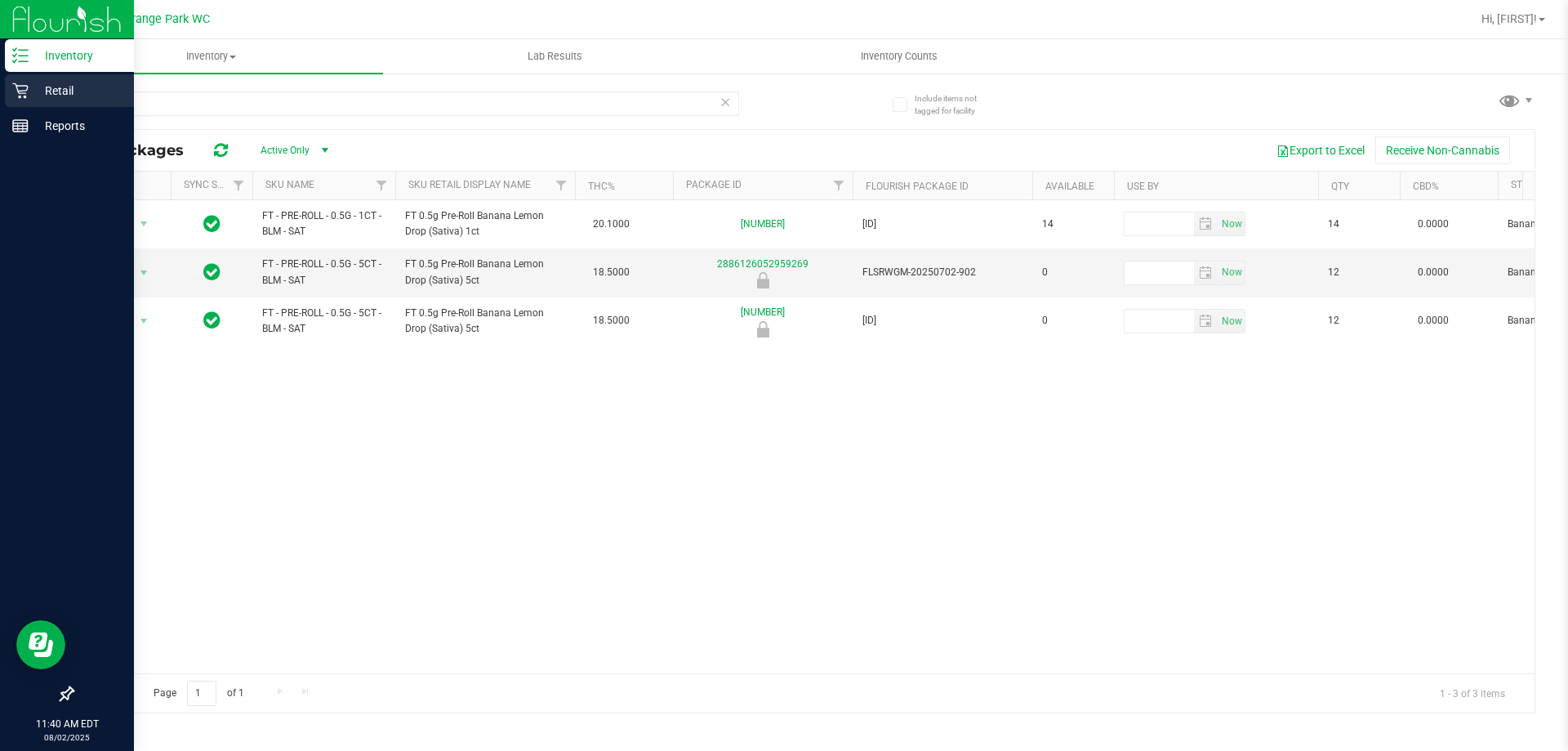 click on "Retail" at bounding box center [78, 91] 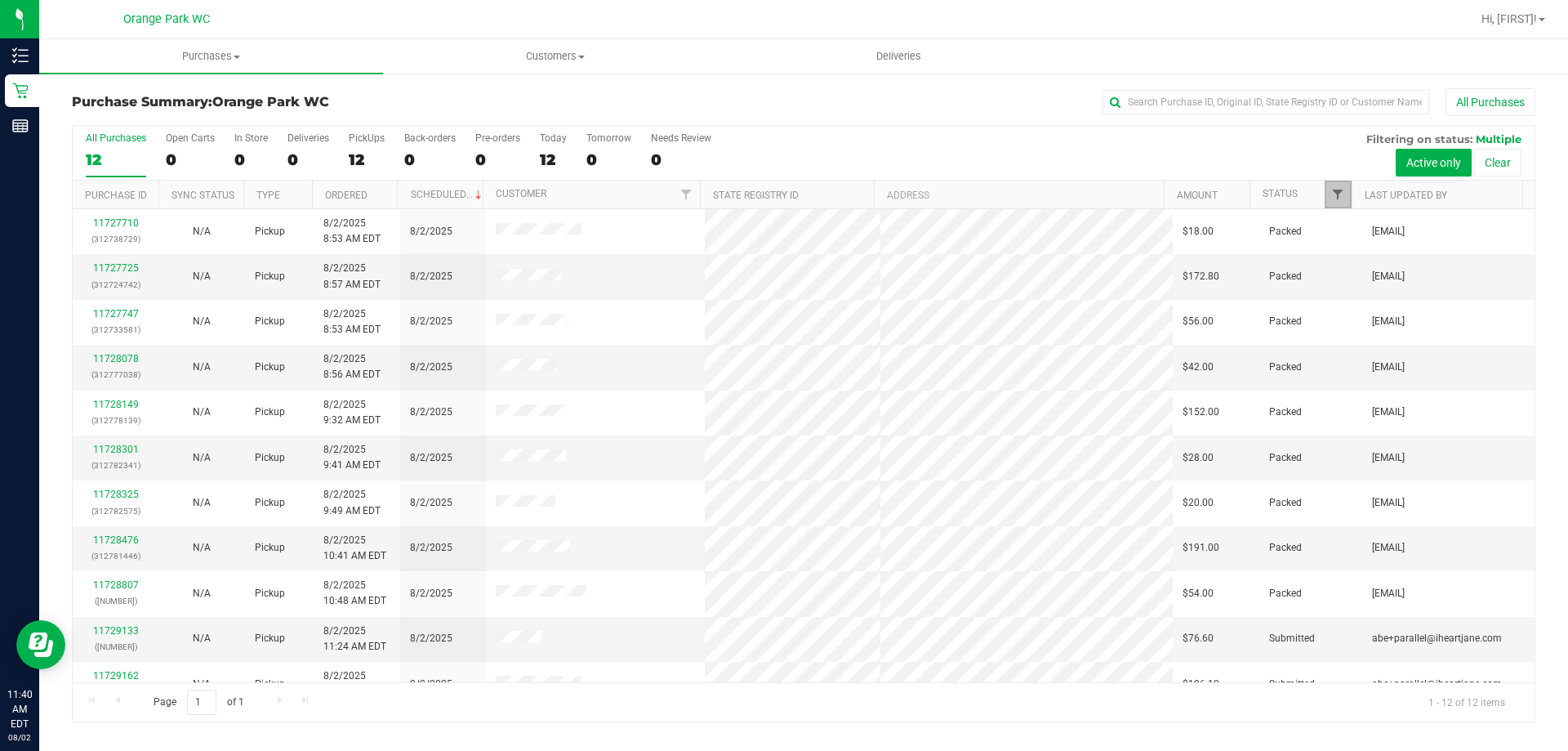 click at bounding box center (1338, 194) 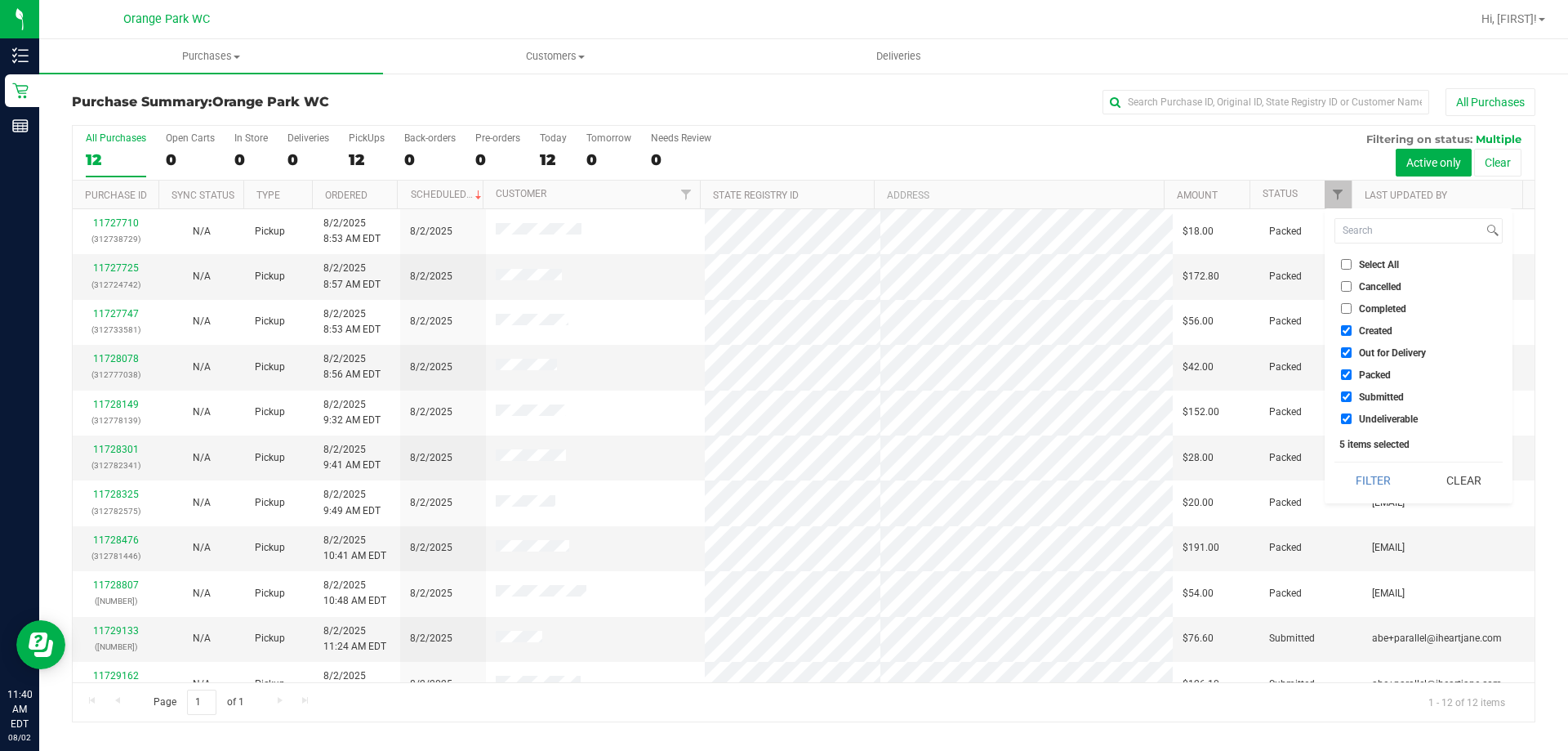 click on "Packed" at bounding box center [1374, 375] 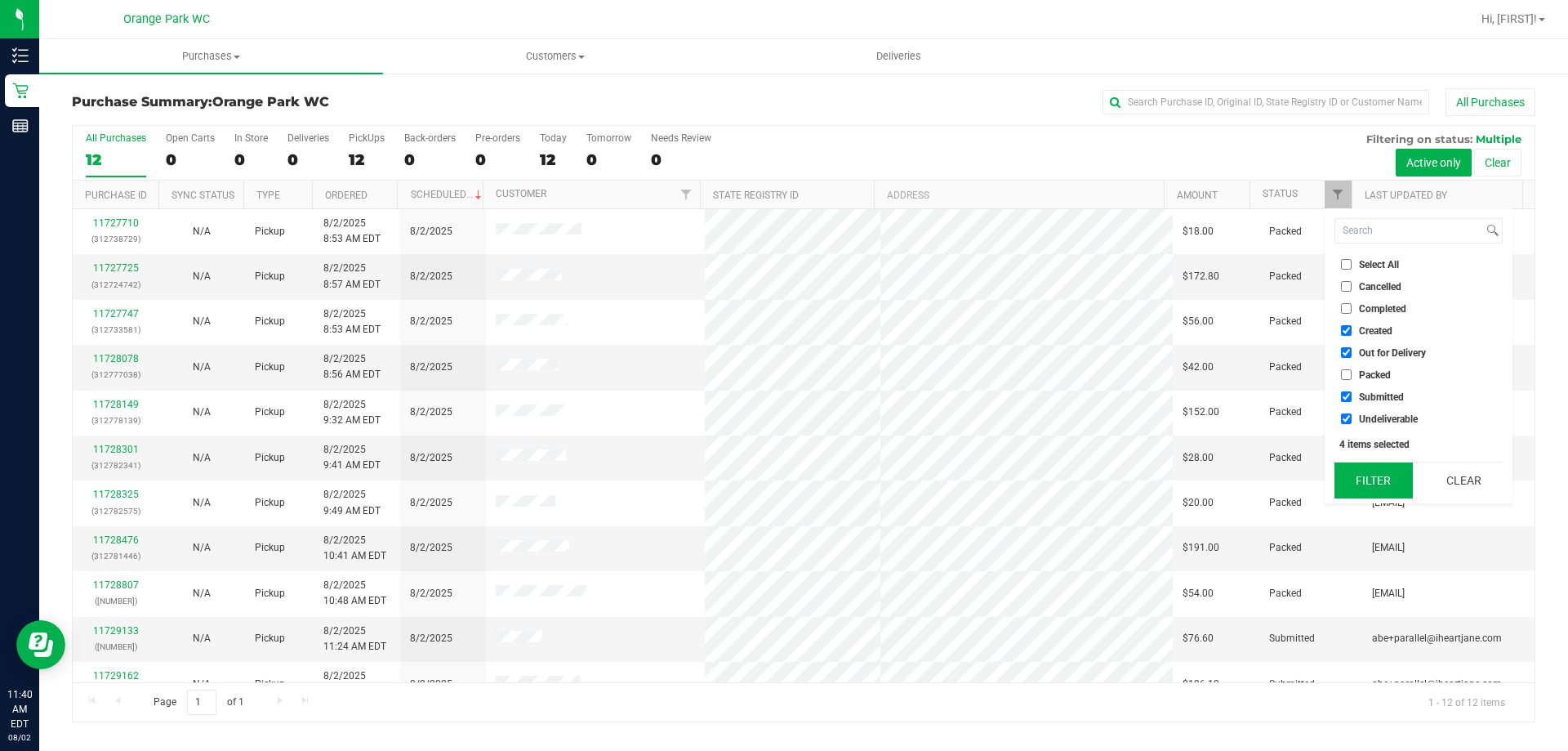 click on "Filter" at bounding box center [1374, 481] 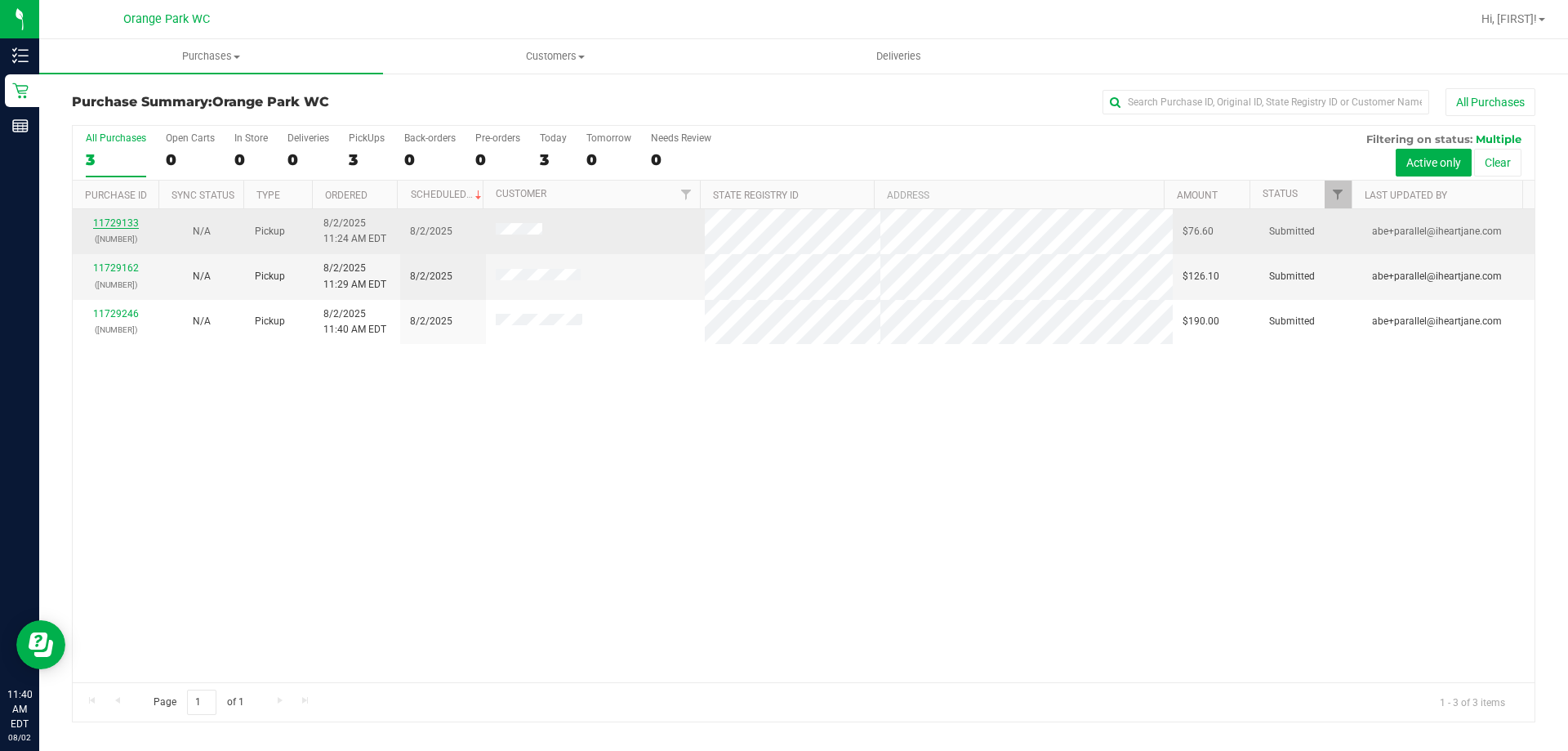 click on "11729133" at bounding box center [116, 223] 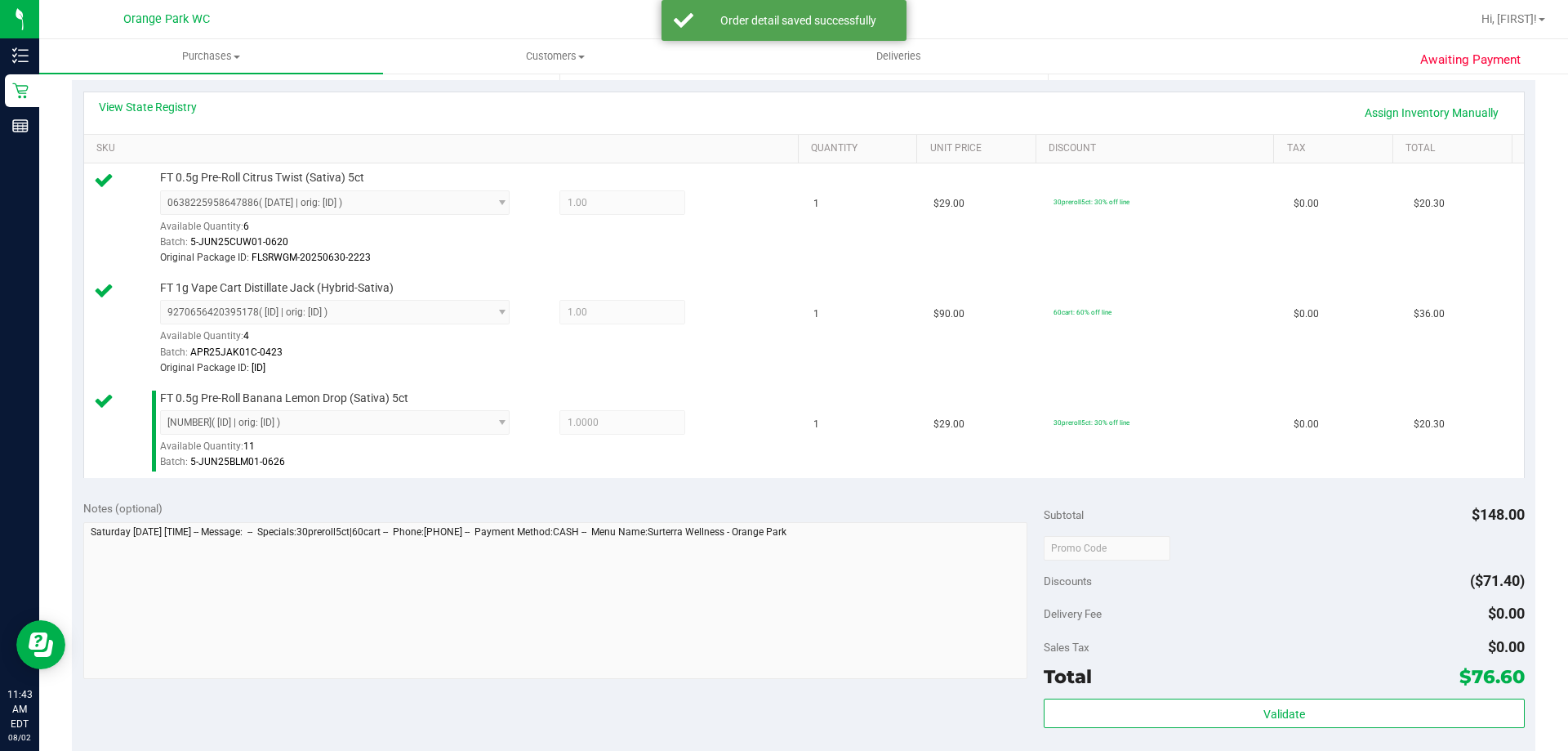 scroll, scrollTop: 572, scrollLeft: 0, axis: vertical 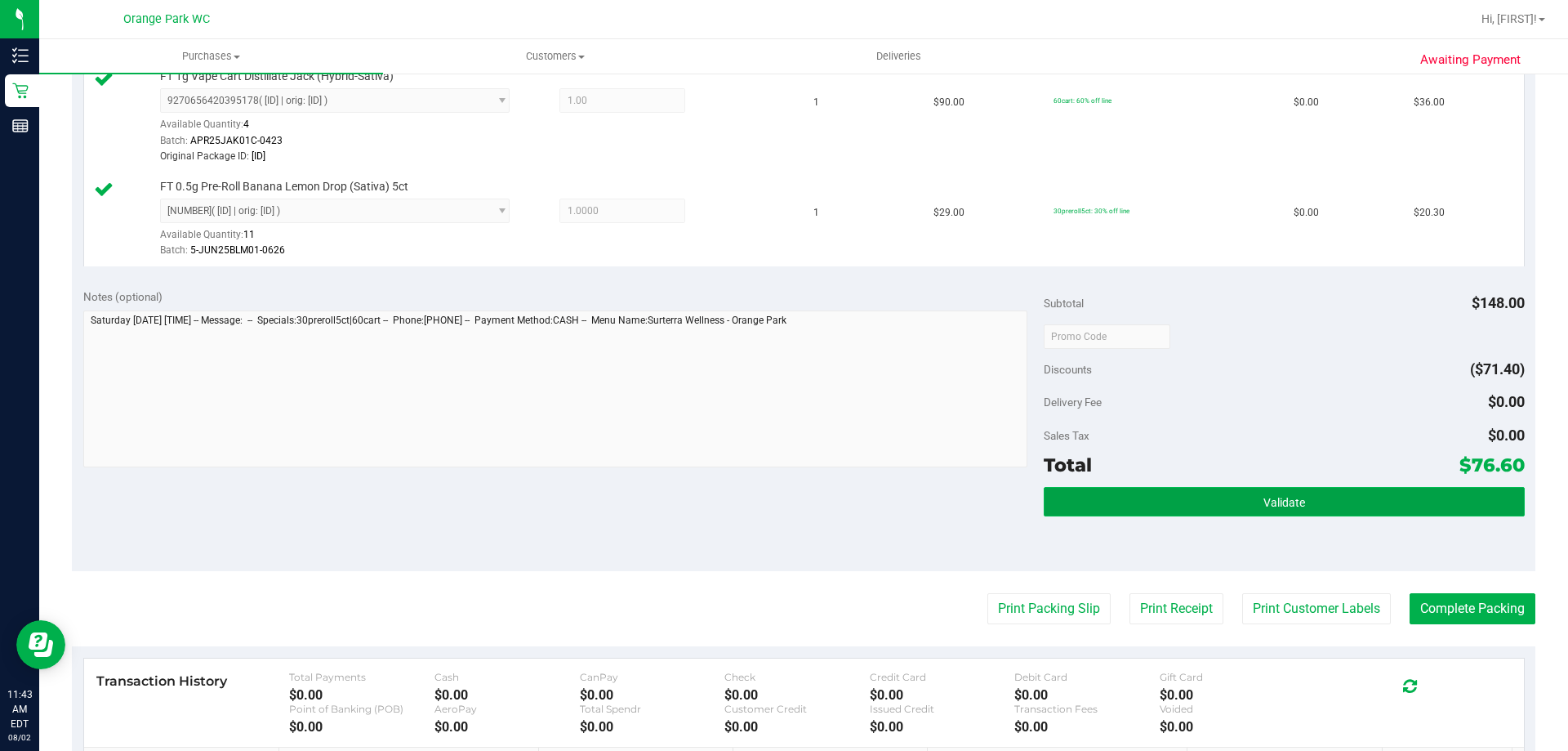 click on "Validate" at bounding box center (1284, 502) 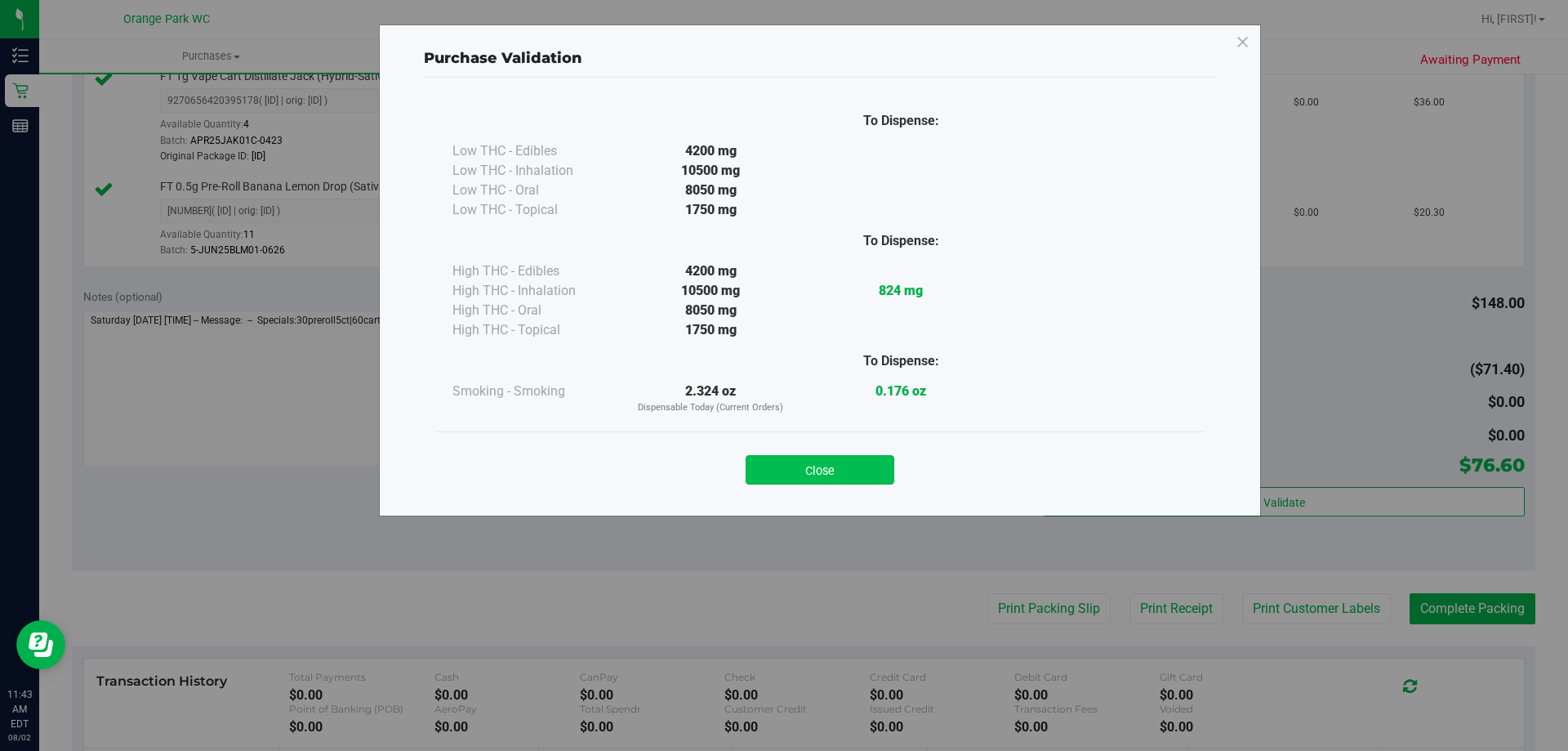 click on "Close" at bounding box center [820, 470] 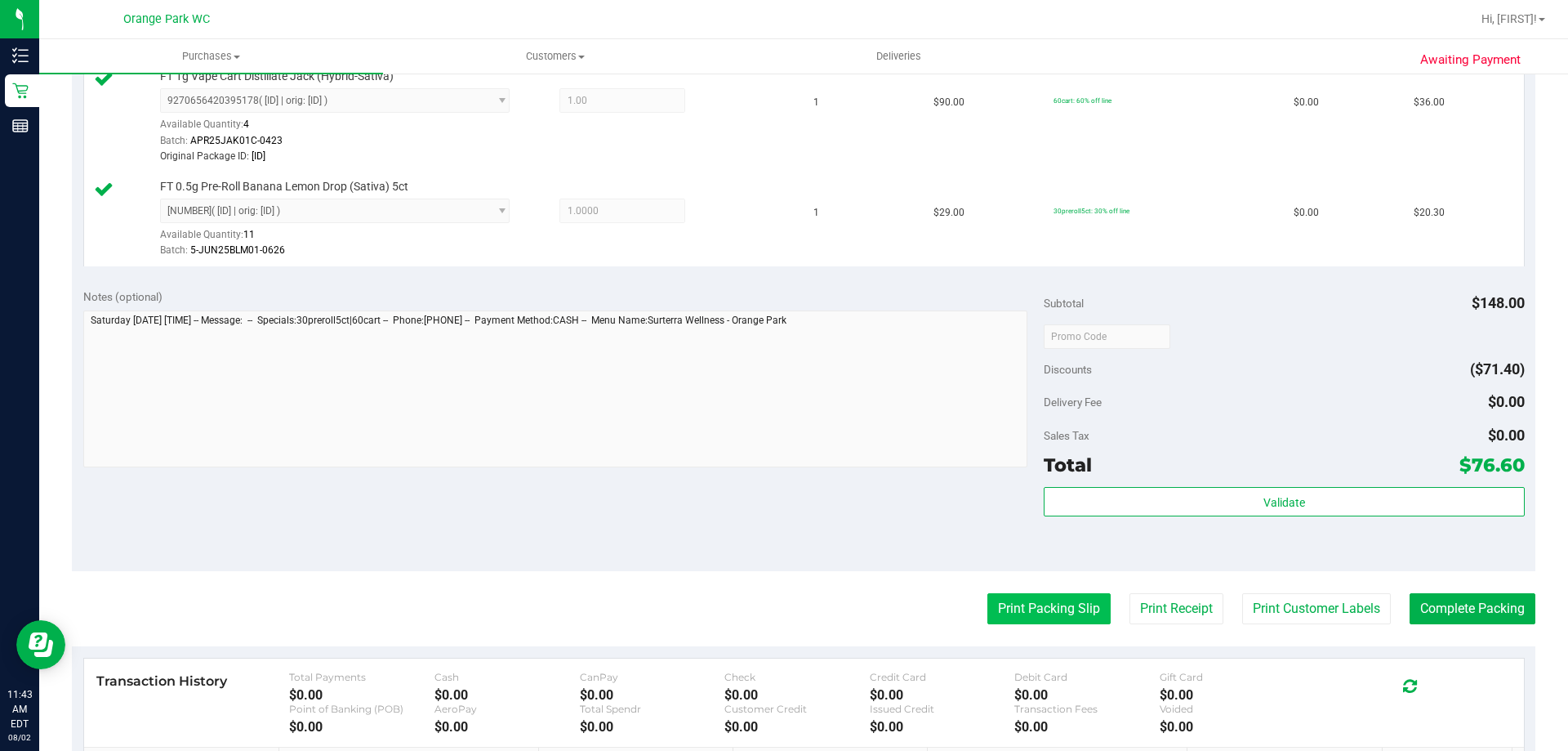 click on "Print Packing Slip" at bounding box center (1049, 609) 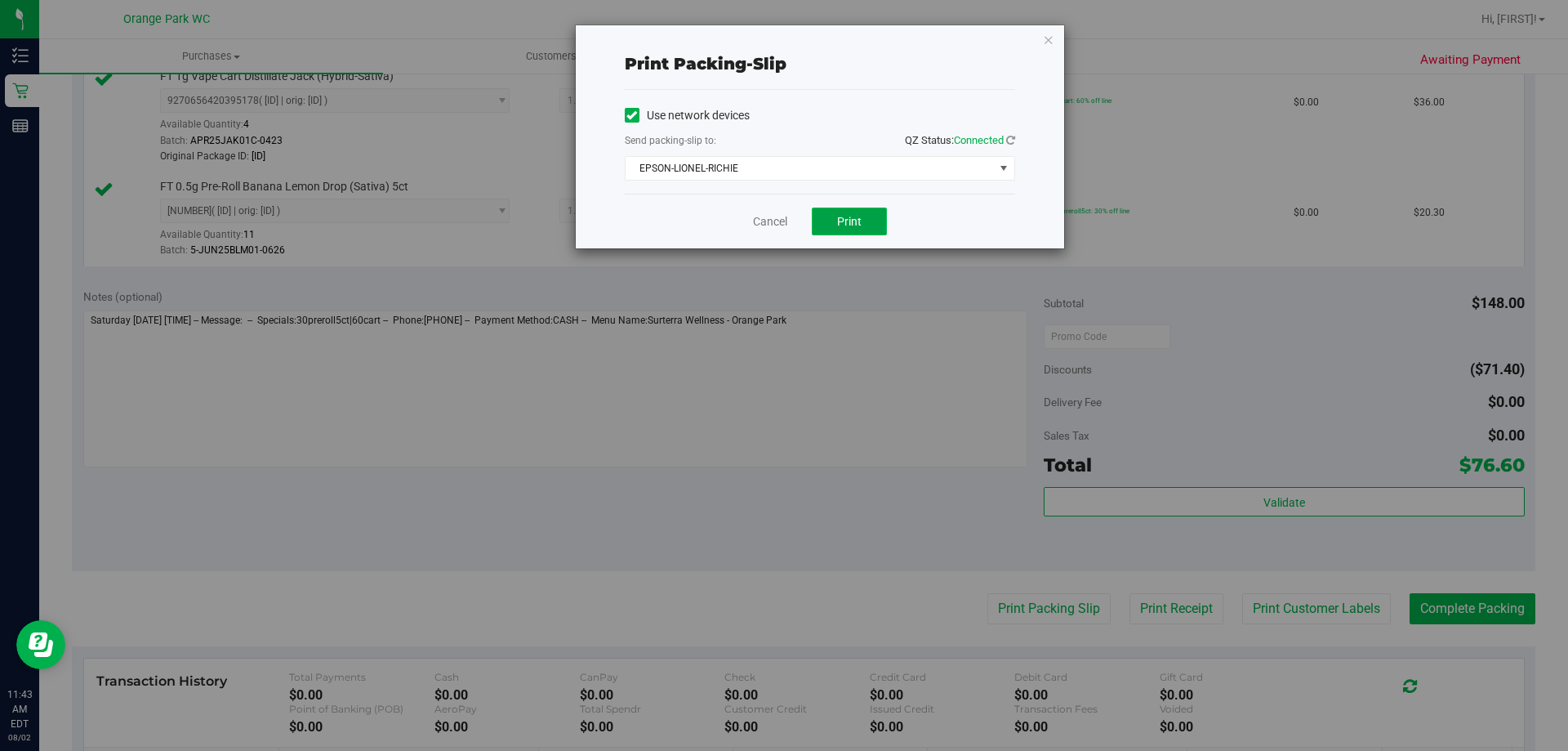 click on "Print" at bounding box center (849, 221) 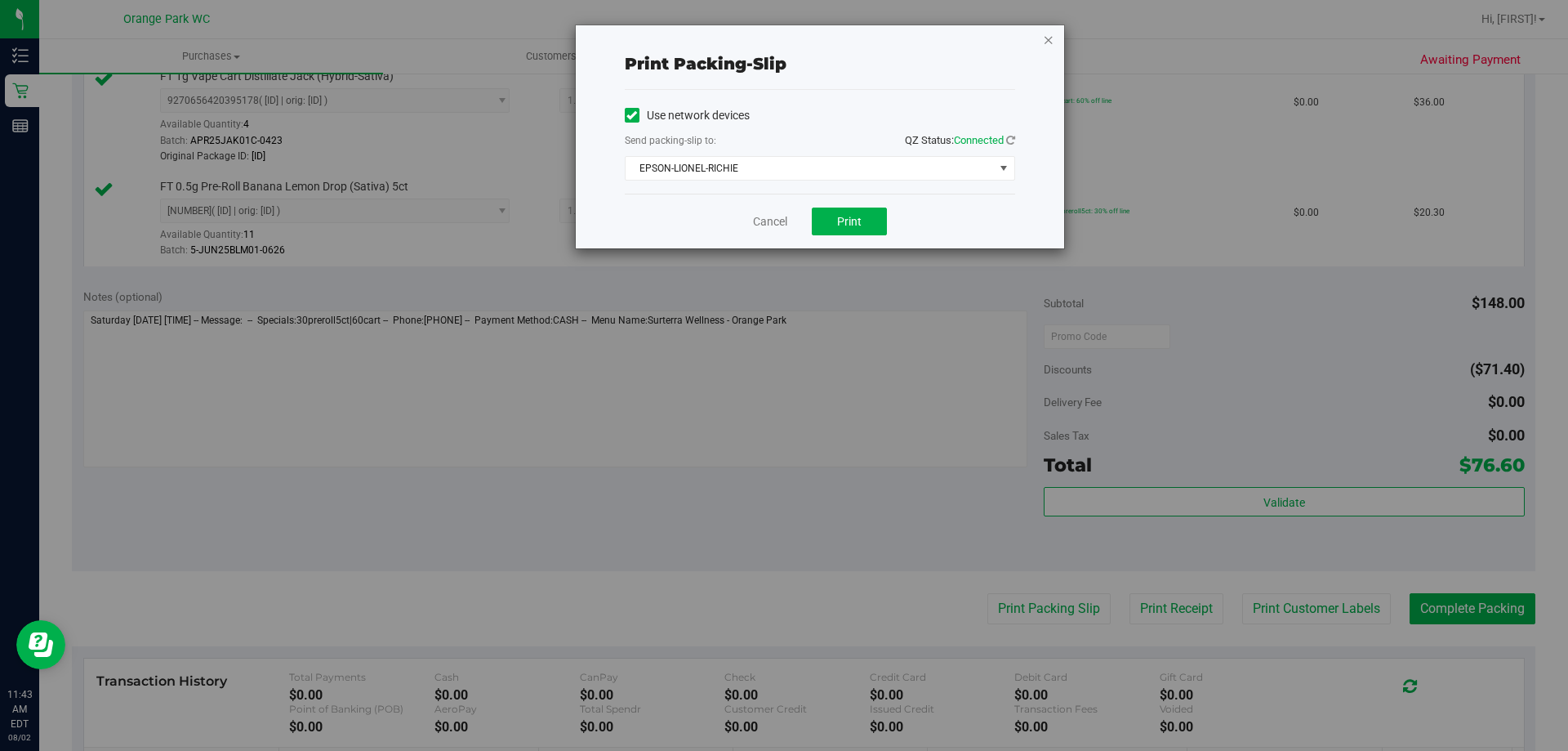 click at bounding box center [1049, 39] 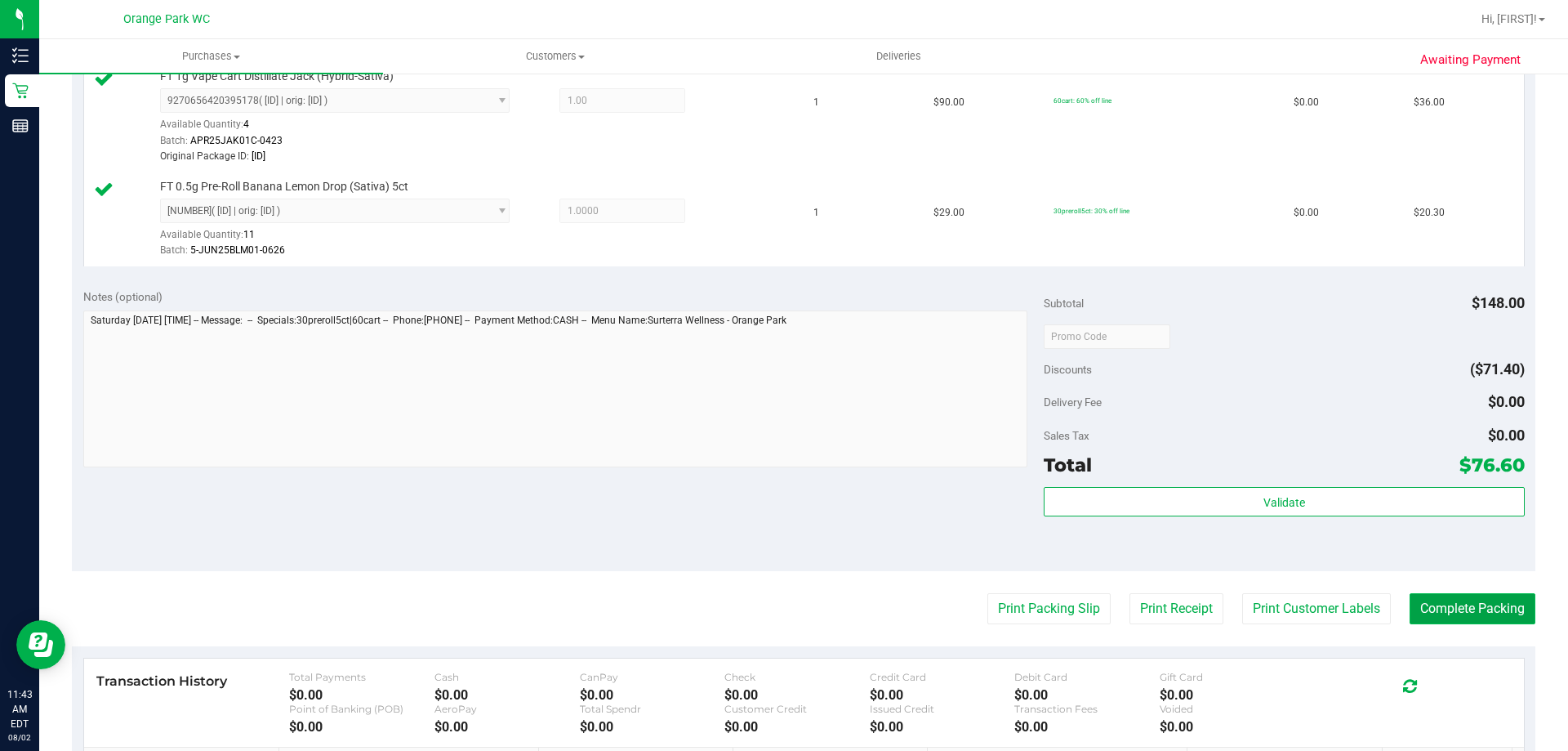 click on "Complete Packing" at bounding box center (1472, 609) 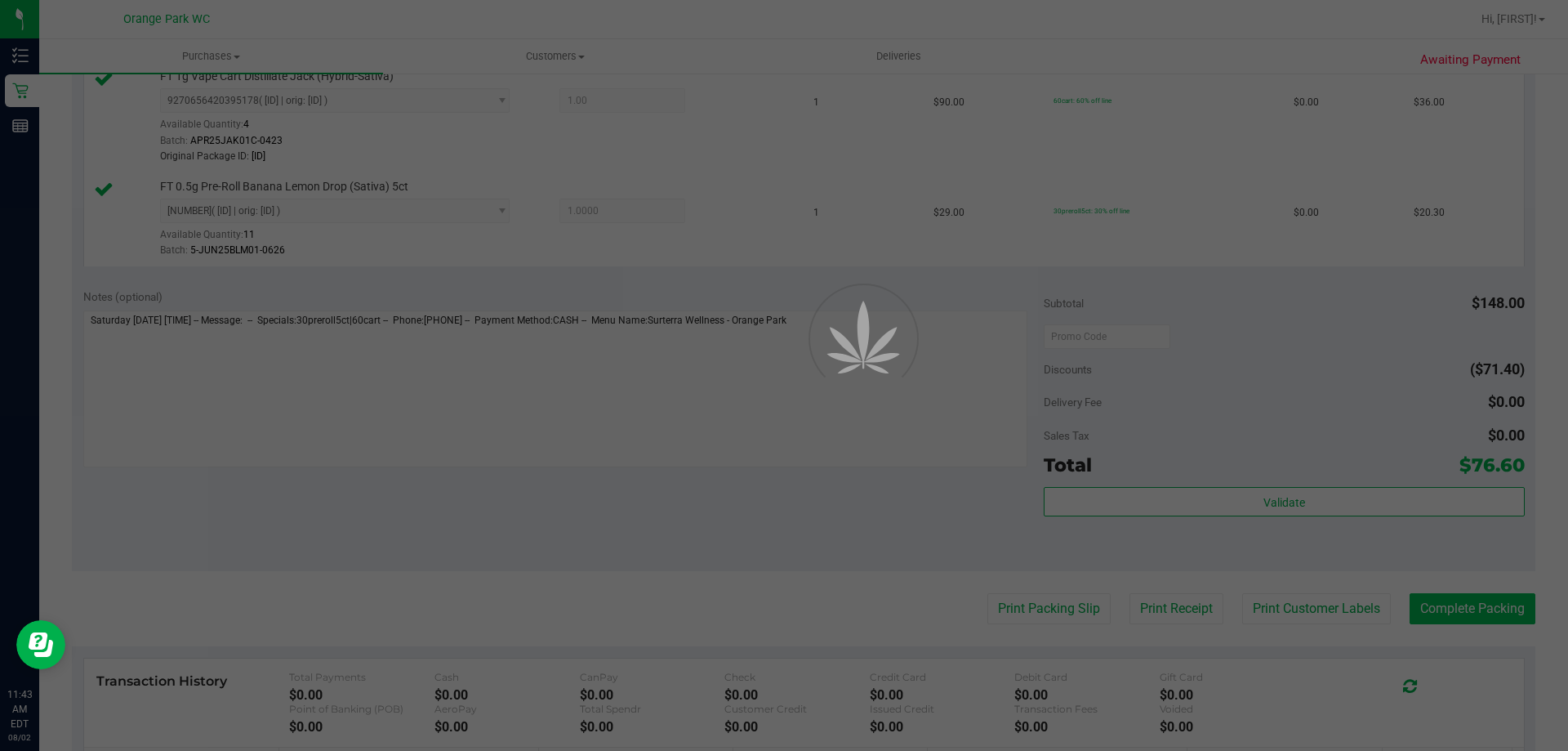 scroll, scrollTop: 0, scrollLeft: 0, axis: both 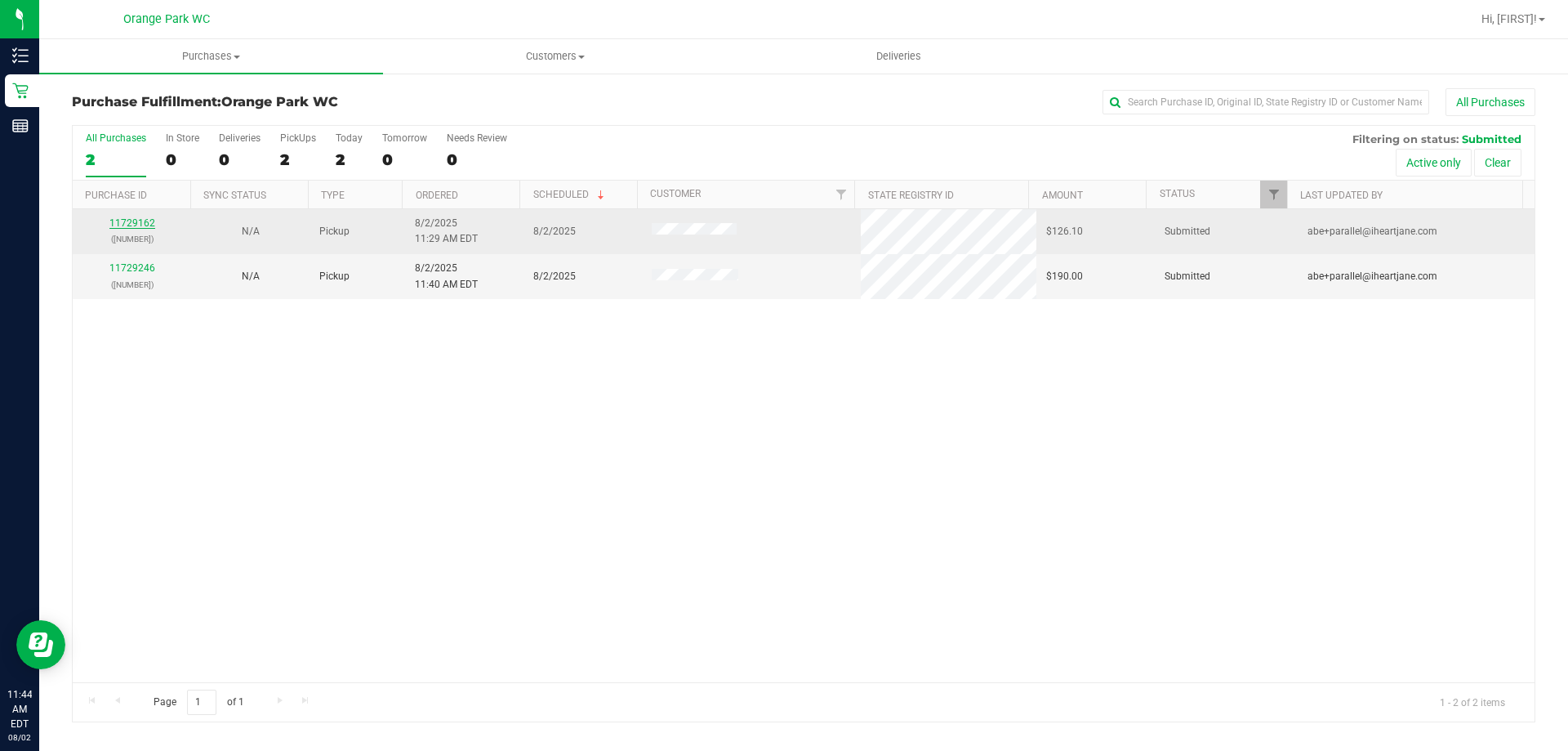 click on "11729162" at bounding box center (132, 223) 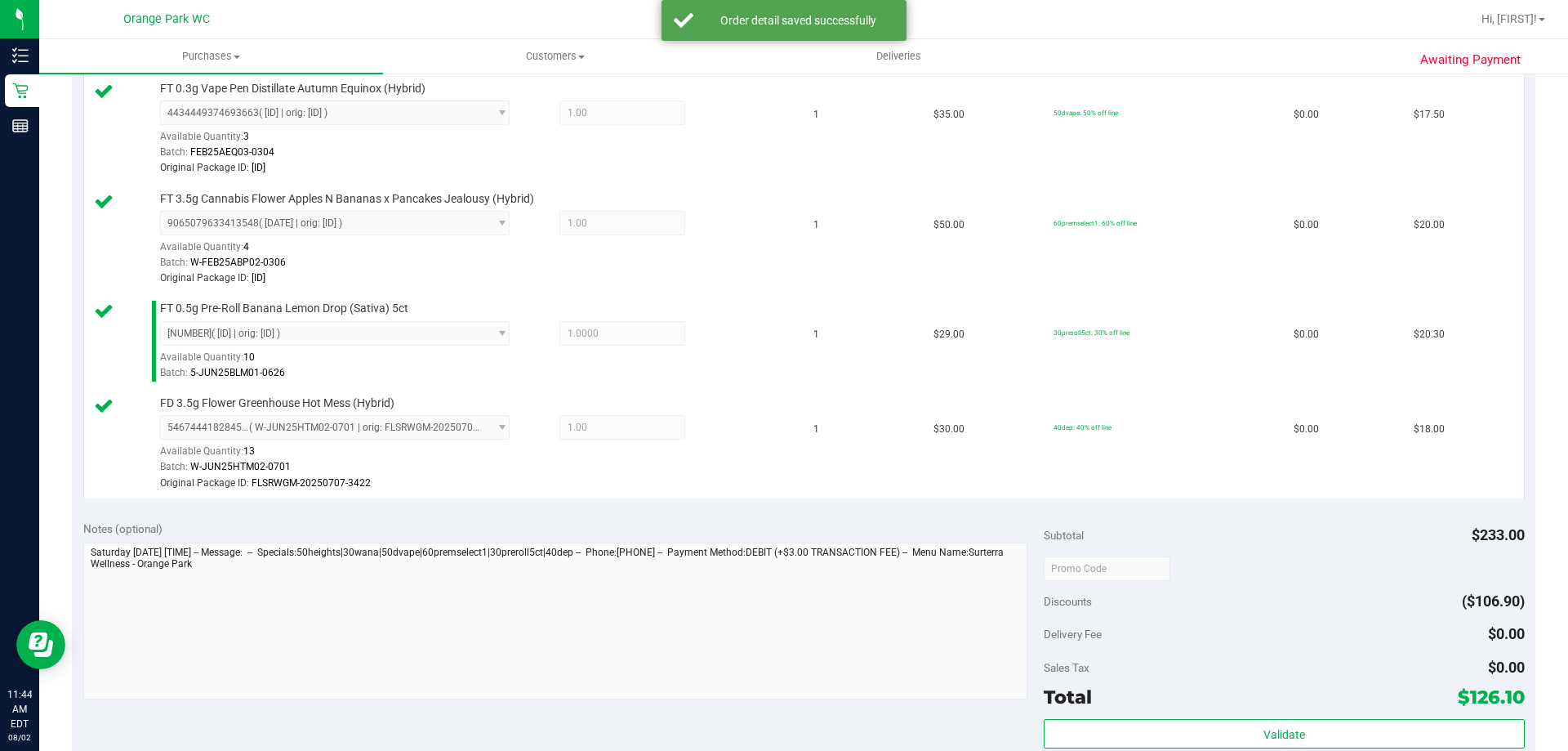 scroll, scrollTop: 1050, scrollLeft: 0, axis: vertical 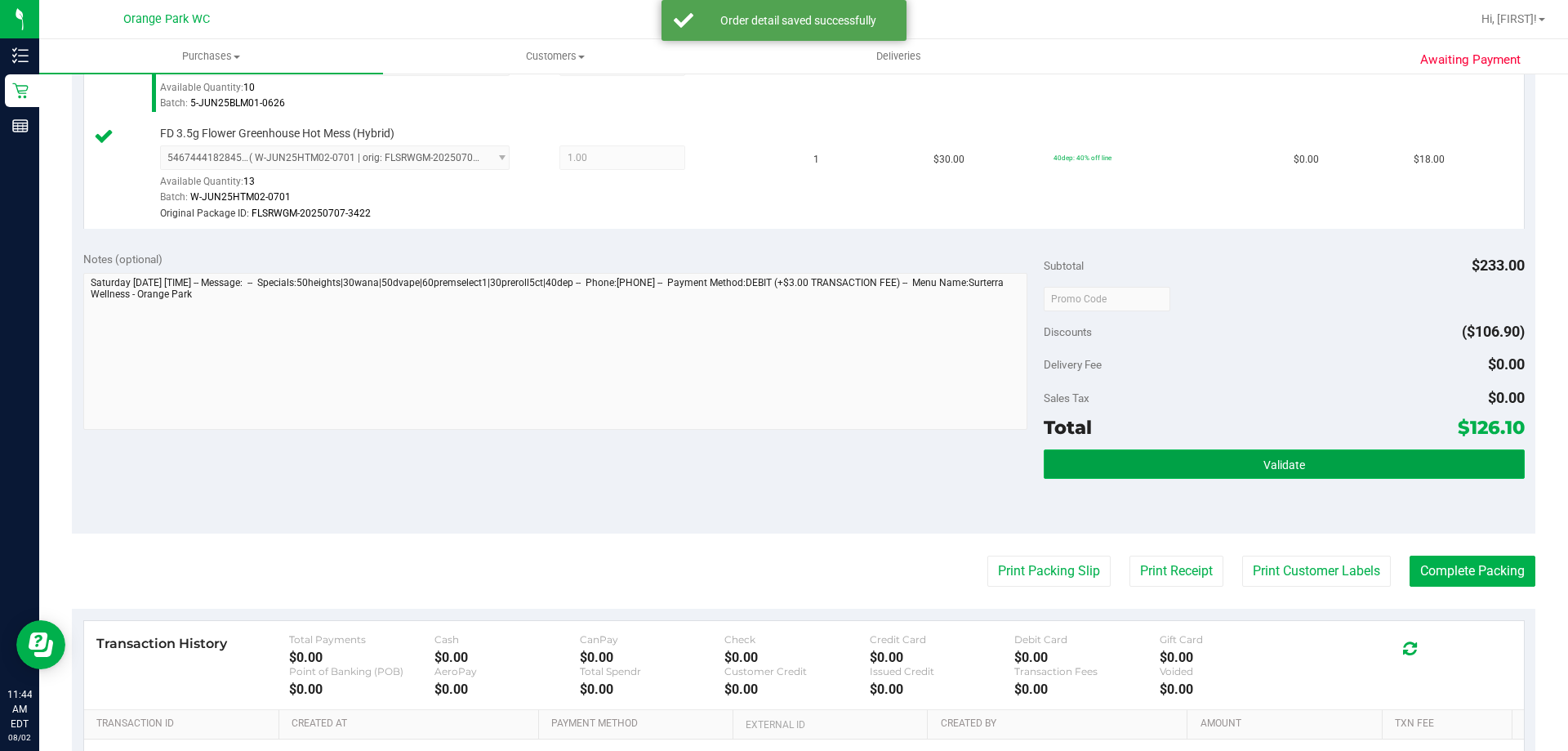 click on "Validate" at bounding box center [1284, 464] 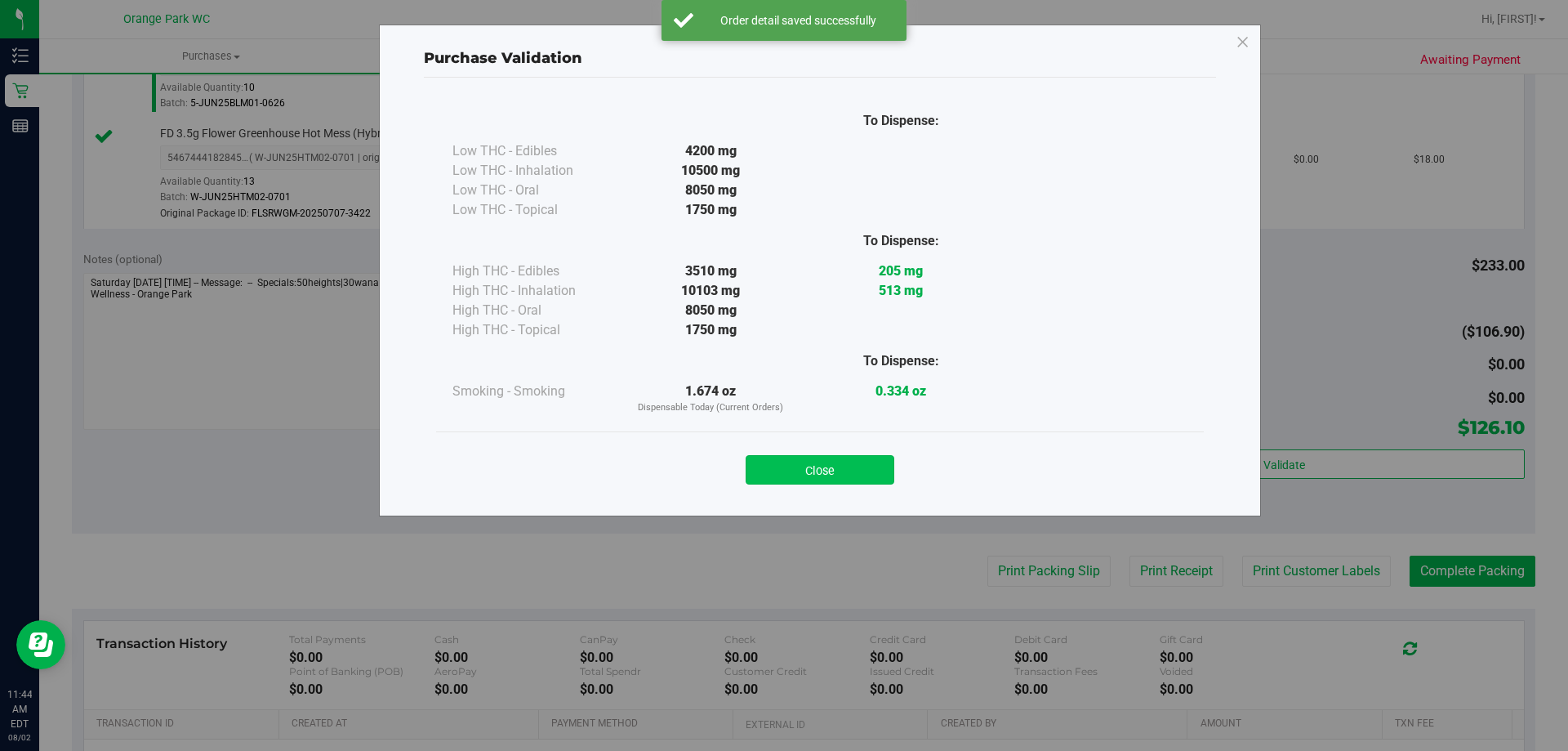 click on "Close" at bounding box center (820, 470) 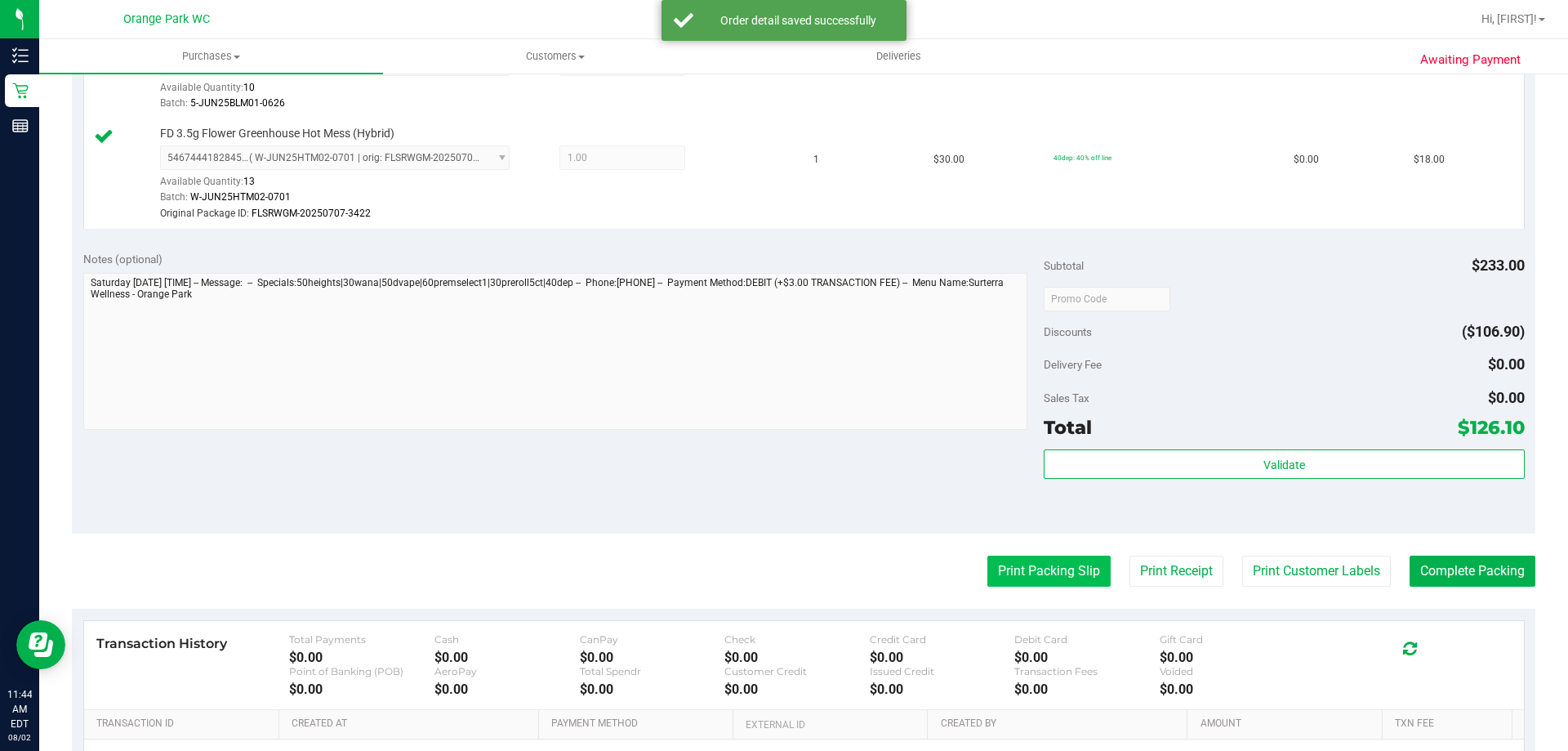 click on "Print Packing Slip" at bounding box center [1049, 571] 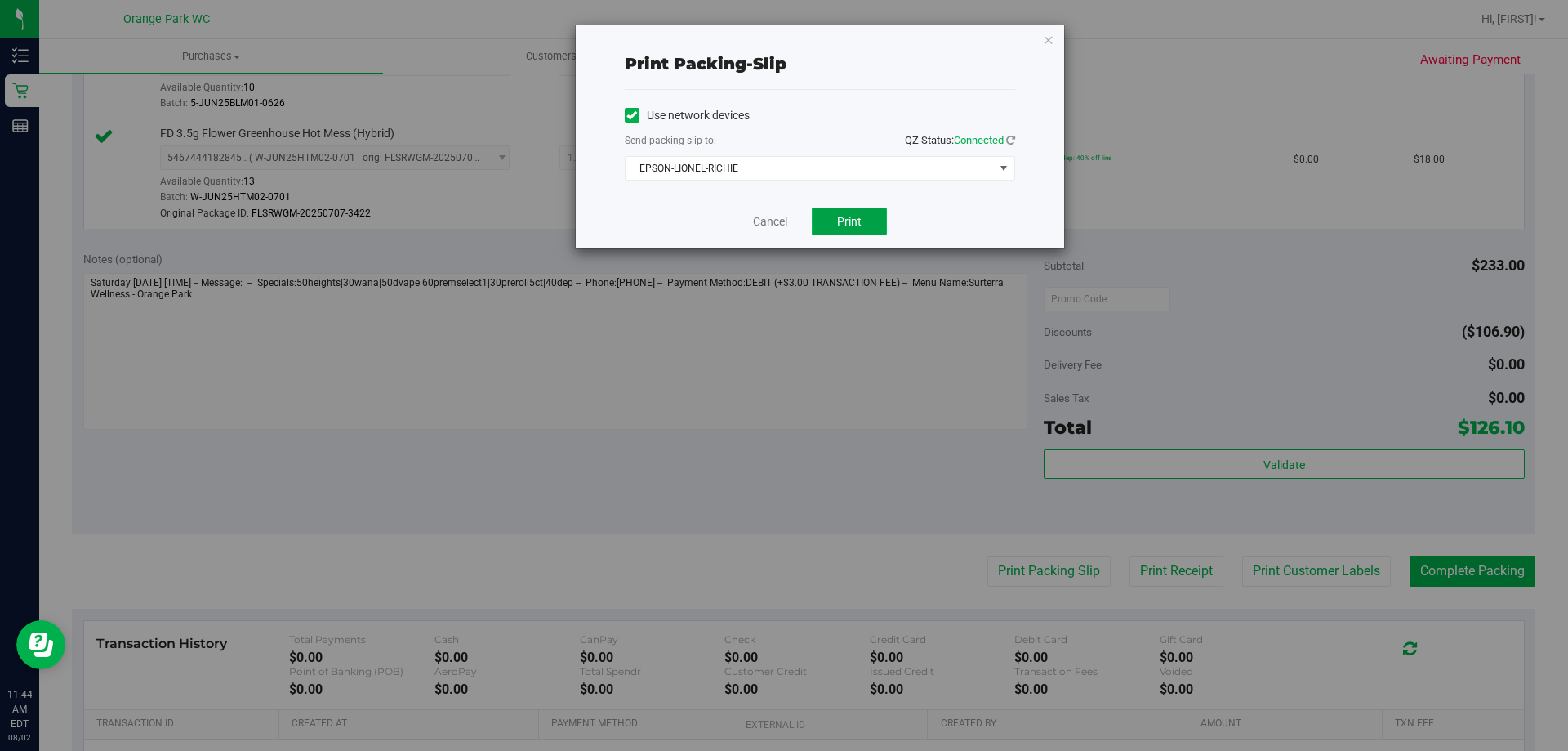 click on "Print" at bounding box center (849, 221) 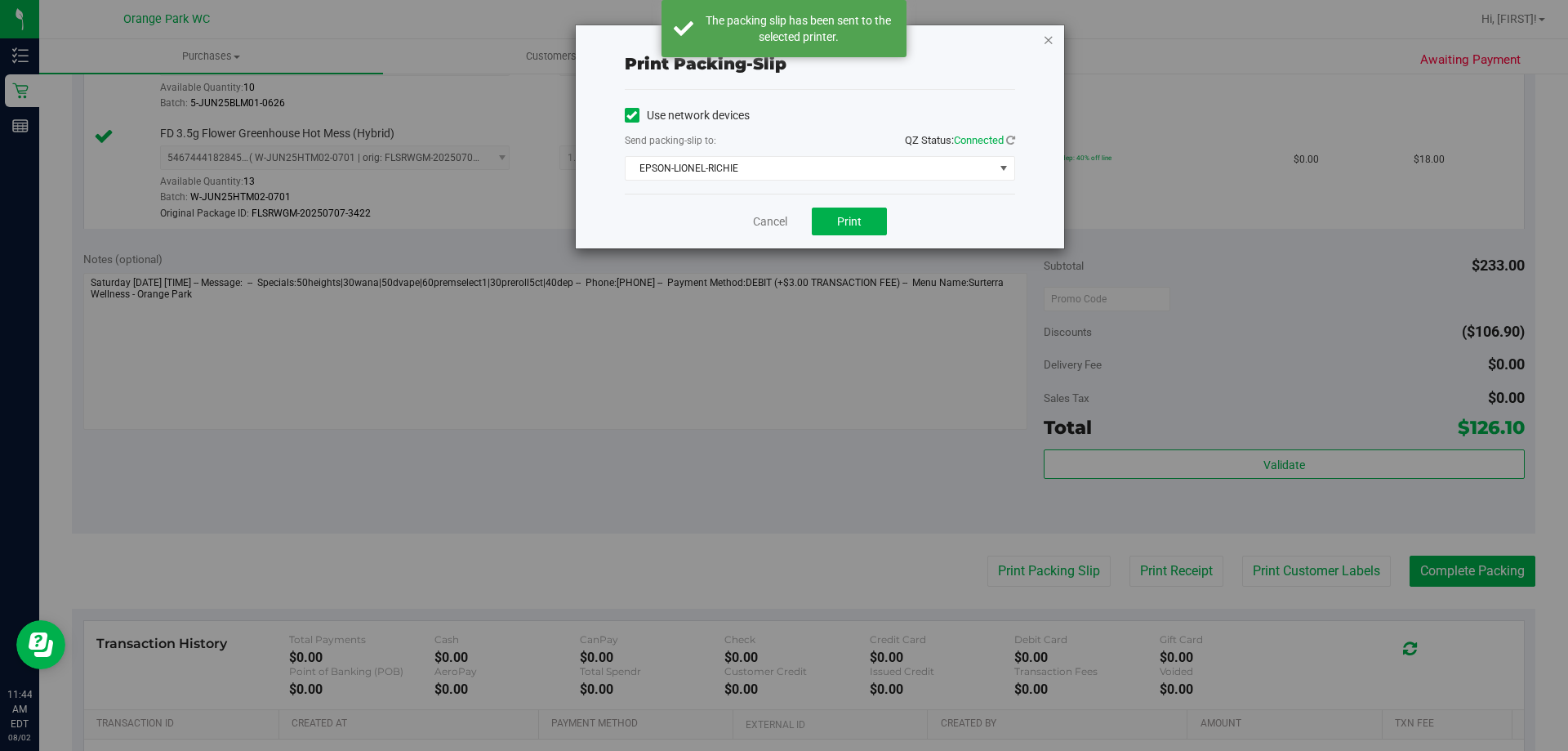 click at bounding box center (1049, 39) 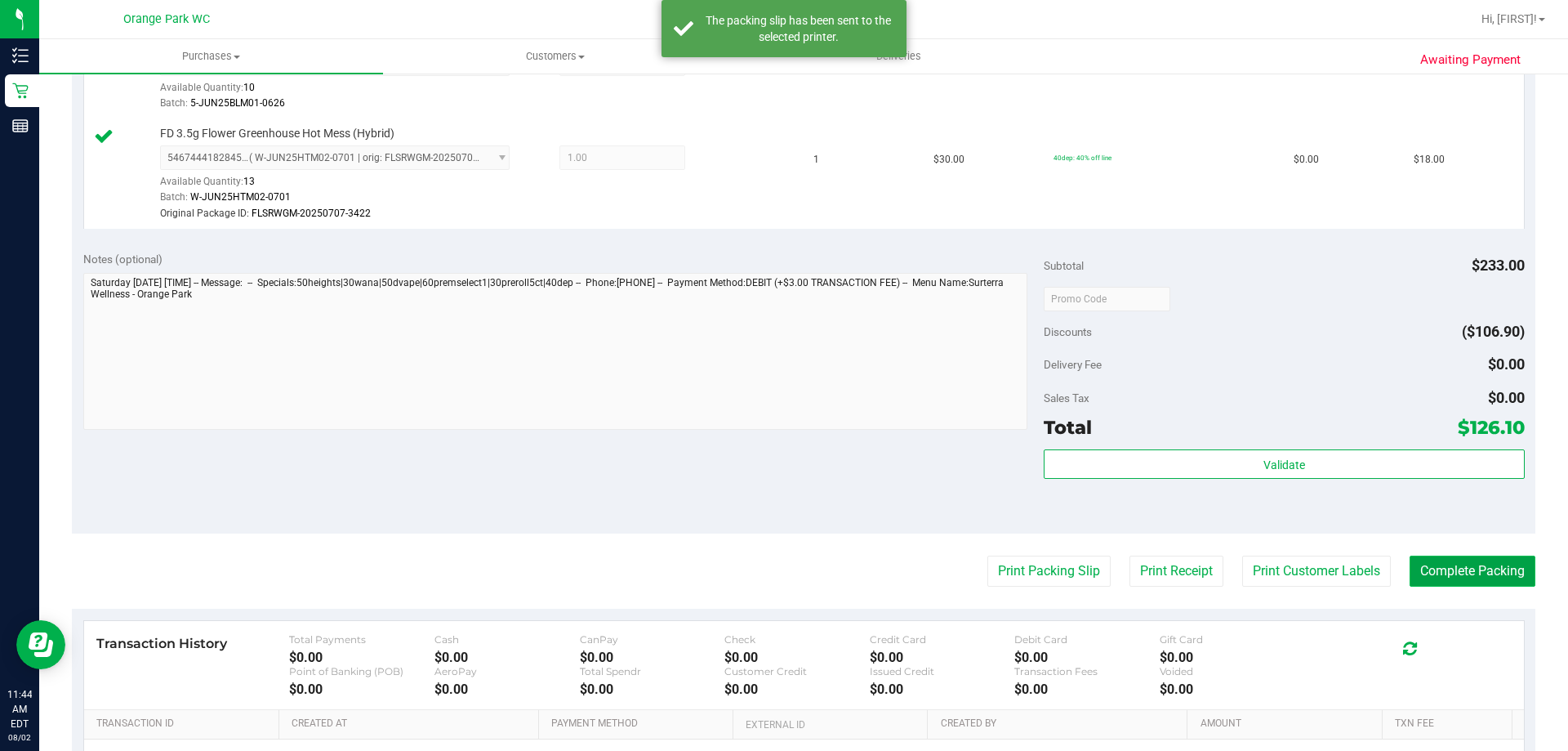 click on "Complete Packing" at bounding box center [1472, 571] 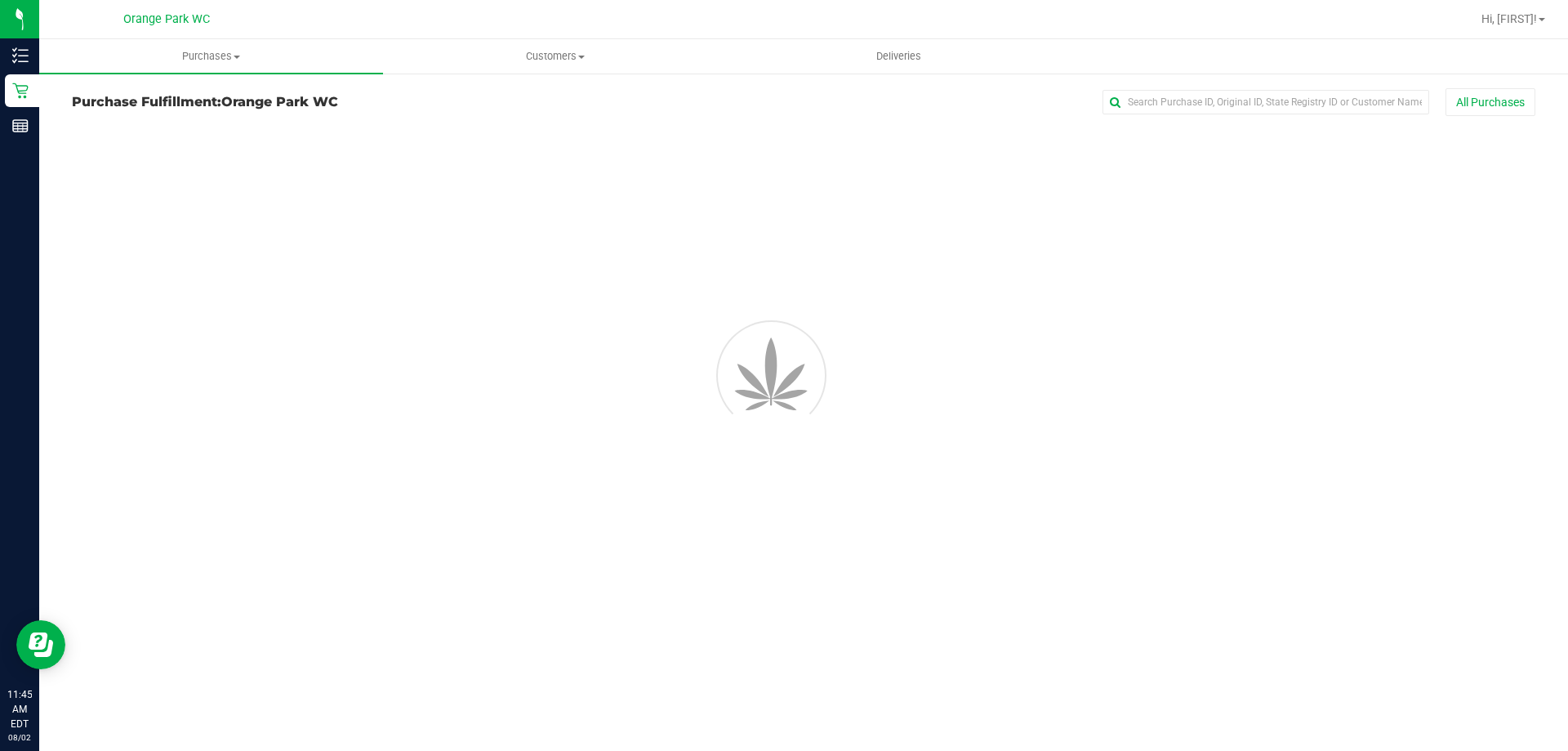 scroll, scrollTop: 0, scrollLeft: 0, axis: both 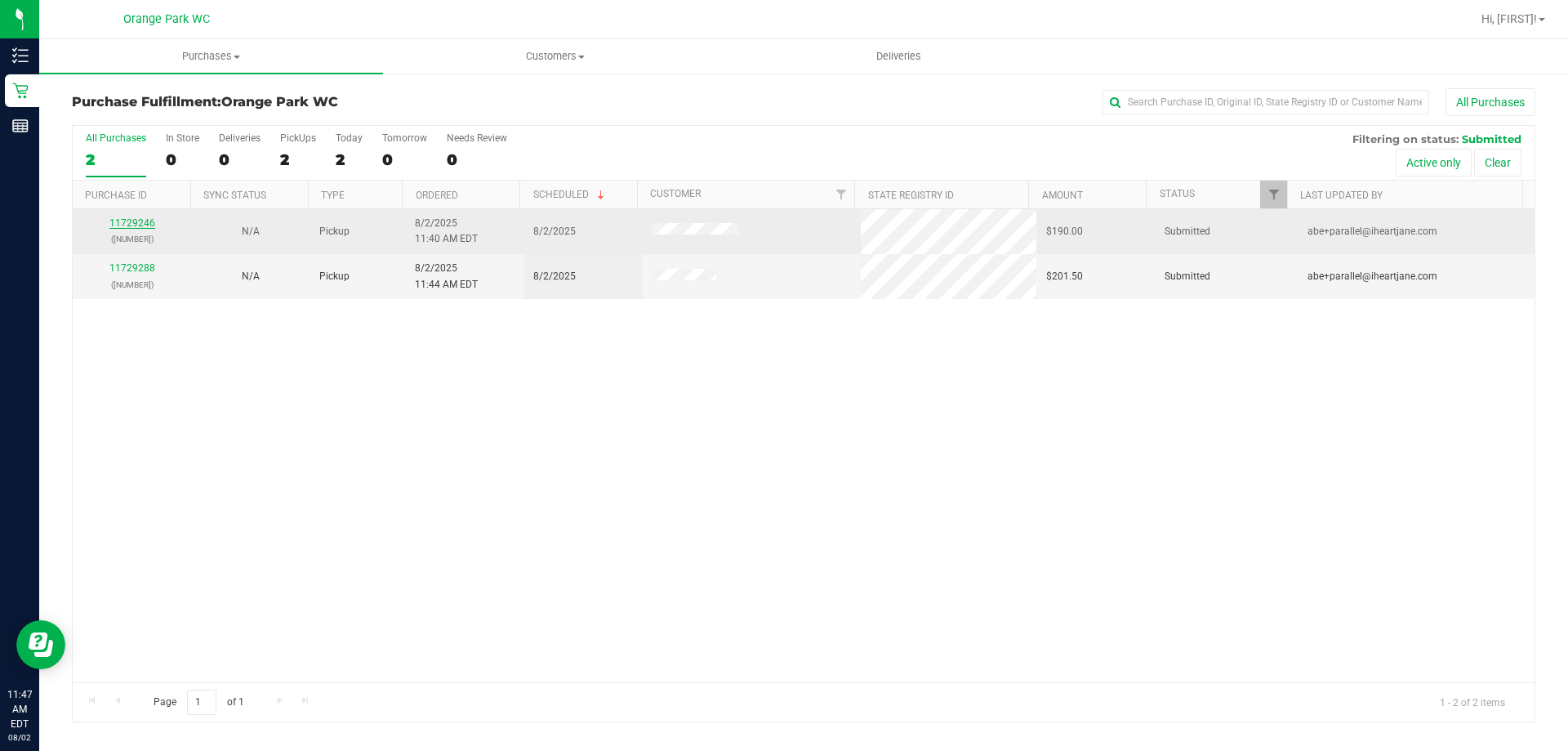 click on "11729246" at bounding box center (132, 223) 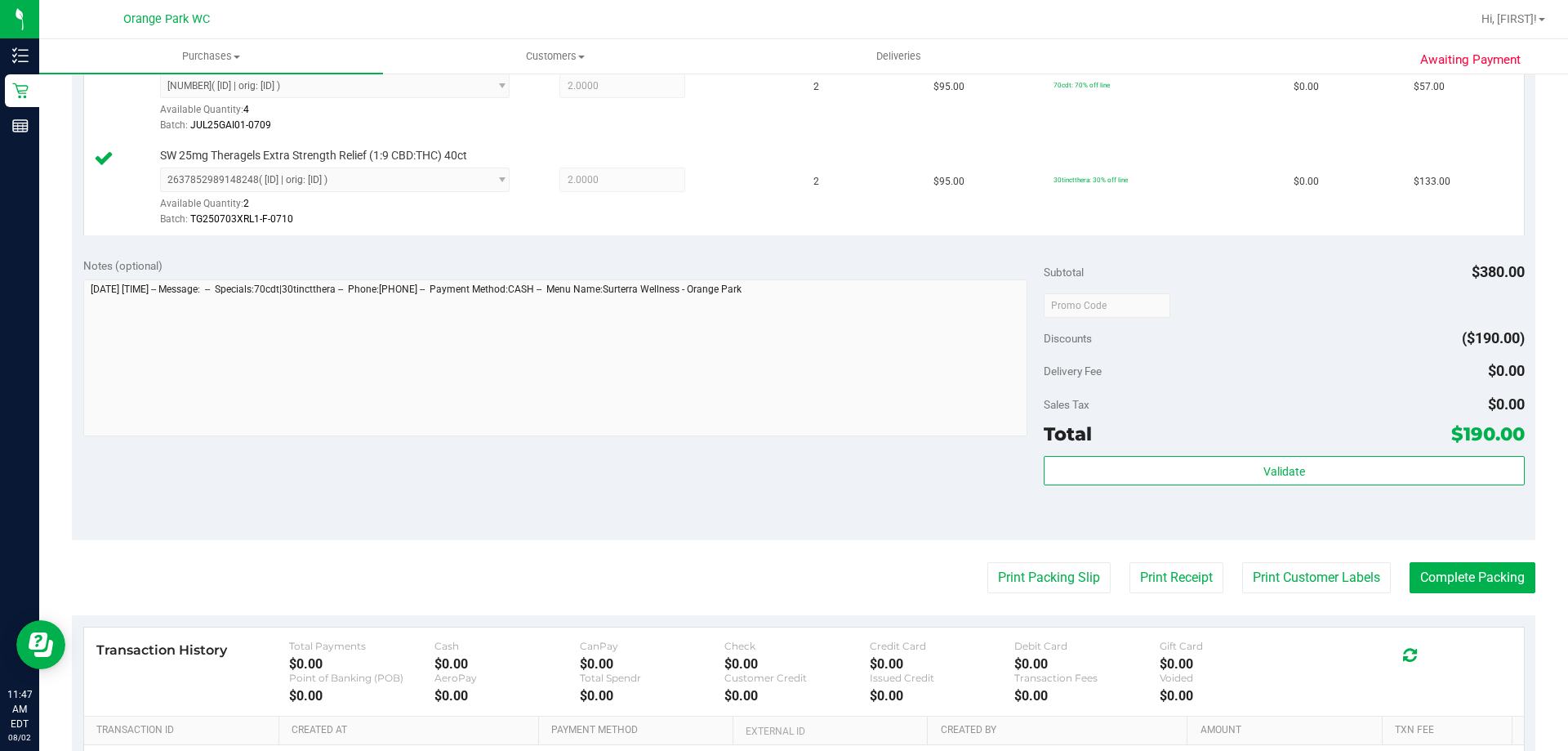 scroll, scrollTop: 572, scrollLeft: 0, axis: vertical 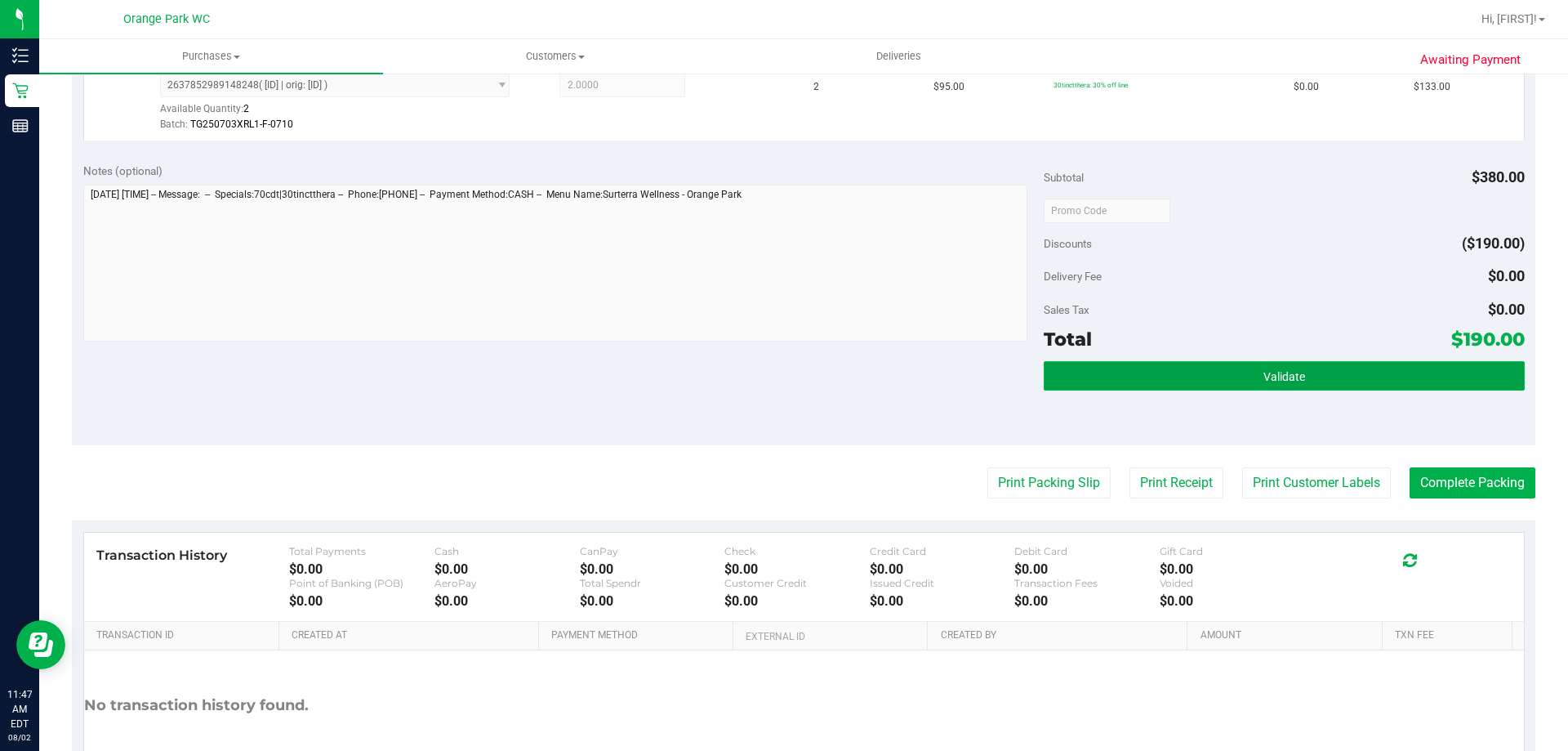 click on "Validate" at bounding box center (1284, 376) 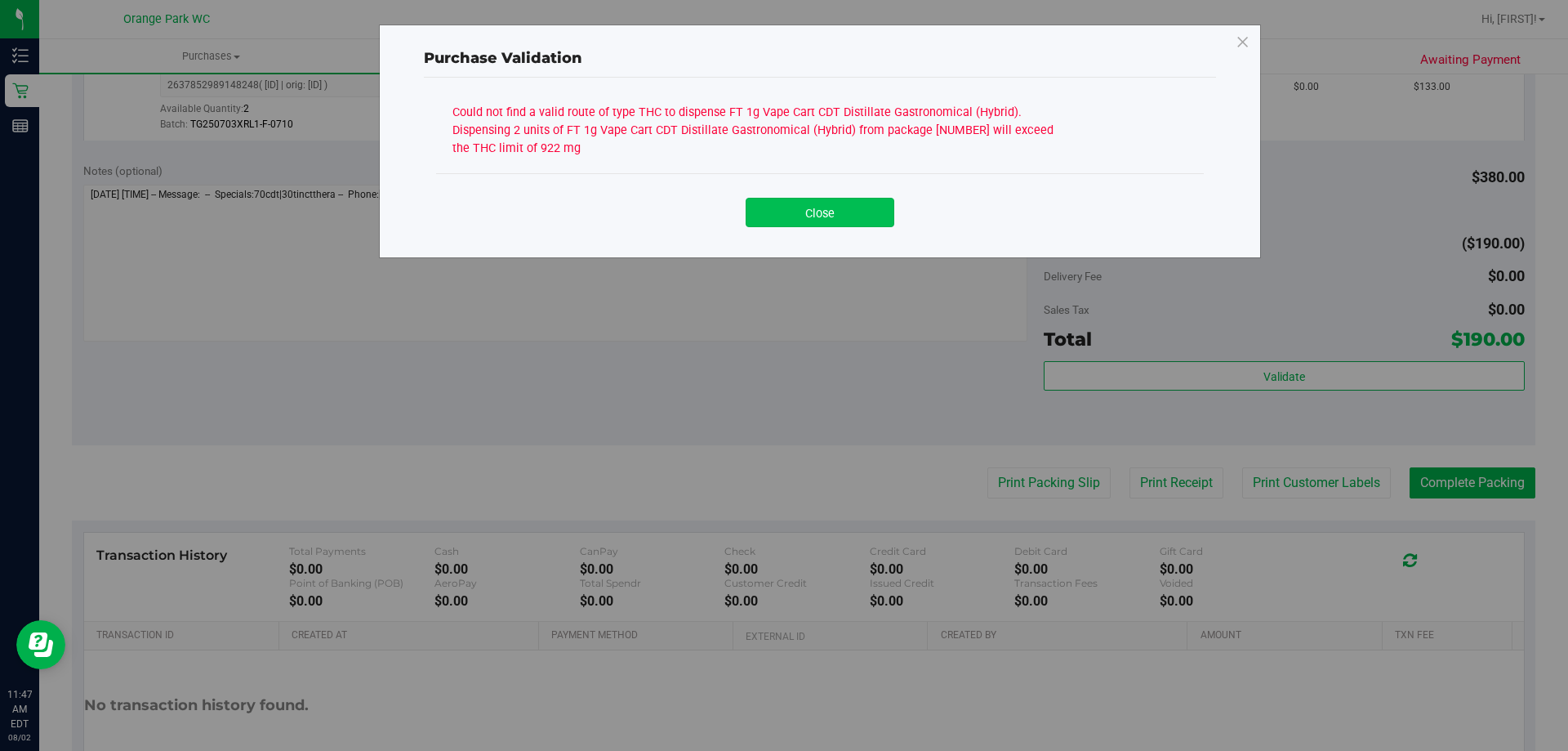 click on "Close" at bounding box center [820, 212] 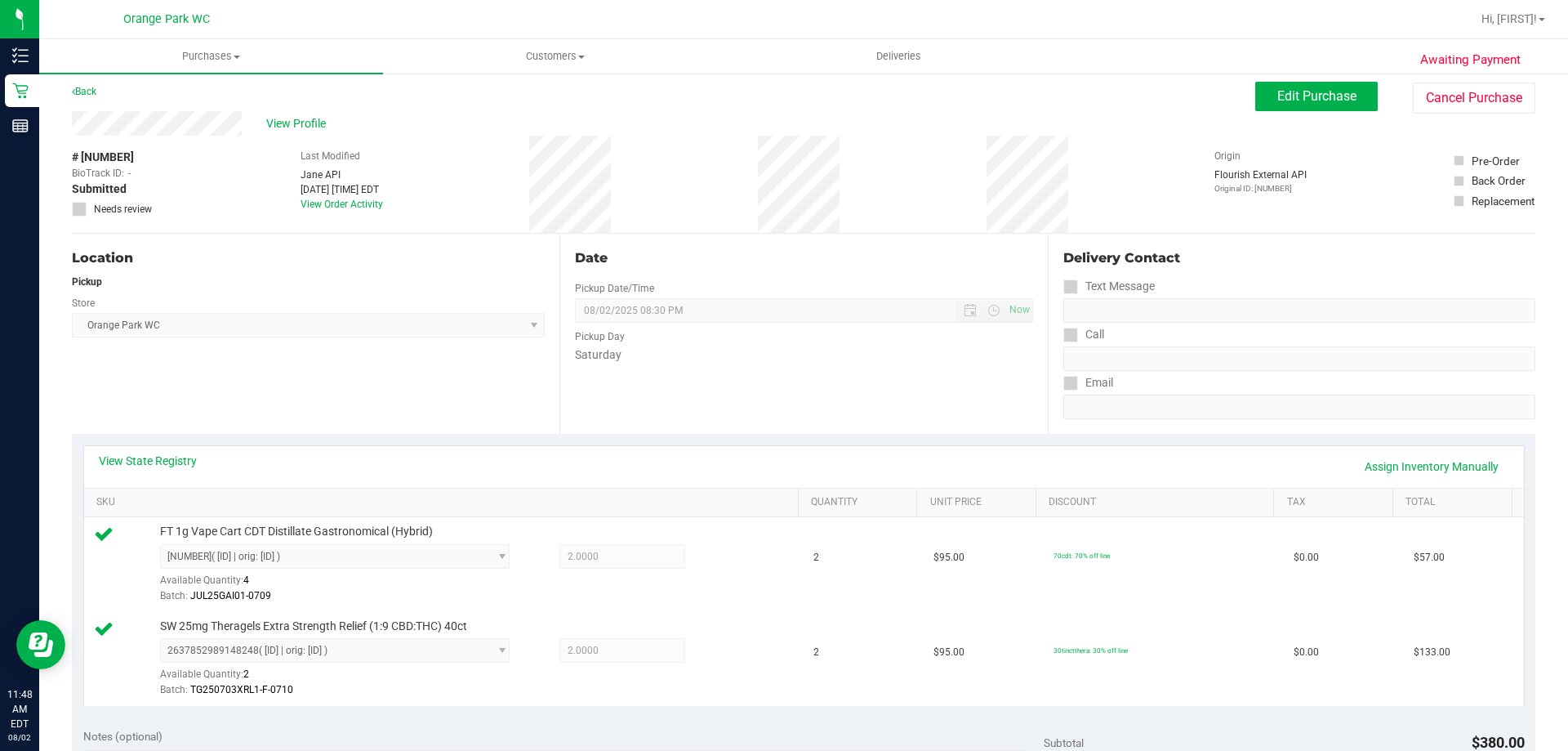 scroll, scrollTop: 0, scrollLeft: 0, axis: both 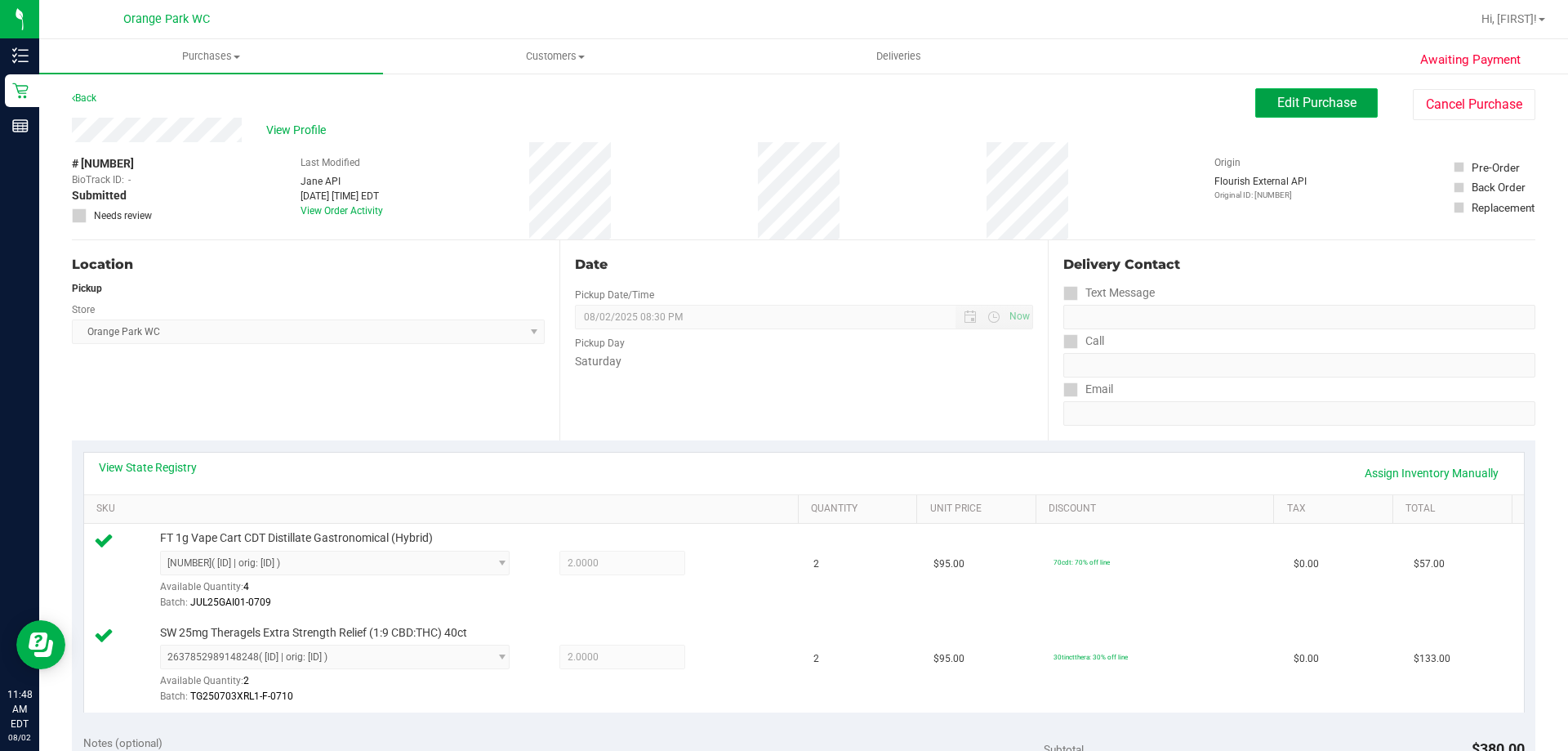 click on "Edit Purchase" at bounding box center [1316, 102] 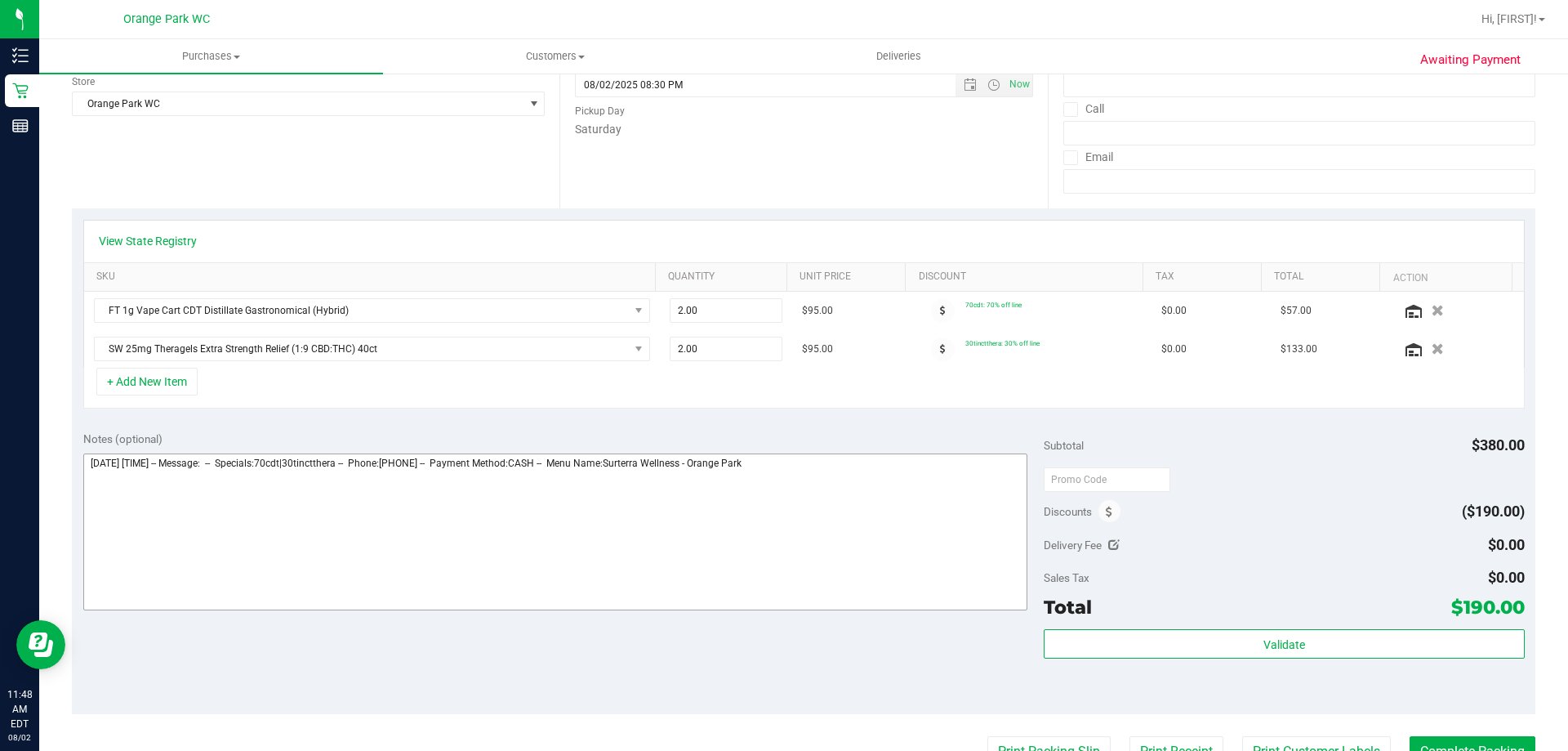 scroll, scrollTop: 327, scrollLeft: 0, axis: vertical 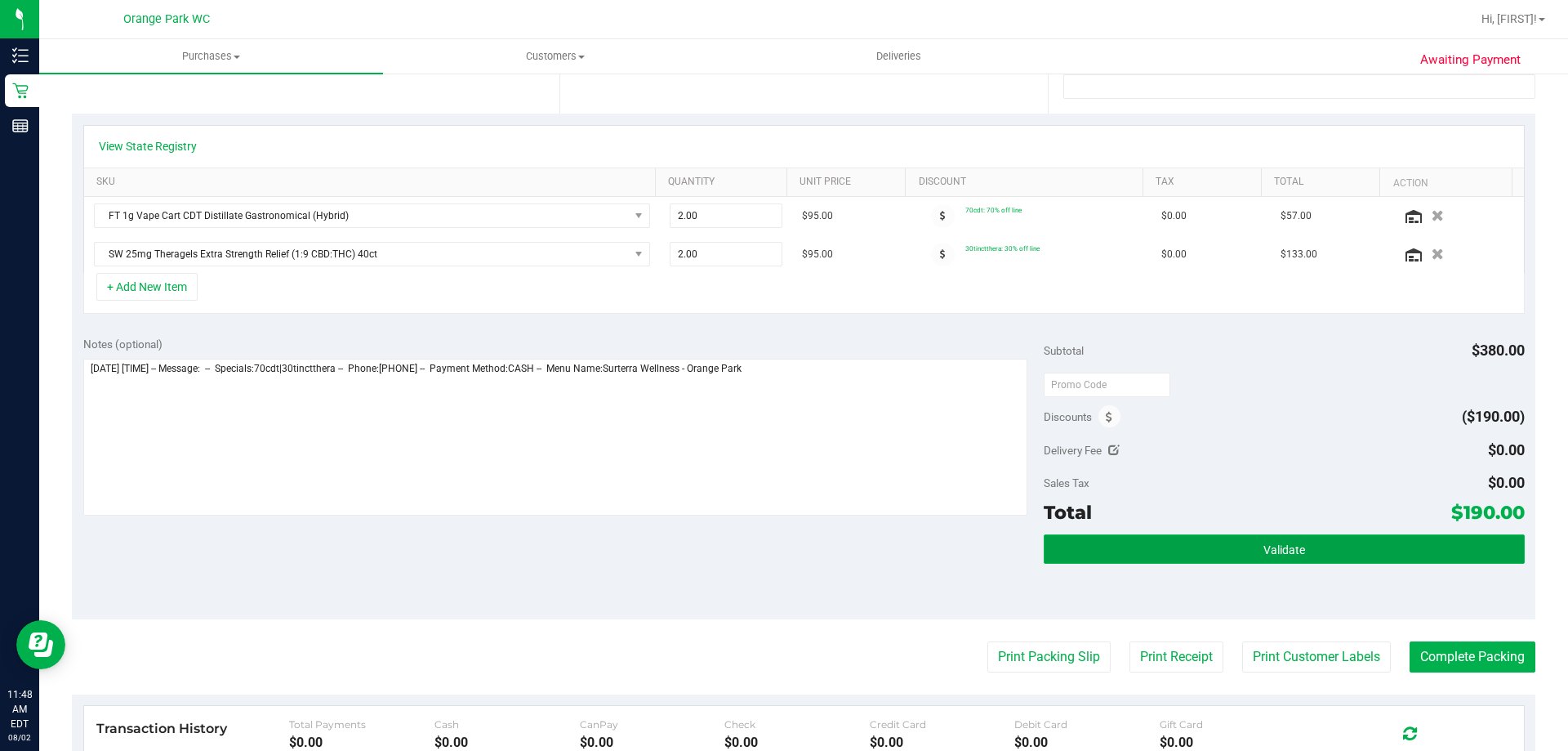 click on "Validate" at bounding box center [1284, 549] 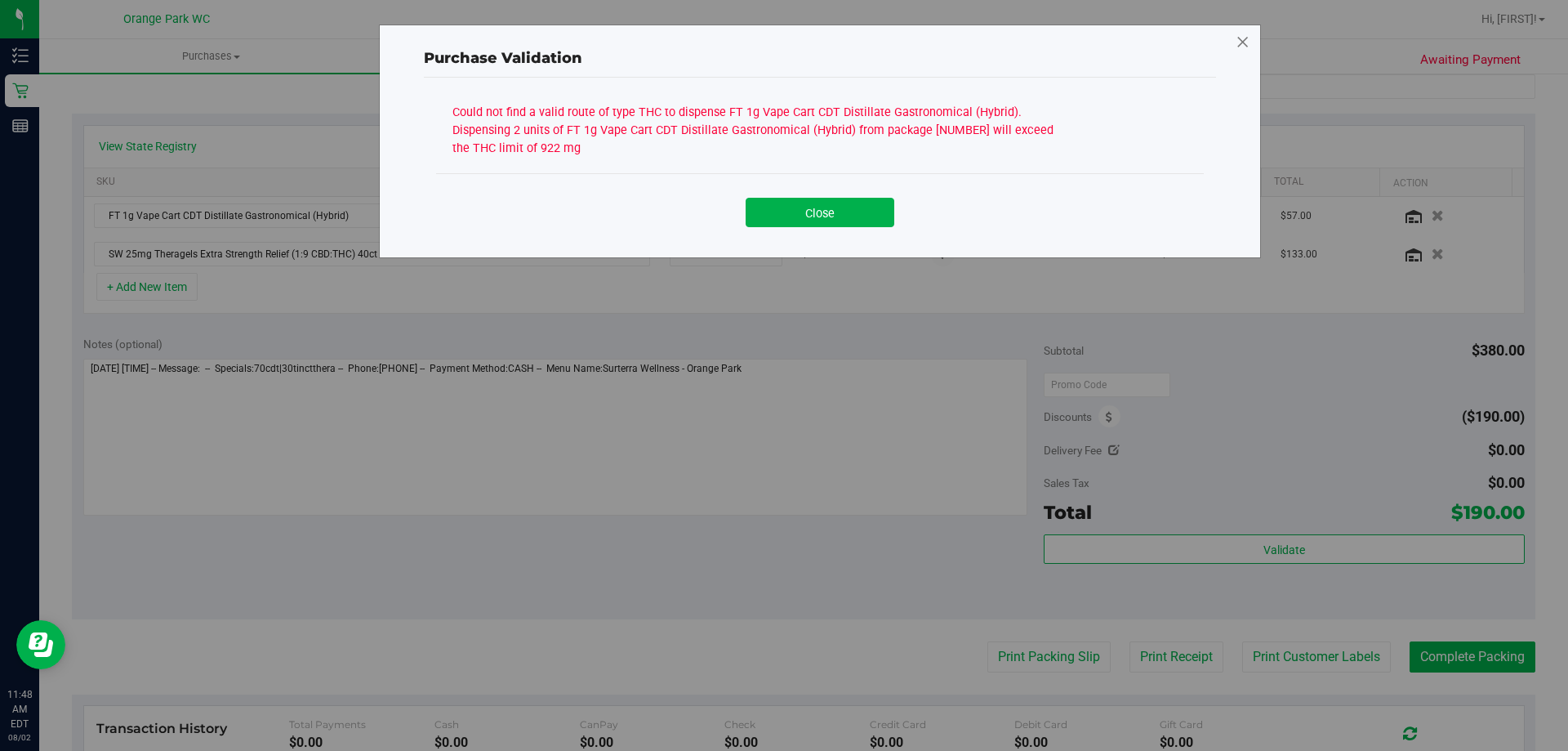 click at bounding box center (1243, 42) 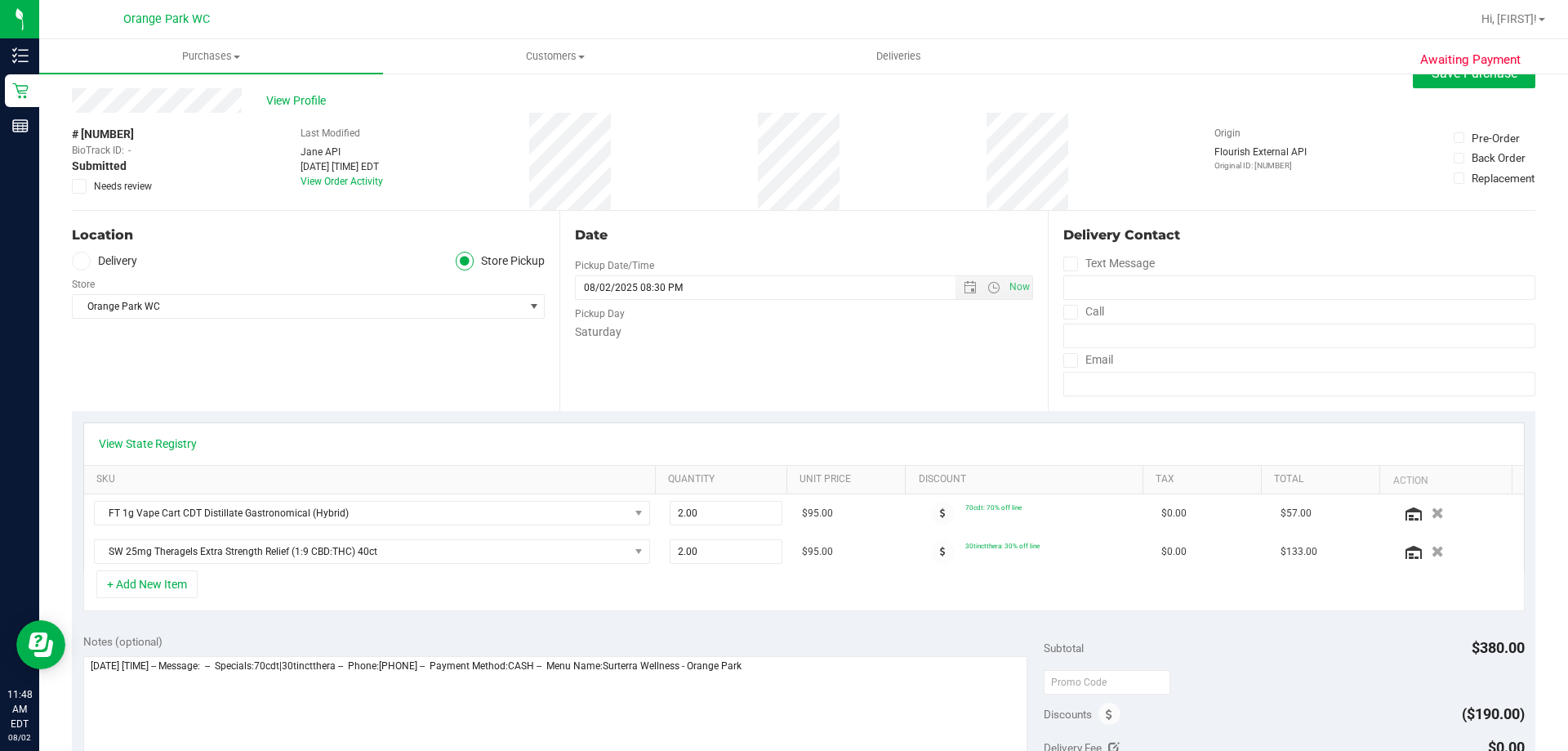 scroll, scrollTop: 0, scrollLeft: 0, axis: both 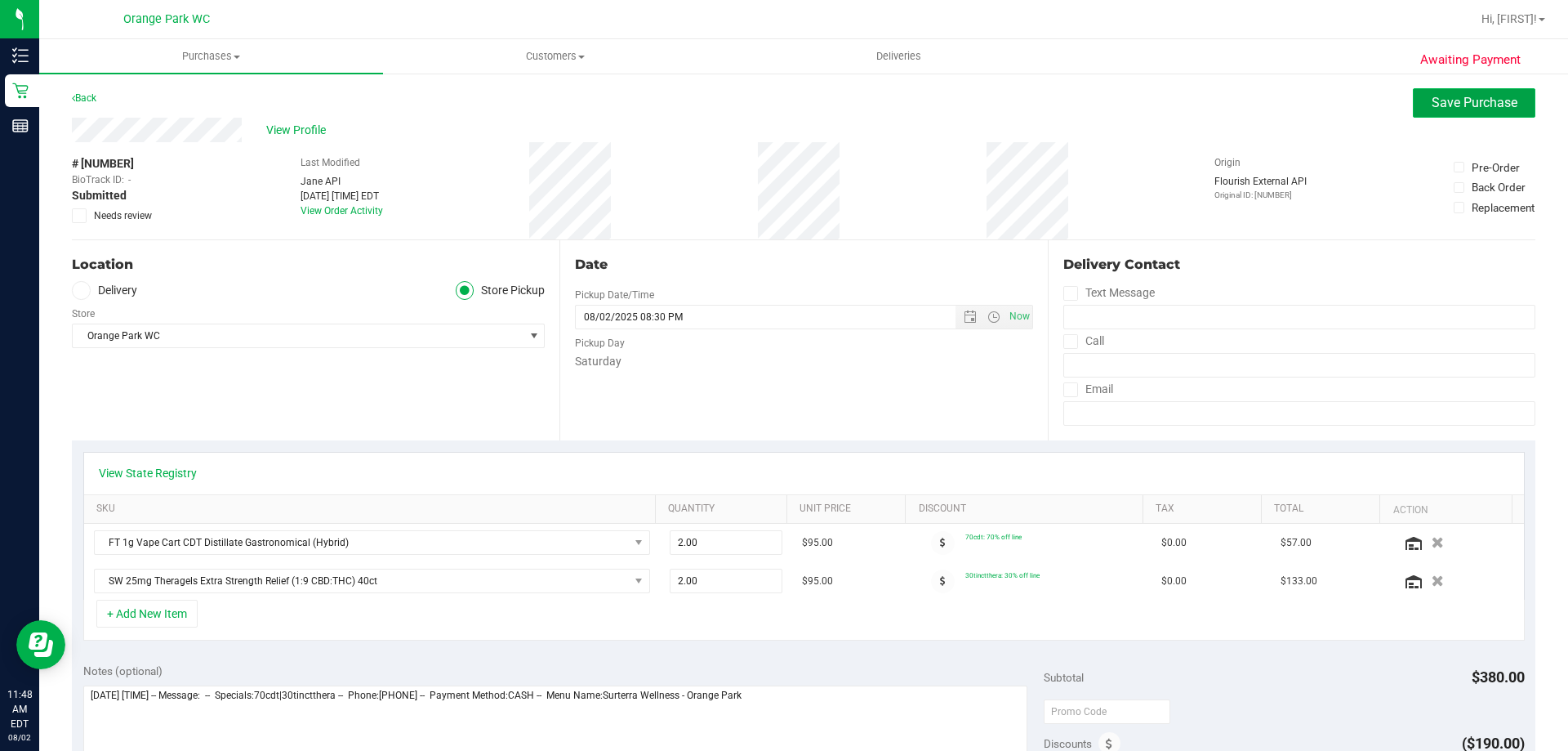 click on "Save Purchase" at bounding box center (1474, 102) 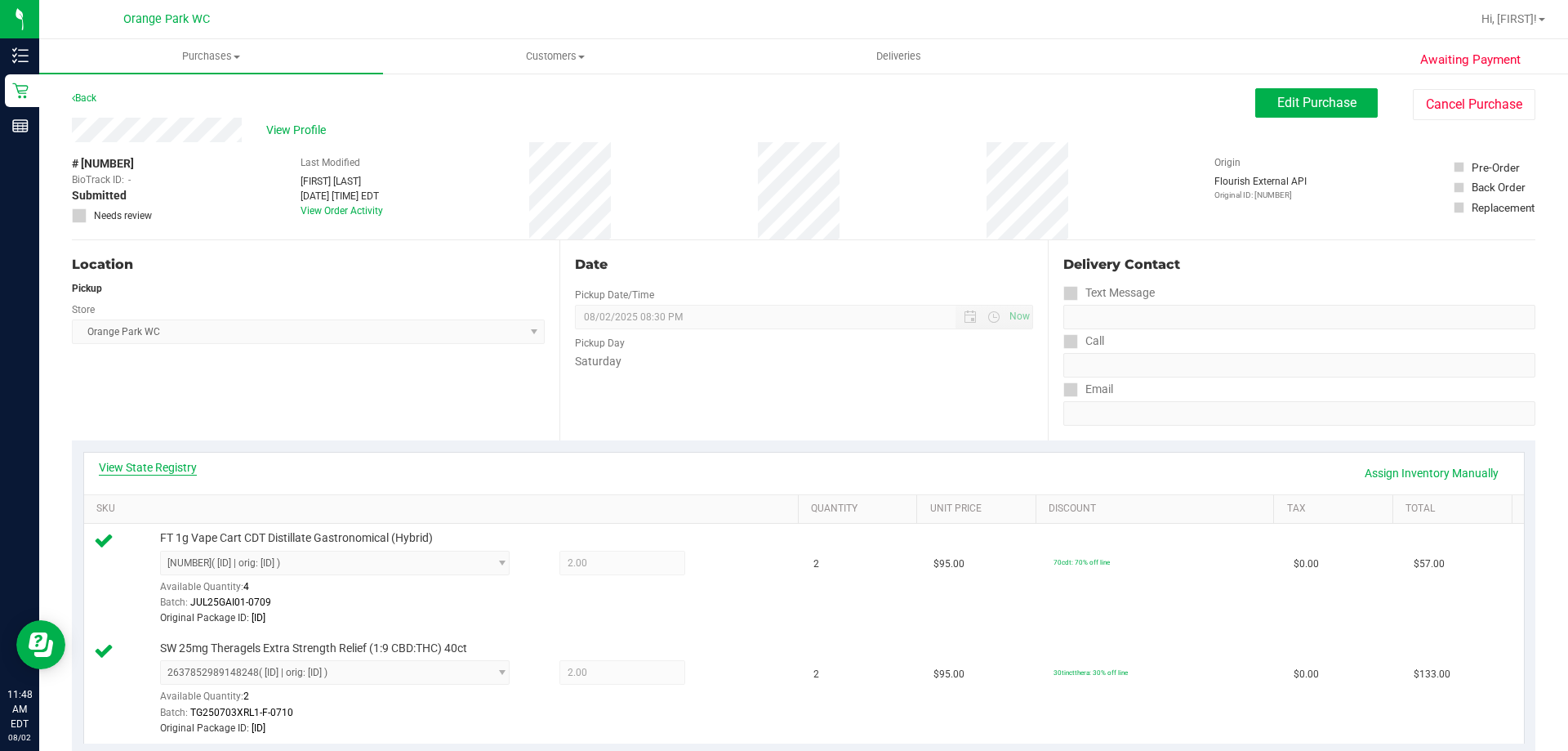 click on "View State Registry" at bounding box center [148, 467] 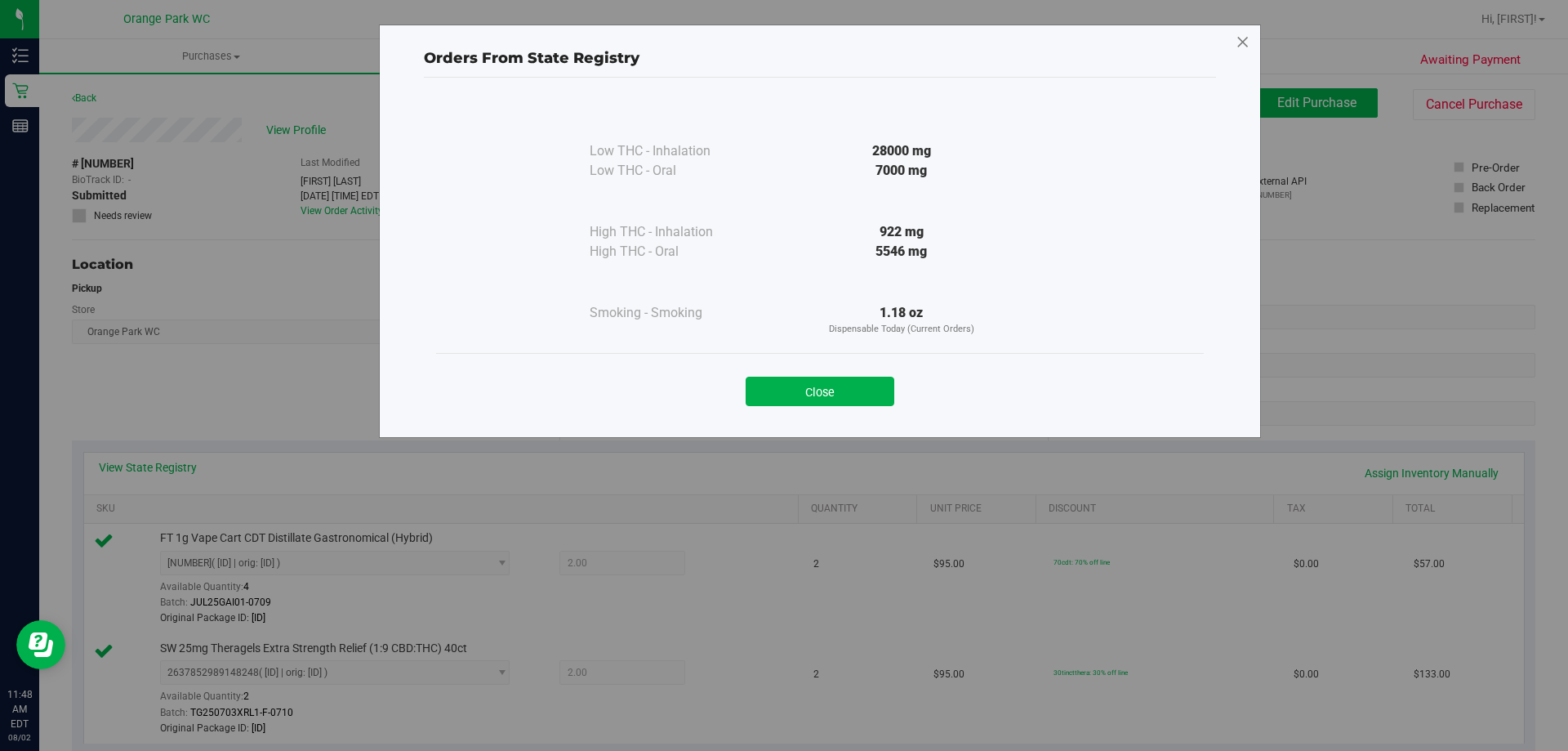click at bounding box center (1243, 42) 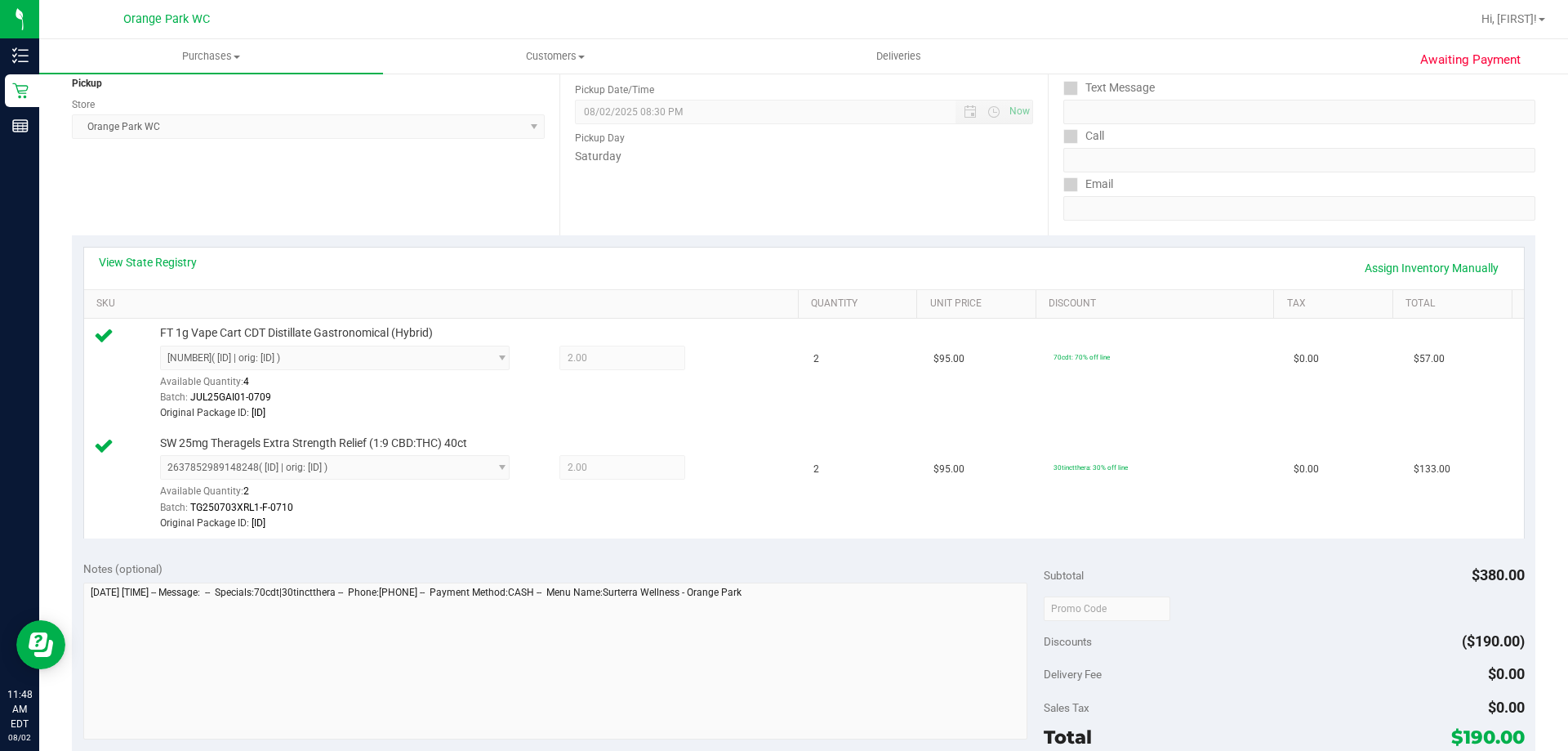 scroll, scrollTop: 0, scrollLeft: 0, axis: both 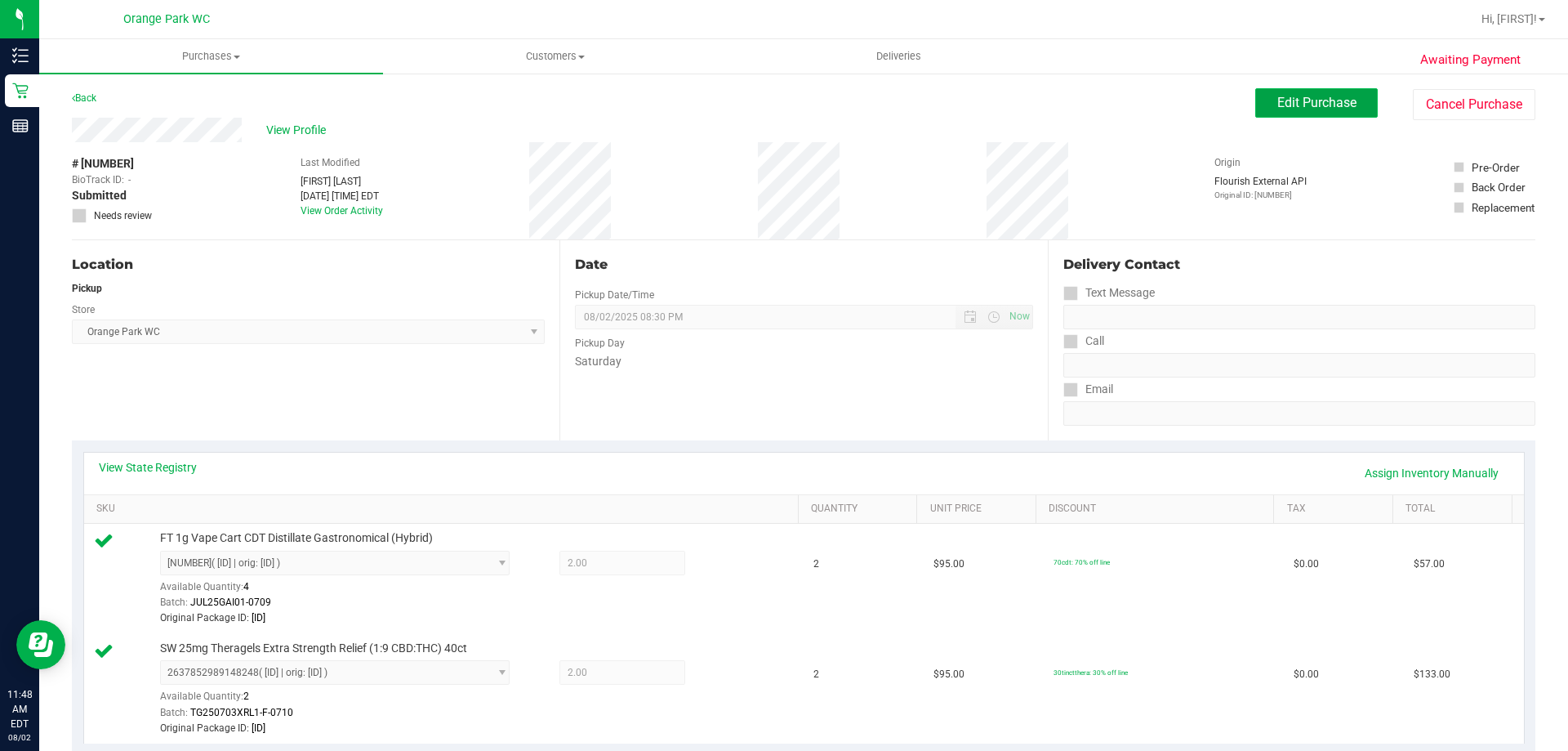 click on "Edit Purchase" at bounding box center (1316, 102) 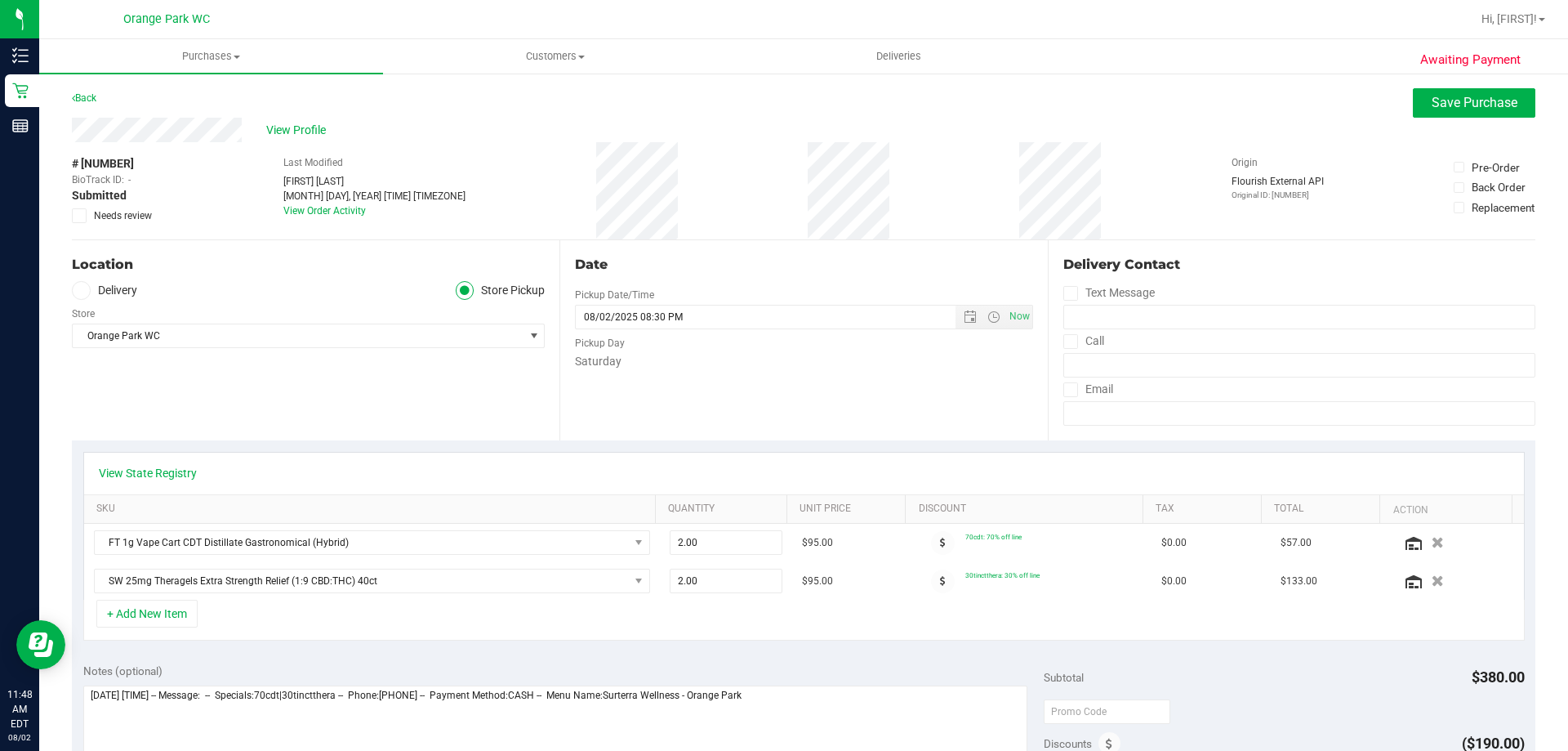 click on "Needs review" at bounding box center (122, 216) 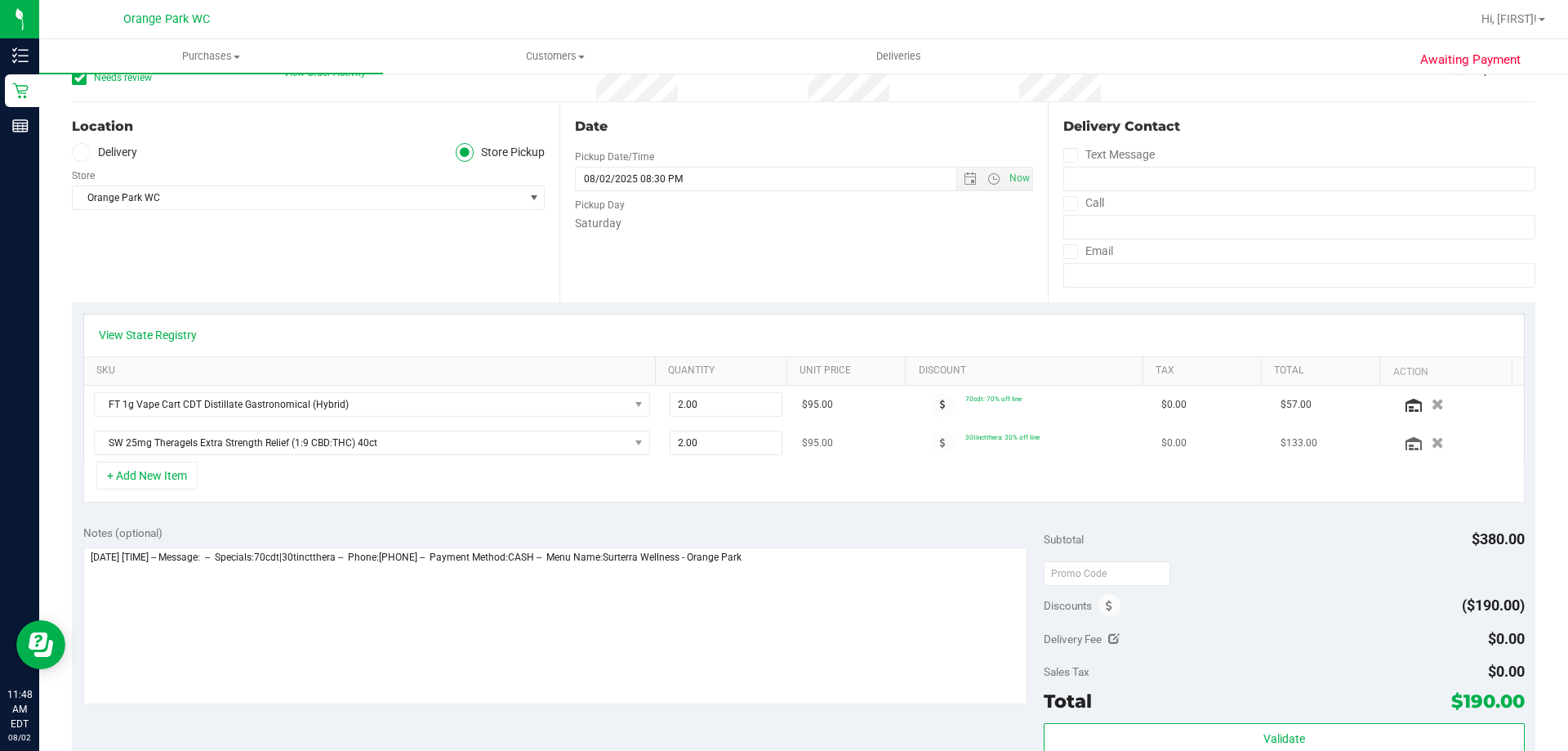 scroll, scrollTop: 163, scrollLeft: 0, axis: vertical 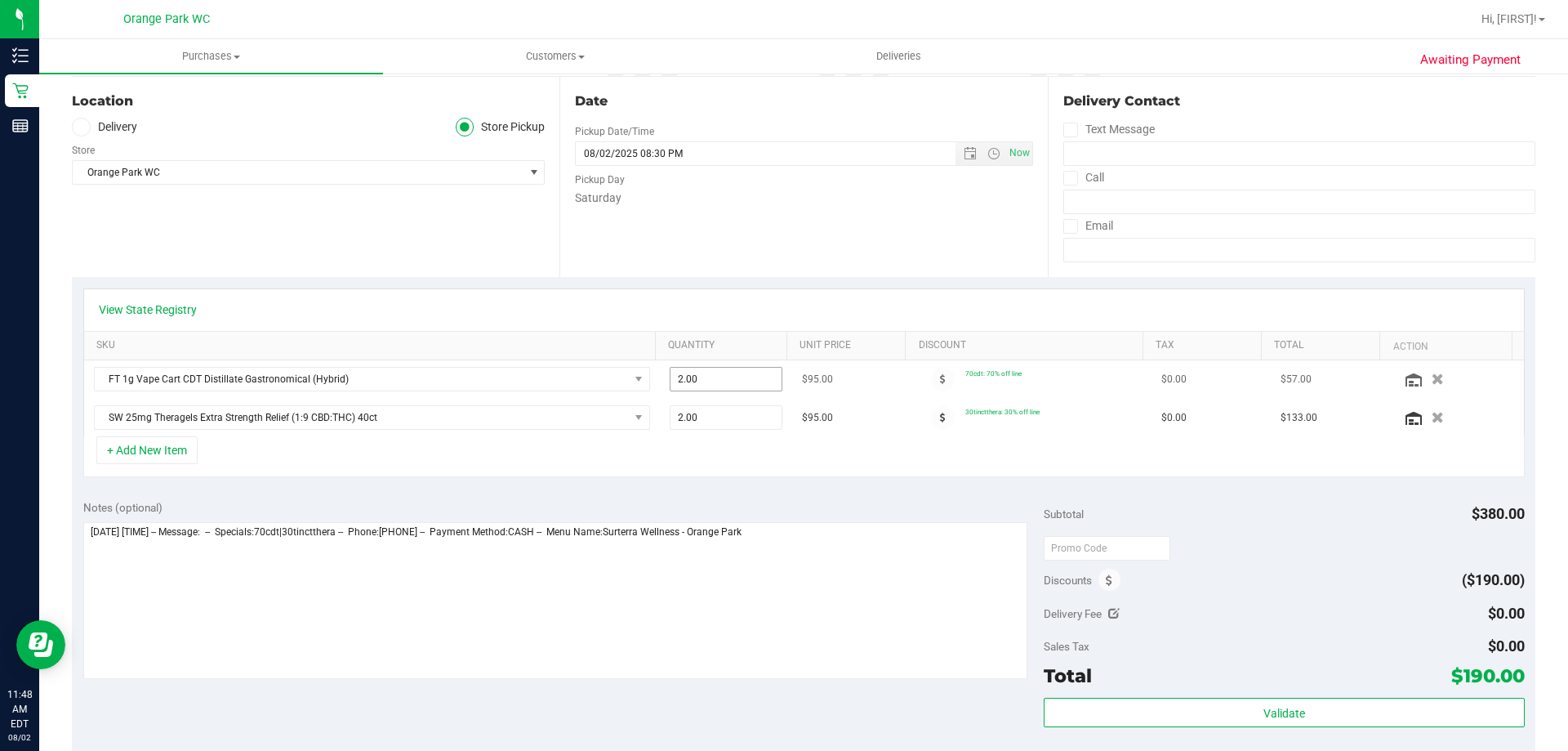 click on "2.00 2" at bounding box center (726, 379) 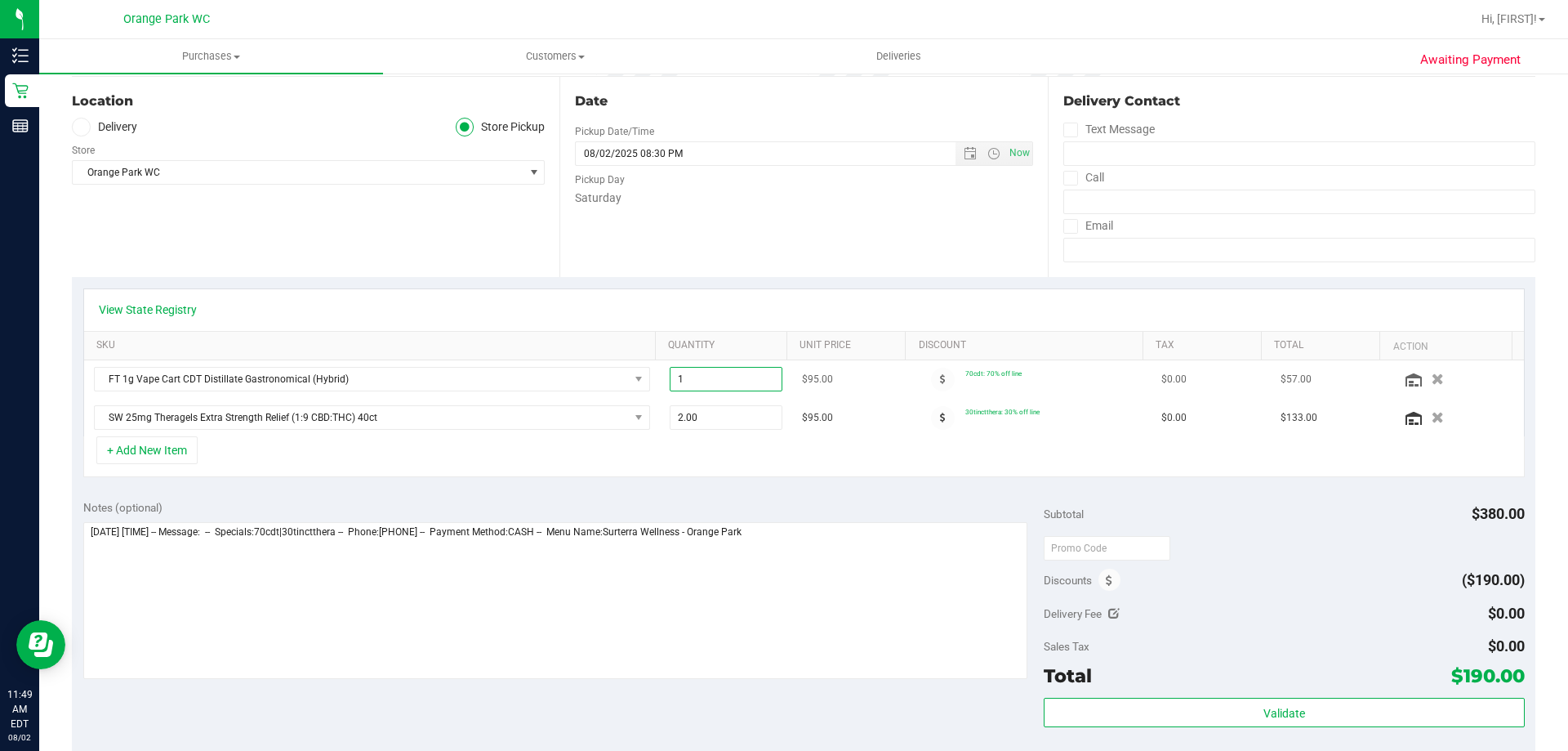 type on "2" 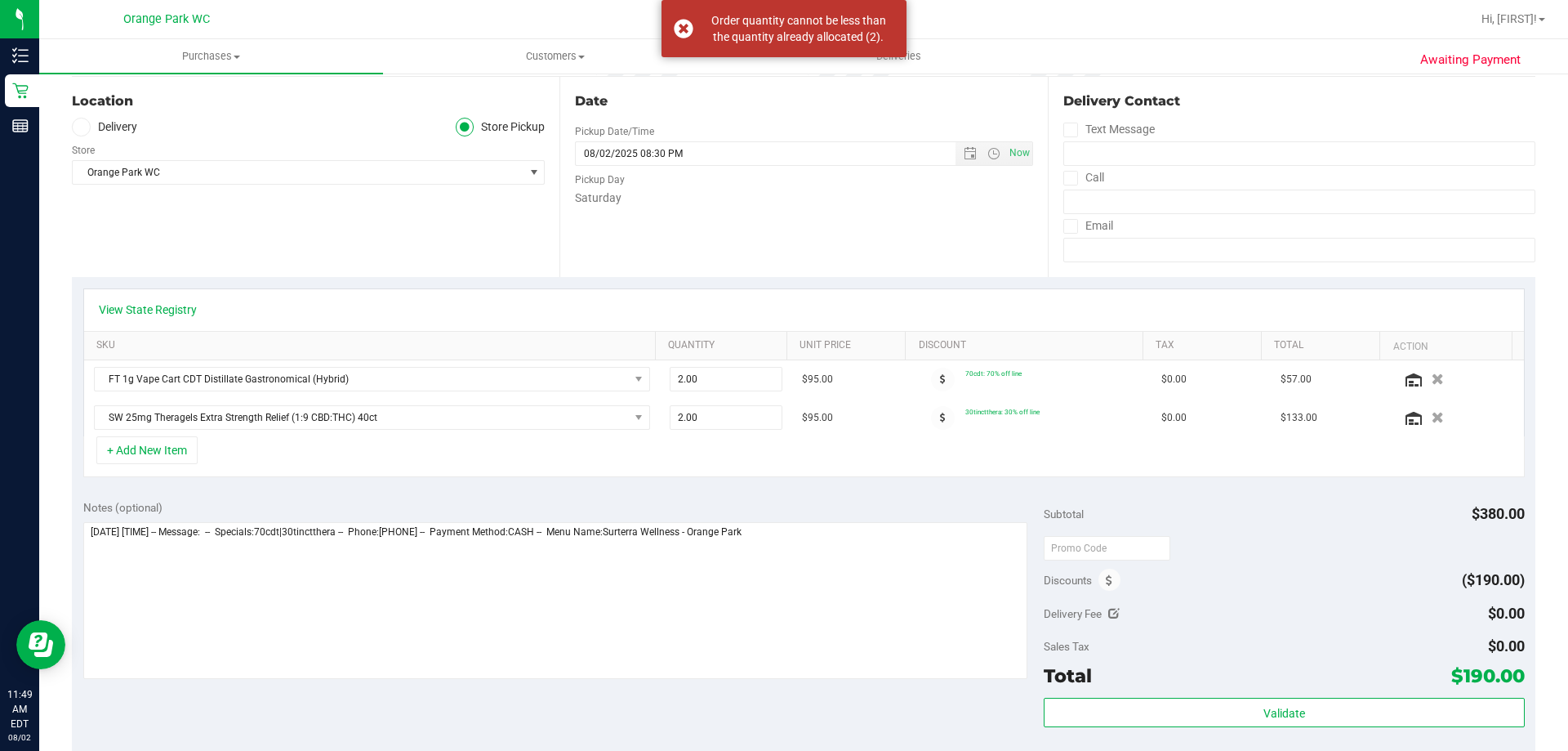scroll, scrollTop: 0, scrollLeft: 0, axis: both 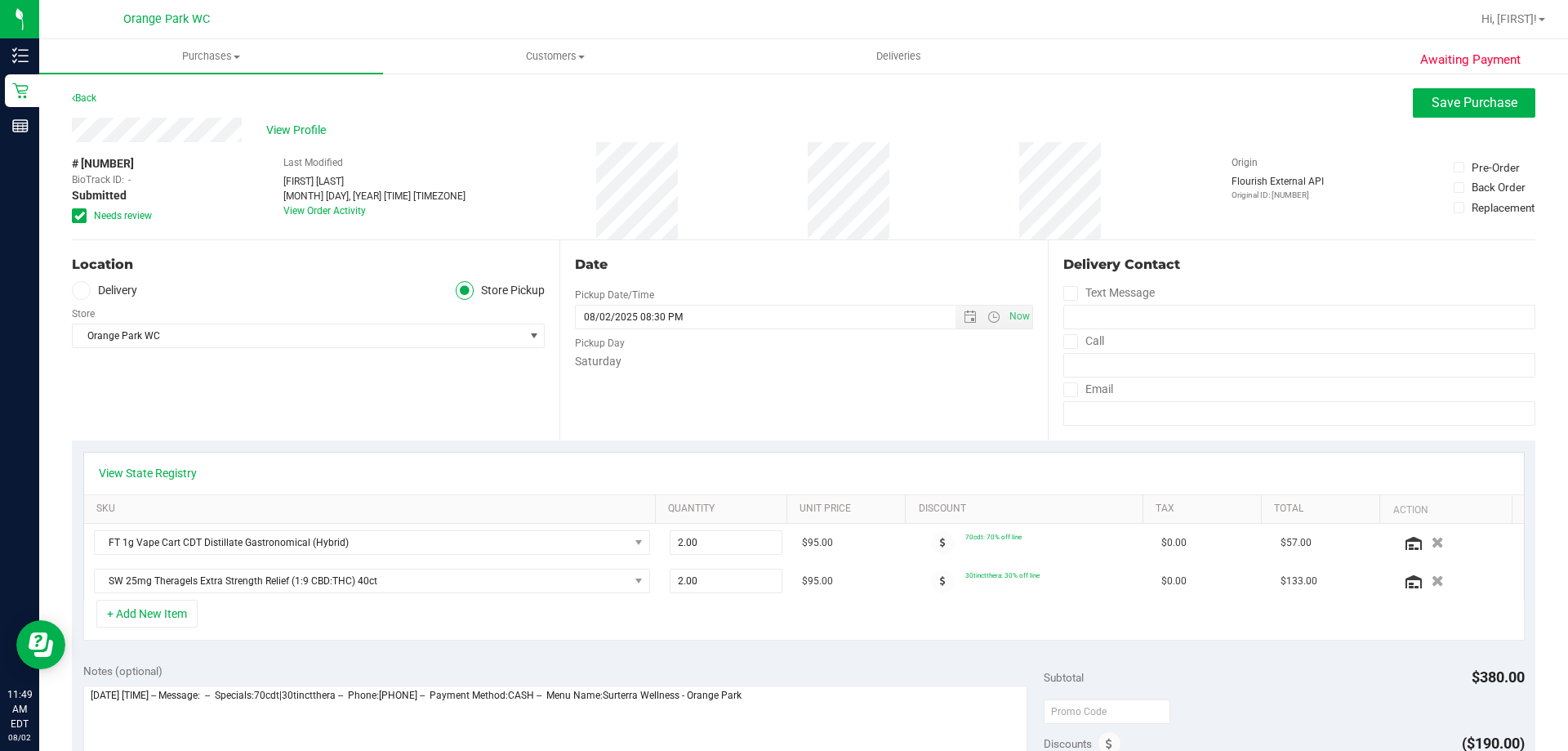 click at bounding box center (79, 216) 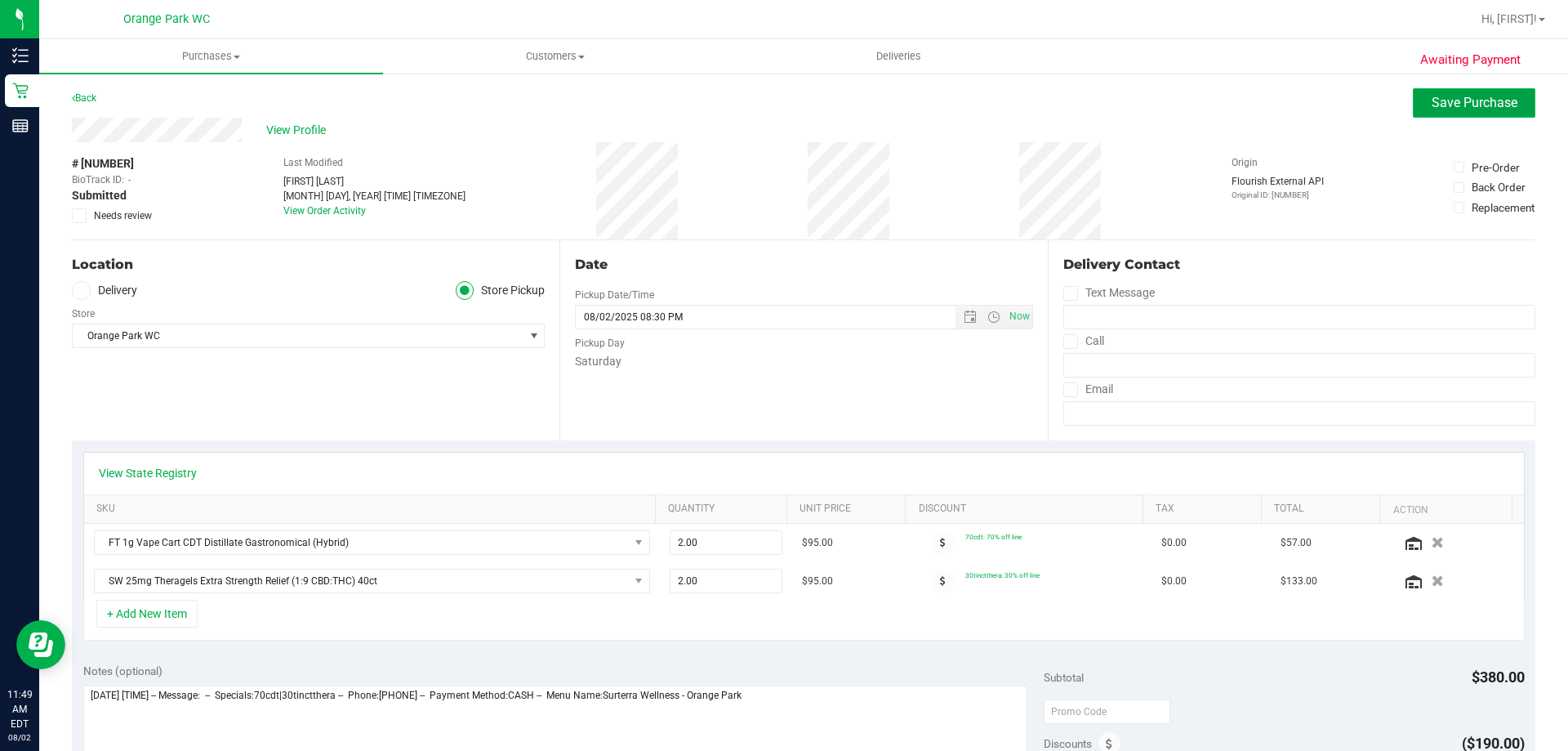 click on "Save Purchase" at bounding box center [1474, 102] 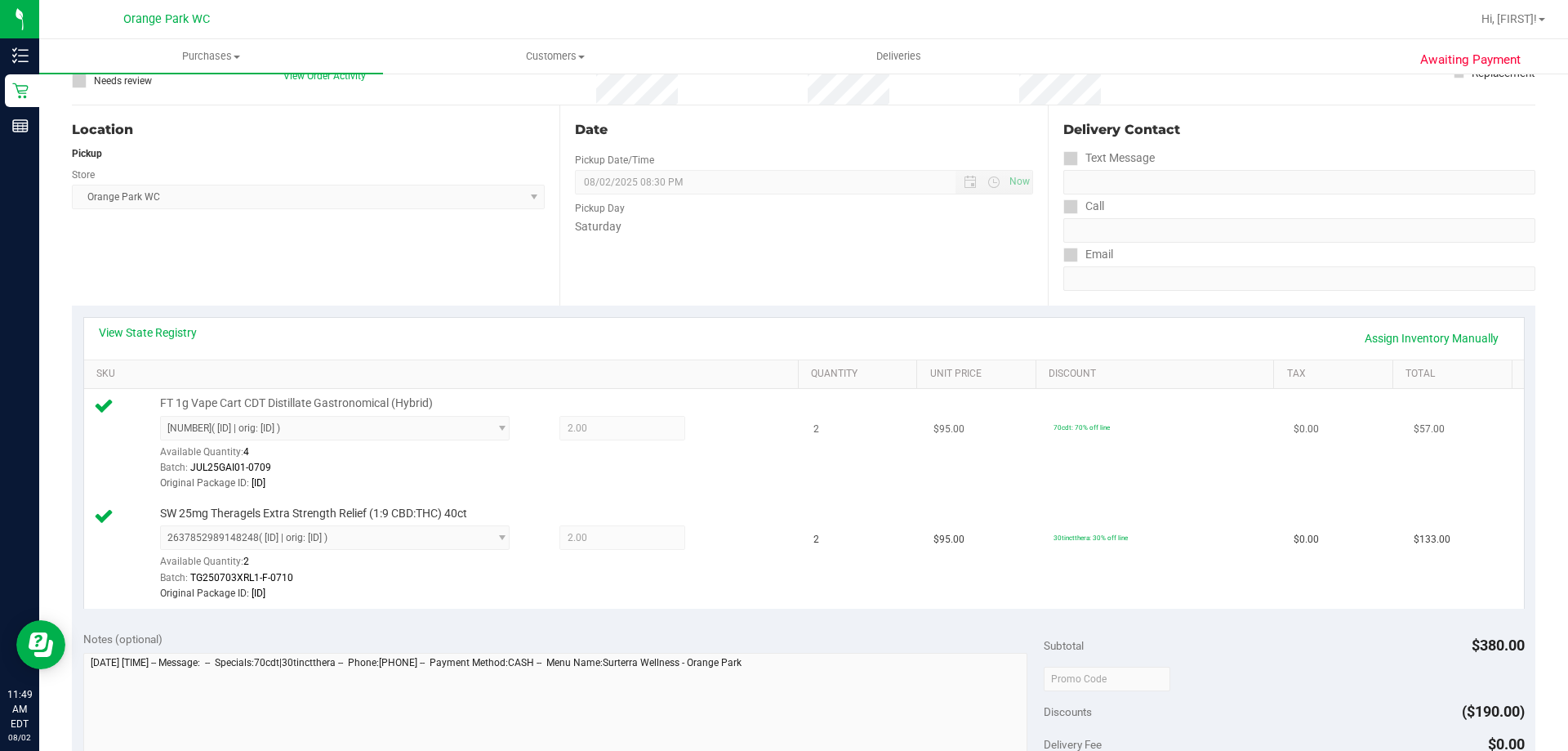 scroll, scrollTop: 163, scrollLeft: 0, axis: vertical 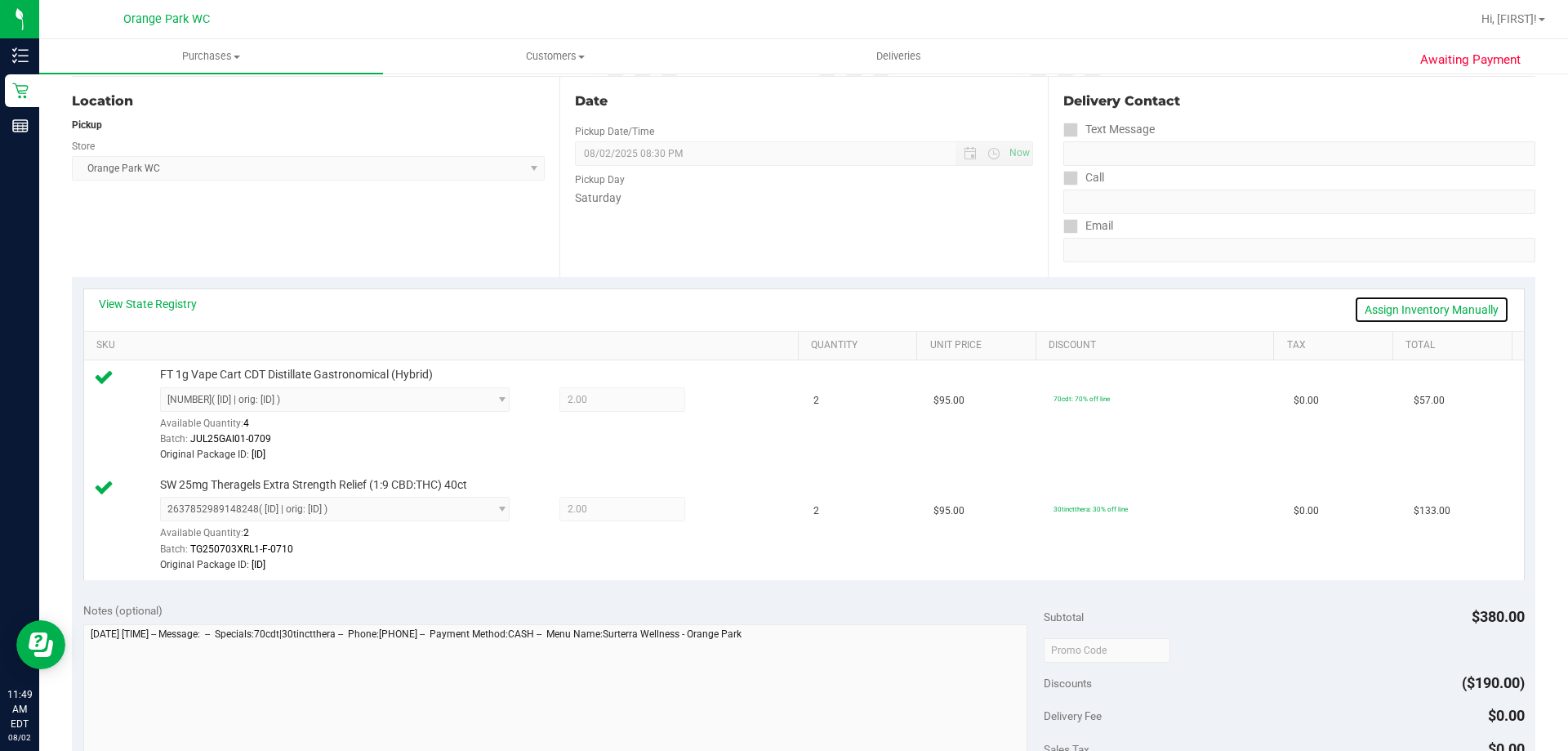 click on "Assign Inventory Manually" at bounding box center [1432, 310] 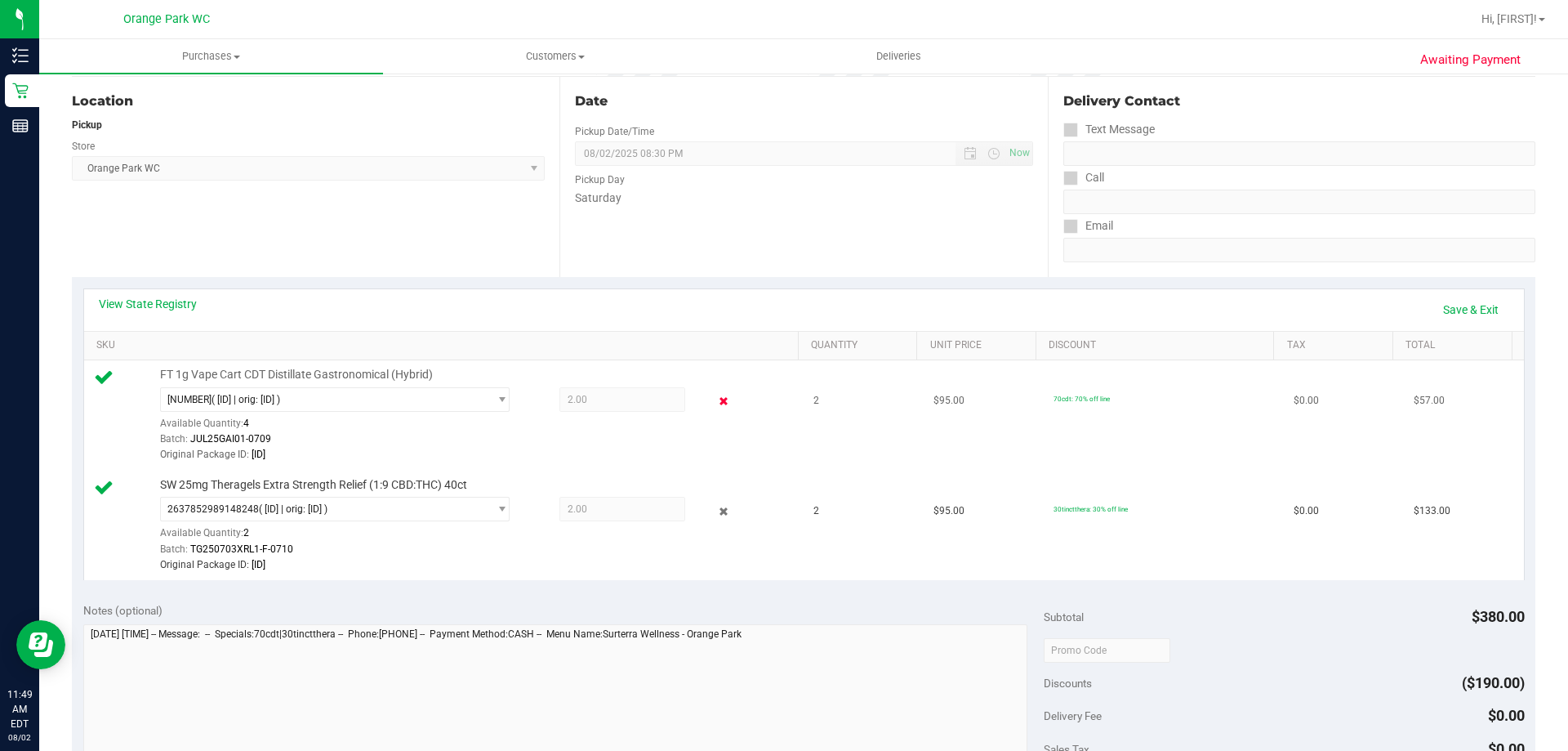 click at bounding box center [724, 401] 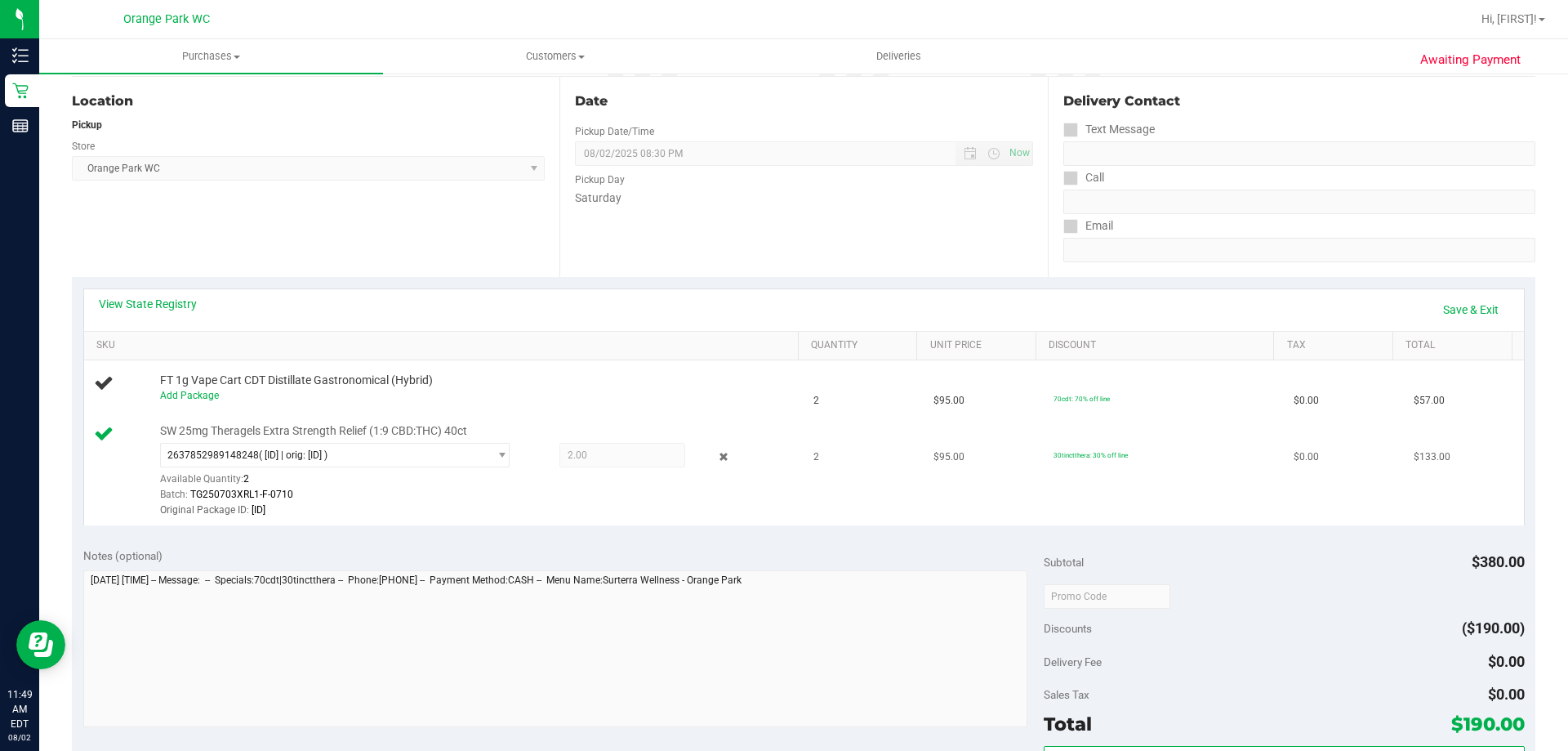 click at bounding box center (711, 457) 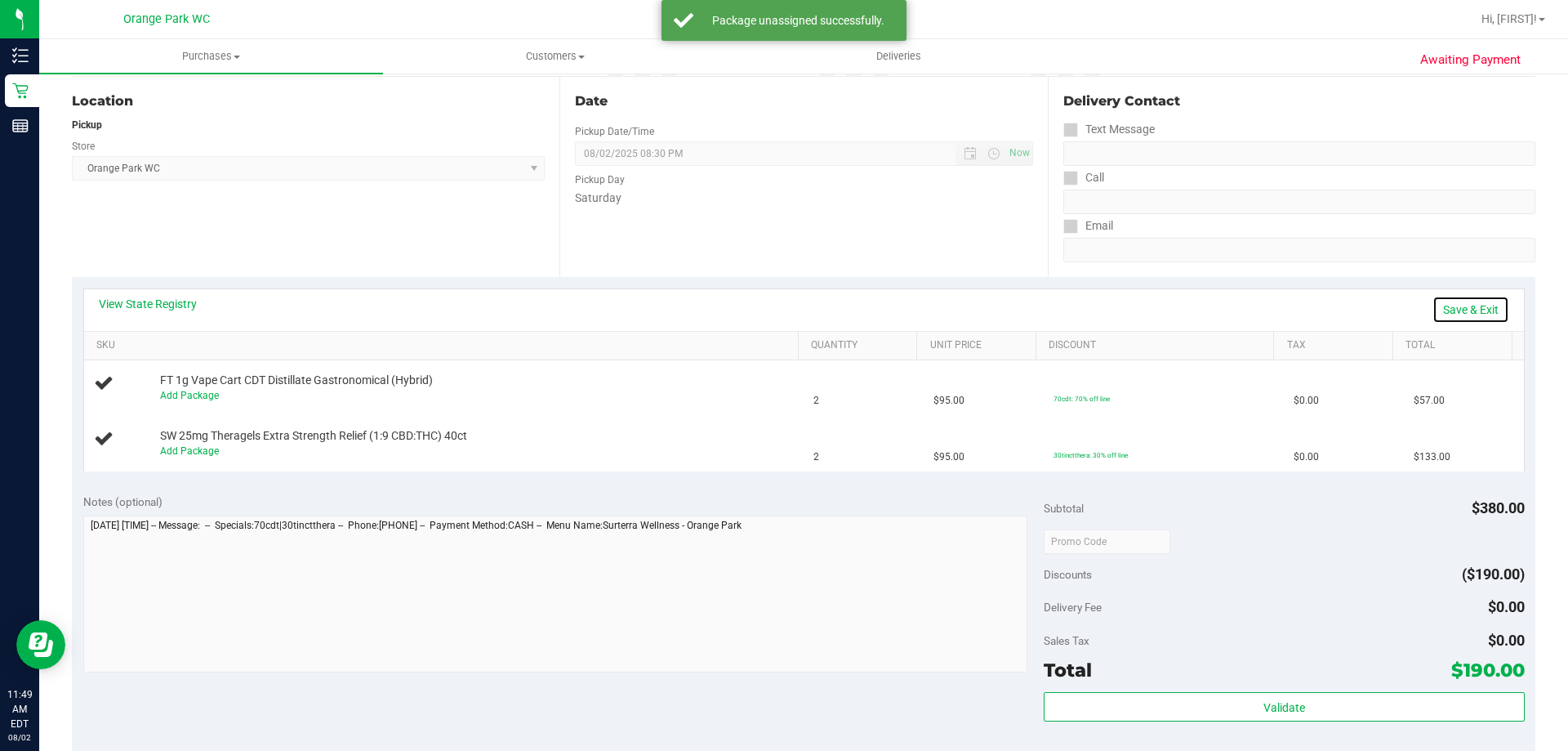 click on "Save & Exit" at bounding box center (1471, 310) 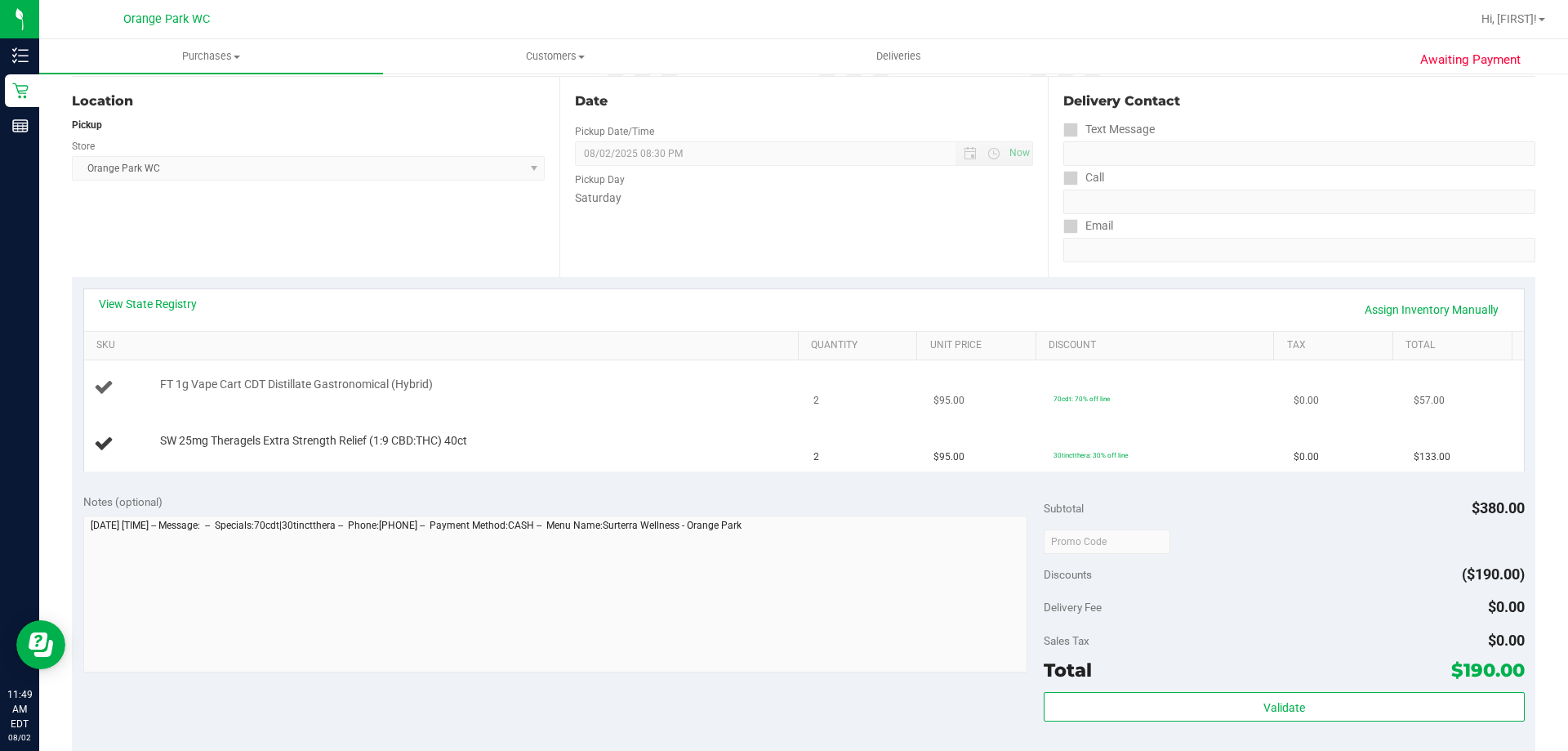scroll, scrollTop: 0, scrollLeft: 0, axis: both 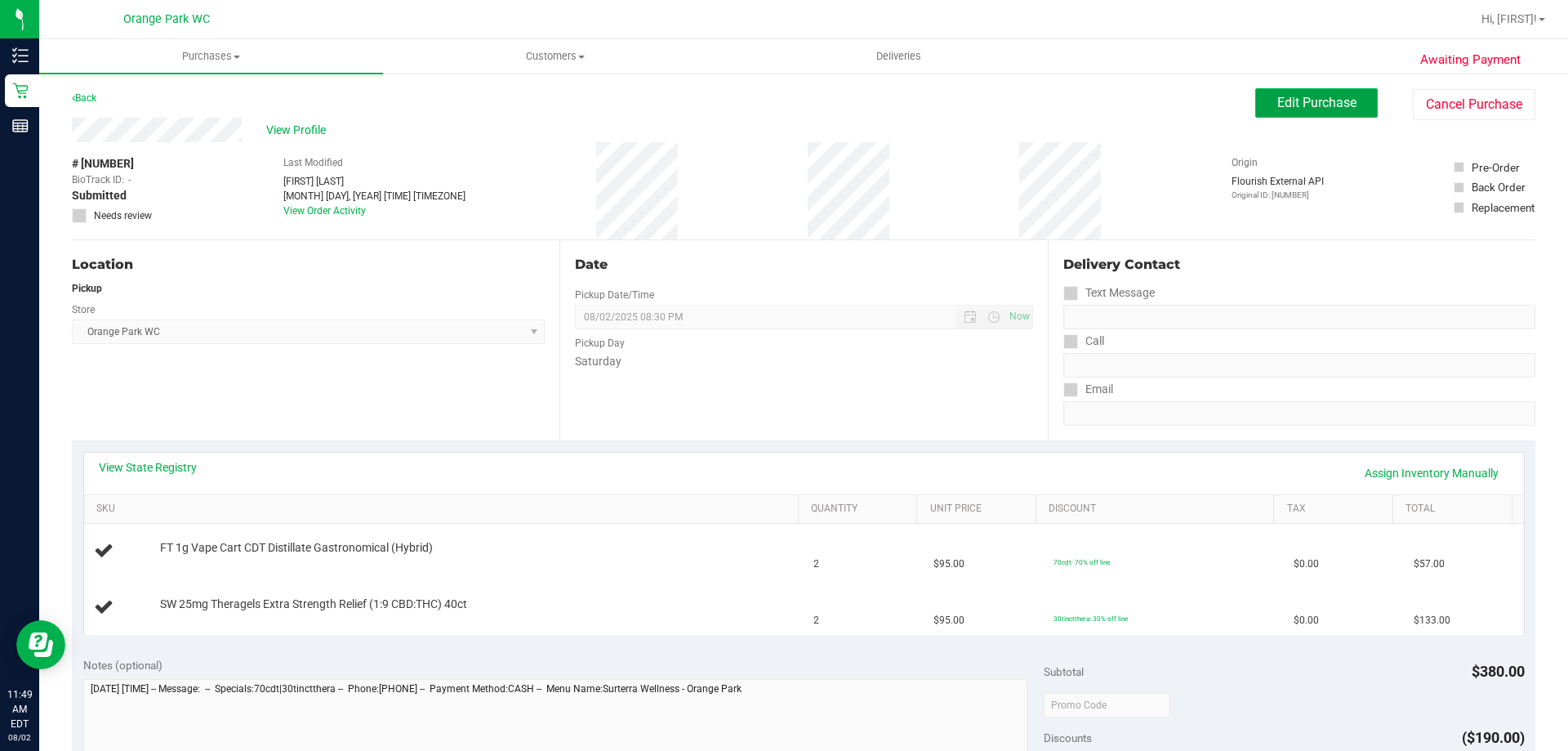 click on "Edit Purchase" at bounding box center [1316, 102] 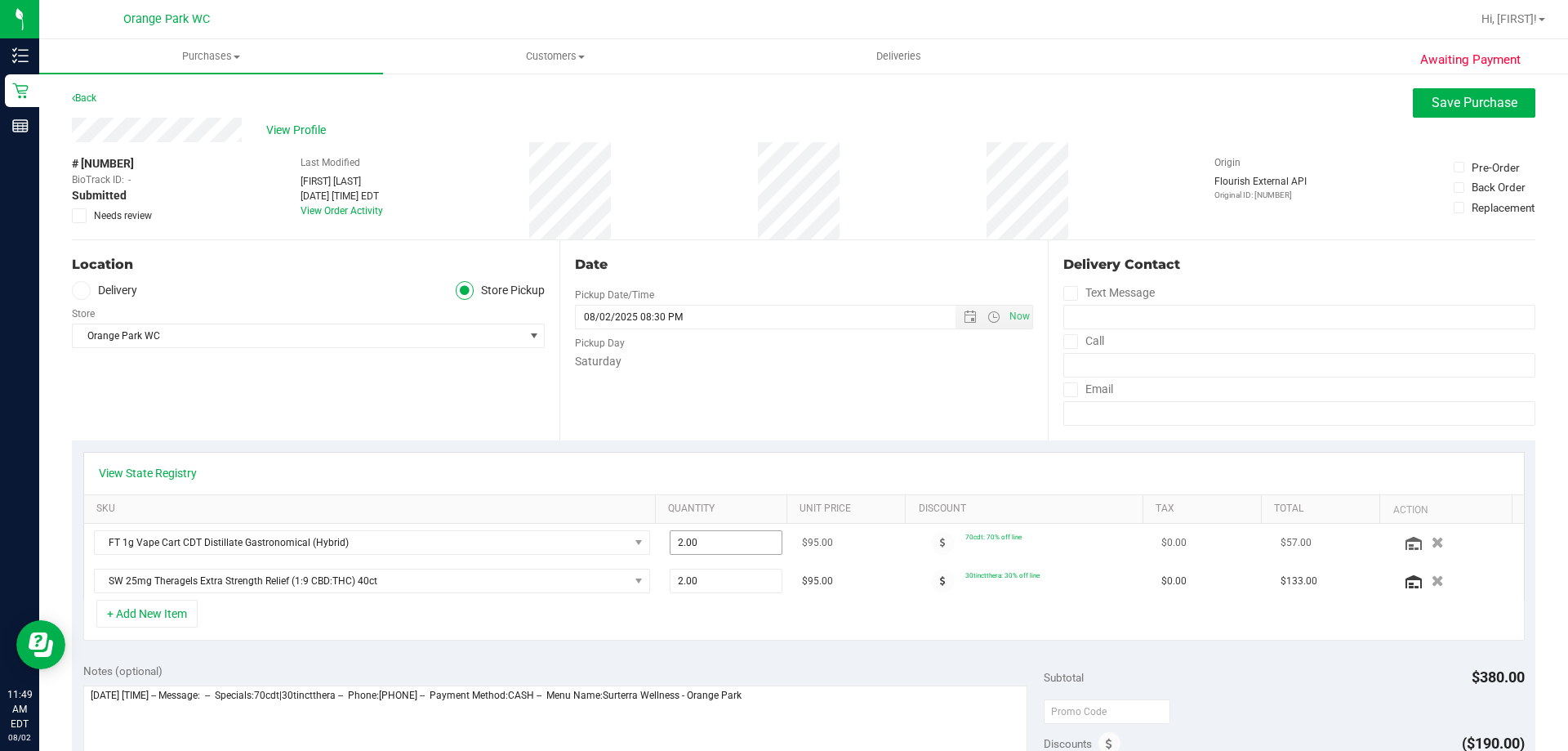 click on "2.00 2" at bounding box center (726, 543) 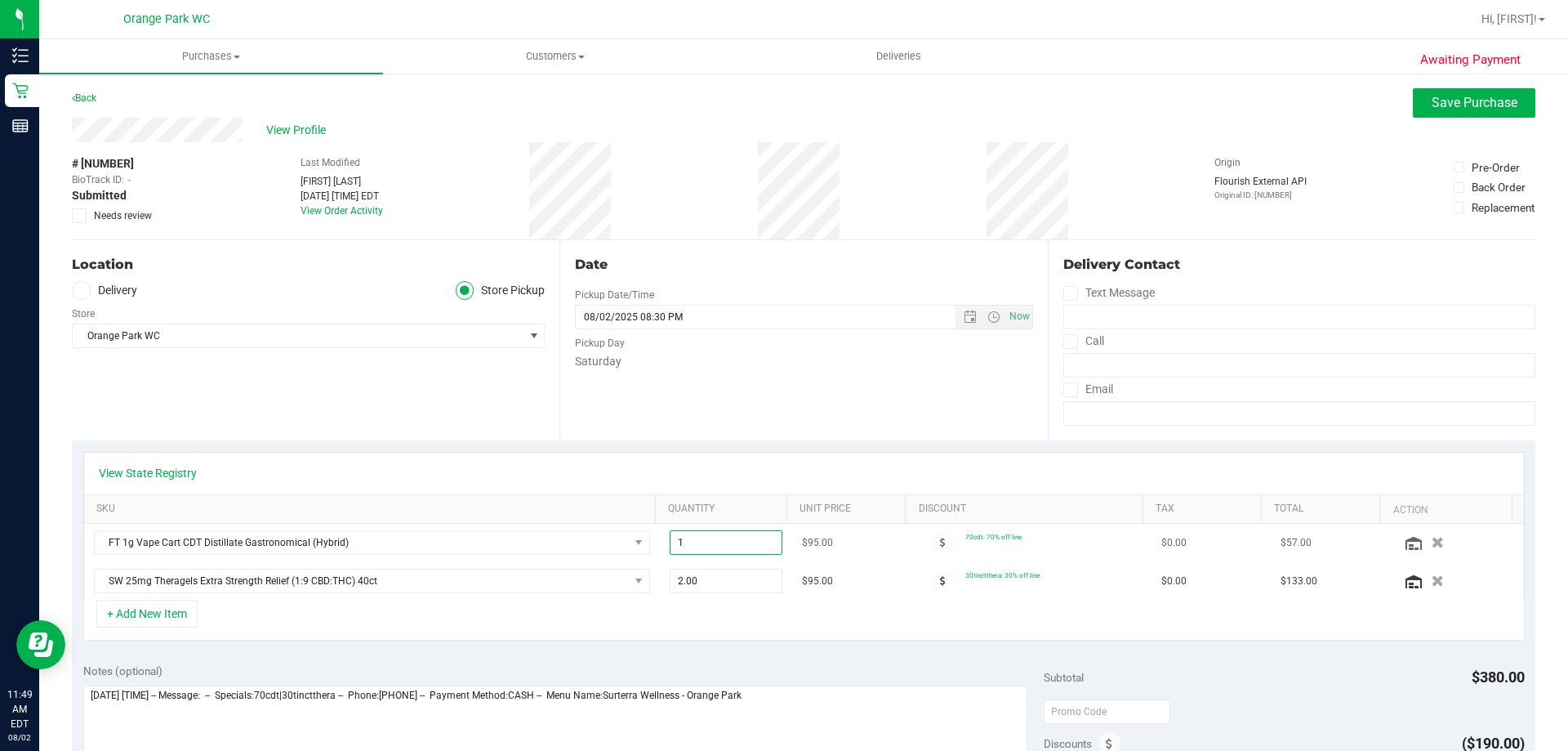 type on "1" 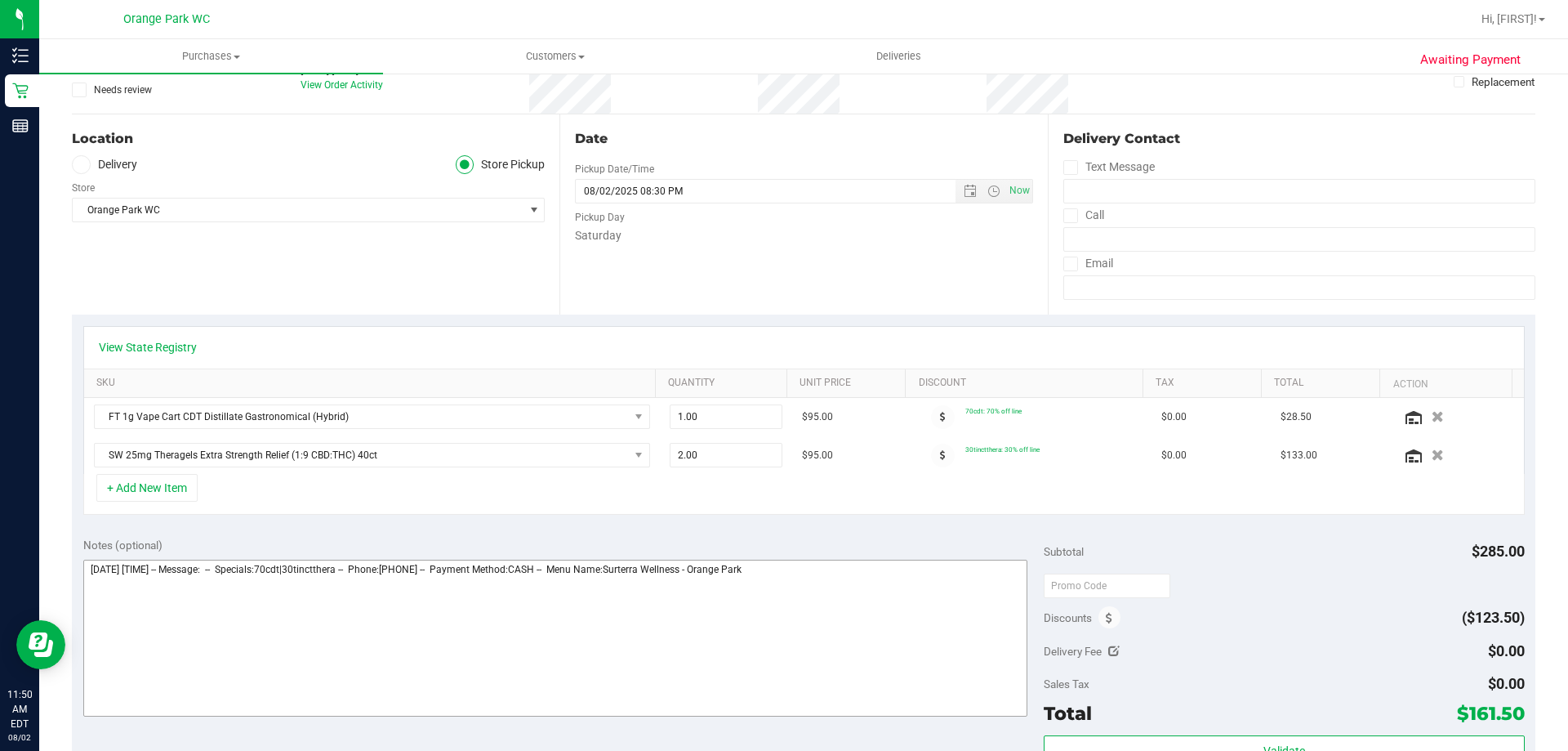 scroll, scrollTop: 163, scrollLeft: 0, axis: vertical 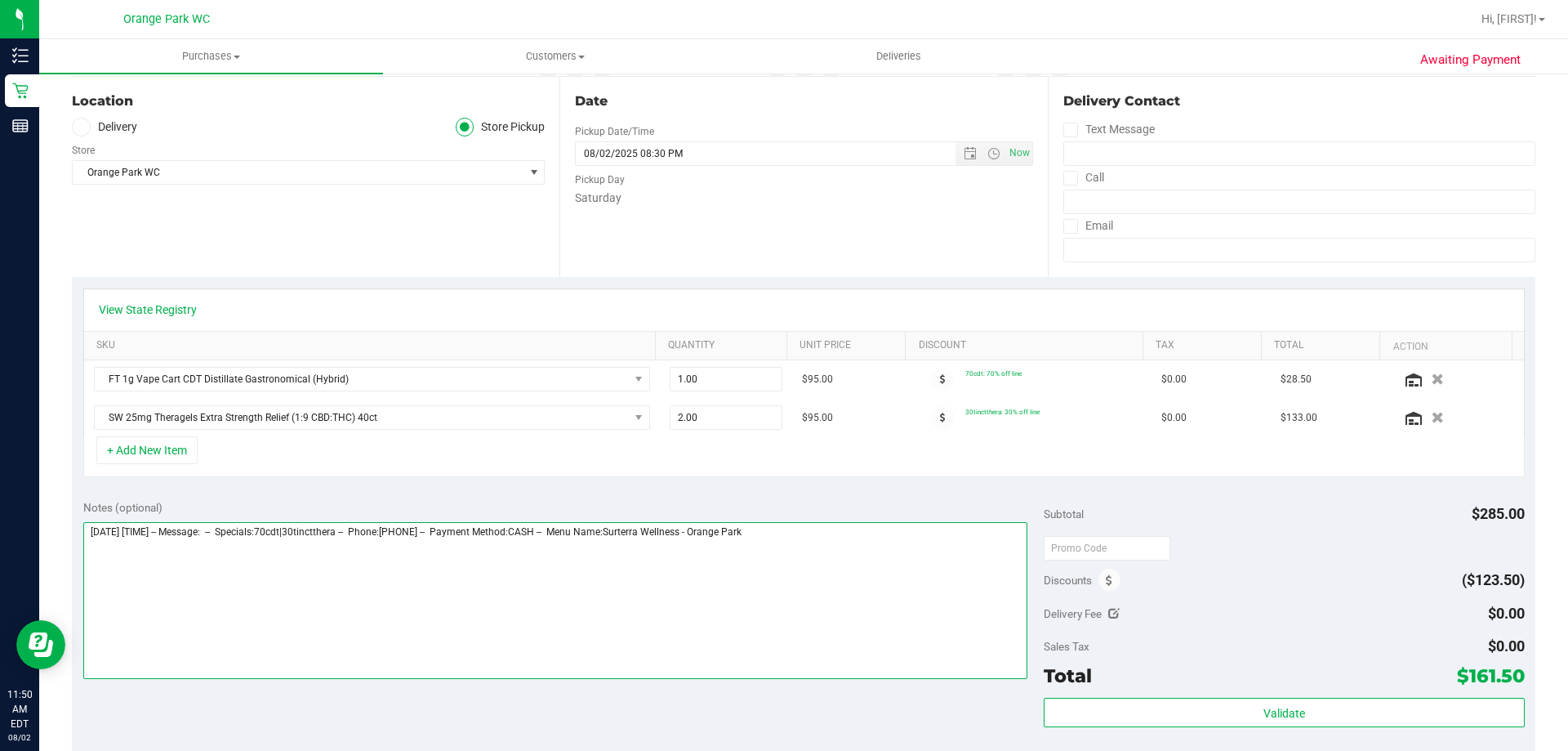 click at bounding box center (555, 601) 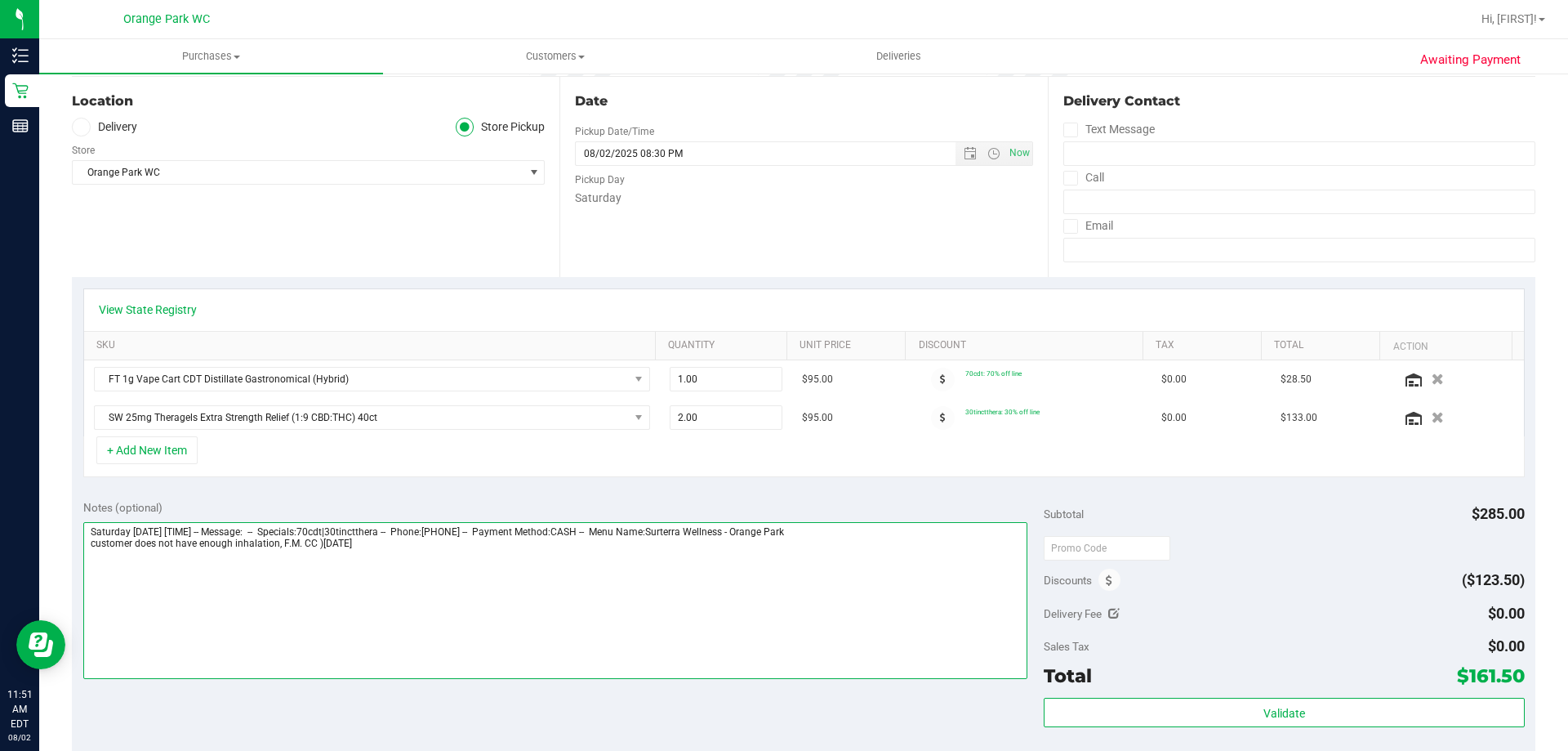 click at bounding box center (555, 601) 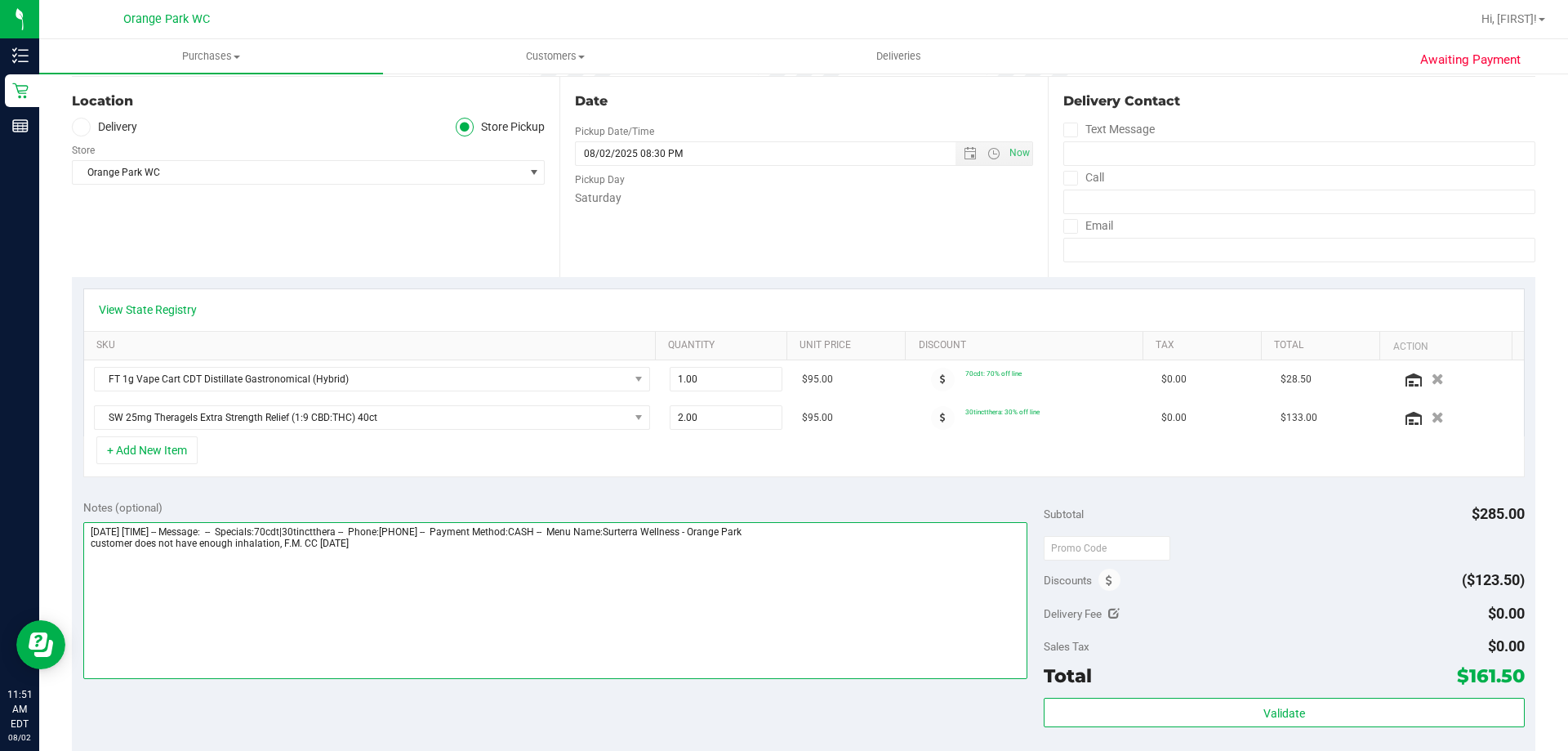 click at bounding box center (555, 601) 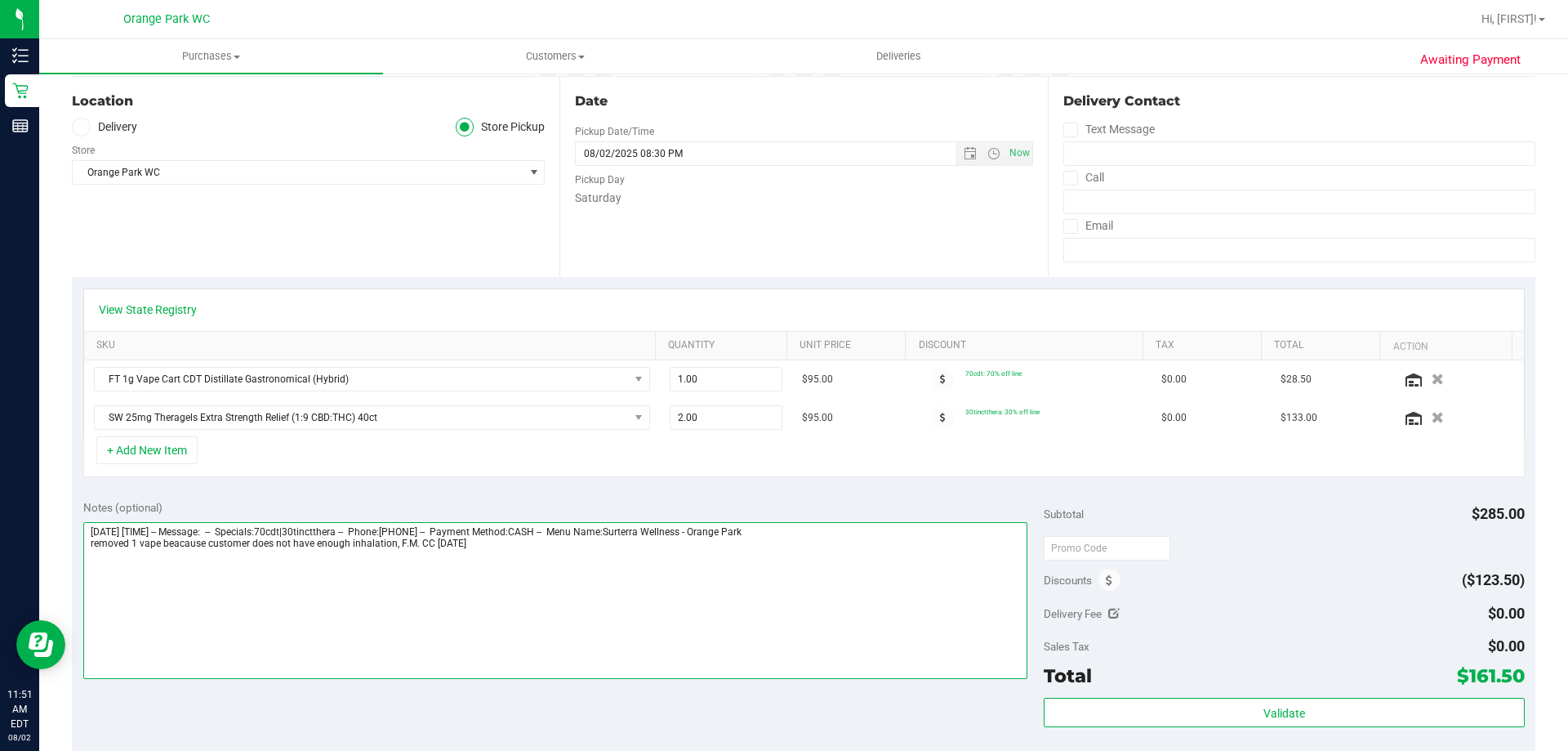 click at bounding box center (555, 601) 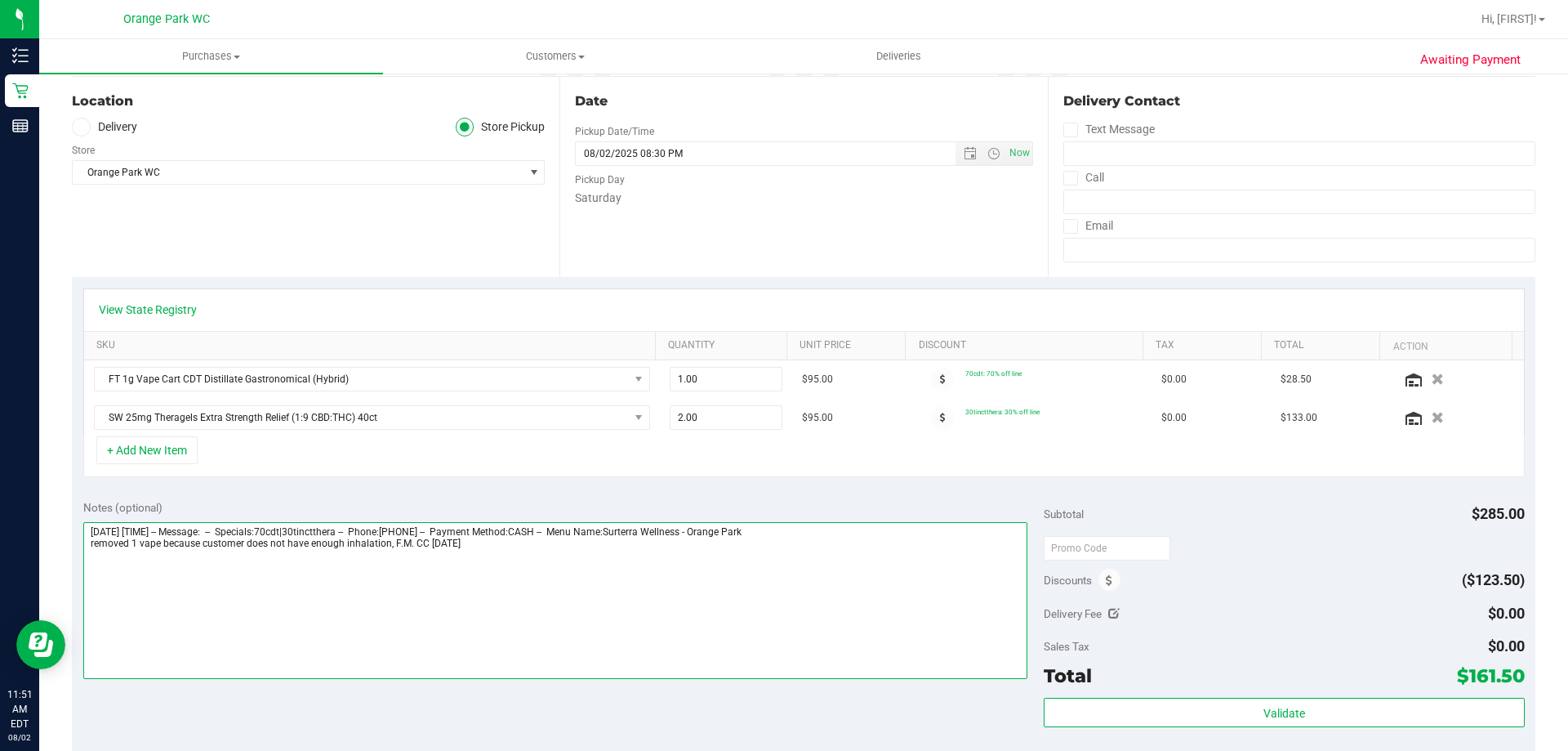 click at bounding box center (555, 601) 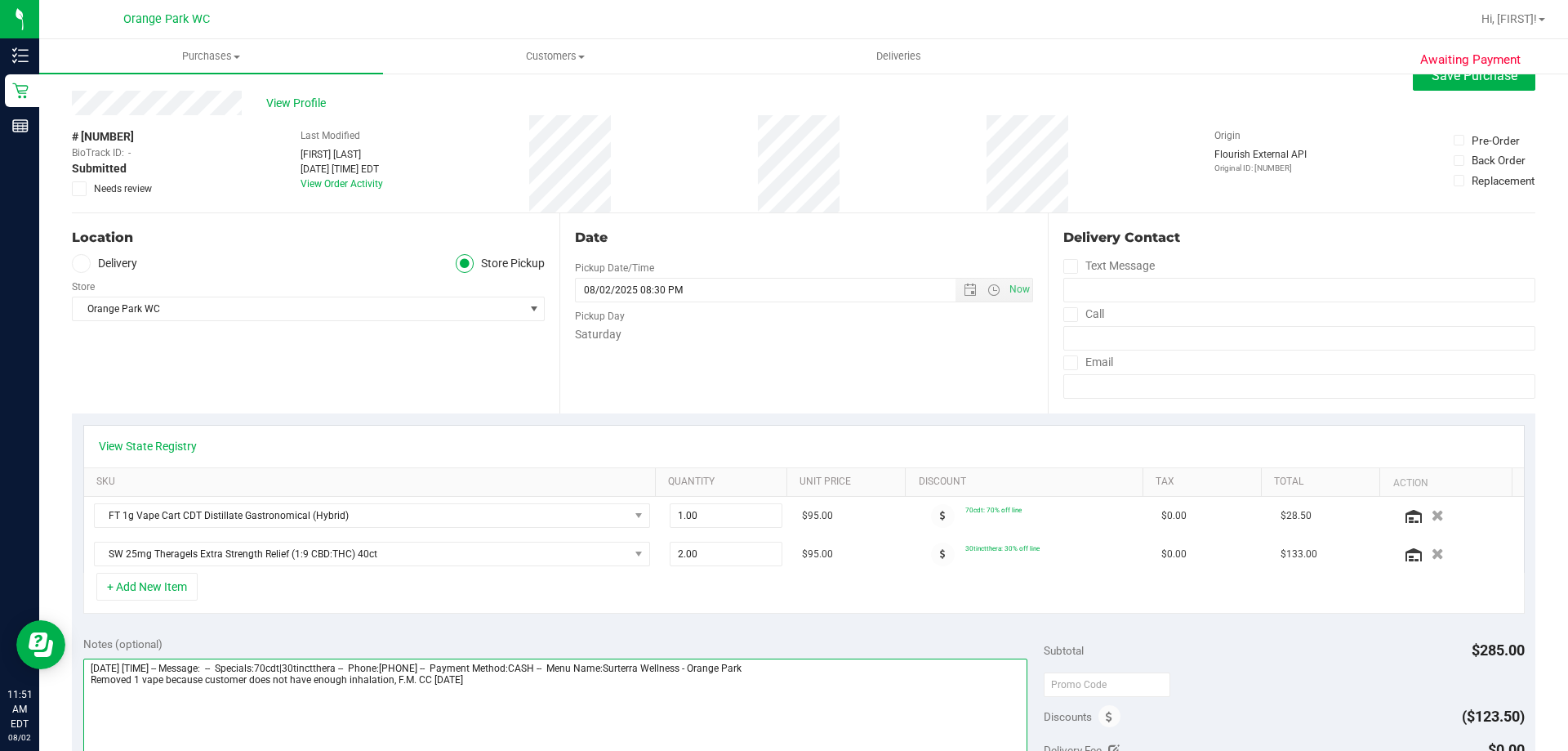 scroll, scrollTop: 0, scrollLeft: 0, axis: both 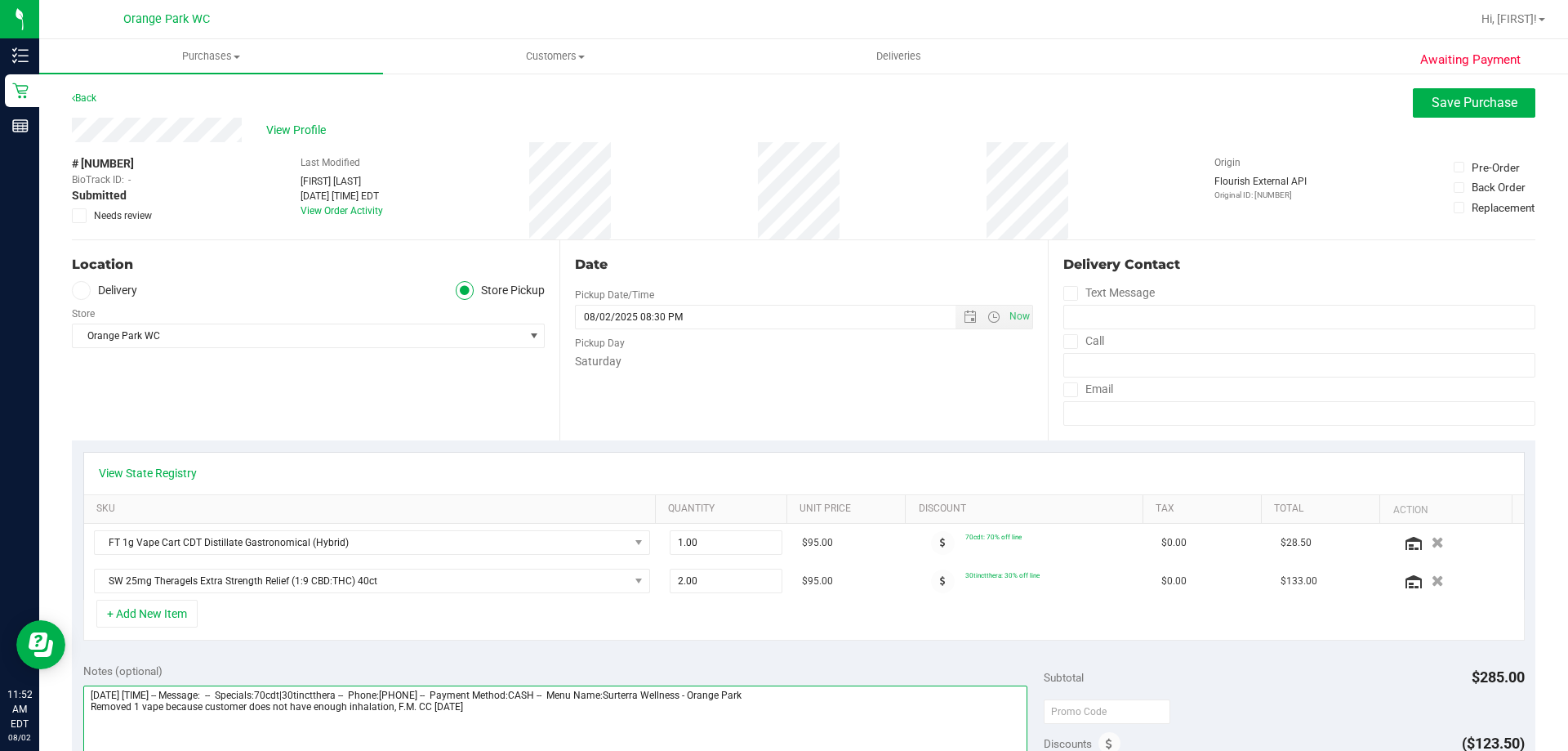 type on "Saturday 08/02/2025 09:00-20:30 -- Message:  --  Specials:70cdt|30tinctthera --  Phone:3523393833 --  Payment Method:CASH --  Menu Name:Surterra Wellness - Orange Park
Removed 1 vape because customer does not have enough inhalation, F.M. CC 8/02/2025" 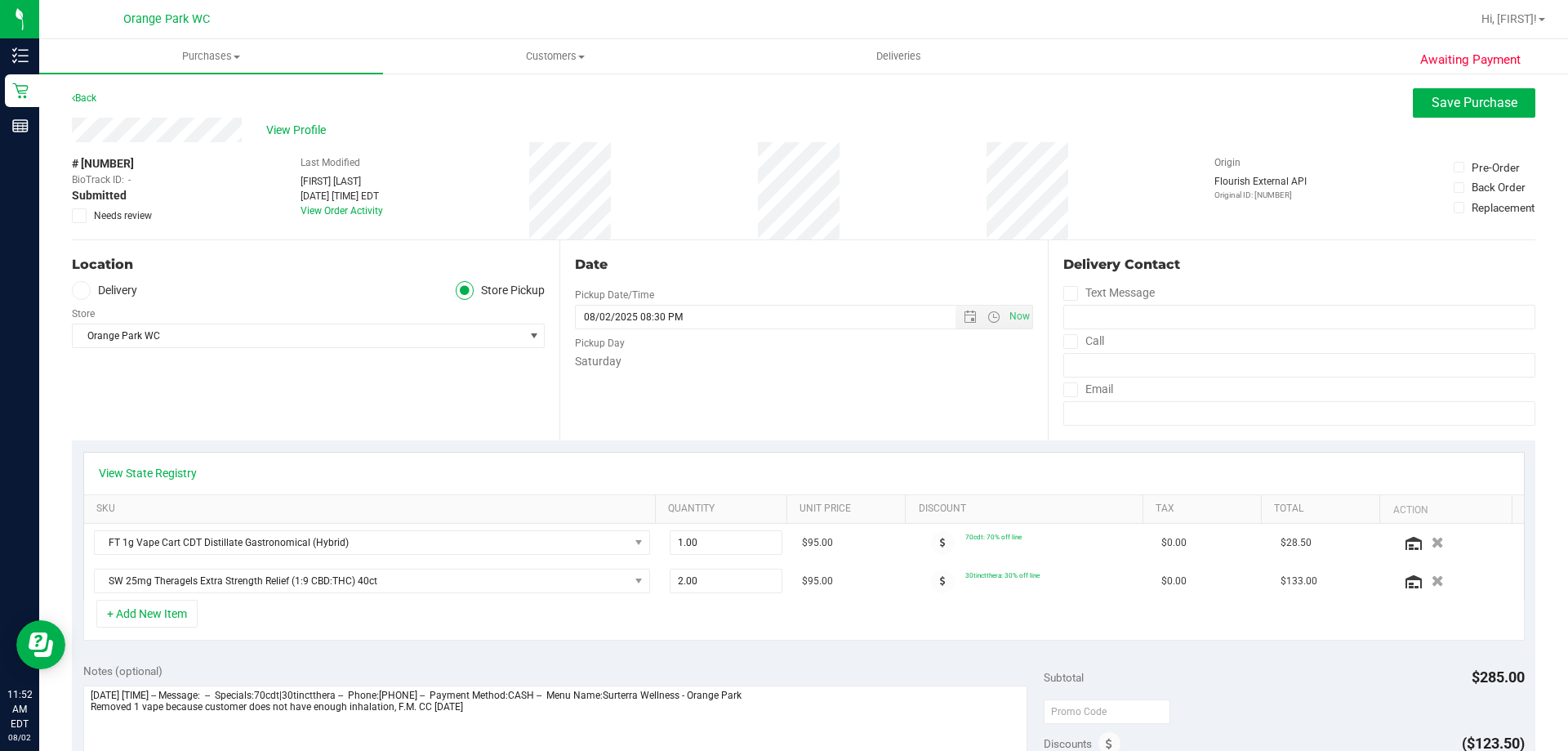 click on "Needs review" at bounding box center (122, 216) 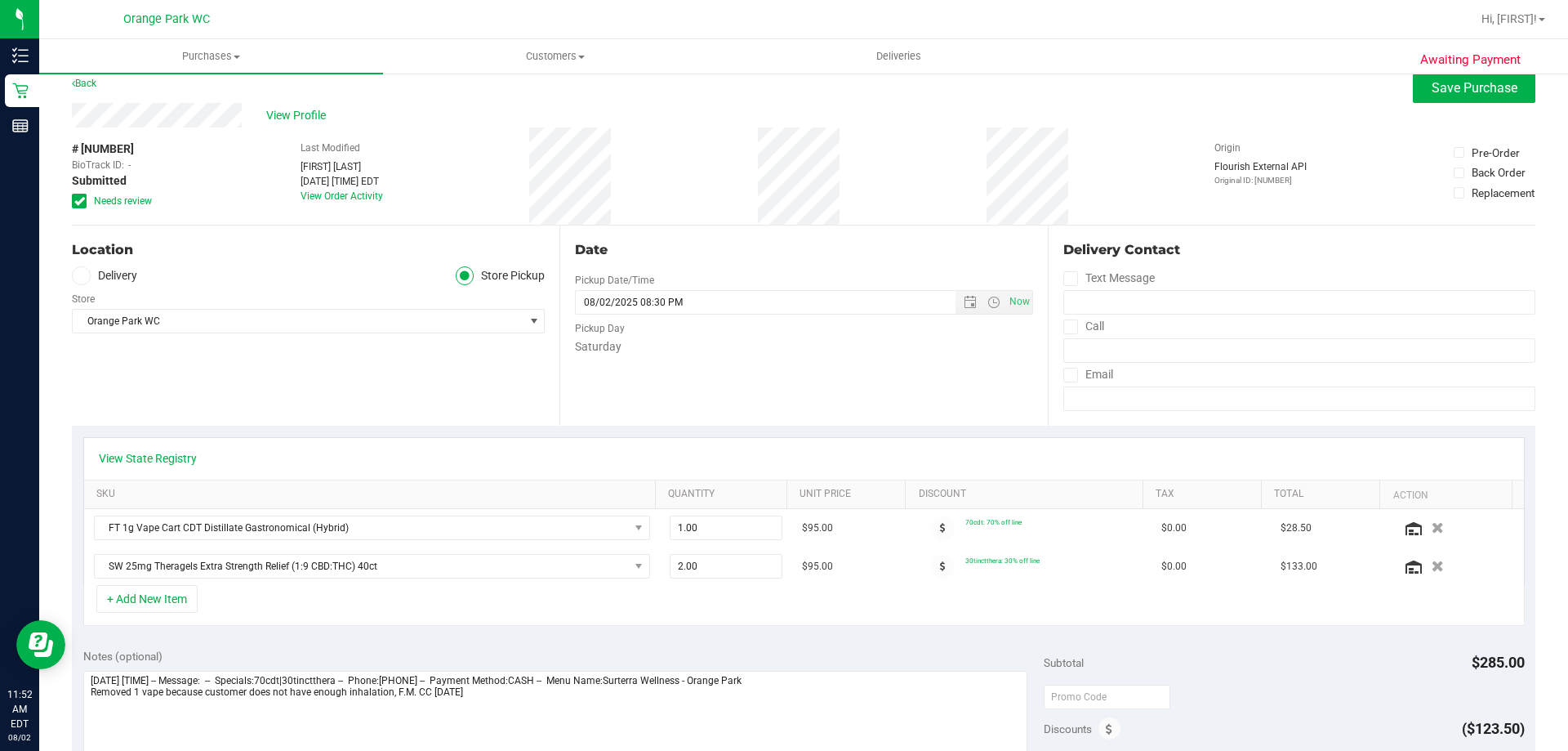 scroll, scrollTop: 0, scrollLeft: 0, axis: both 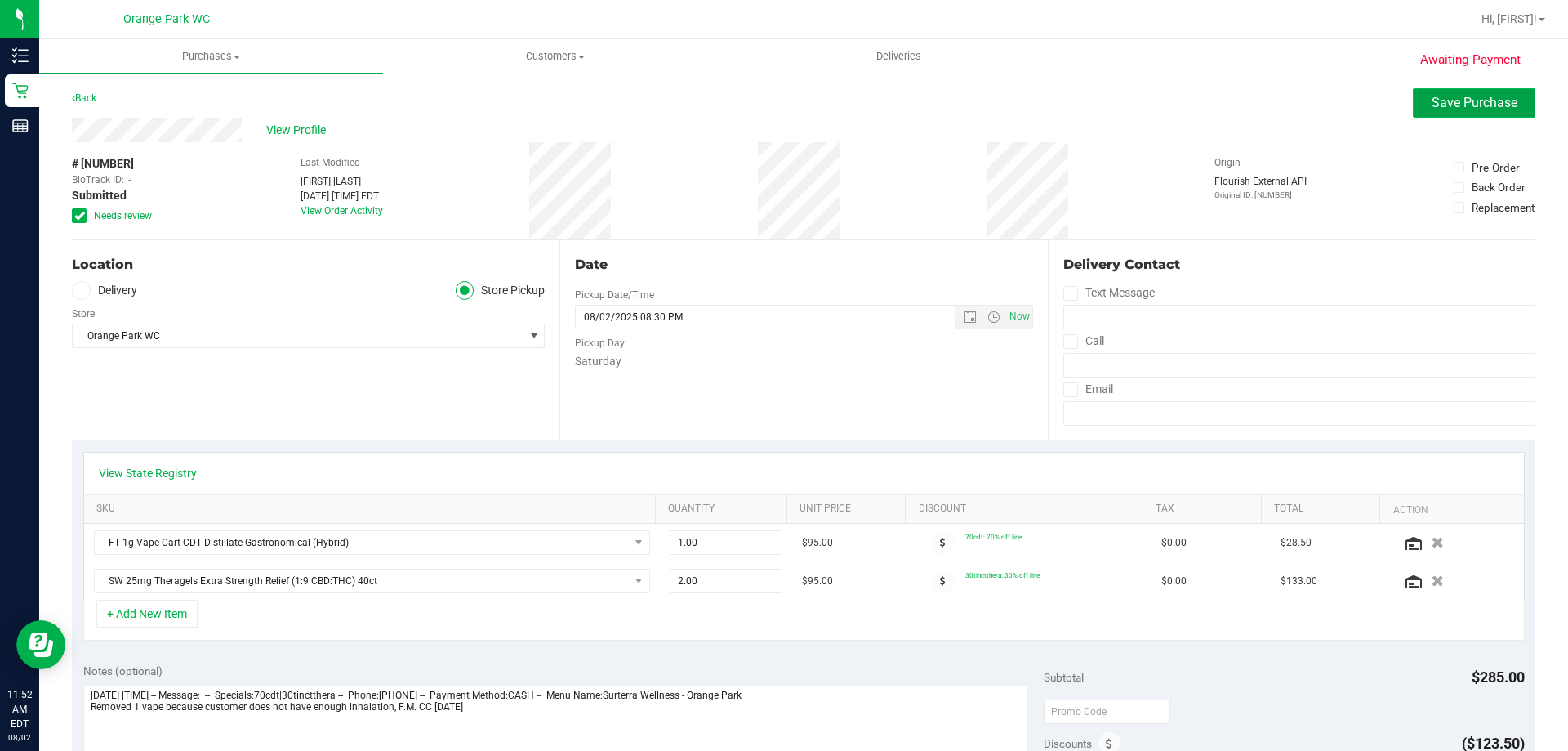 click on "Save Purchase" at bounding box center (1474, 102) 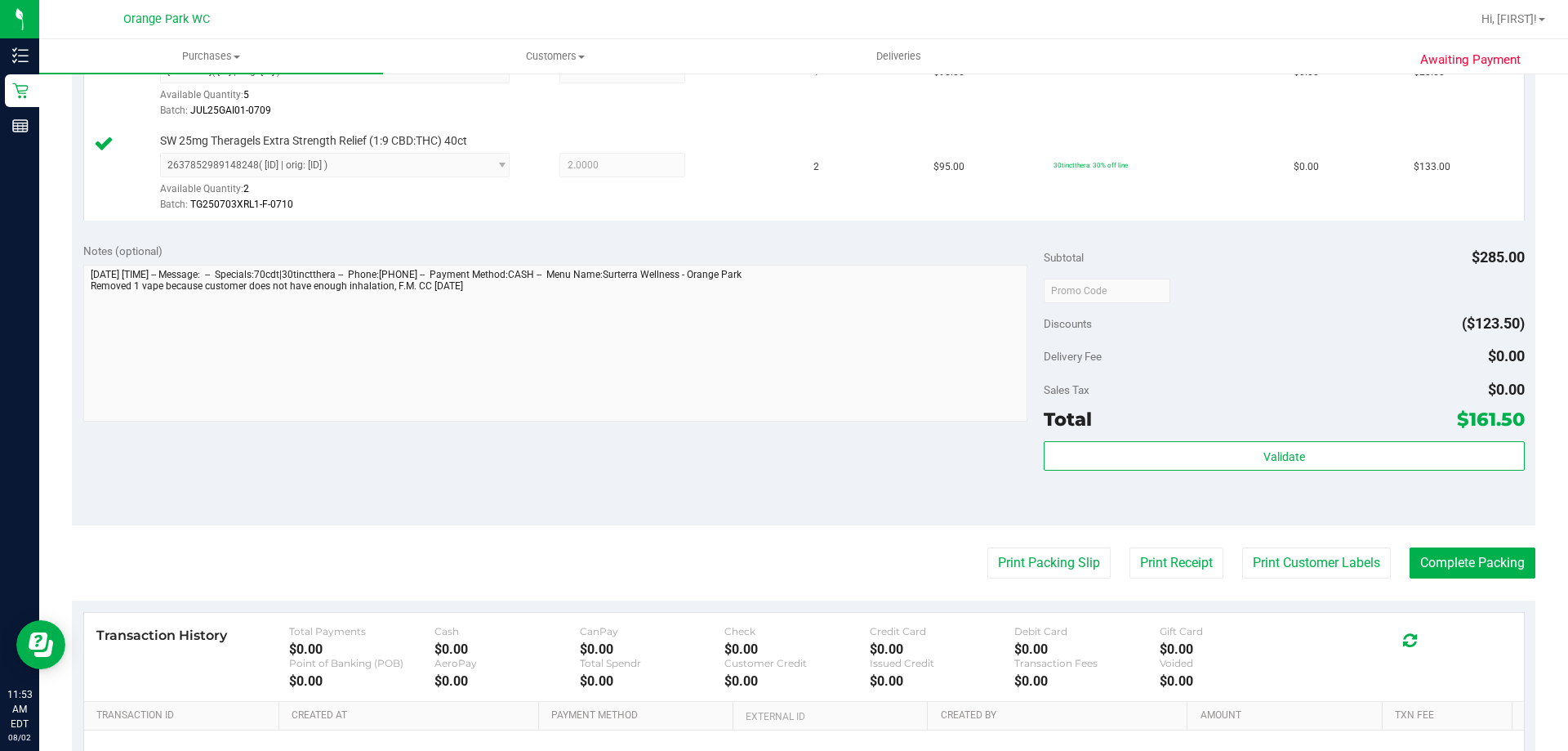 scroll, scrollTop: 490, scrollLeft: 0, axis: vertical 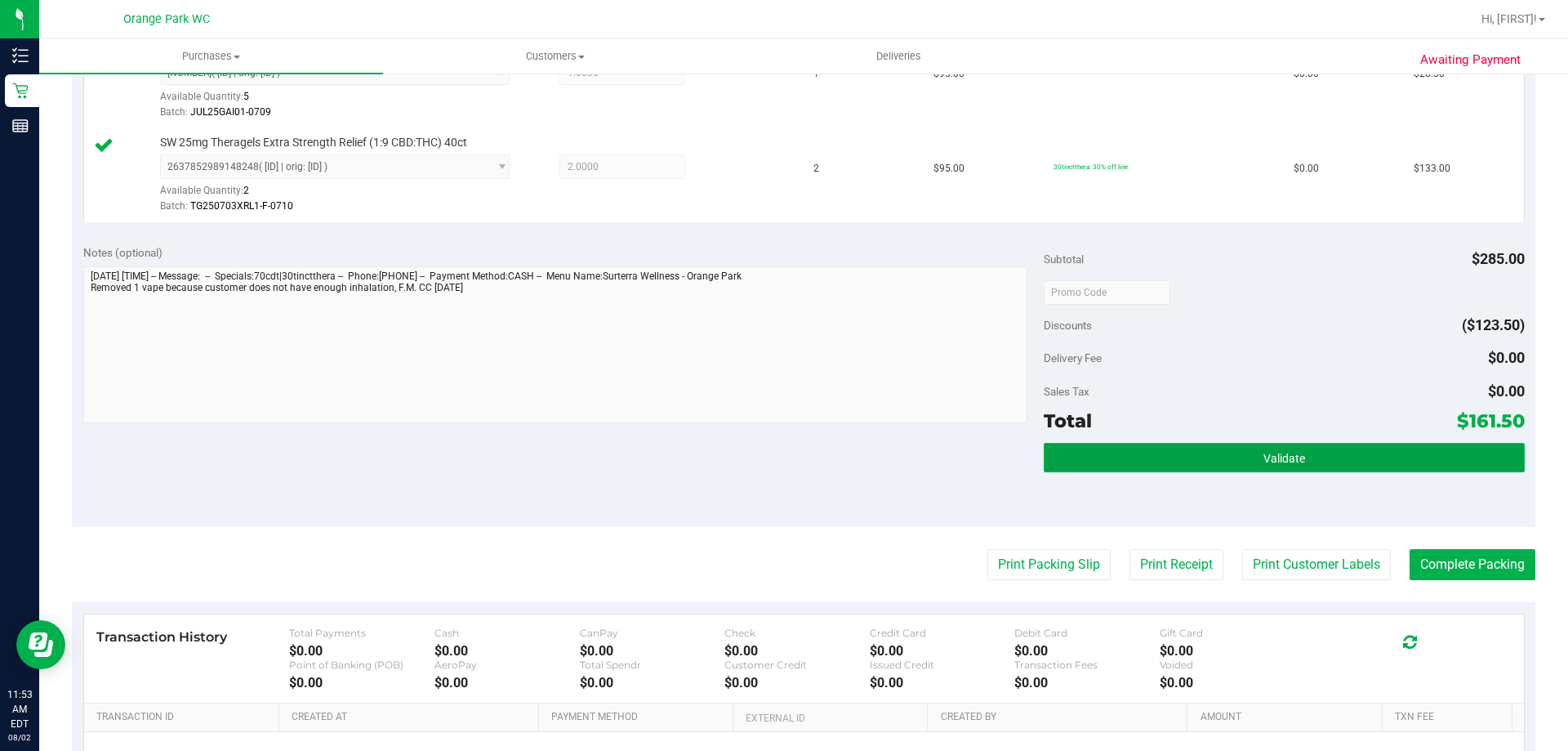 click on "Validate" at bounding box center (1284, 458) 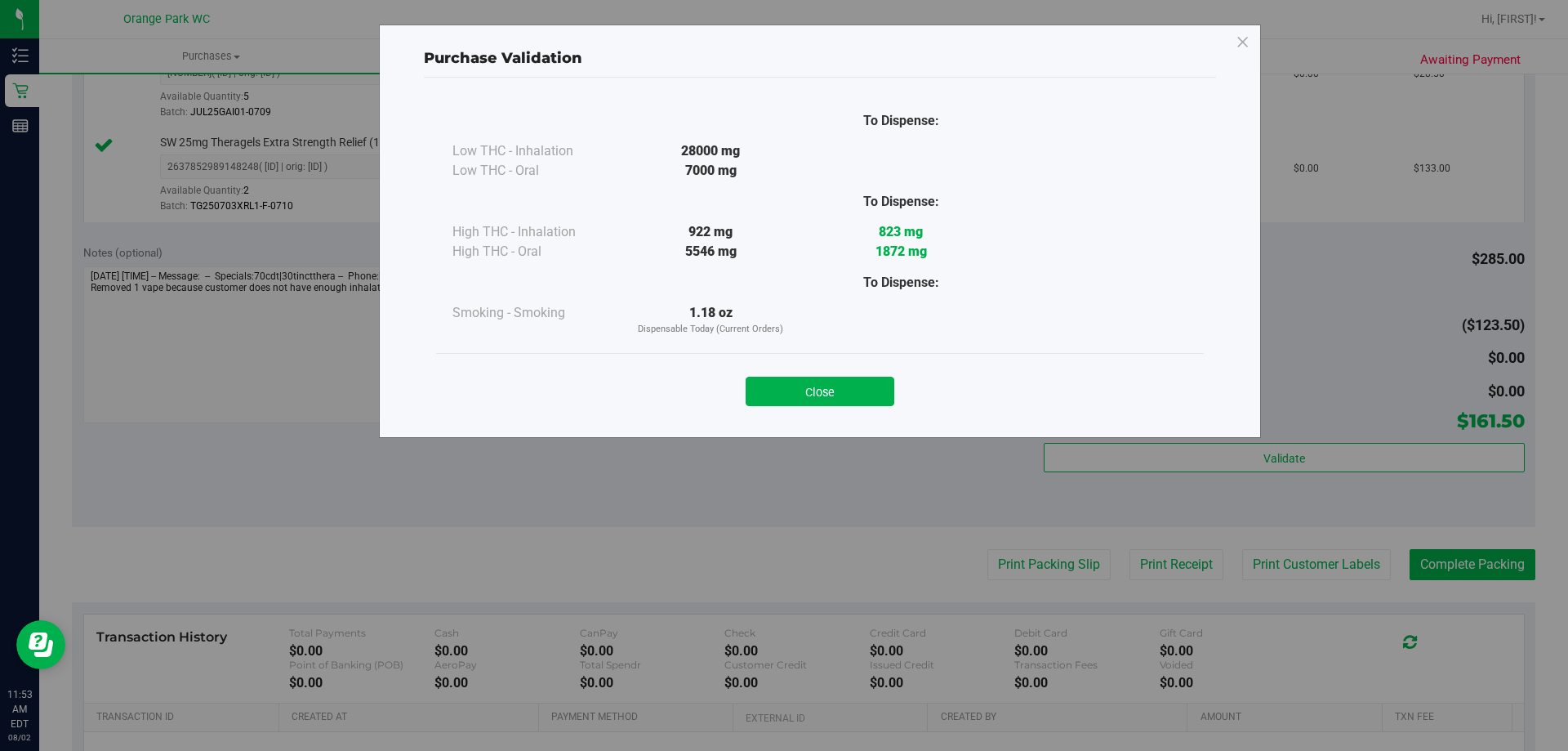 click on "Close" at bounding box center (820, 391) 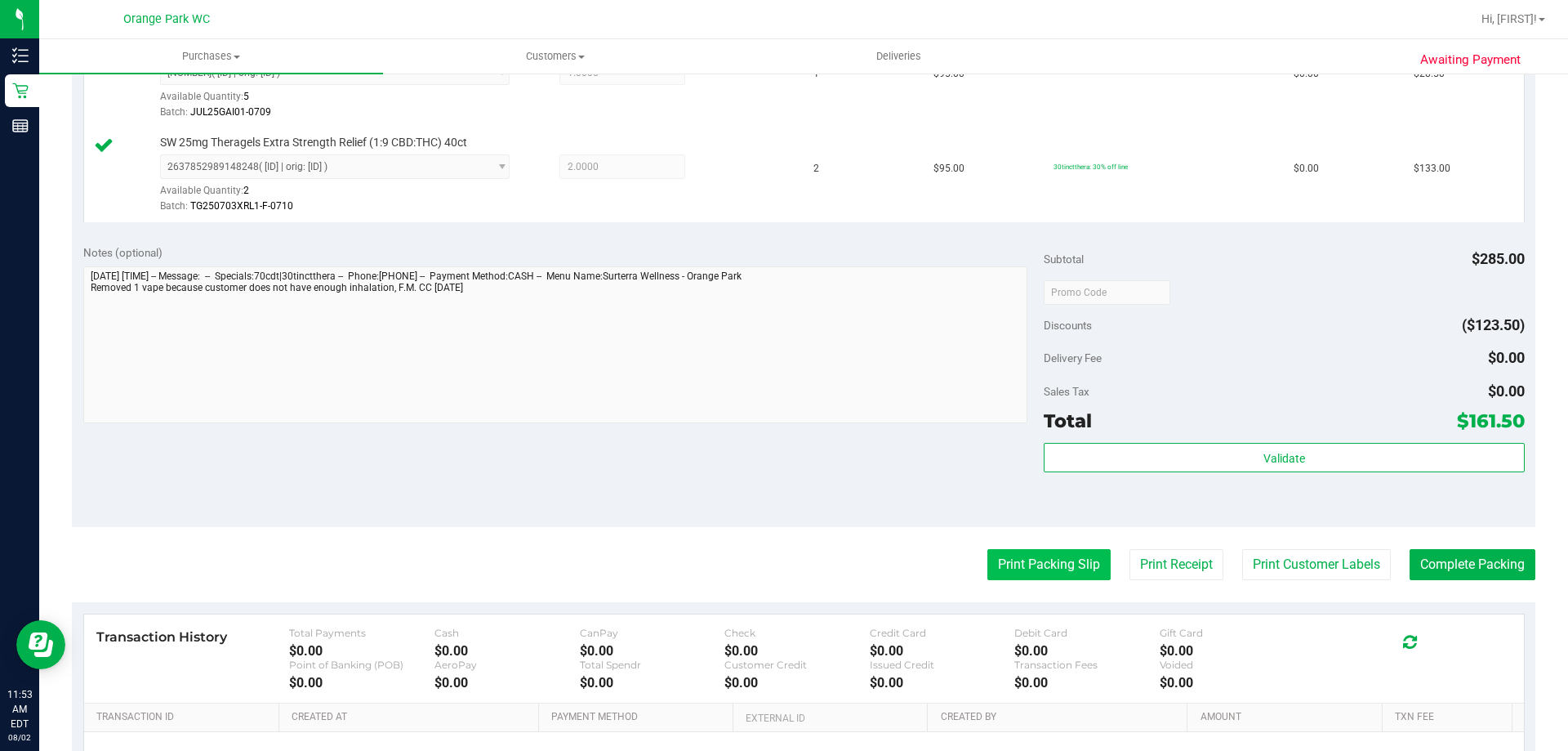click on "Print Packing Slip" at bounding box center [1049, 565] 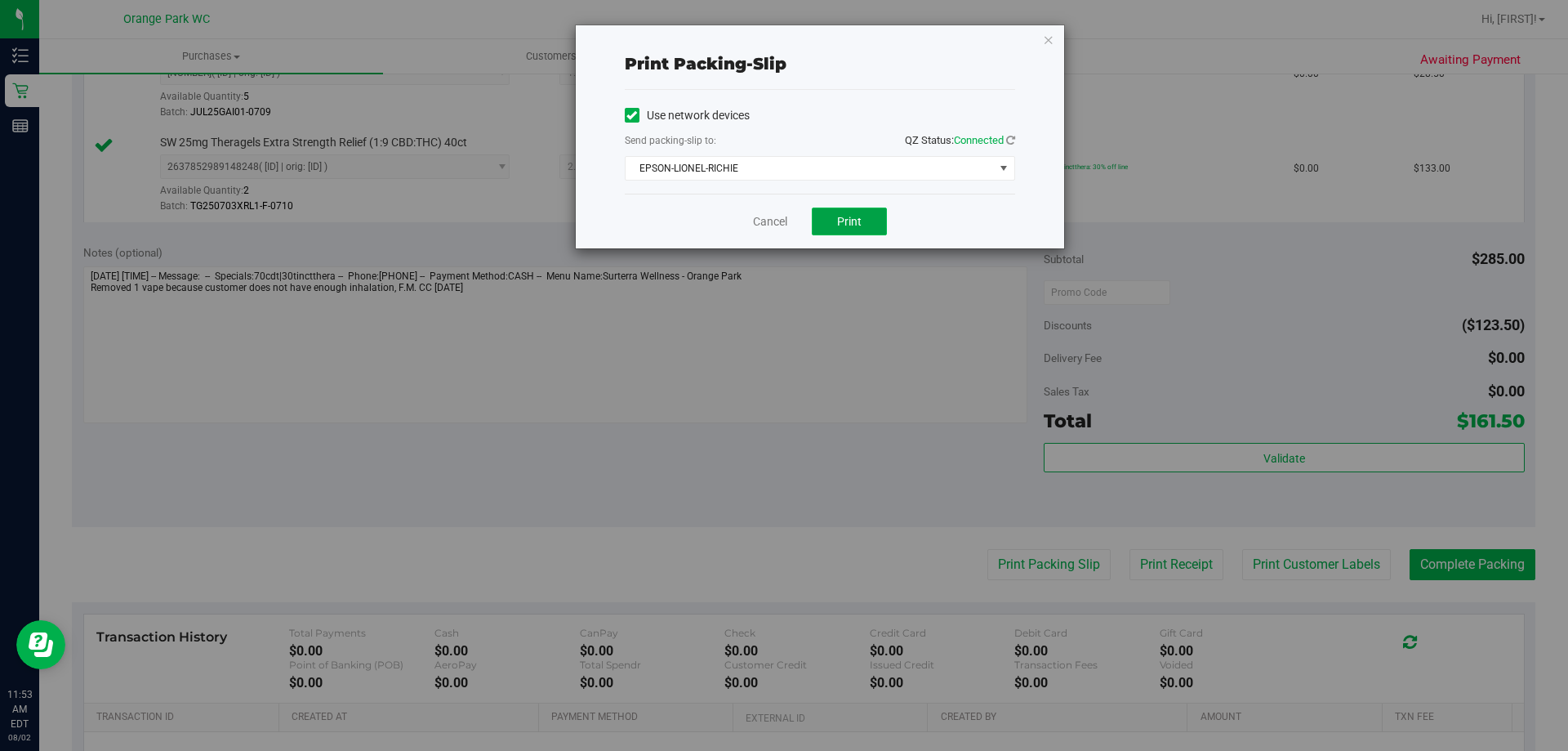 click on "Print" at bounding box center [849, 221] 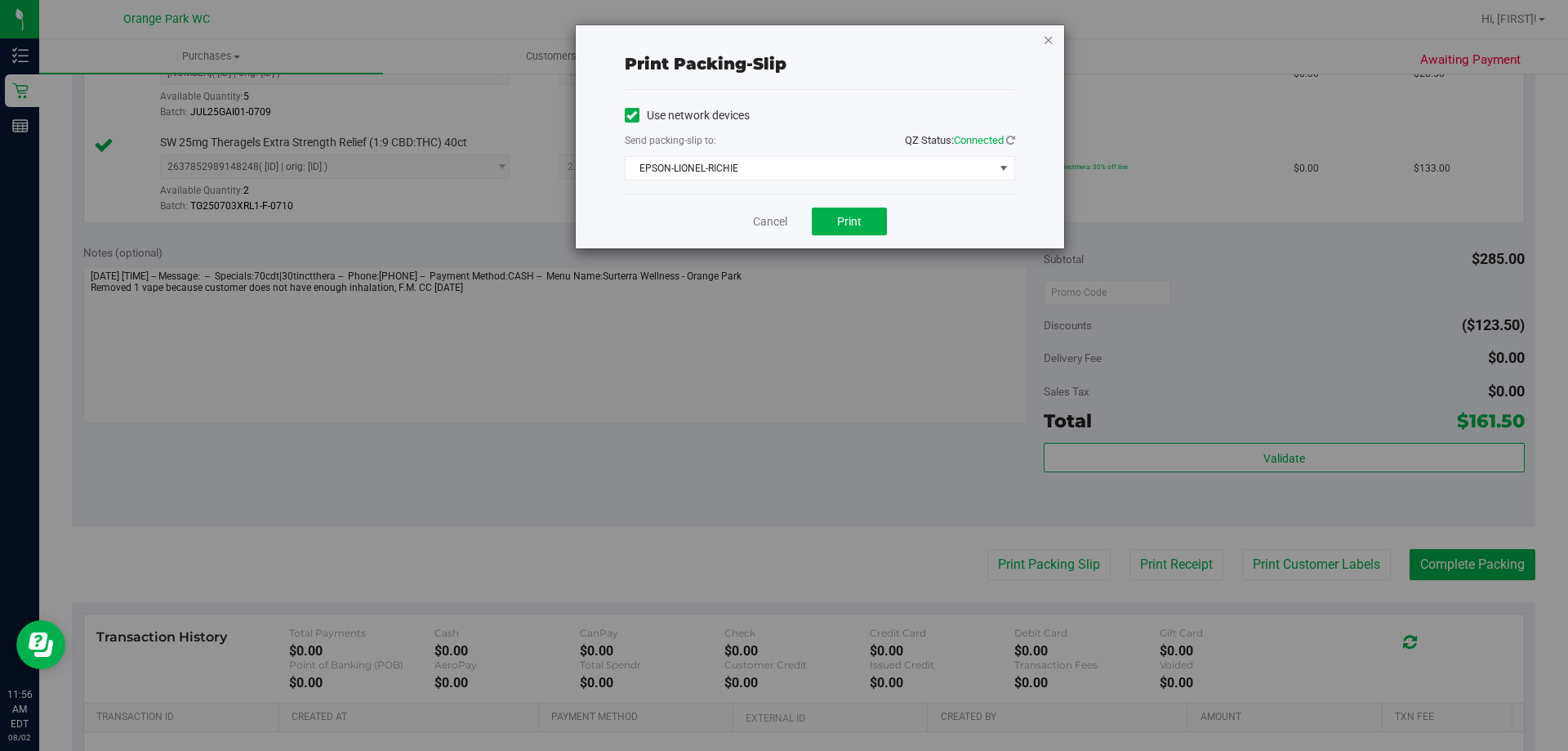 click at bounding box center [1049, 39] 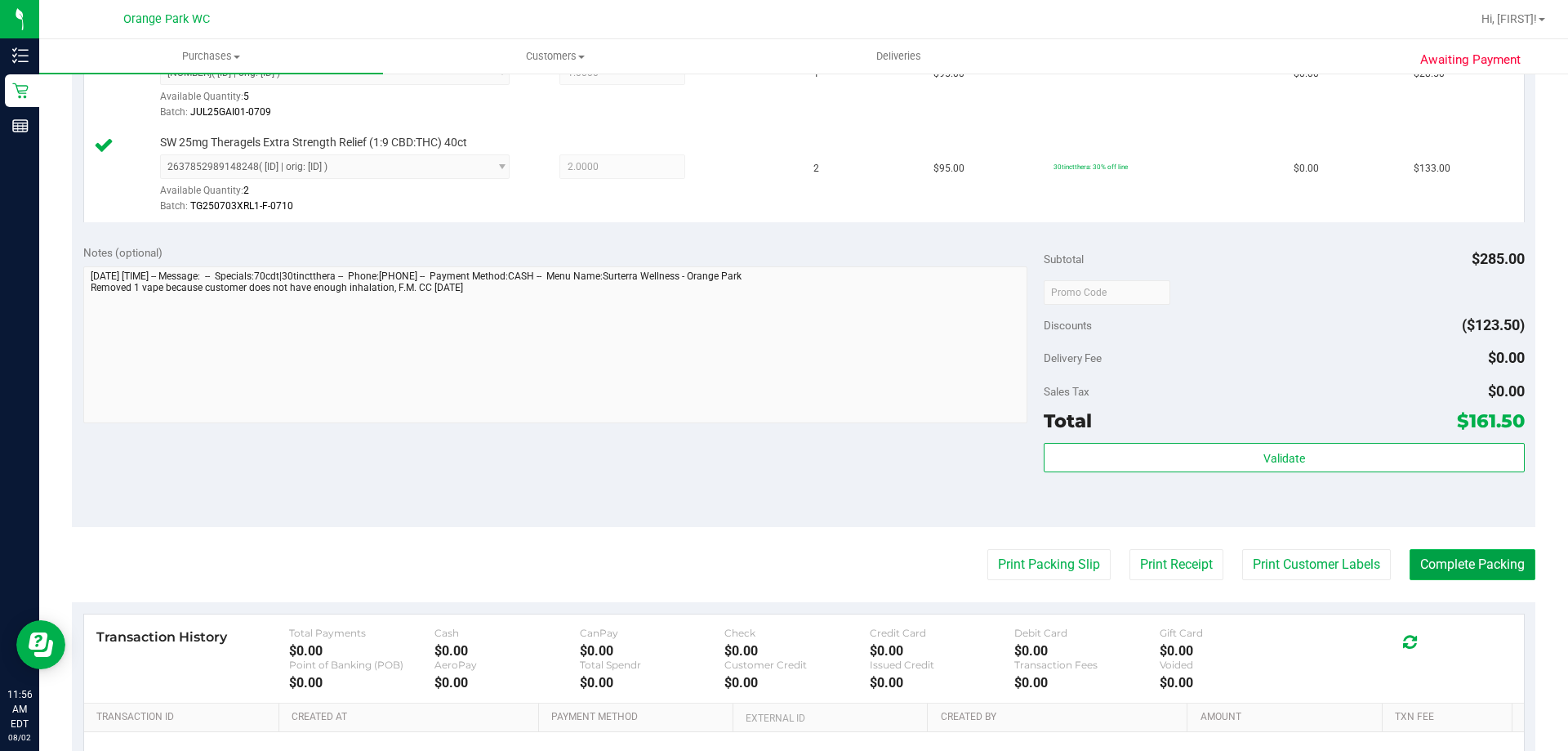 click on "Complete Packing" at bounding box center [1472, 565] 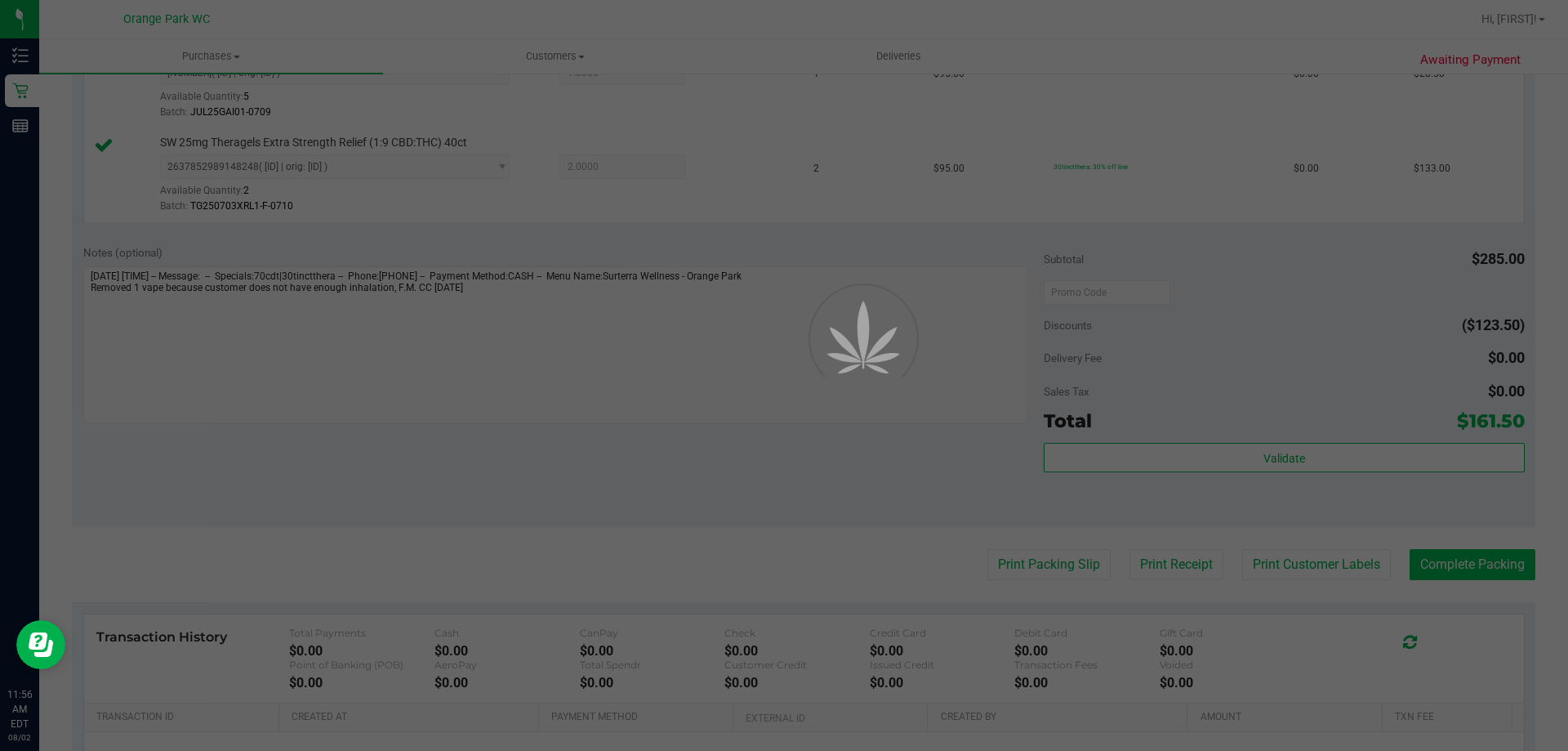 scroll, scrollTop: 0, scrollLeft: 0, axis: both 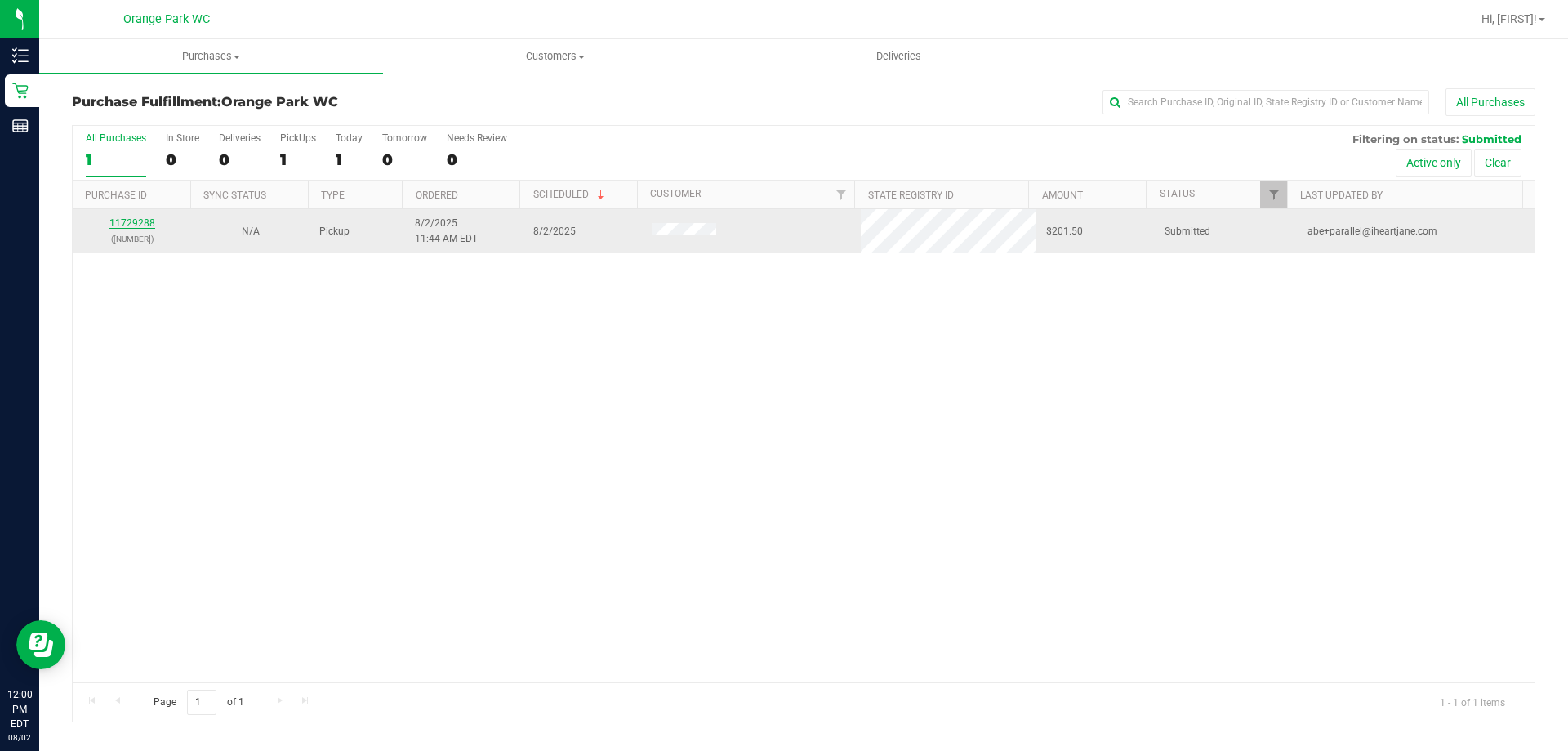 click on "11729288" at bounding box center (132, 223) 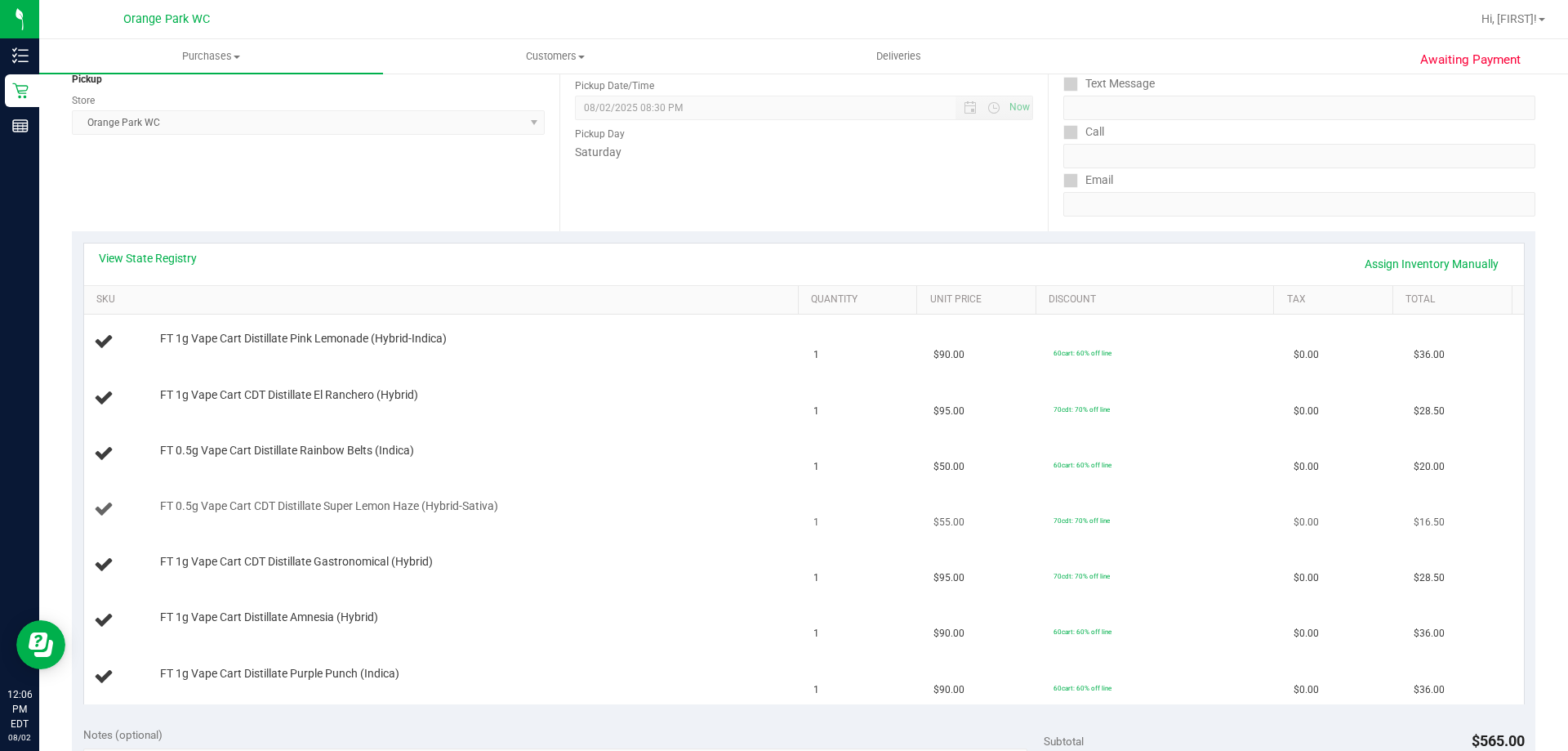 scroll, scrollTop: 0, scrollLeft: 0, axis: both 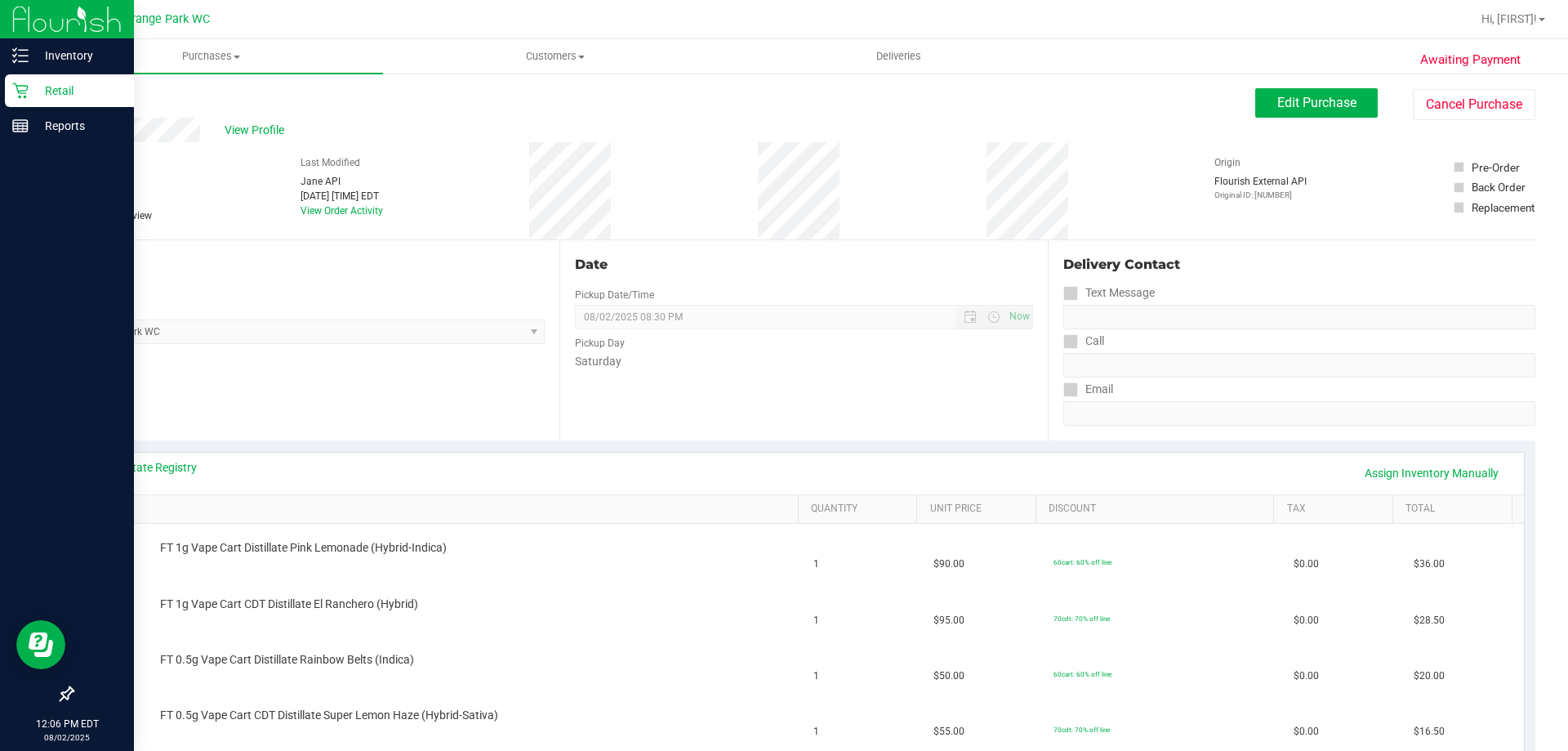 click on "Retail" at bounding box center (78, 91) 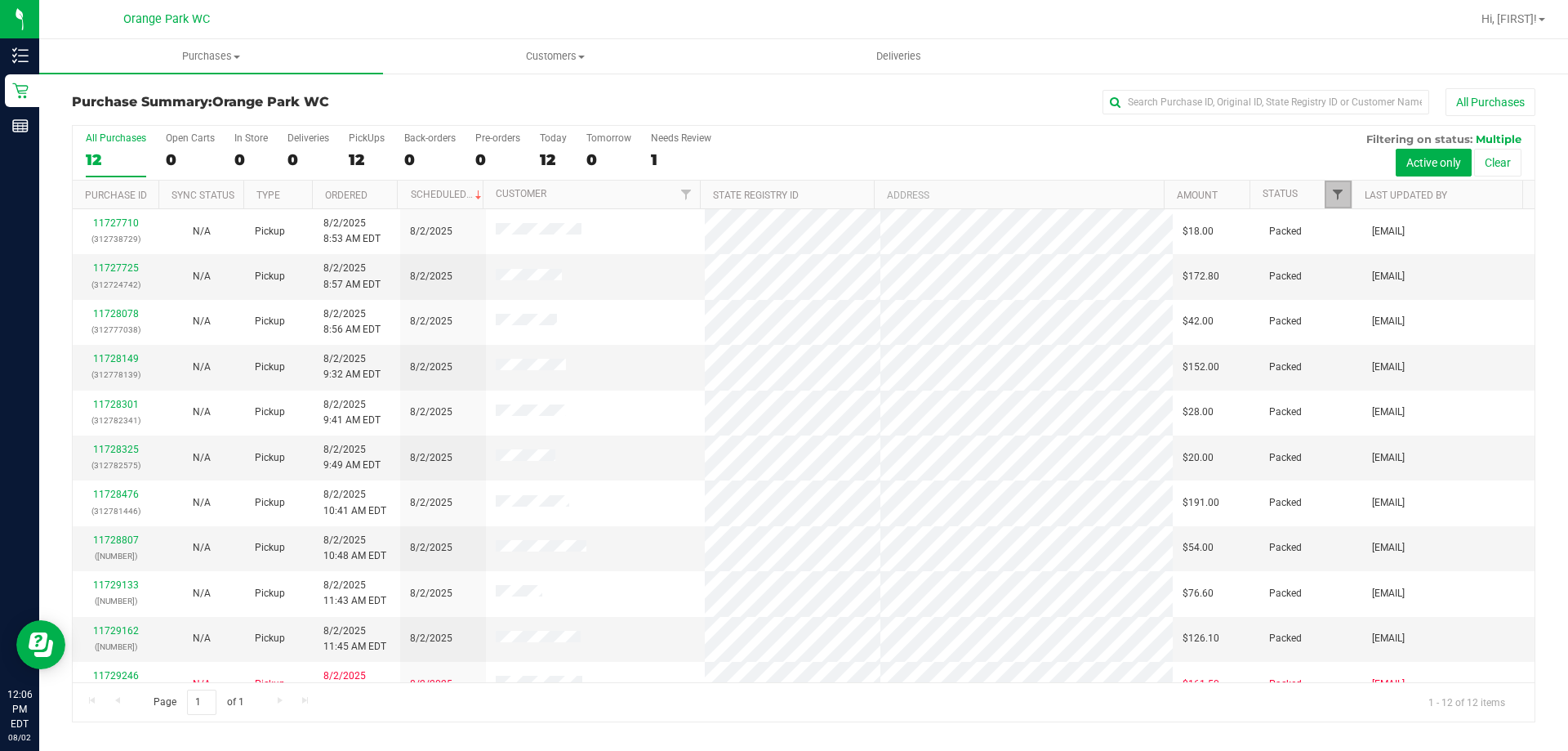 click at bounding box center (1338, 194) 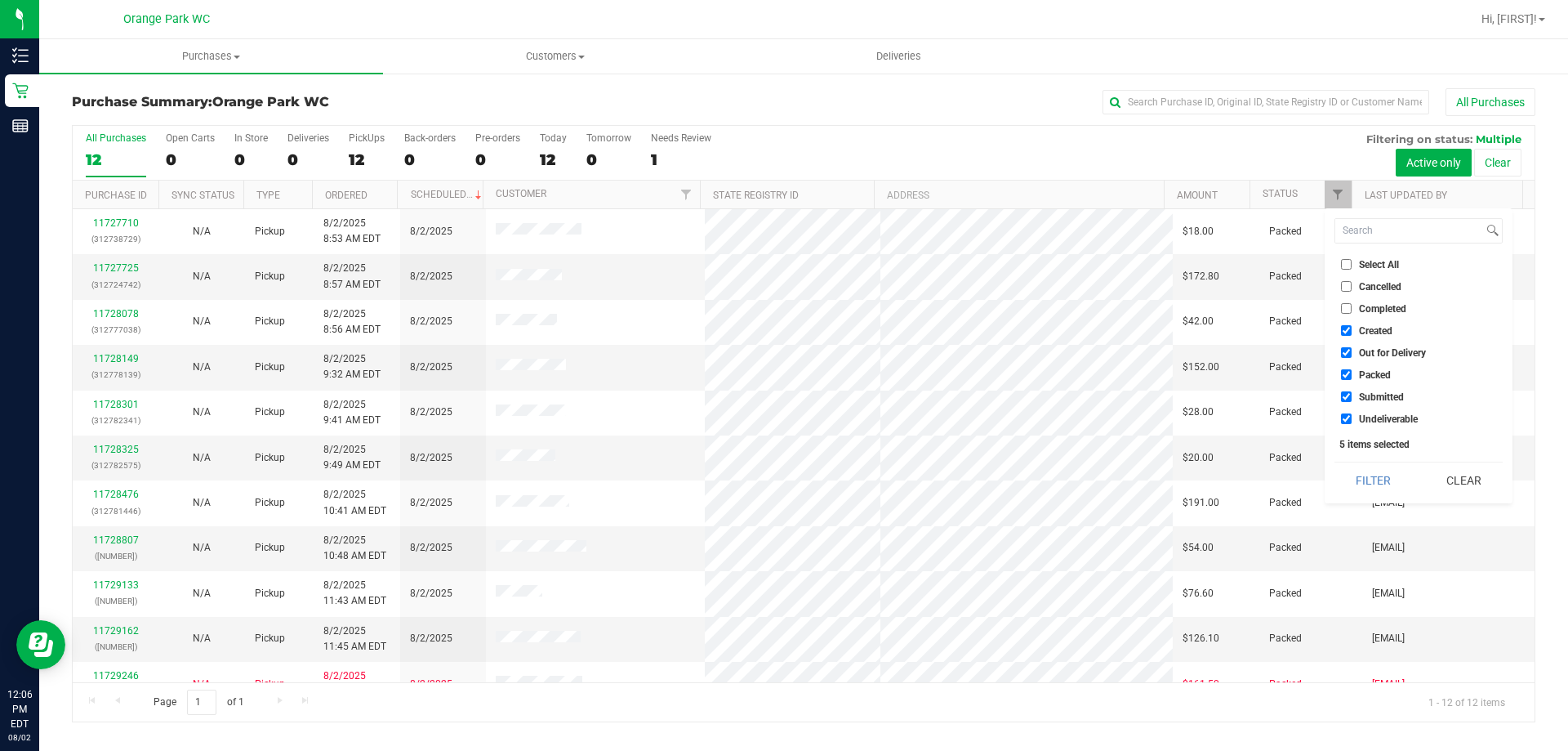 click on "Submitted" at bounding box center [1381, 397] 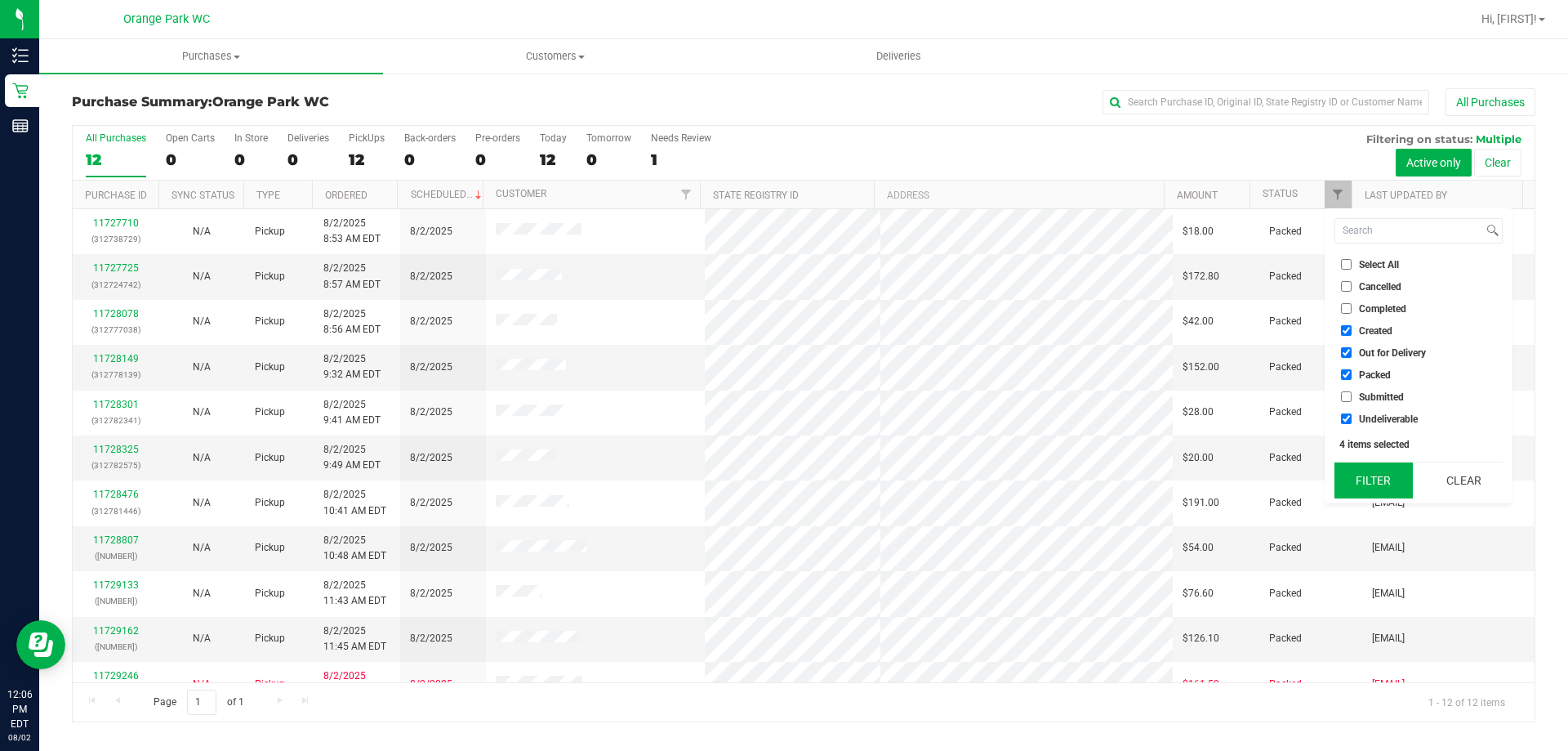 click on "Filter" at bounding box center (1374, 481) 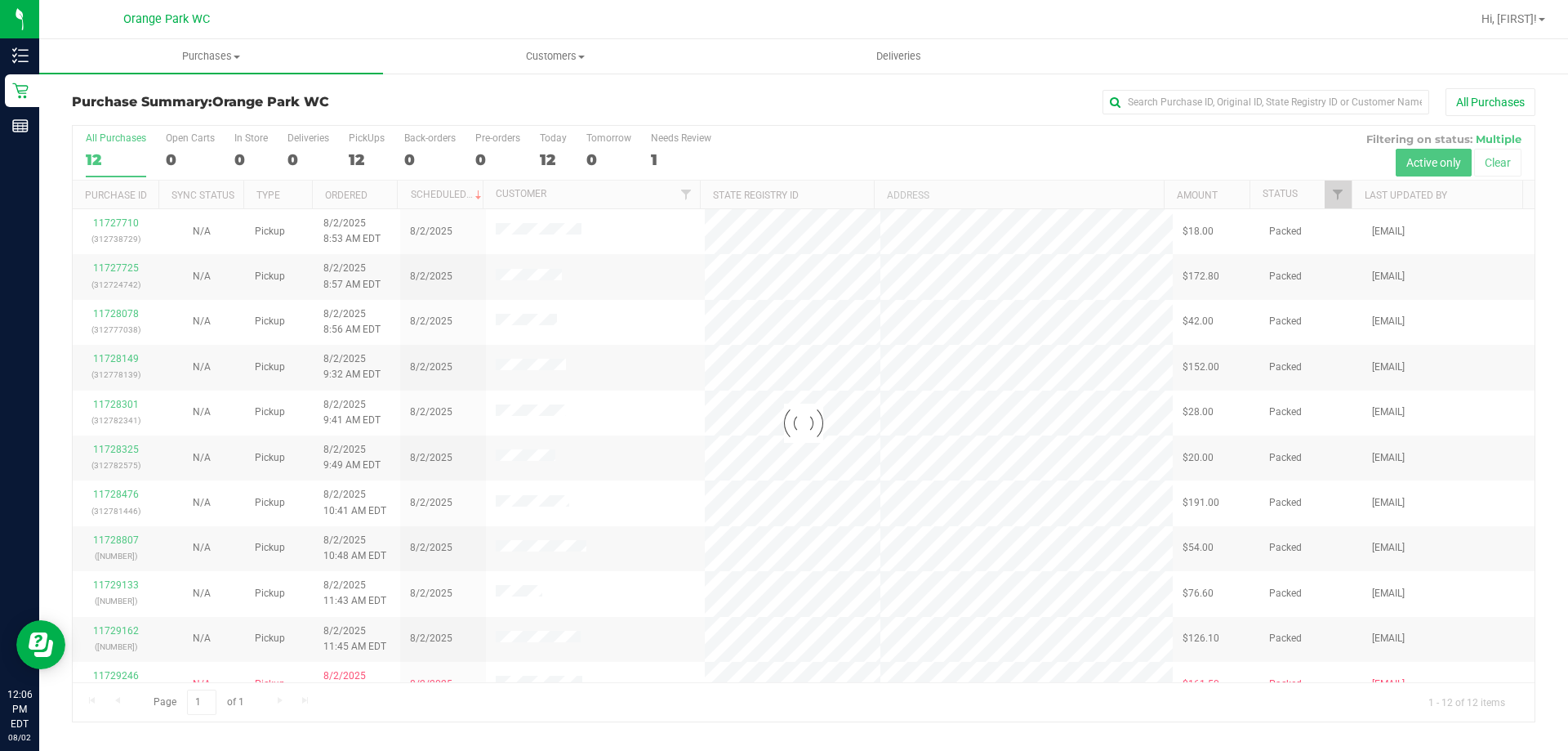 checkbox on "true" 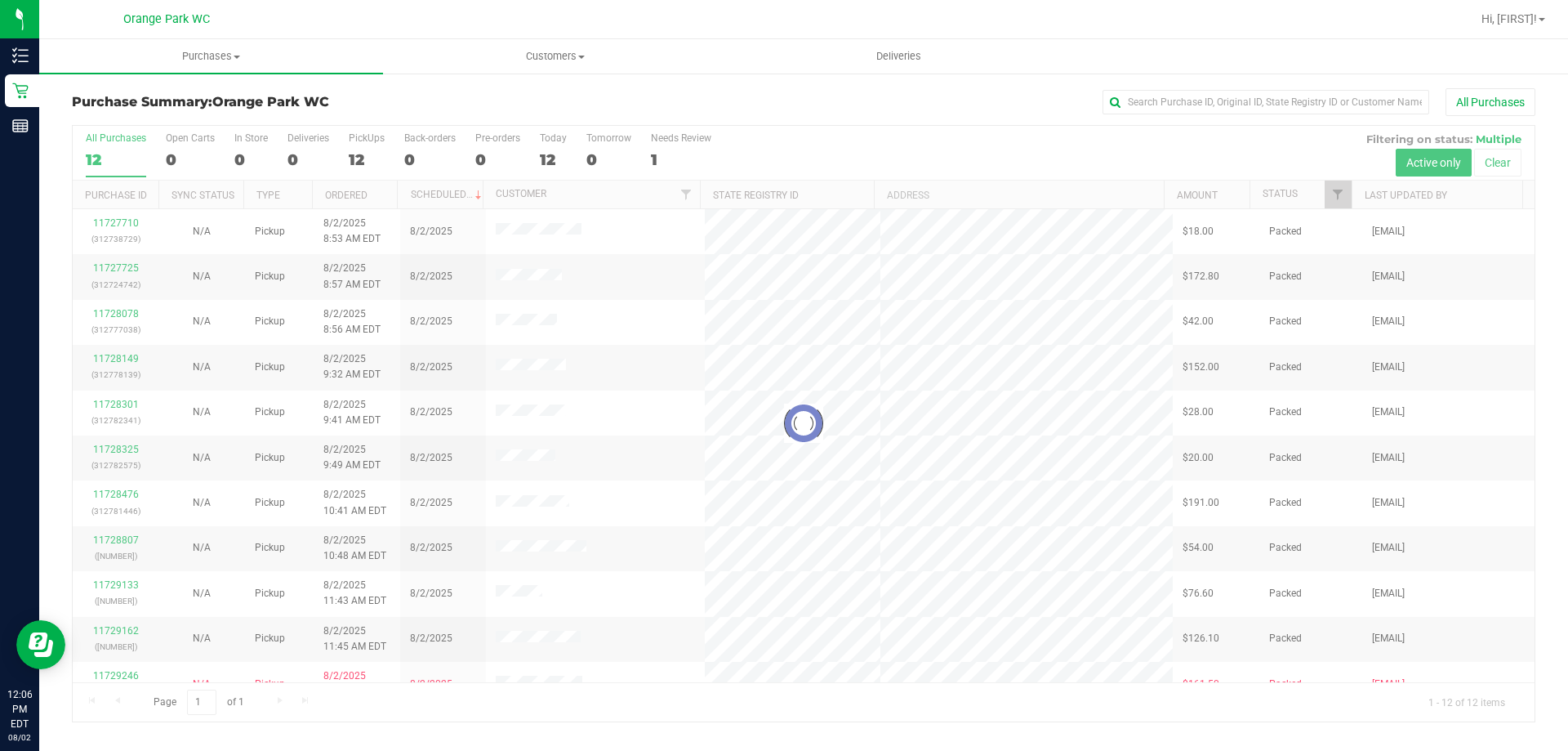checkbox on "true" 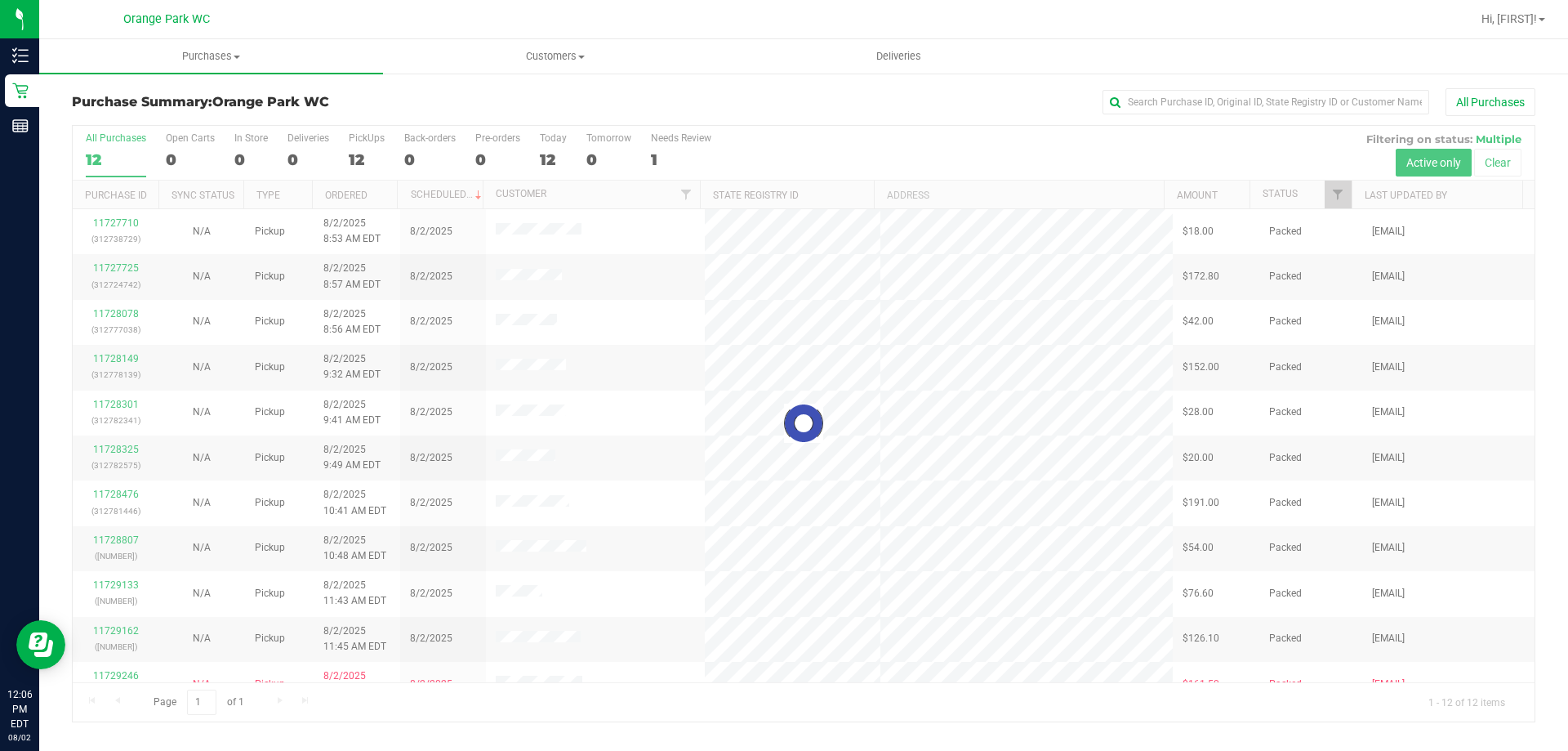 checkbox on "true" 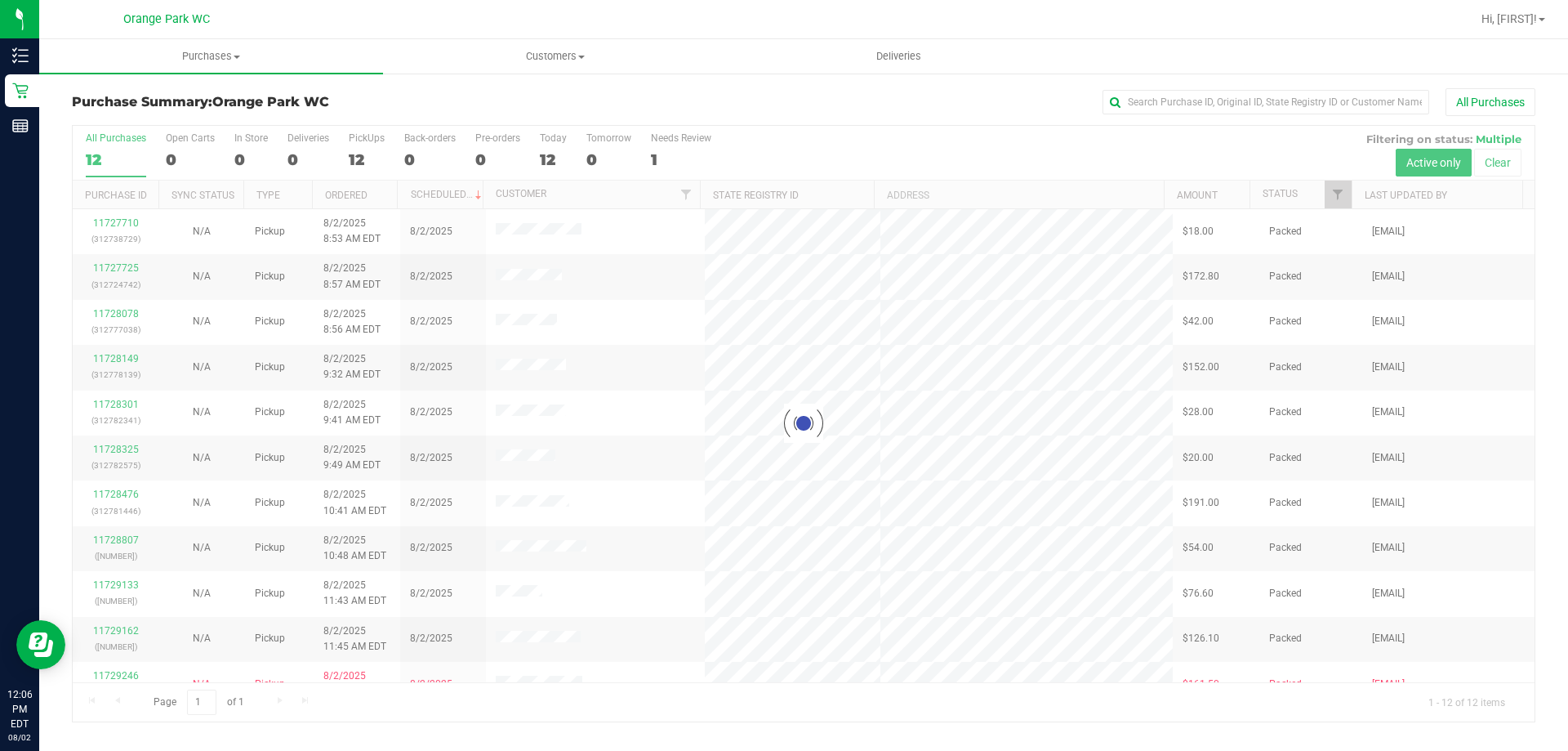 checkbox on "true" 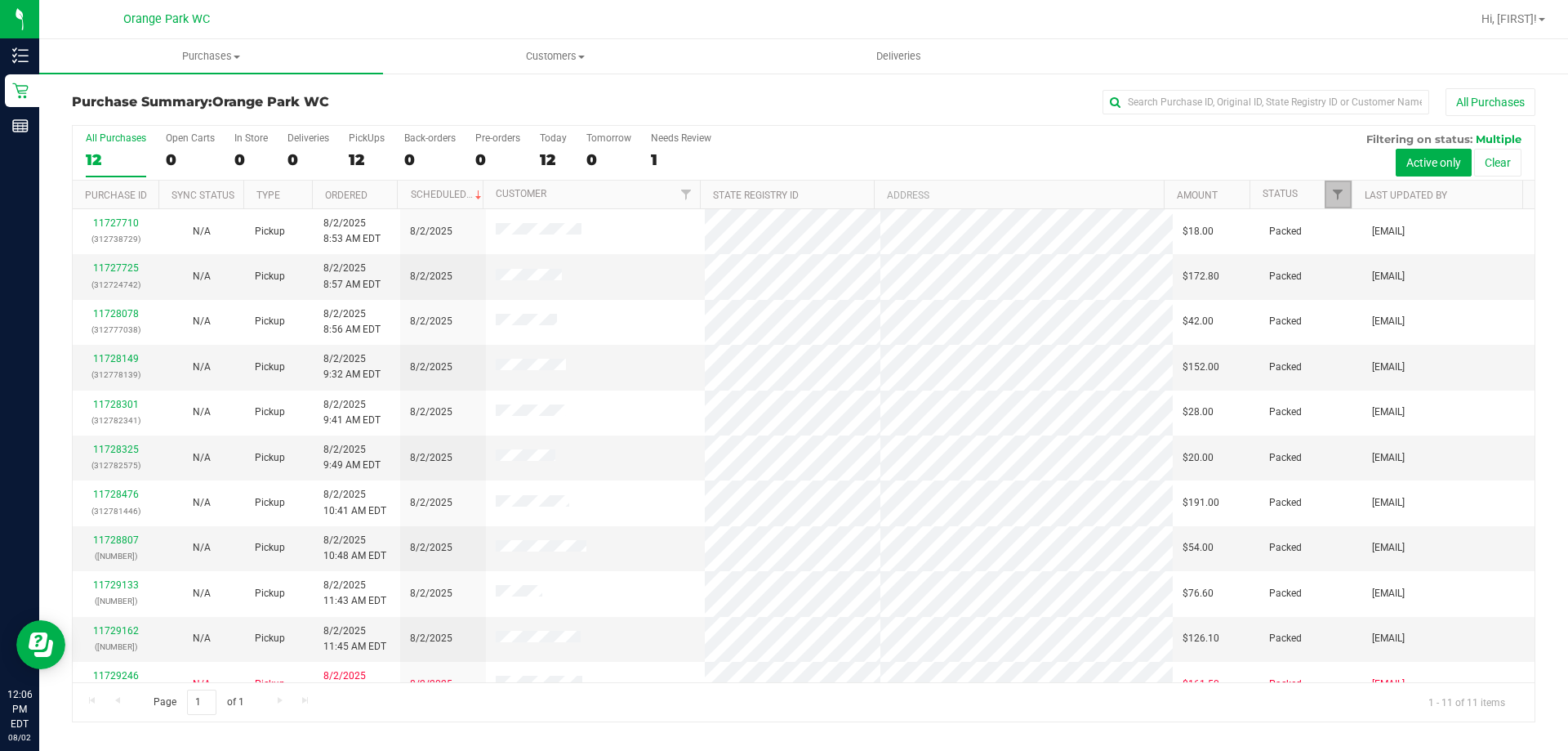 click at bounding box center (1338, 194) 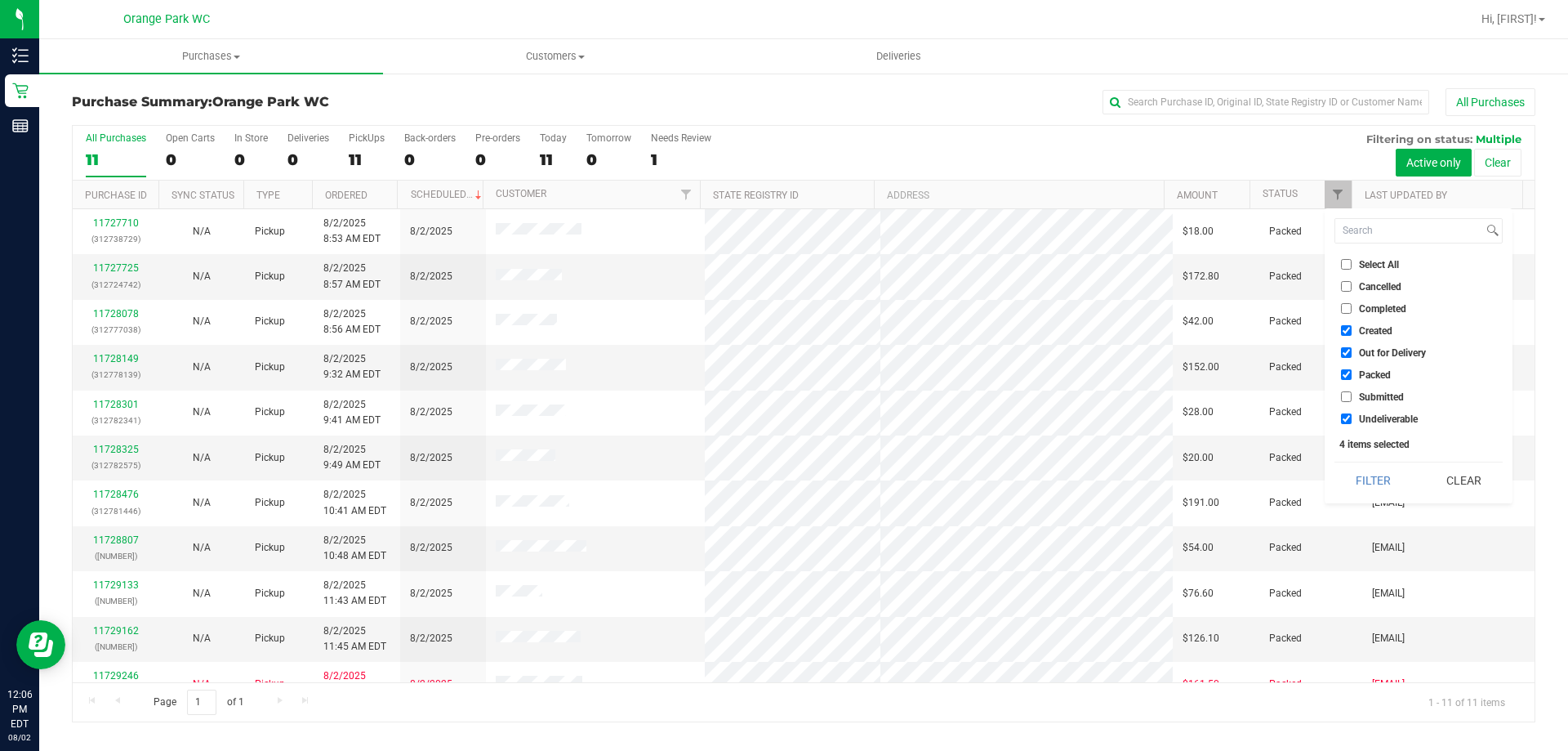 click on "Packed" at bounding box center [1374, 375] 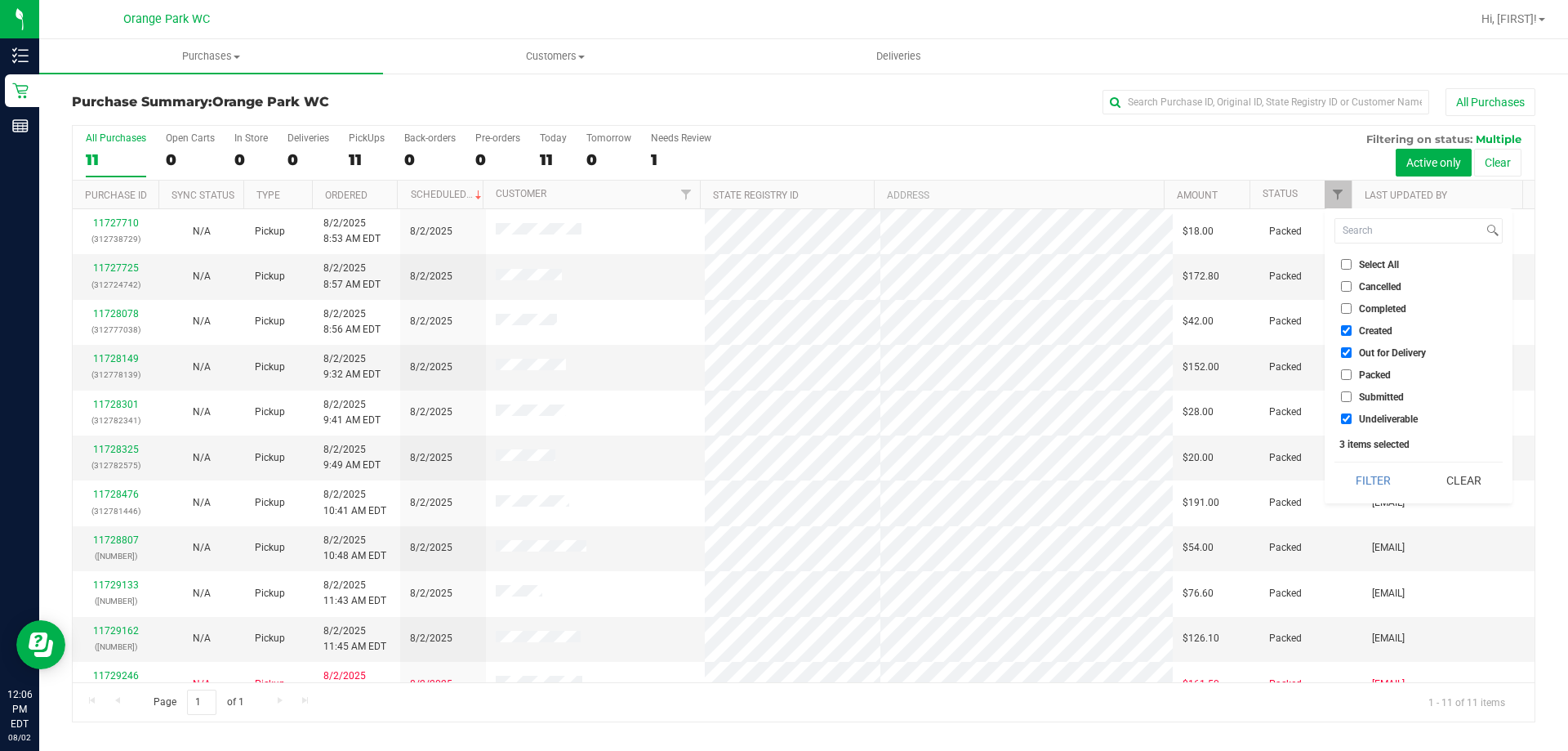 click on "Submitted" at bounding box center (1419, 396) 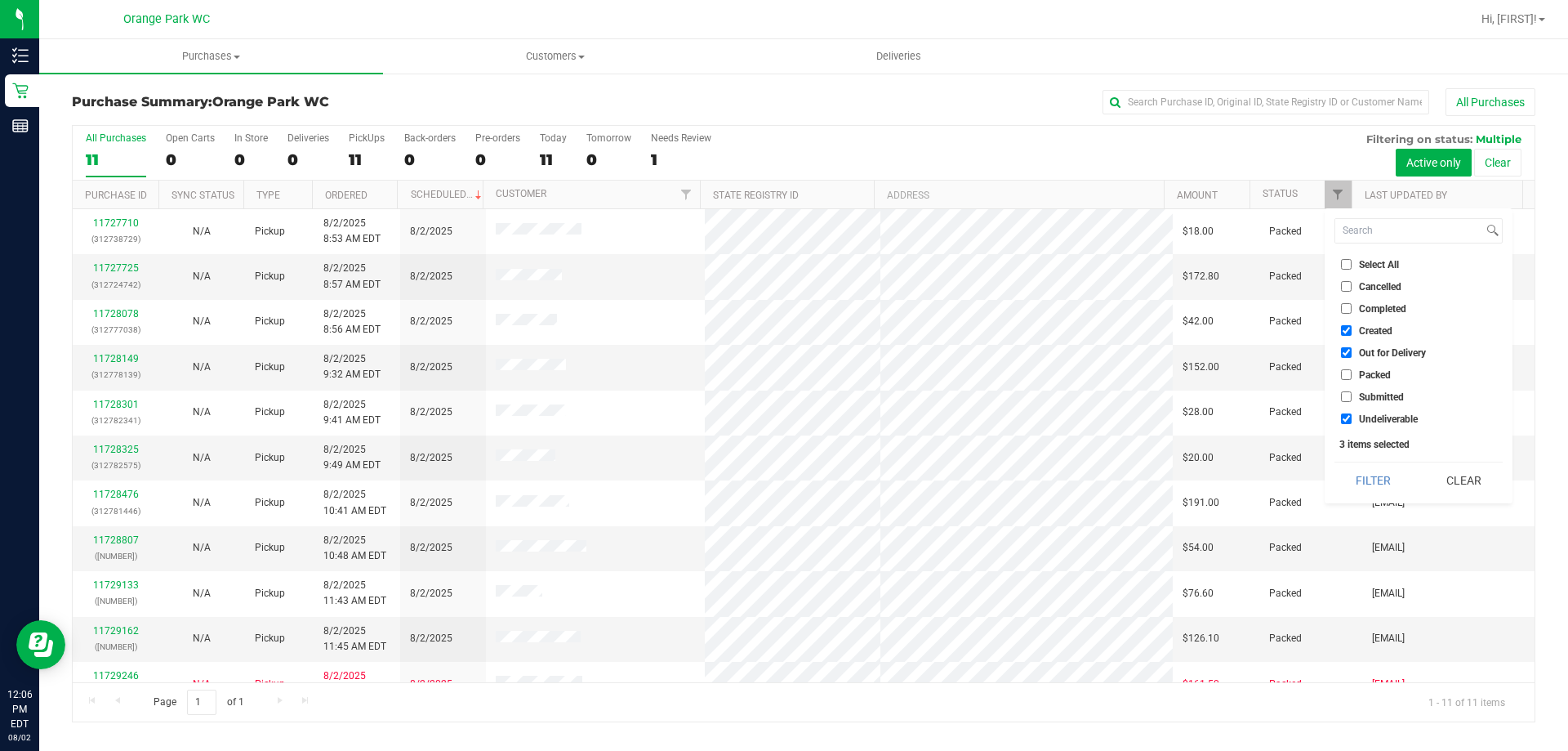 click on "Submitted" at bounding box center [1381, 397] 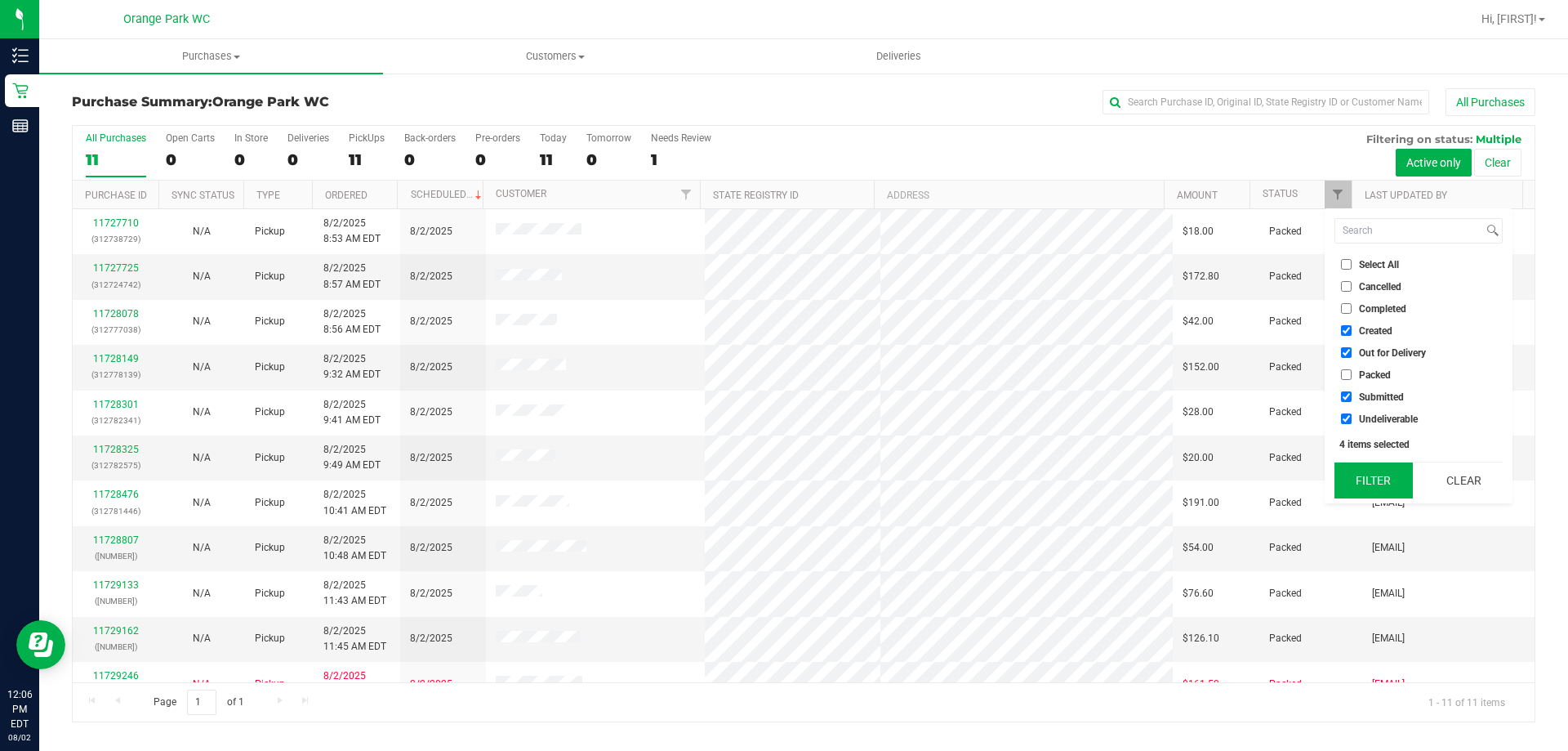 click on "Filter" at bounding box center [1374, 481] 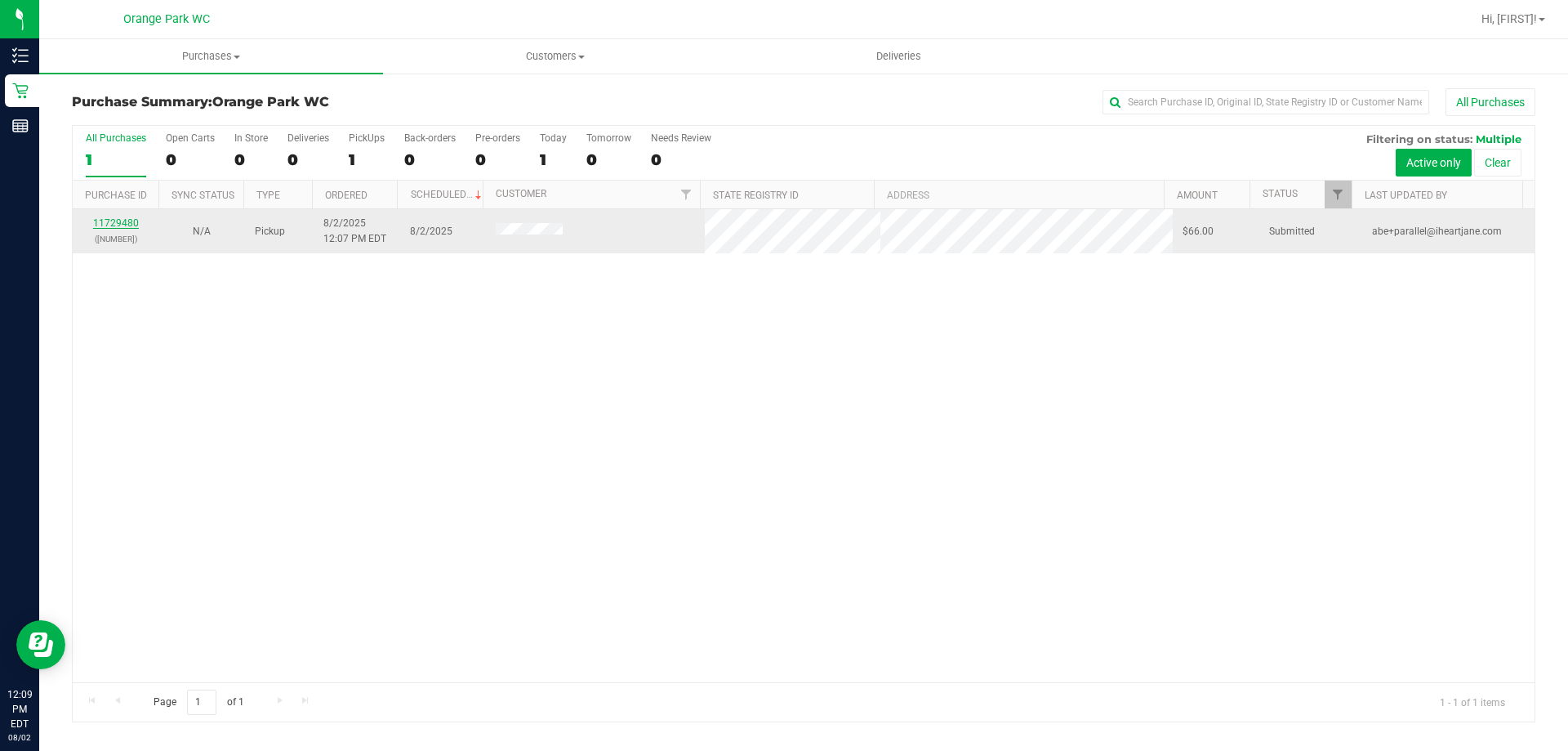 click on "11729480" at bounding box center [116, 223] 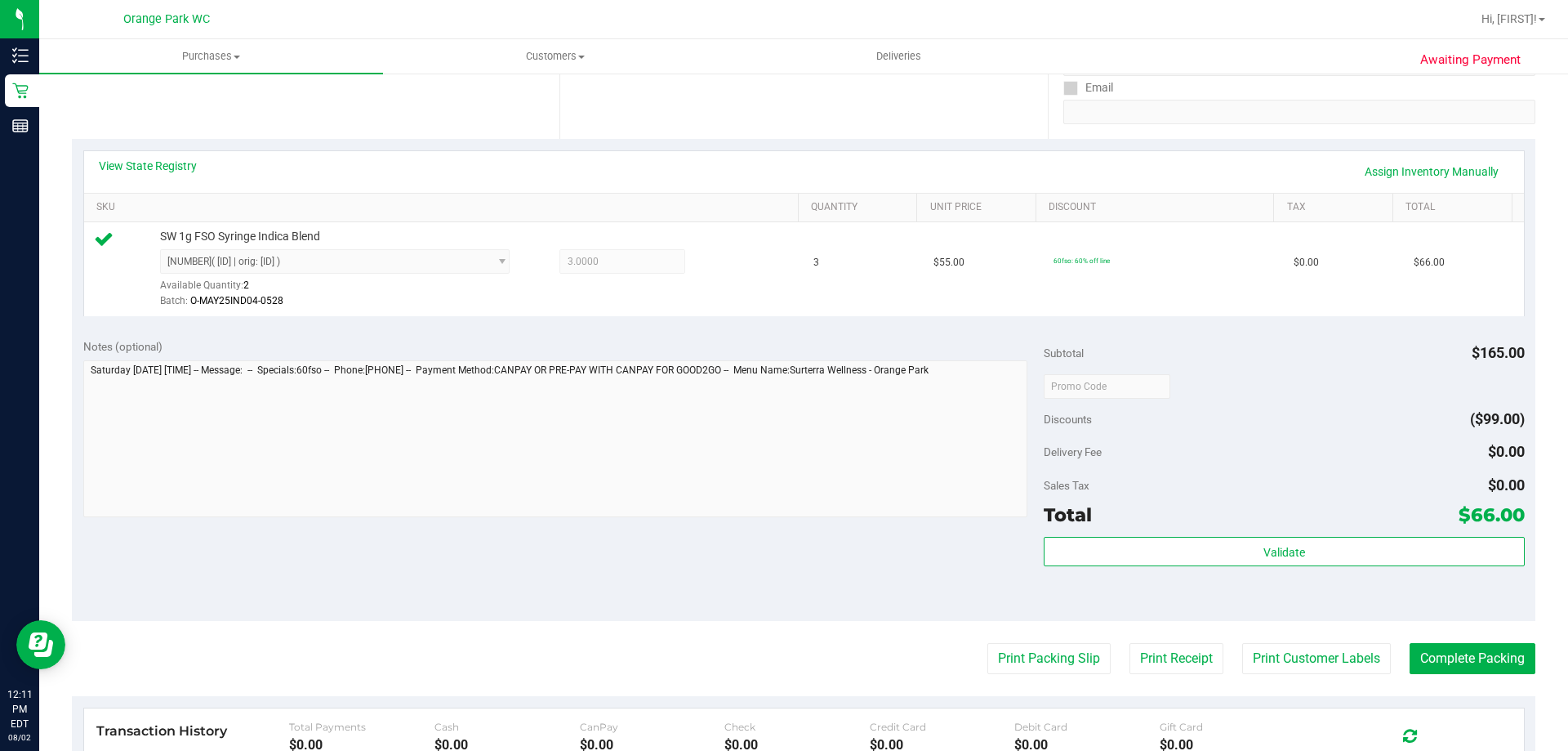 scroll, scrollTop: 327, scrollLeft: 0, axis: vertical 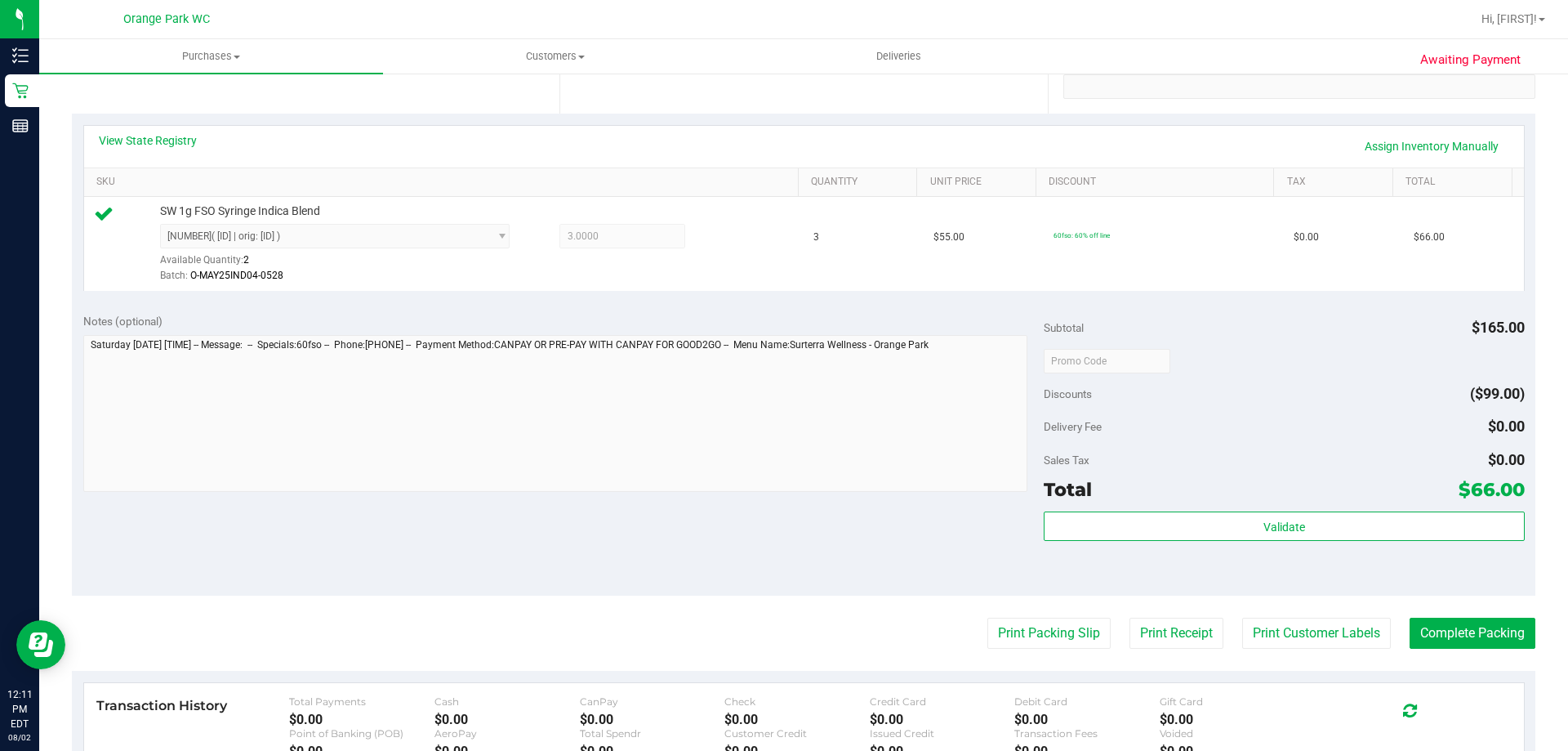 click on "Subtotal
$165.00
Discounts
($99.00)
Delivery Fee
$0.00
Sales Tax
$0.00
Total
$66.00
Validate" at bounding box center [1284, 449] 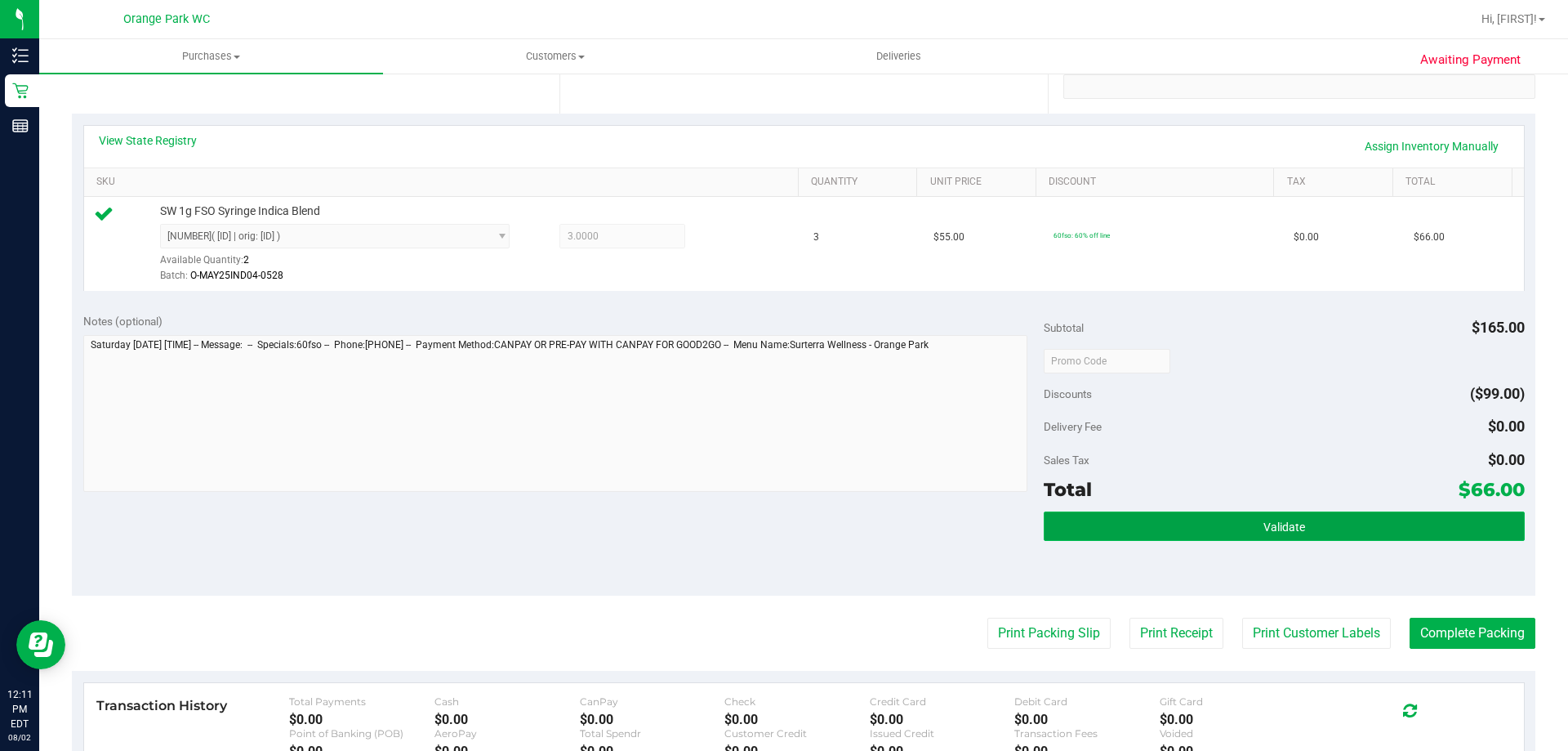 click on "Validate" at bounding box center (1284, 526) 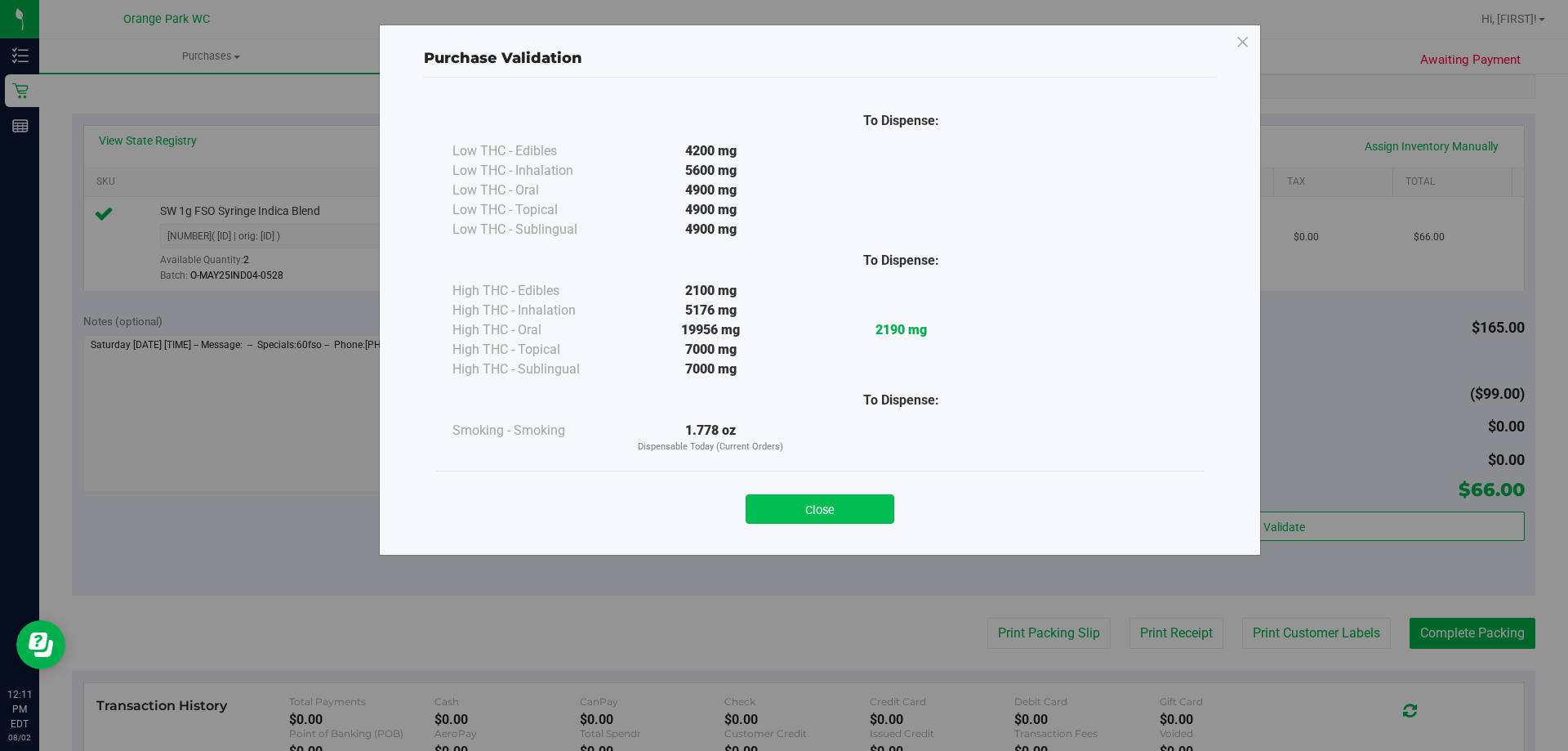 click on "Close" at bounding box center [820, 509] 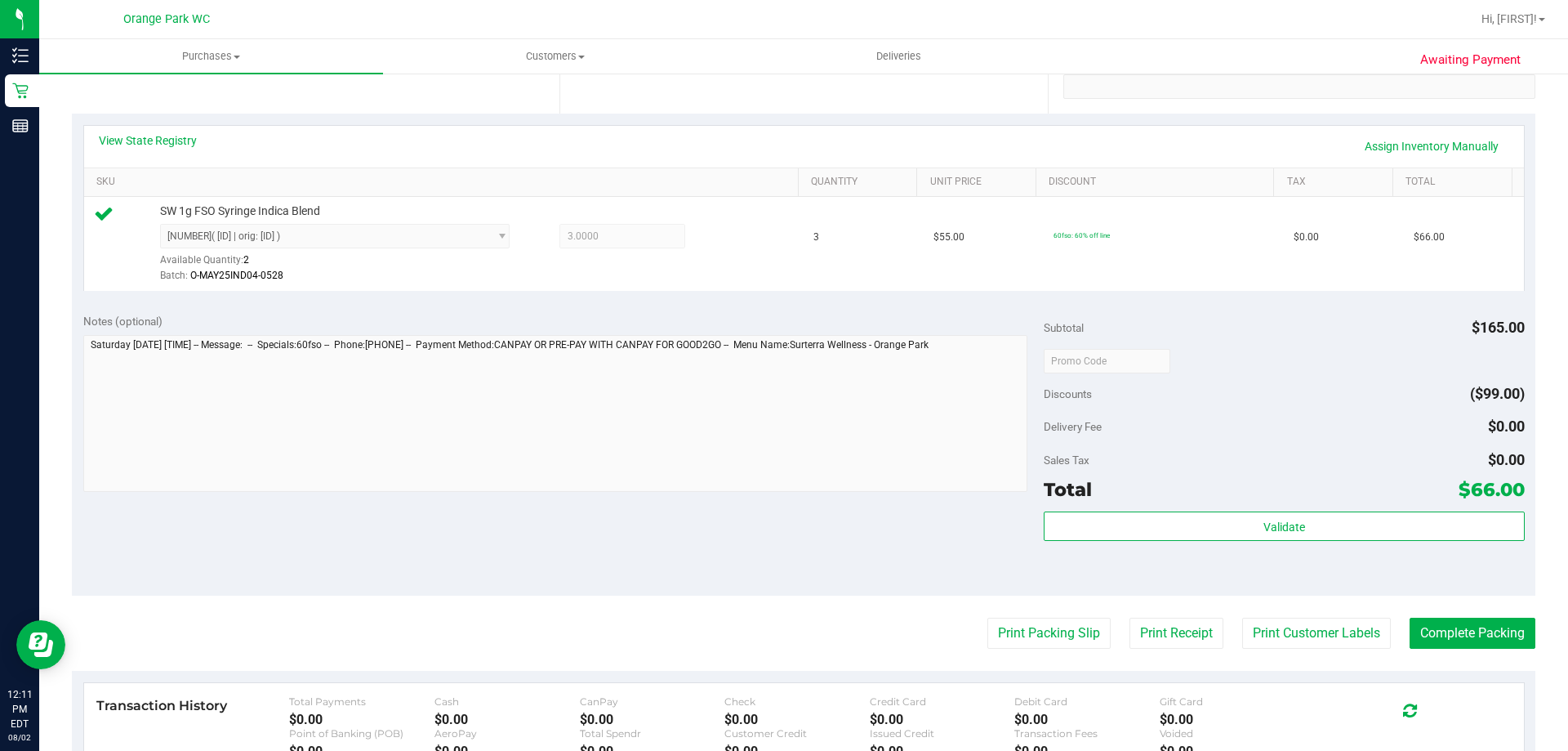 scroll, scrollTop: 585, scrollLeft: 0, axis: vertical 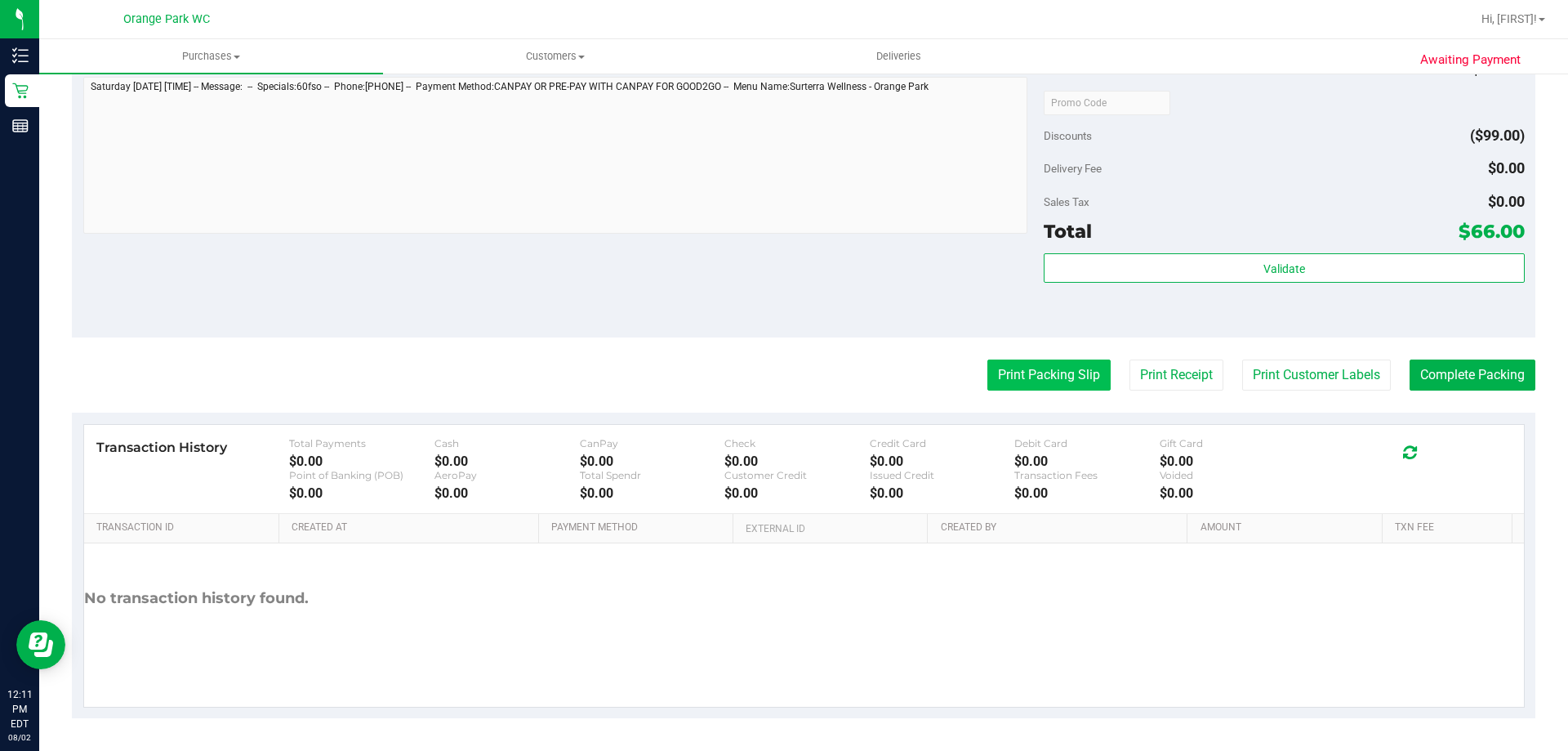 click on "Print Packing Slip" at bounding box center (1049, 375) 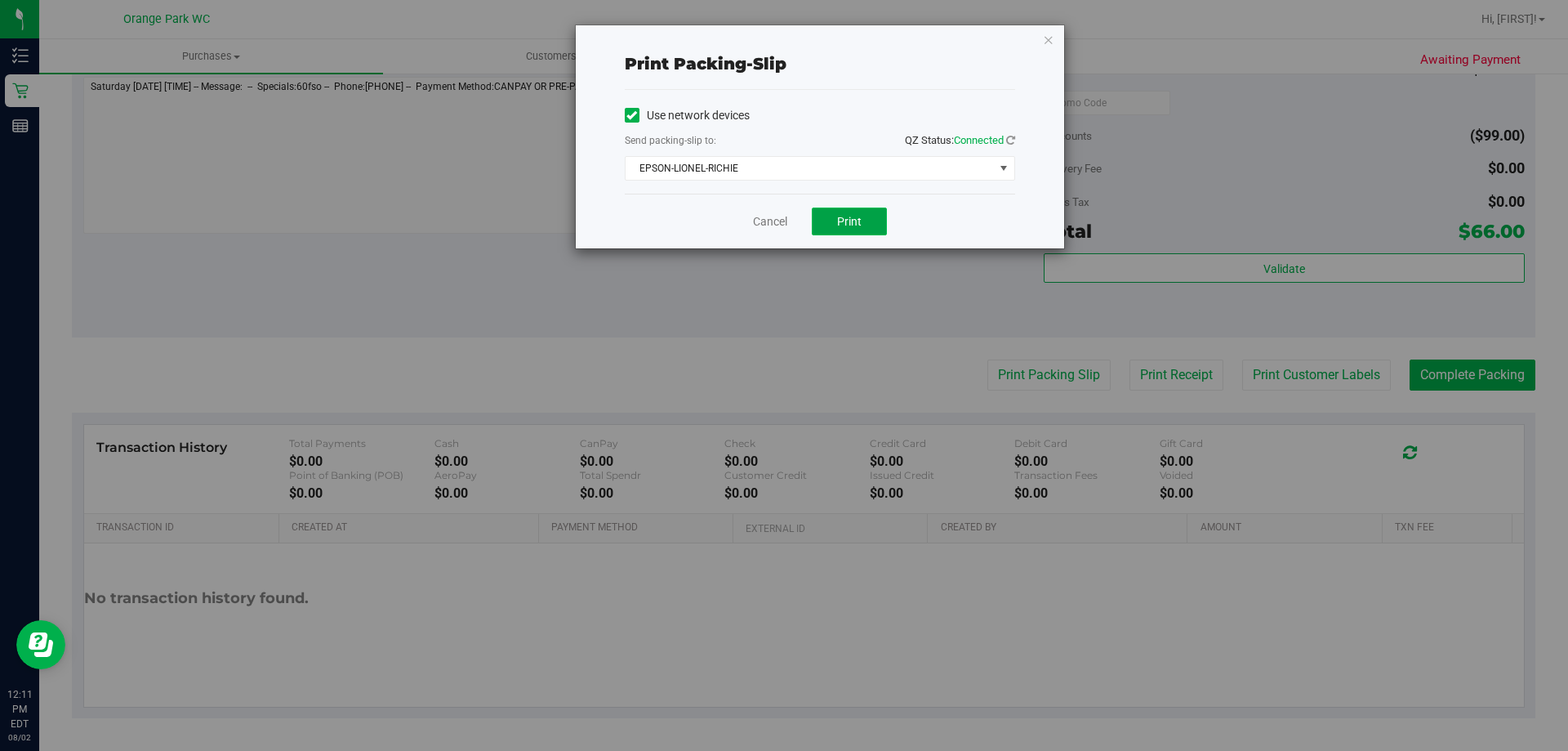 click on "Print" at bounding box center (849, 221) 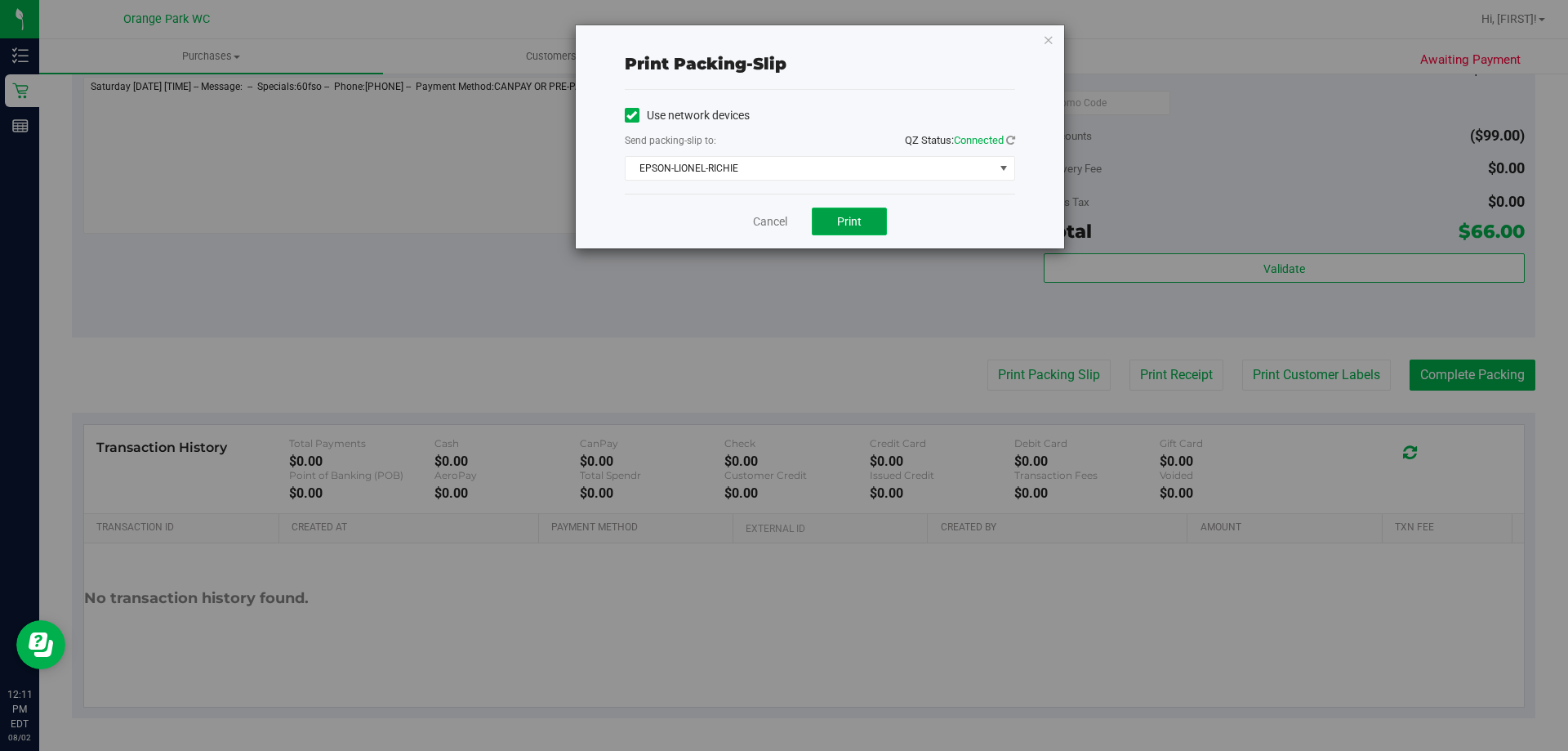 click on "Print" at bounding box center [849, 221] 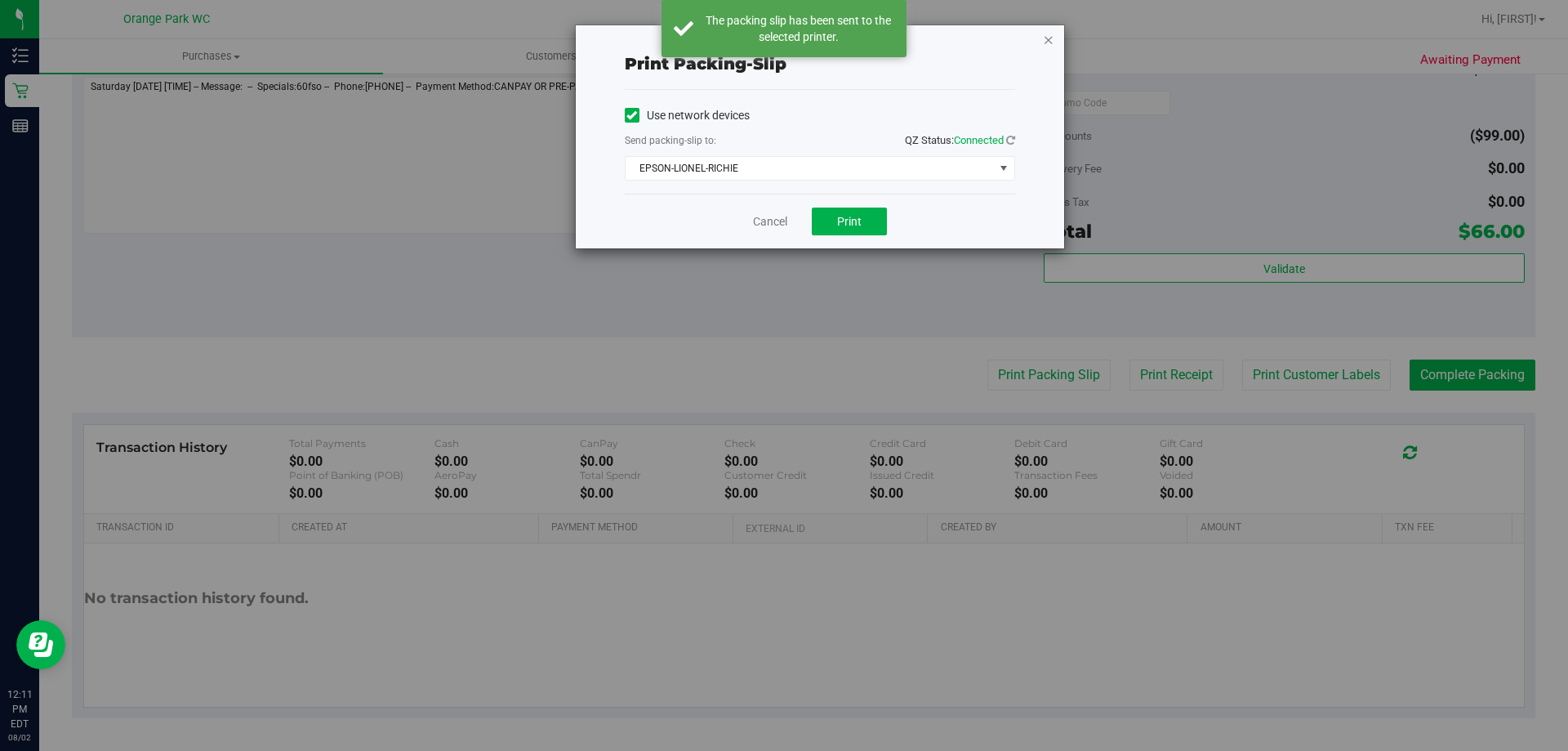 click at bounding box center (1049, 39) 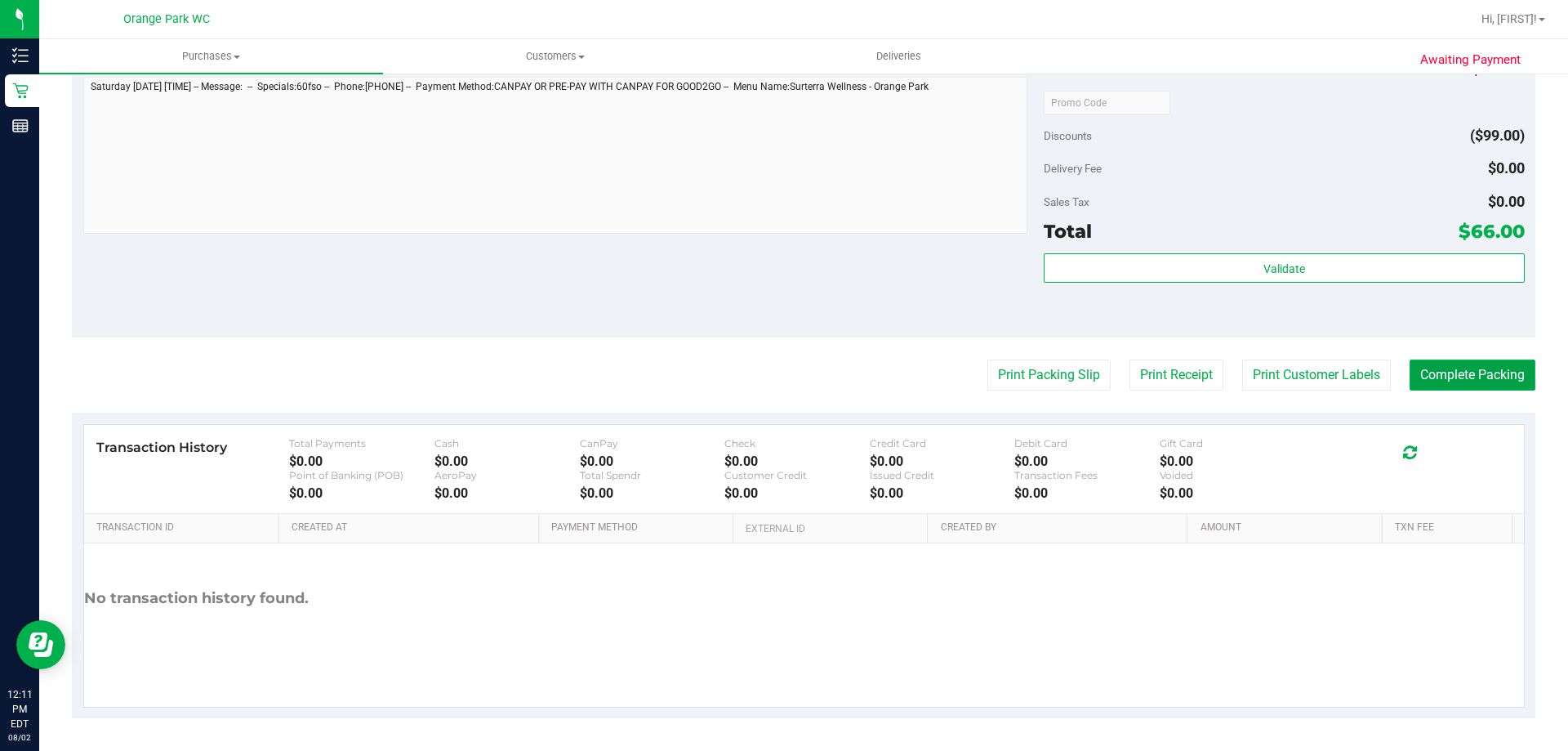 click on "Complete Packing" at bounding box center (1472, 375) 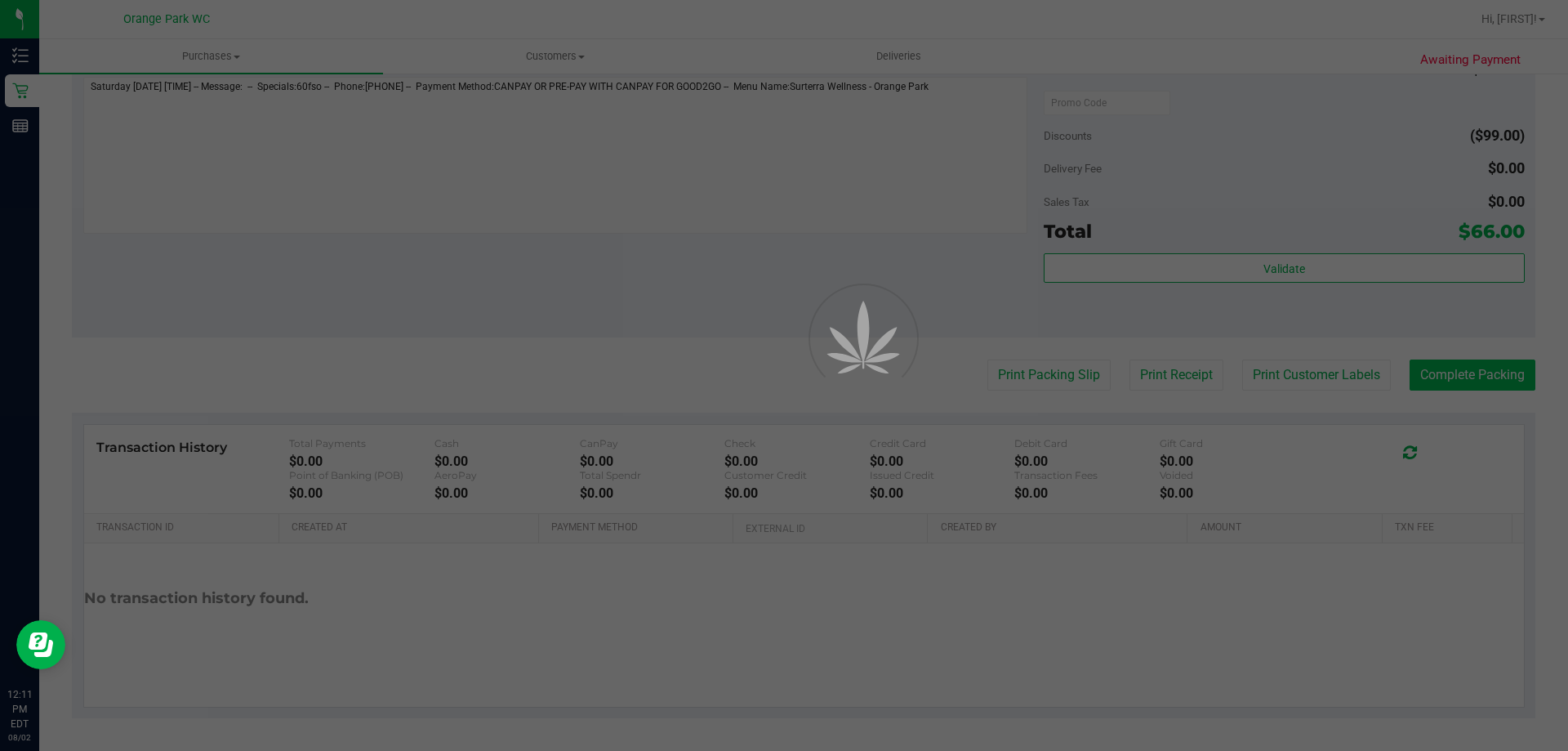 scroll, scrollTop: 0, scrollLeft: 0, axis: both 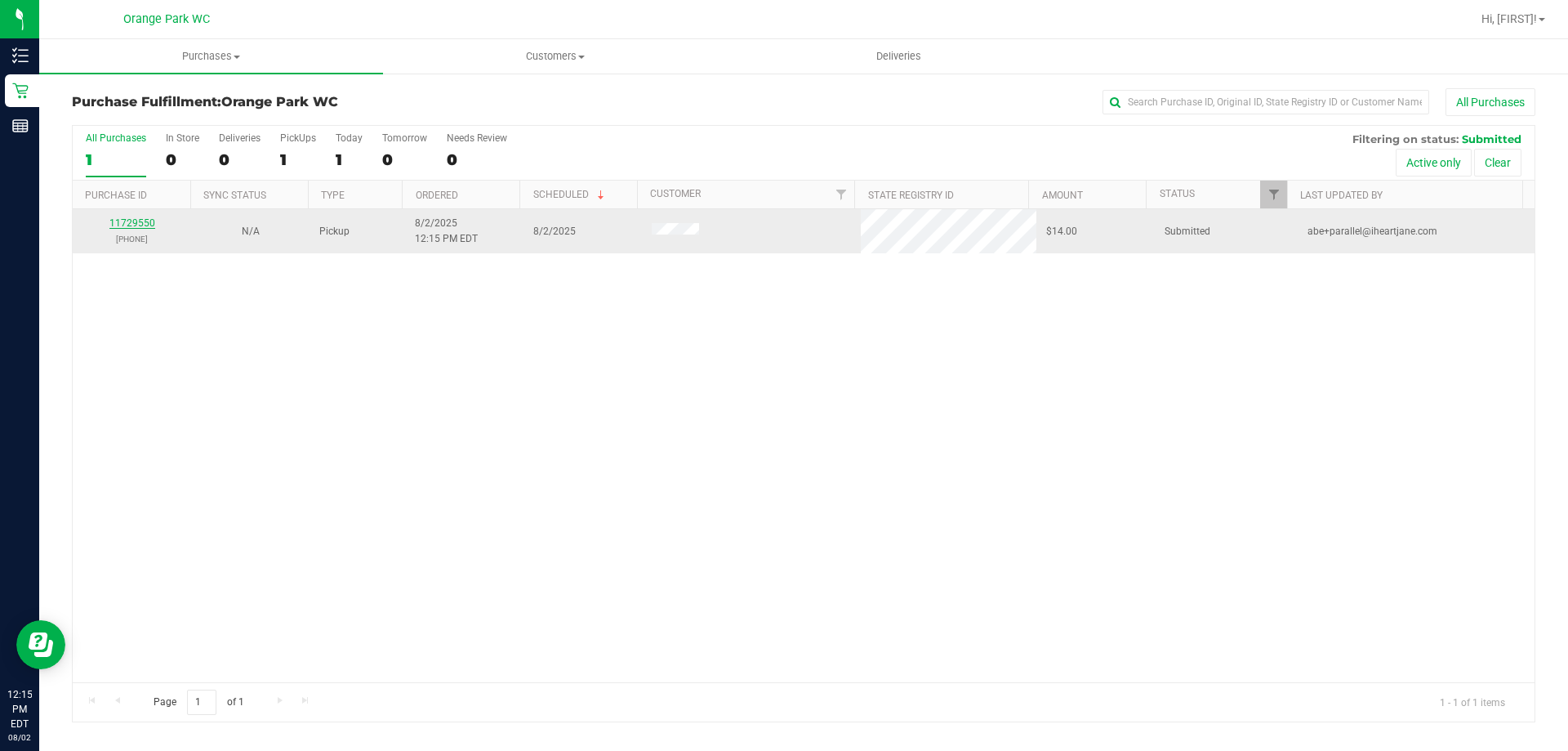 click on "11729550" at bounding box center [132, 223] 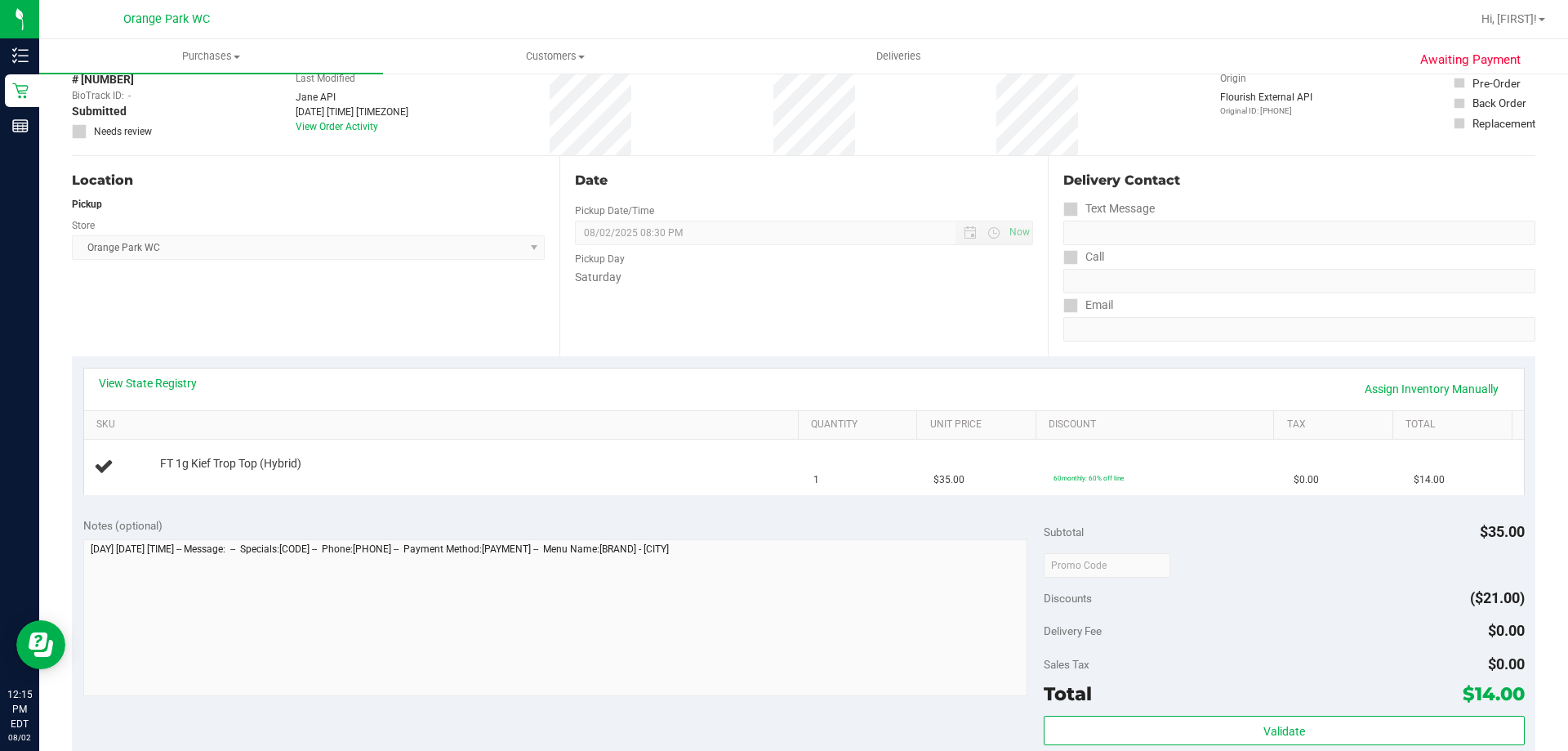 scroll, scrollTop: 163, scrollLeft: 0, axis: vertical 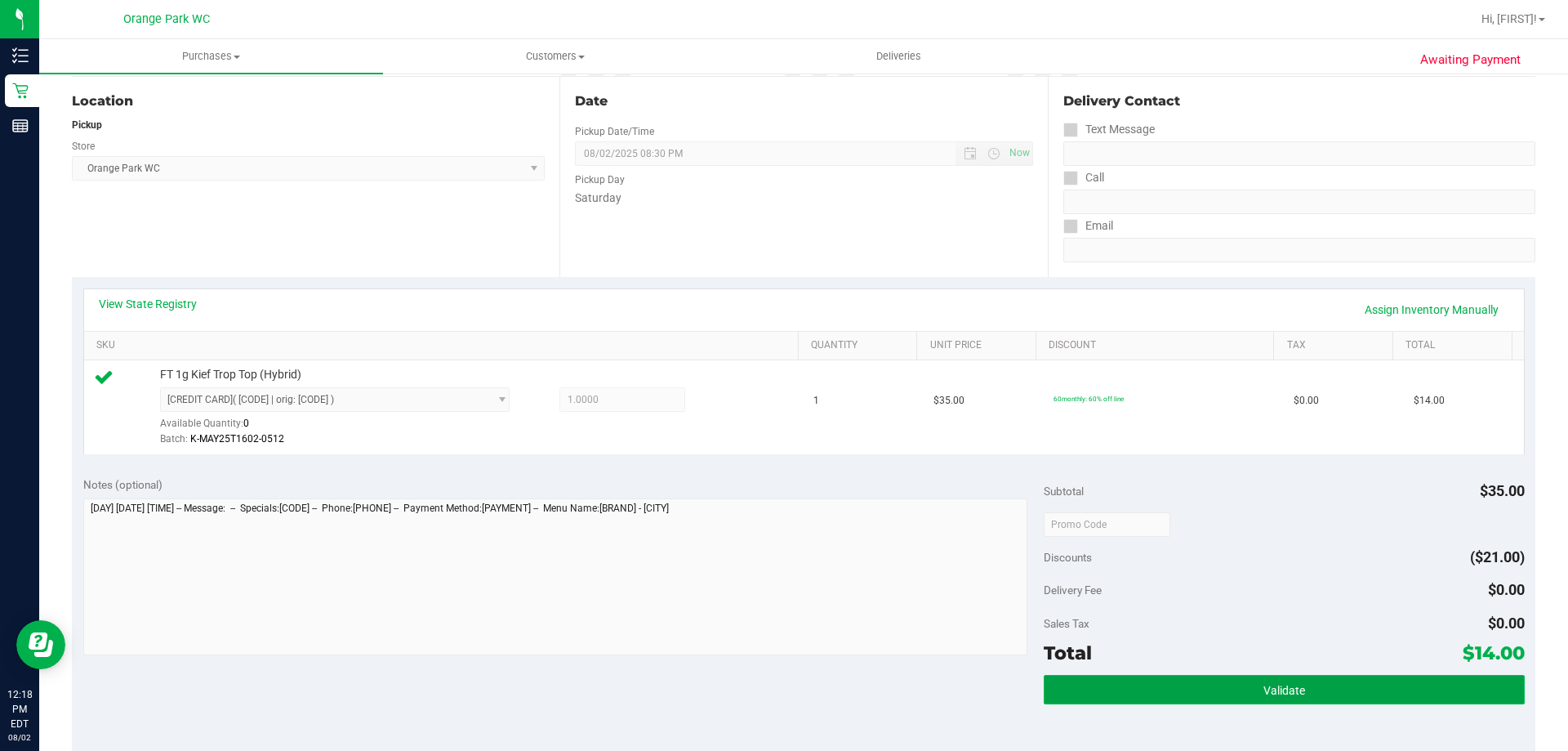 click on "Validate" at bounding box center (1284, 690) 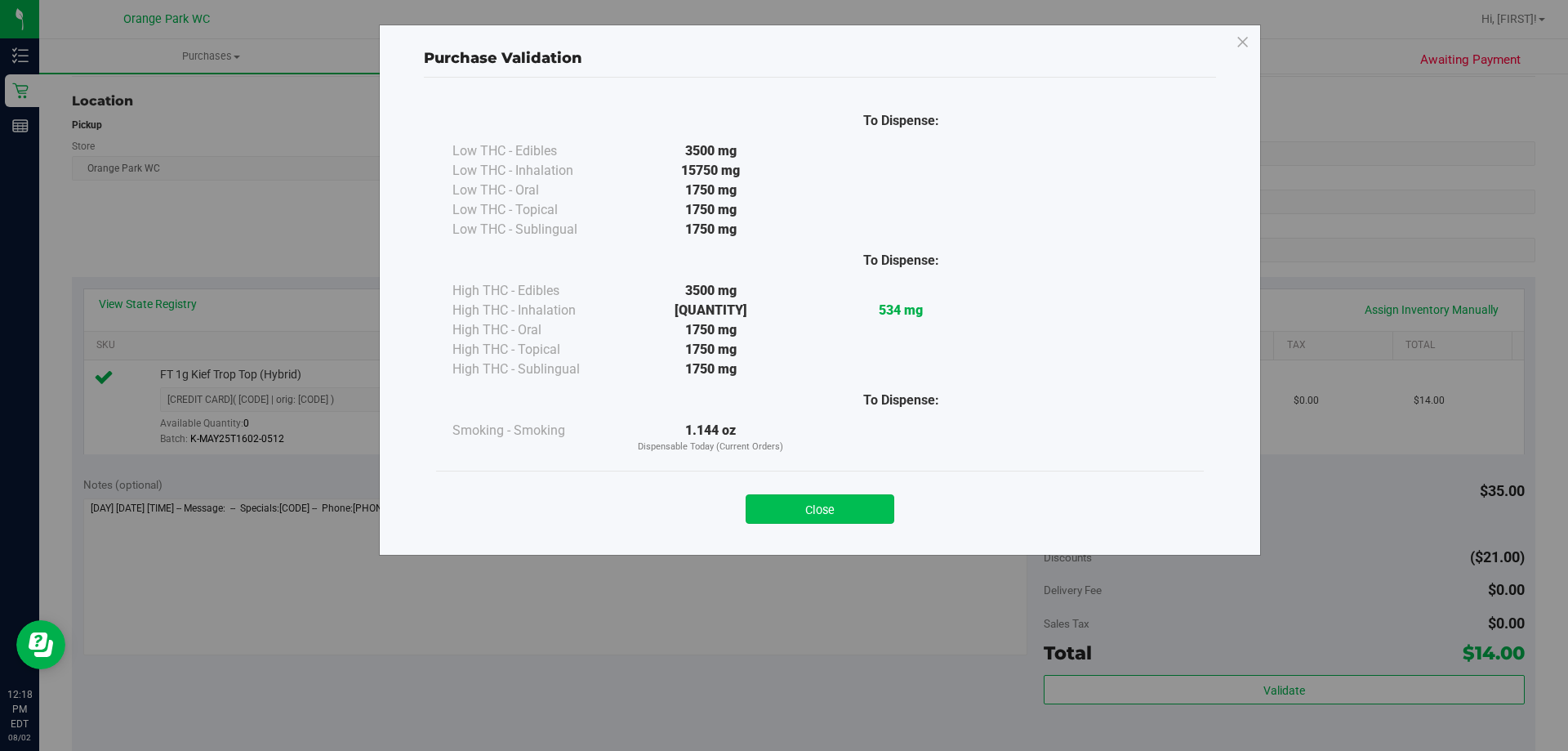 click on "Close" at bounding box center (820, 509) 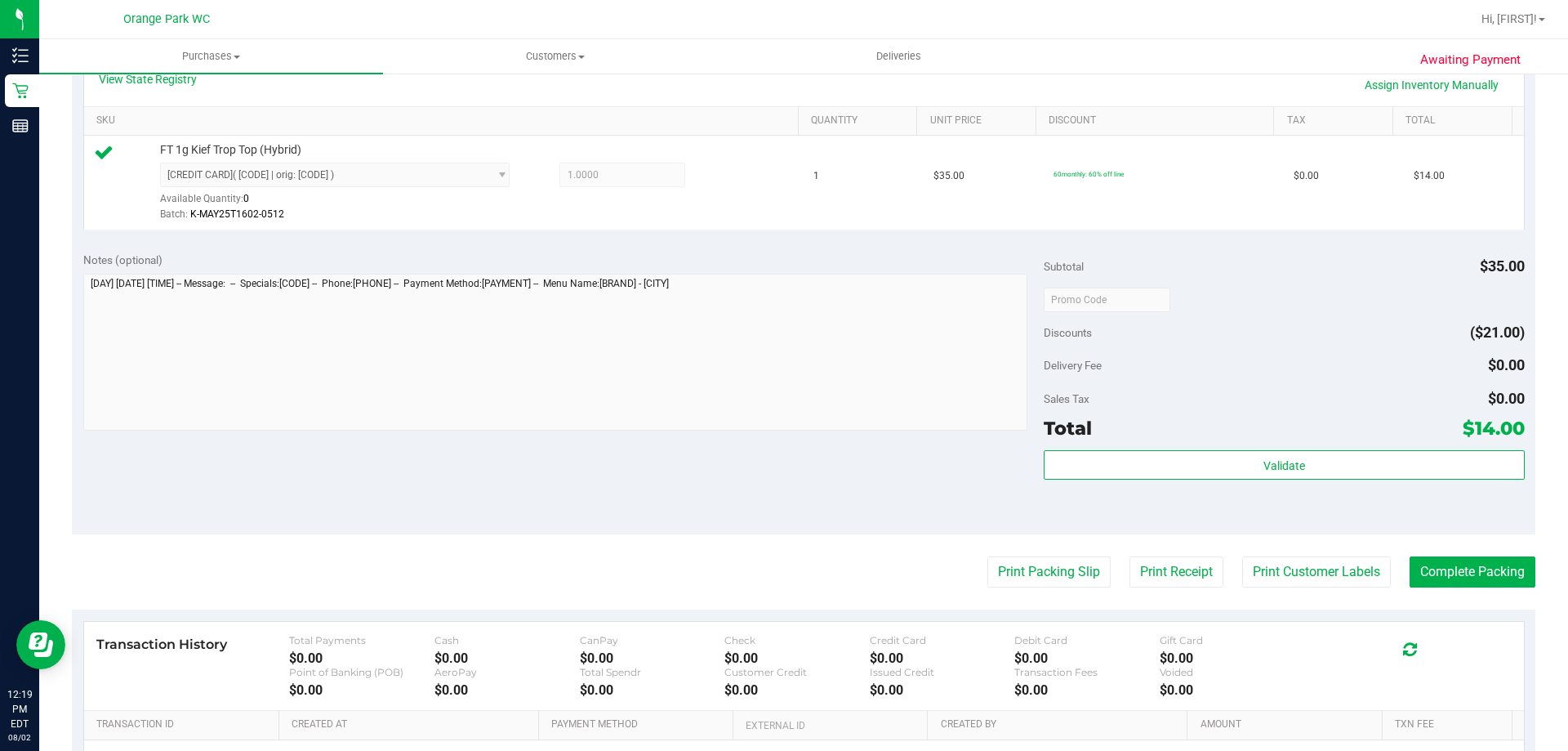 scroll, scrollTop: 409, scrollLeft: 0, axis: vertical 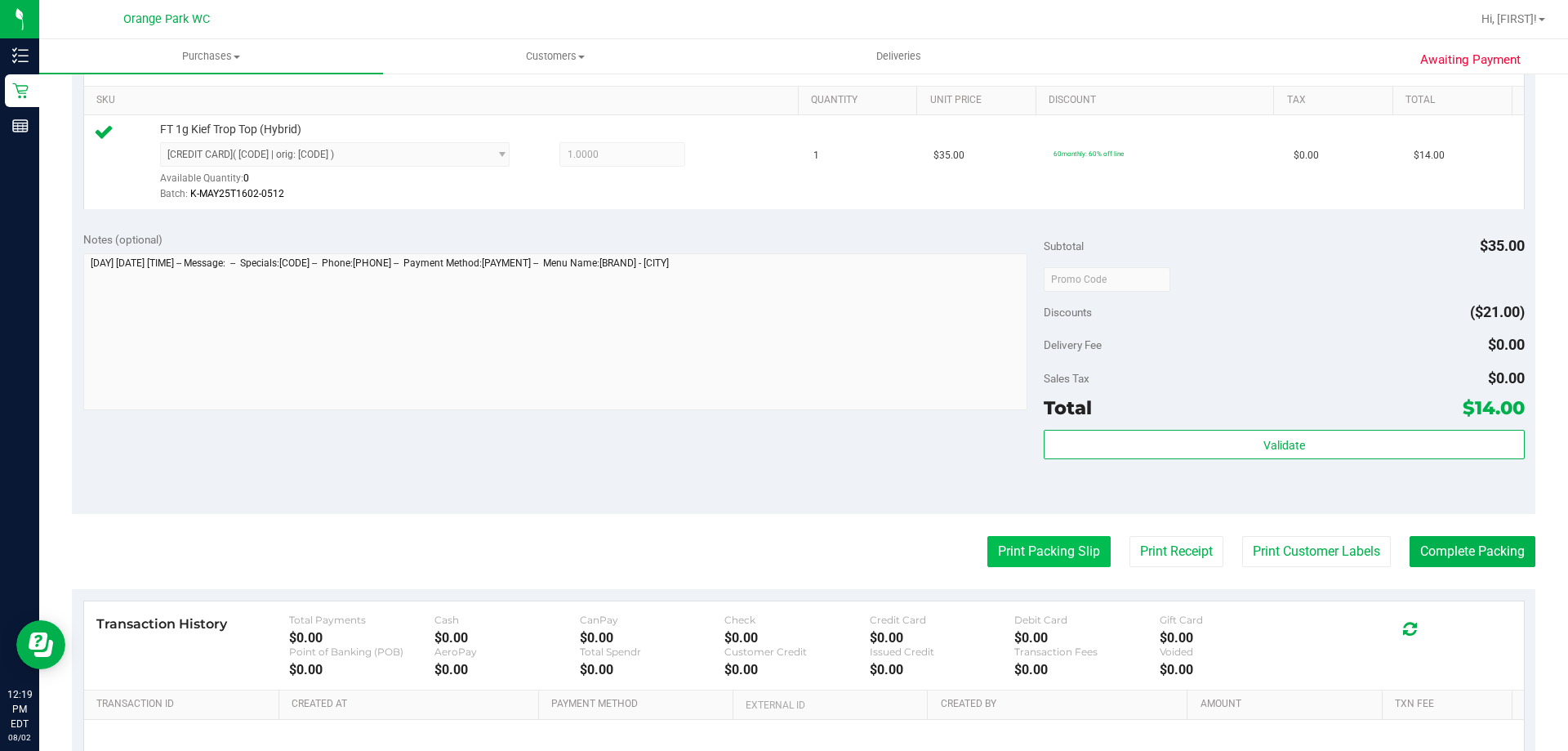 click on "Print Packing Slip" at bounding box center [1049, 552] 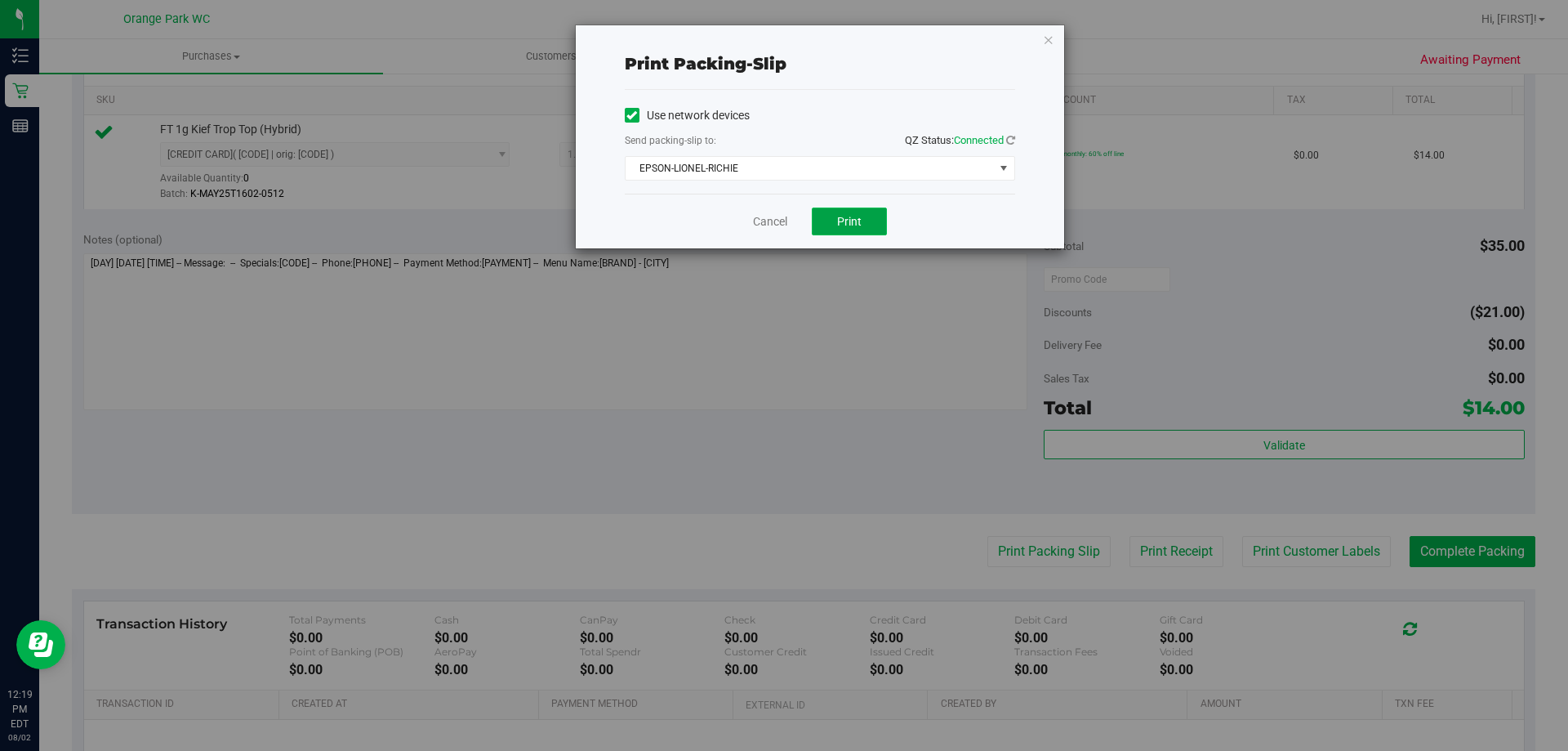 click on "Print" at bounding box center [849, 221] 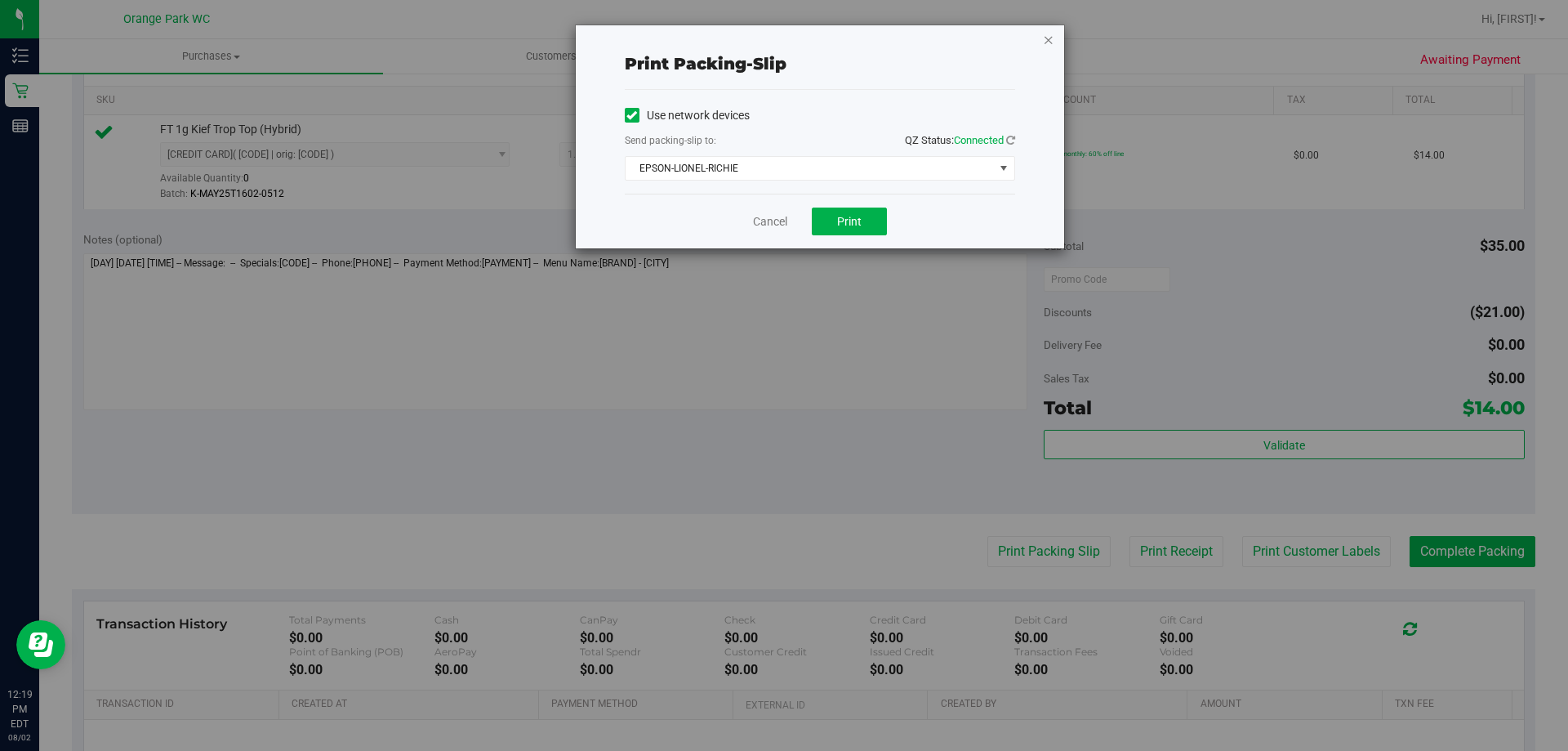 click at bounding box center [1049, 39] 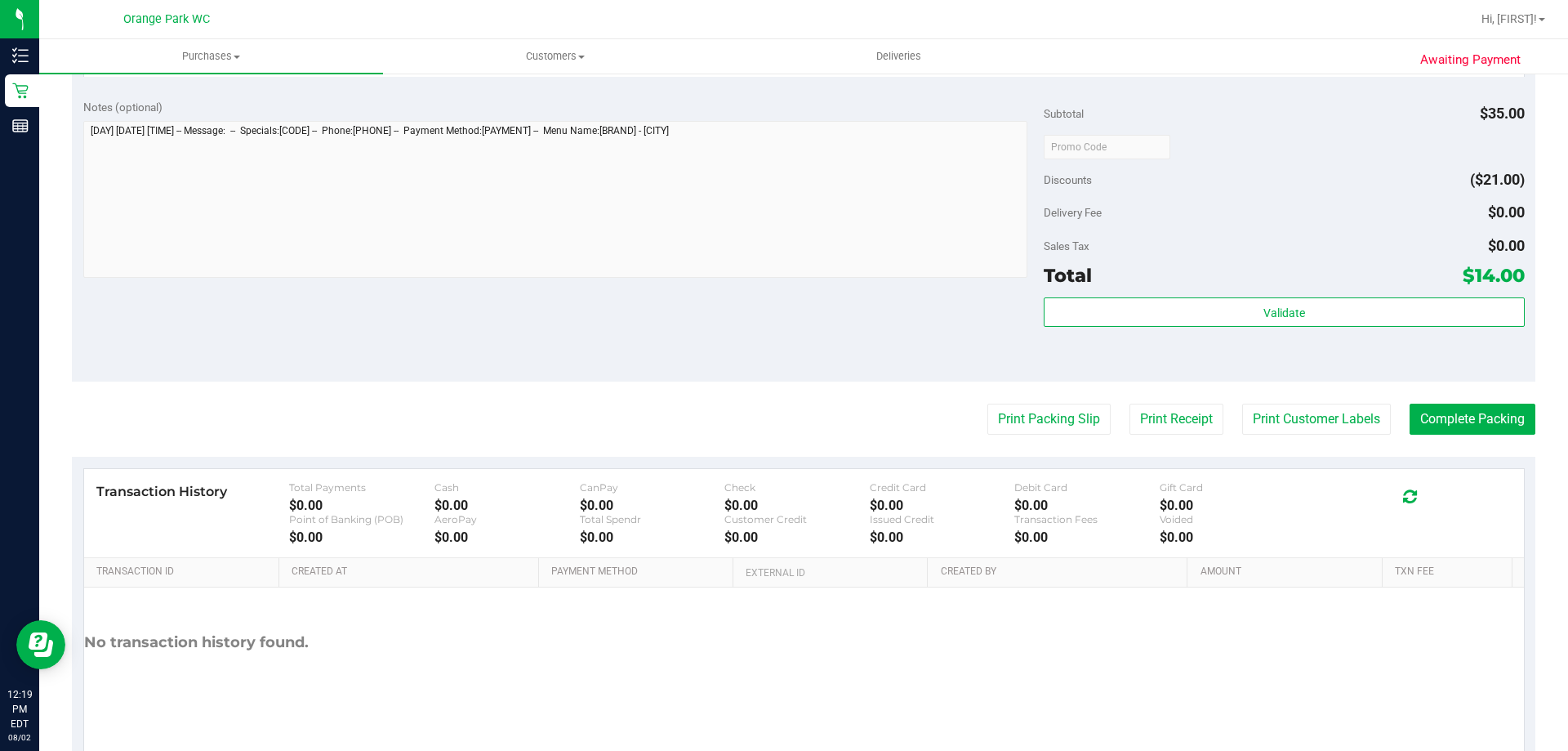 scroll, scrollTop: 572, scrollLeft: 0, axis: vertical 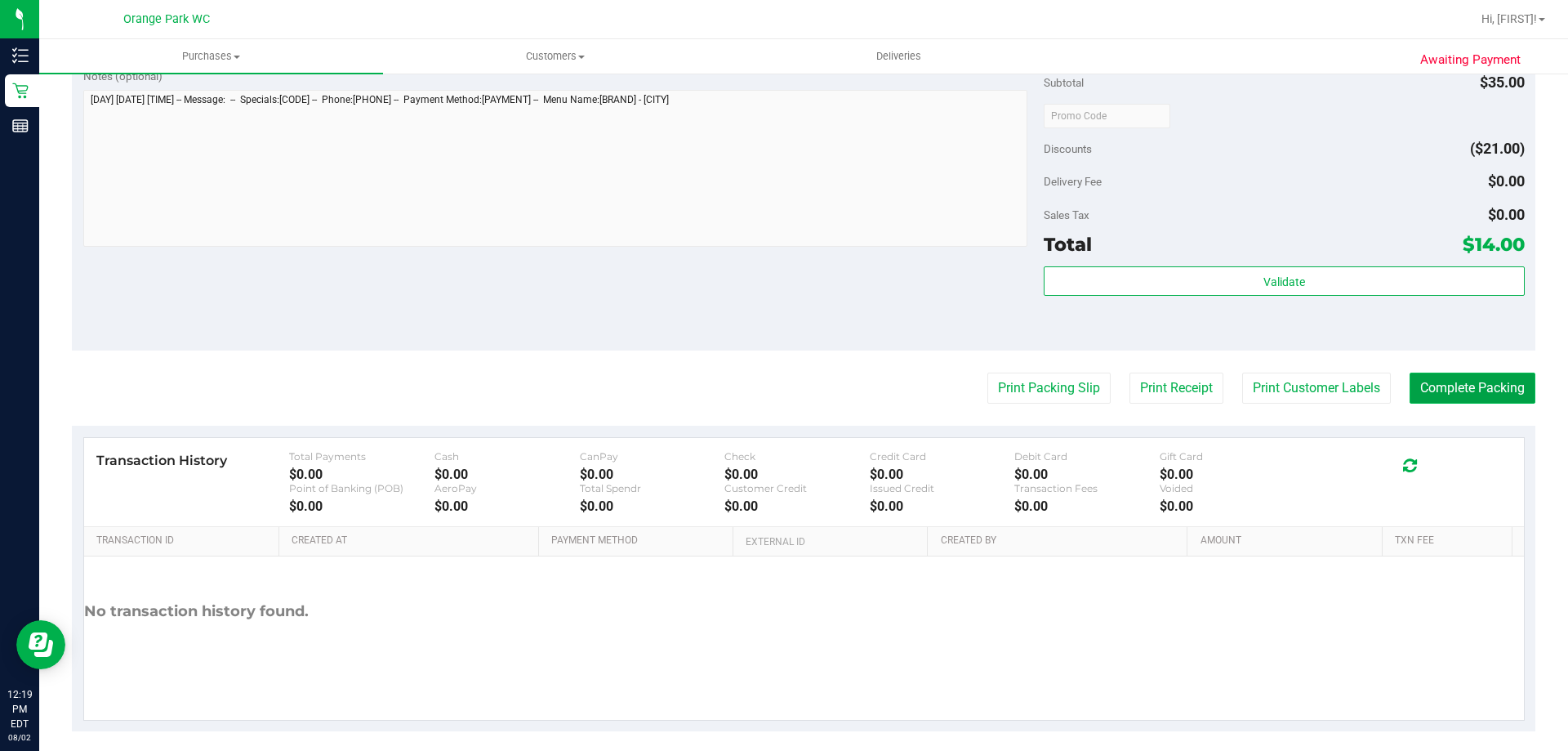 click on "Complete Packing" at bounding box center (1472, 388) 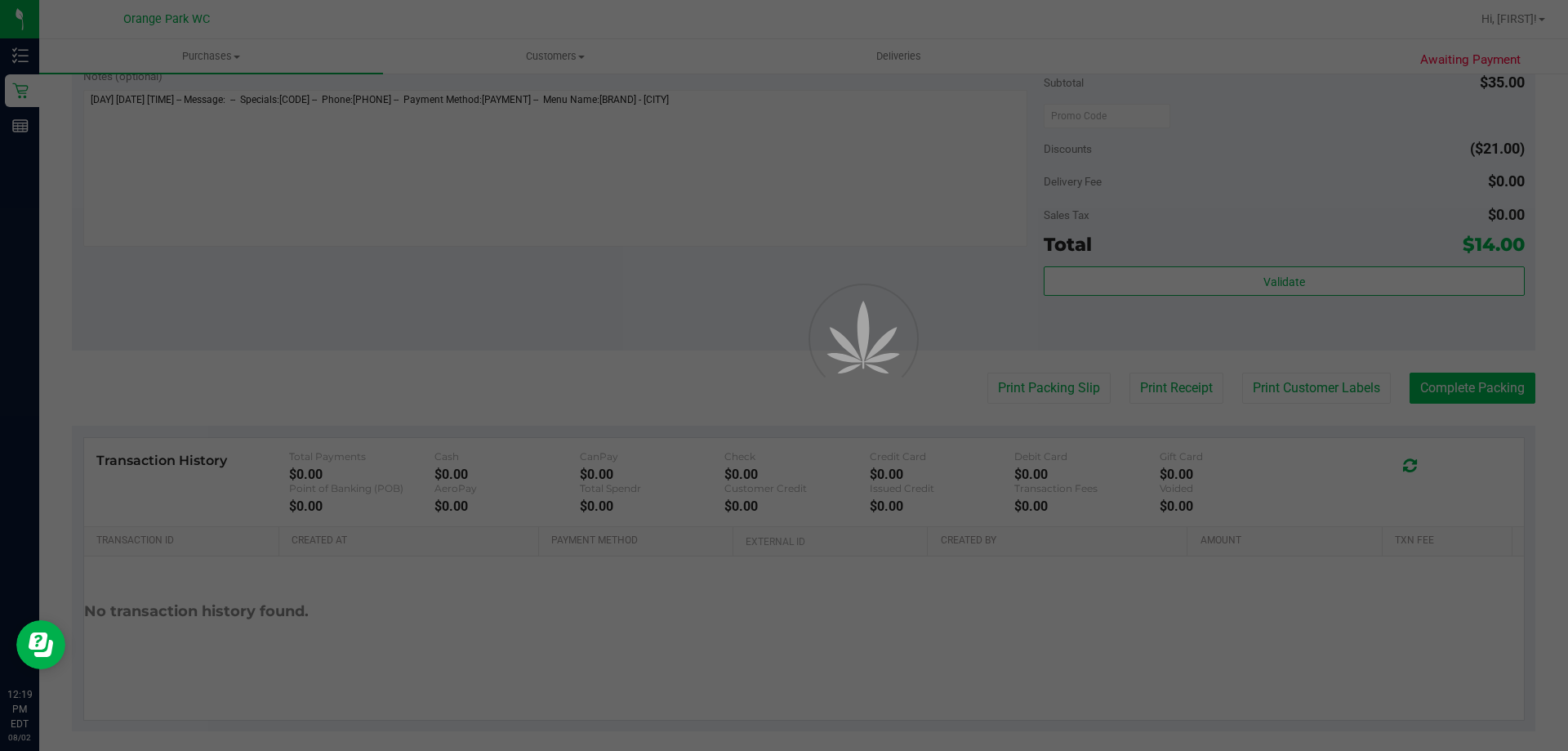 scroll, scrollTop: 0, scrollLeft: 0, axis: both 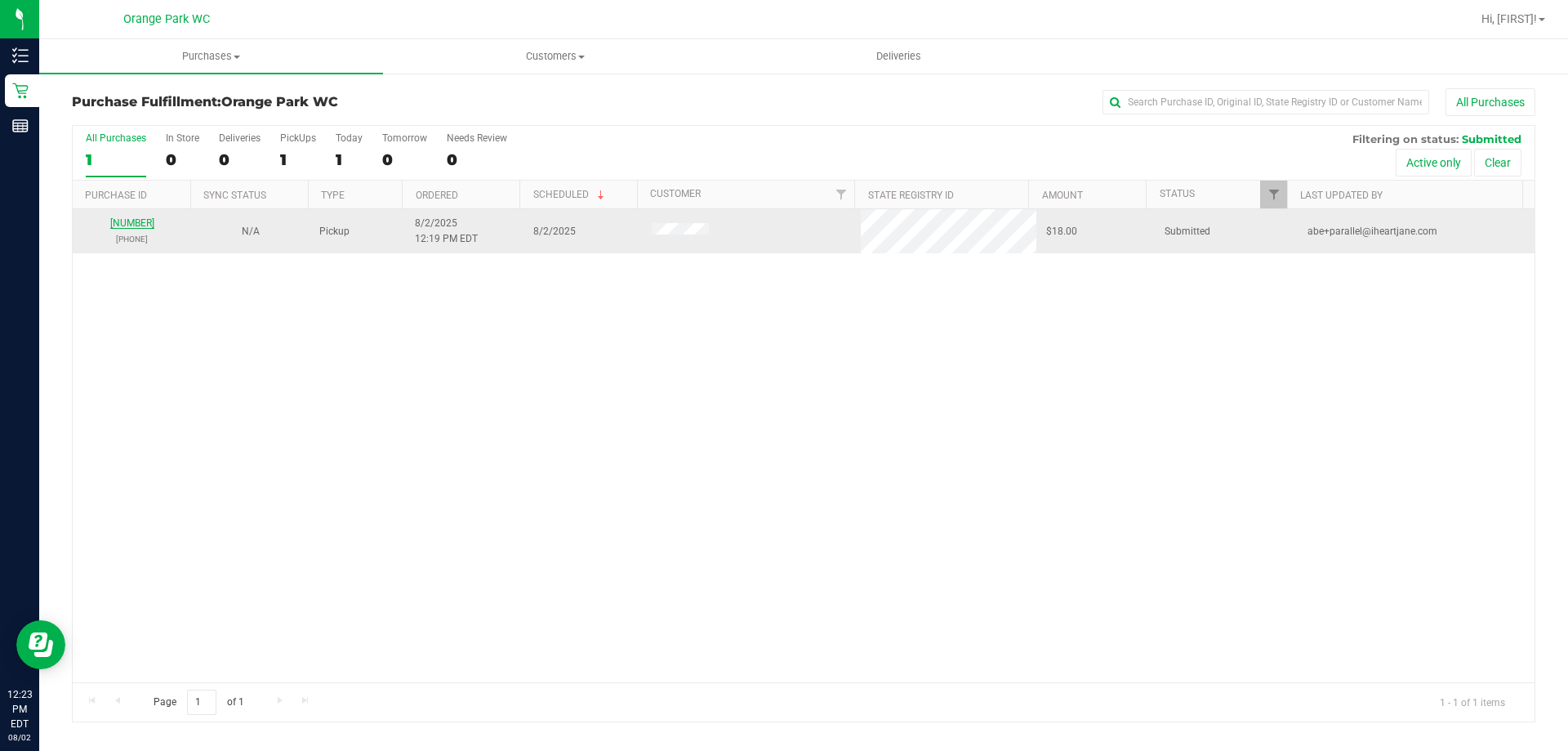 click on "[NUMBER]" at bounding box center (132, 223) 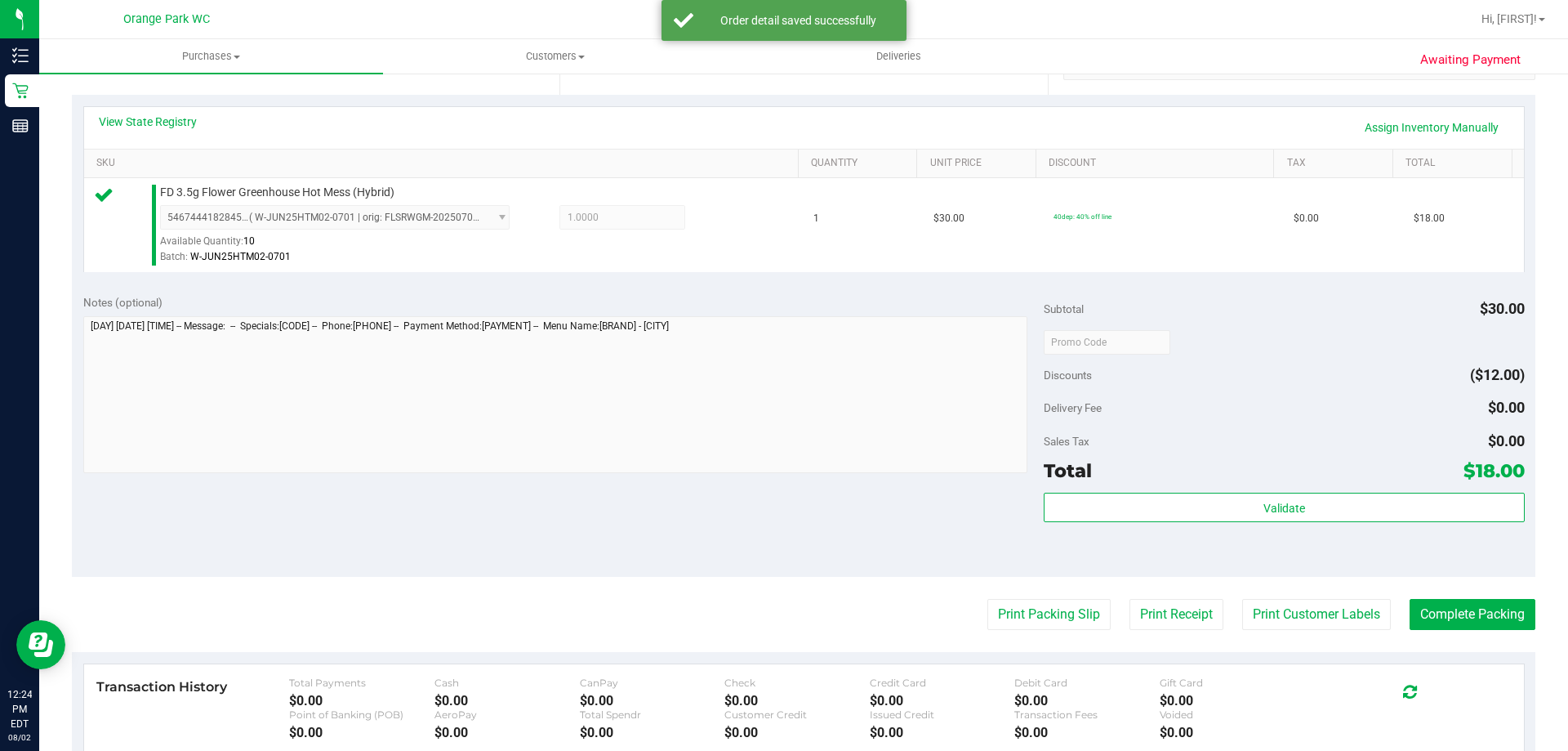 scroll, scrollTop: 409, scrollLeft: 0, axis: vertical 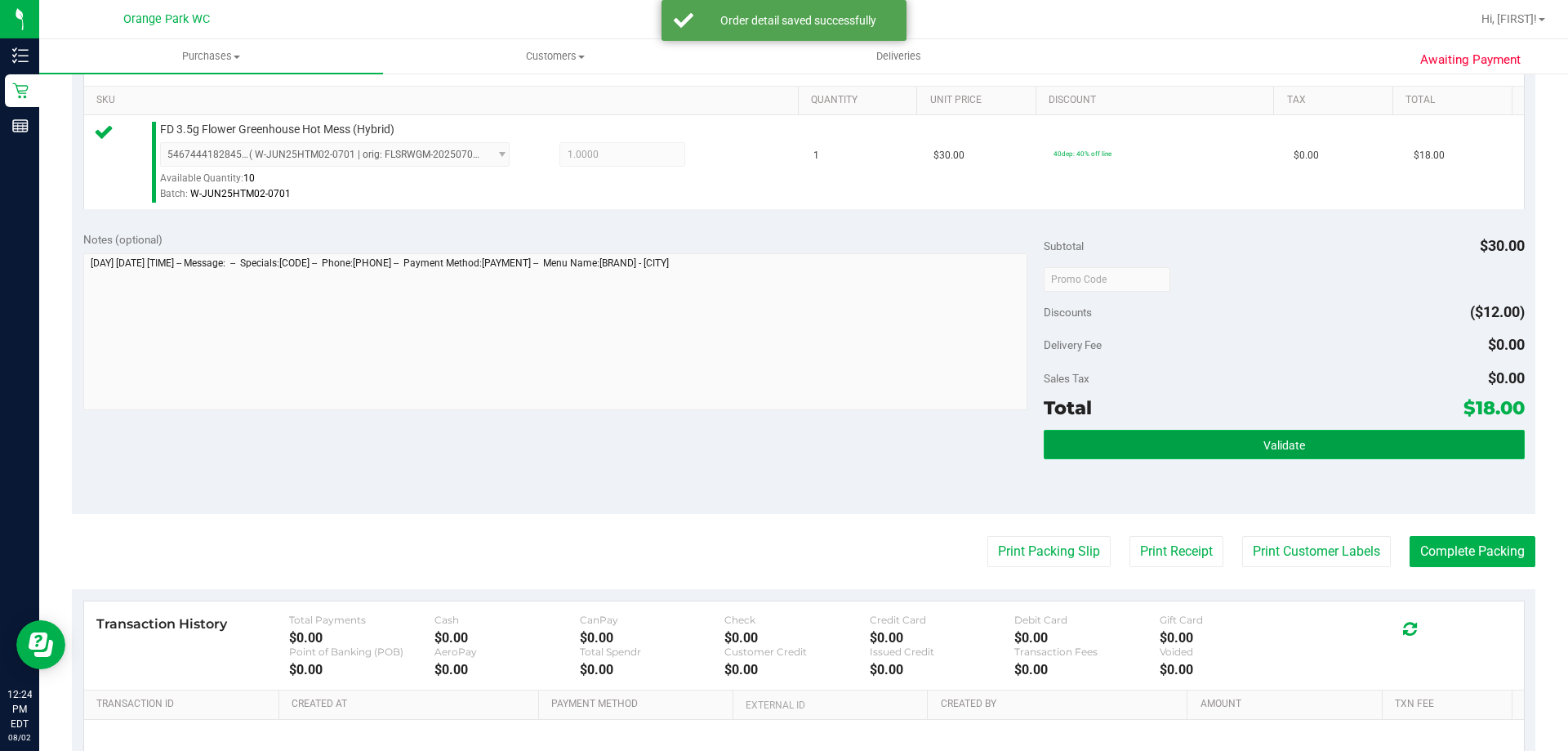 click on "Validate" at bounding box center [1284, 445] 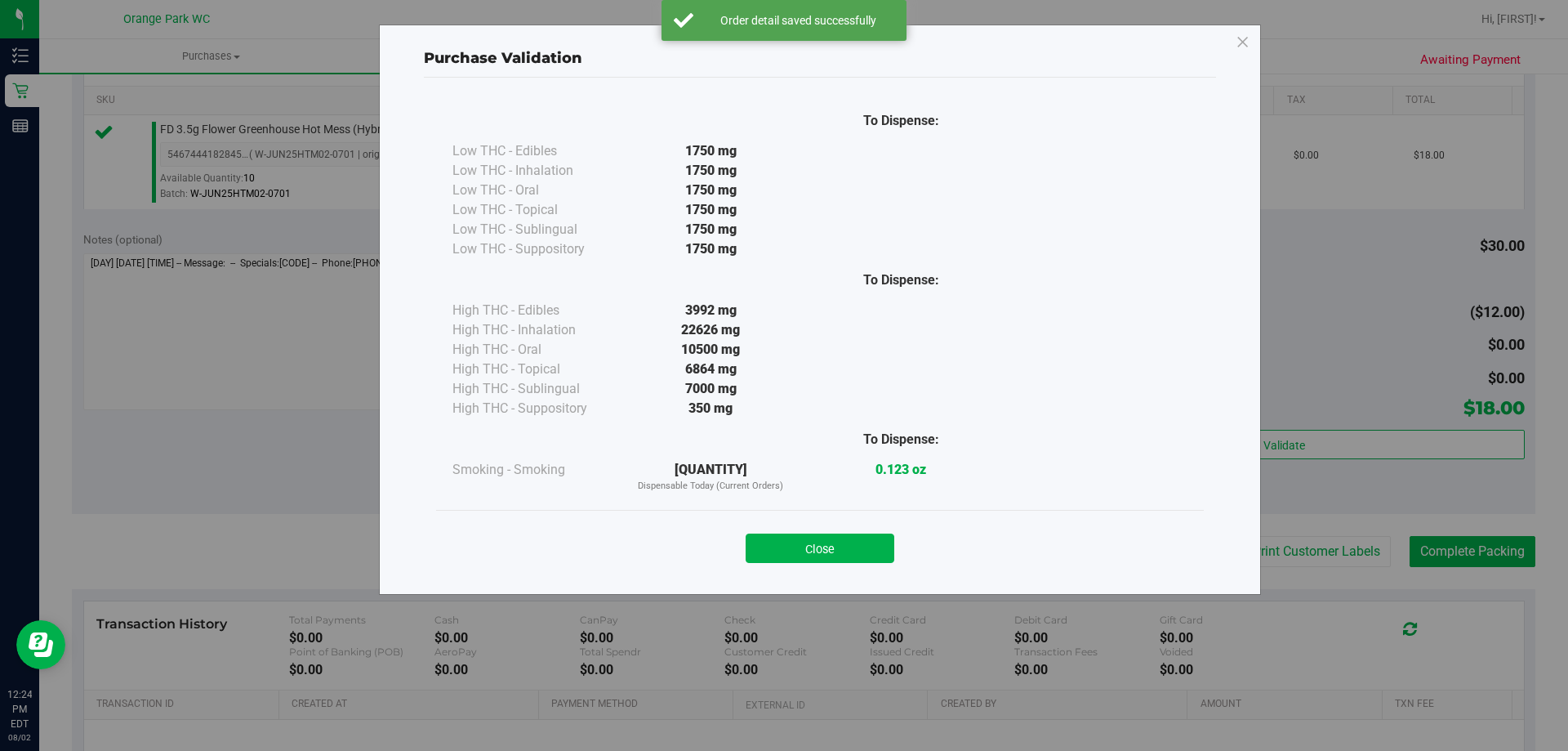 click on "Close" at bounding box center (820, 548) 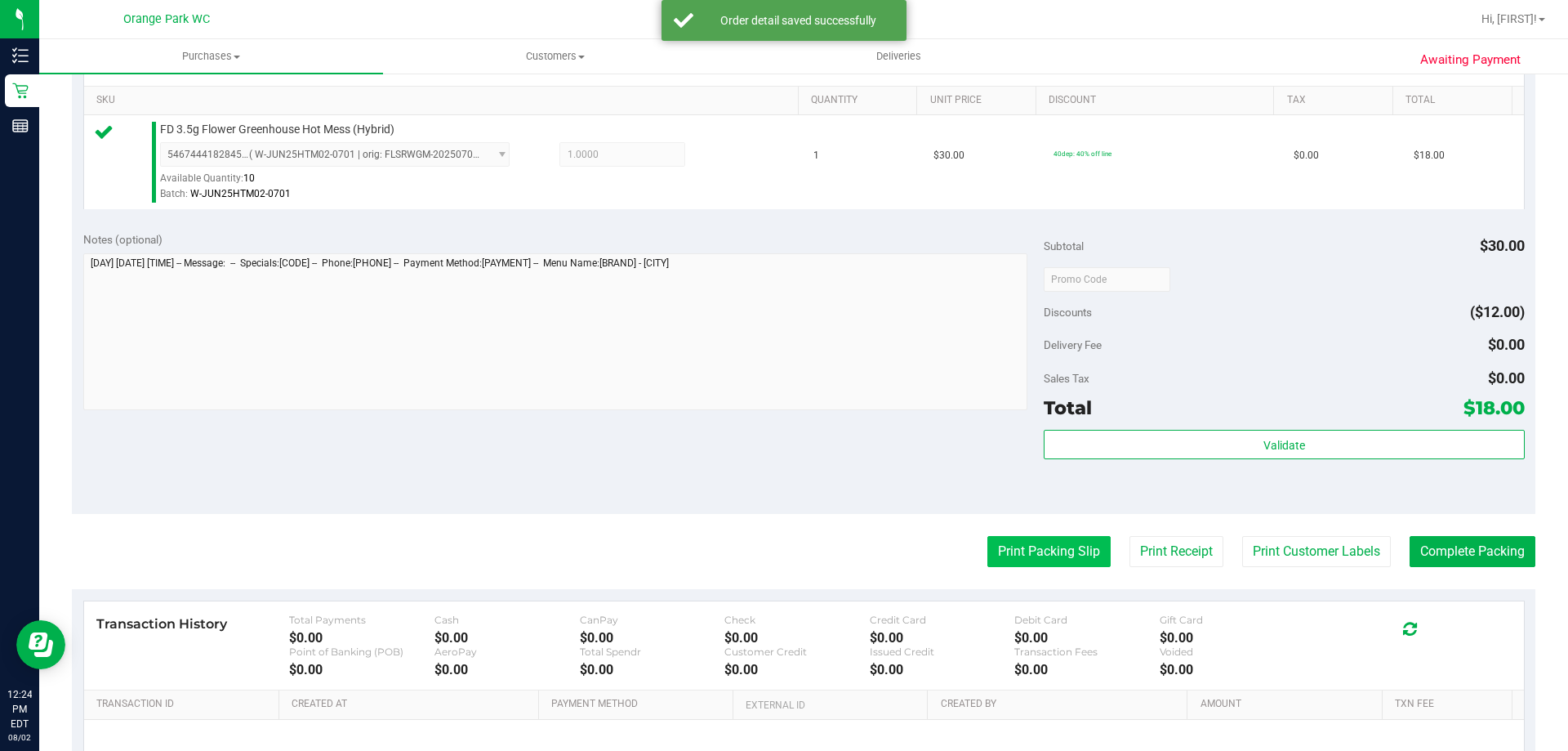 click on "Print Packing Slip" at bounding box center [1049, 552] 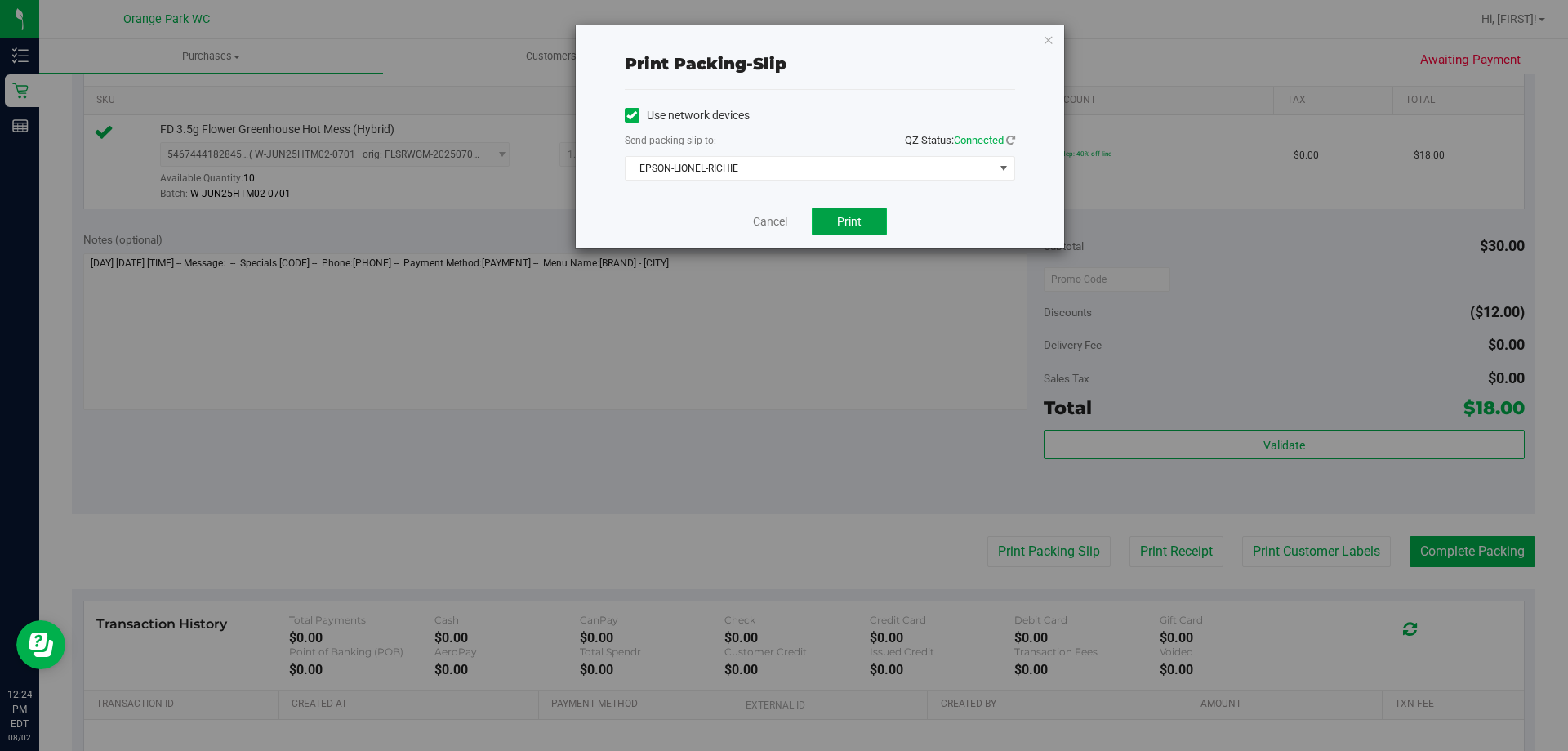 click on "Print" at bounding box center [849, 221] 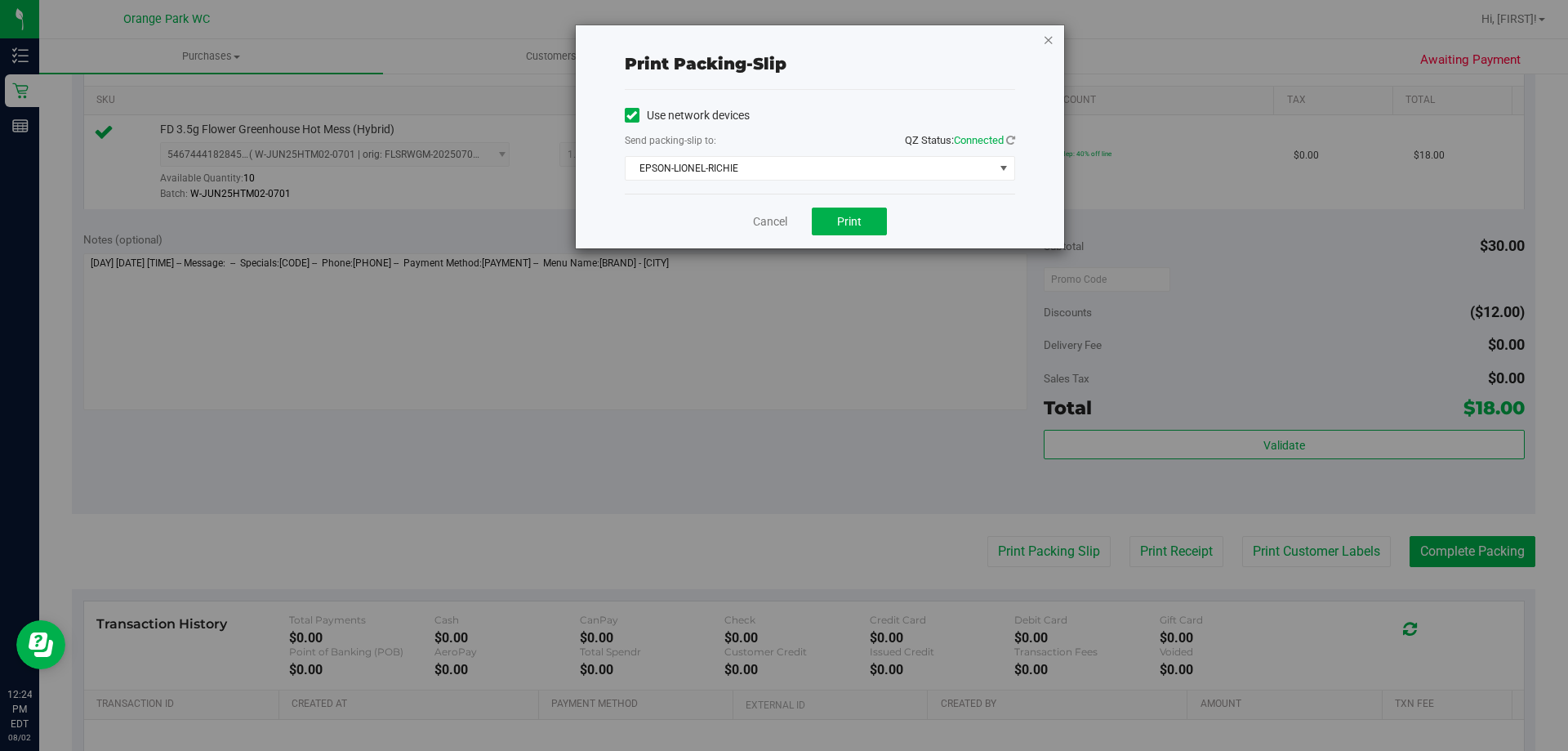 click at bounding box center (1049, 39) 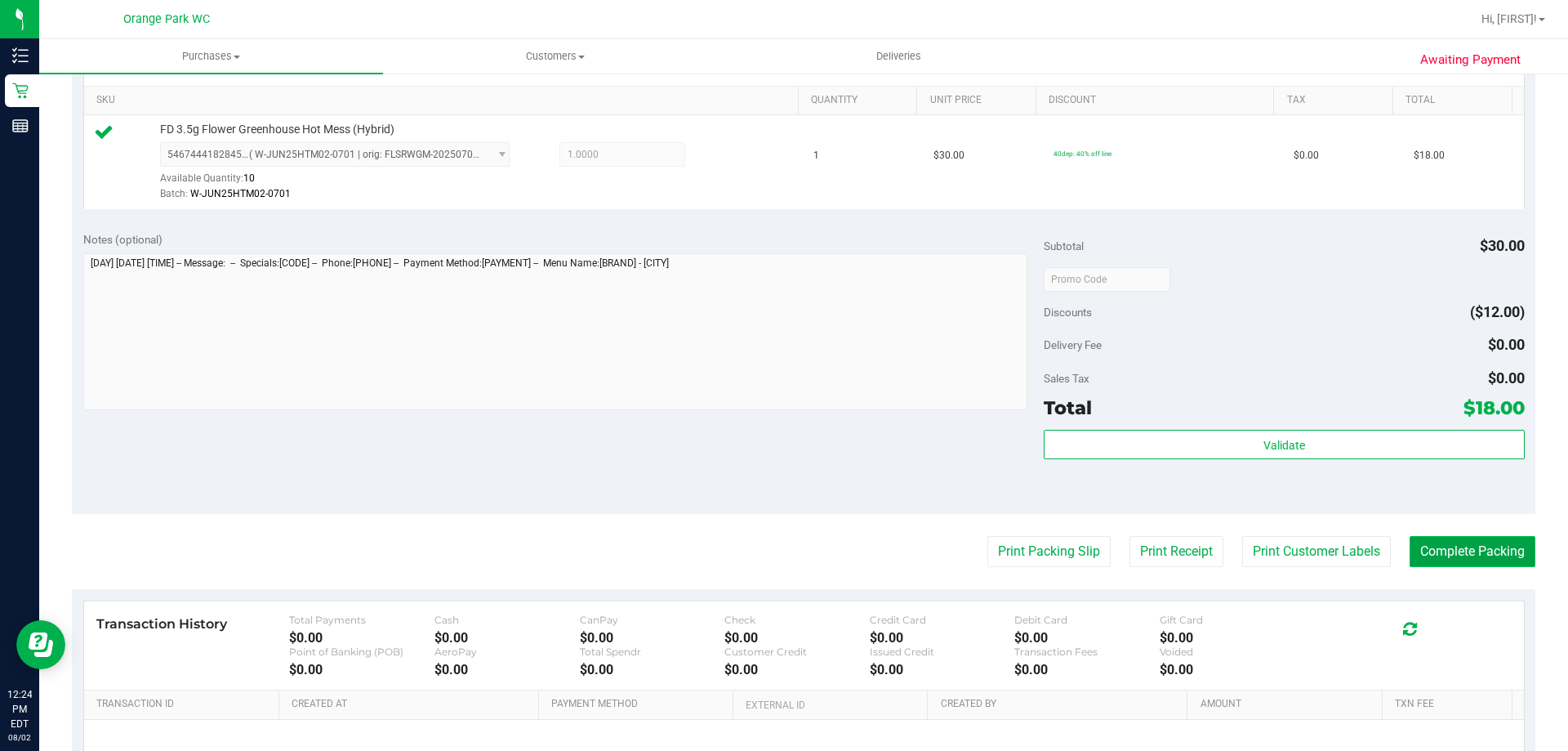 click on "Complete Packing" at bounding box center [1472, 552] 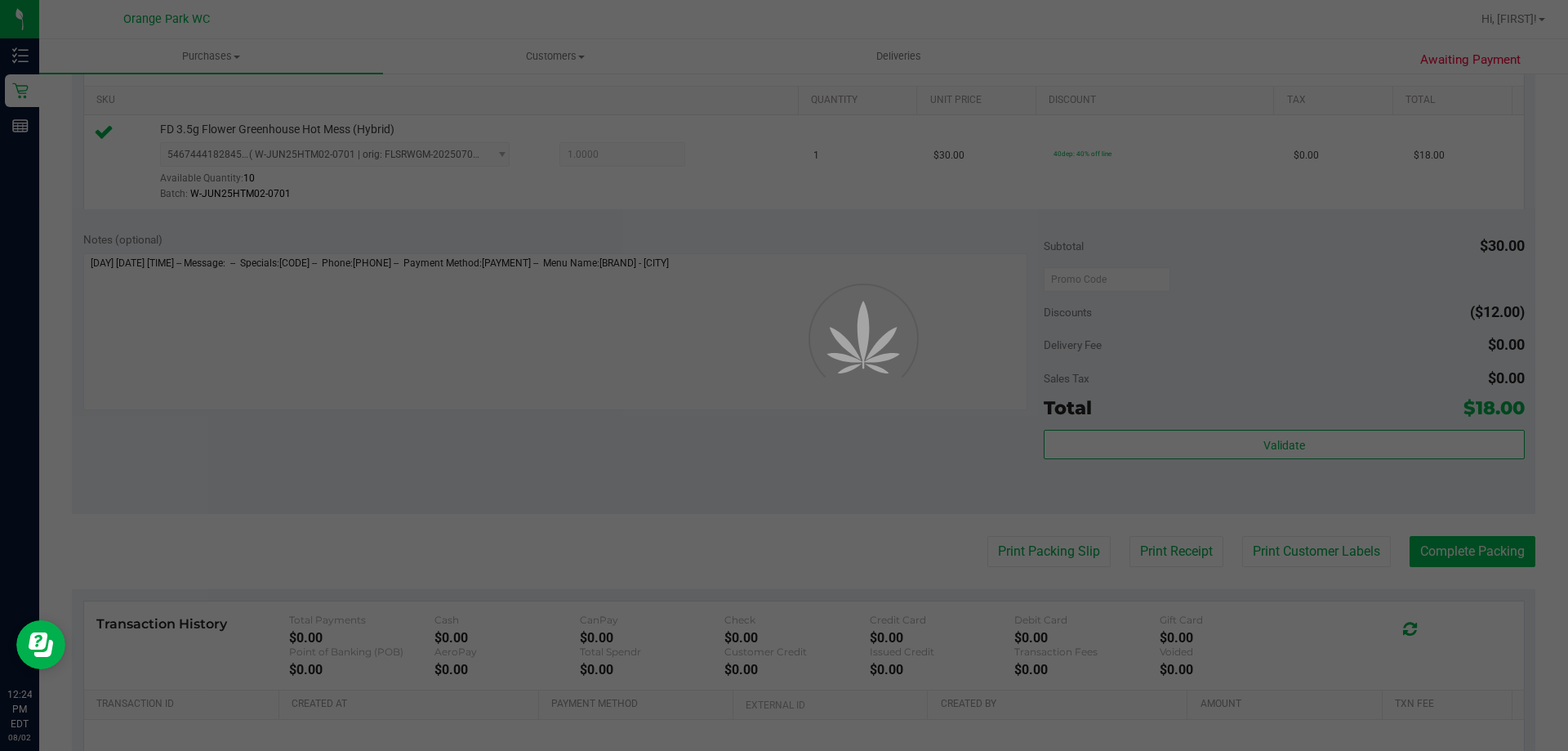 scroll, scrollTop: 0, scrollLeft: 0, axis: both 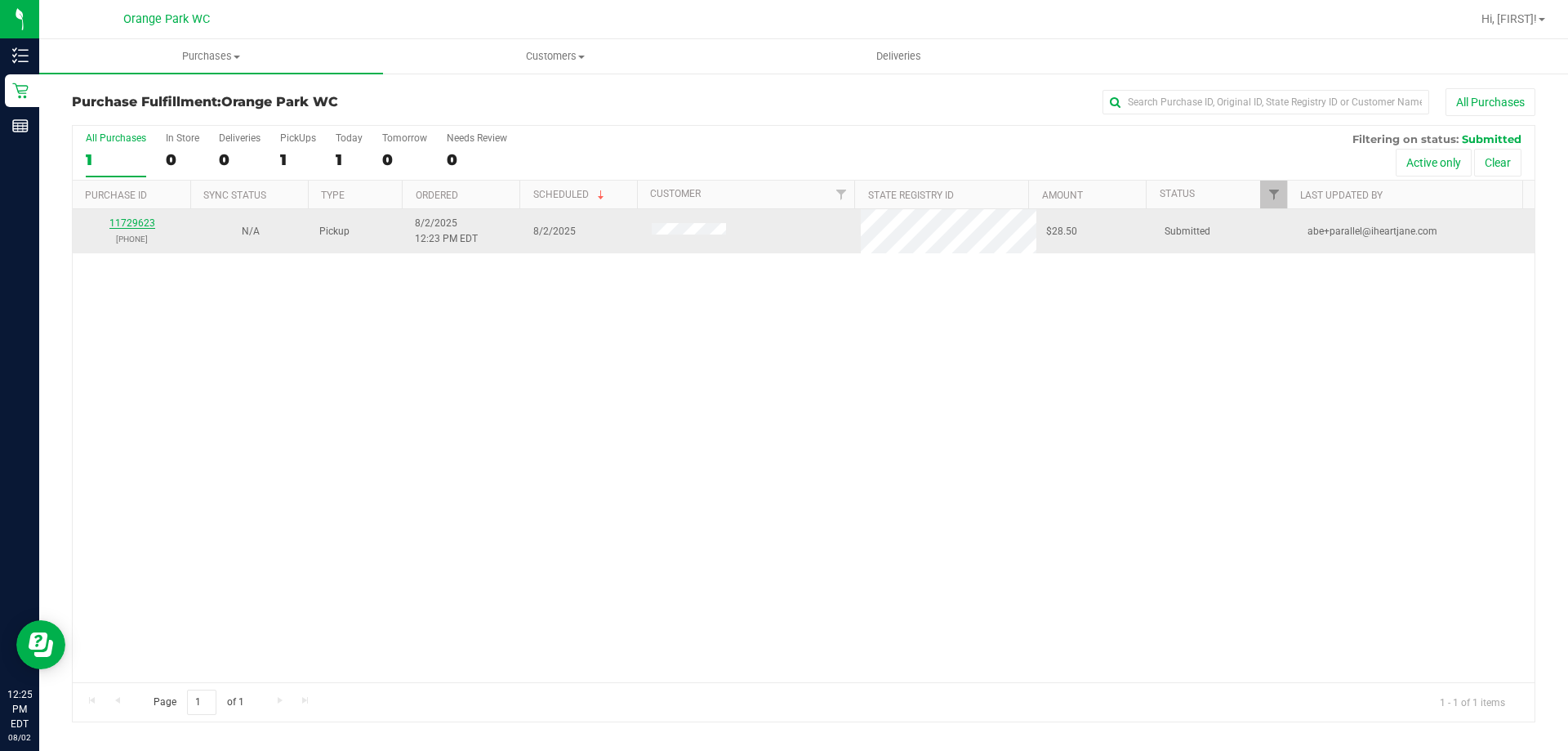 click on "11729623" at bounding box center (132, 223) 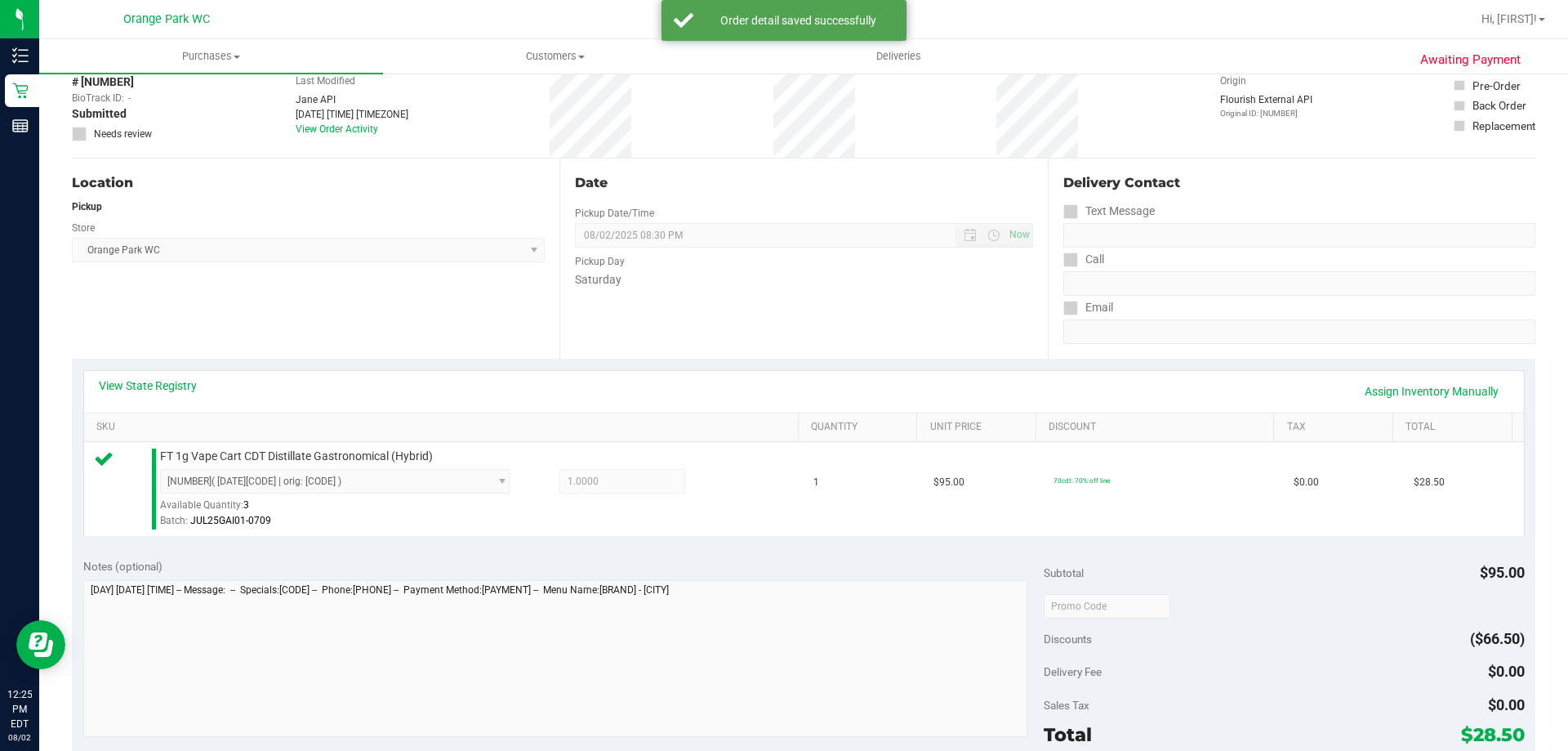scroll, scrollTop: 490, scrollLeft: 0, axis: vertical 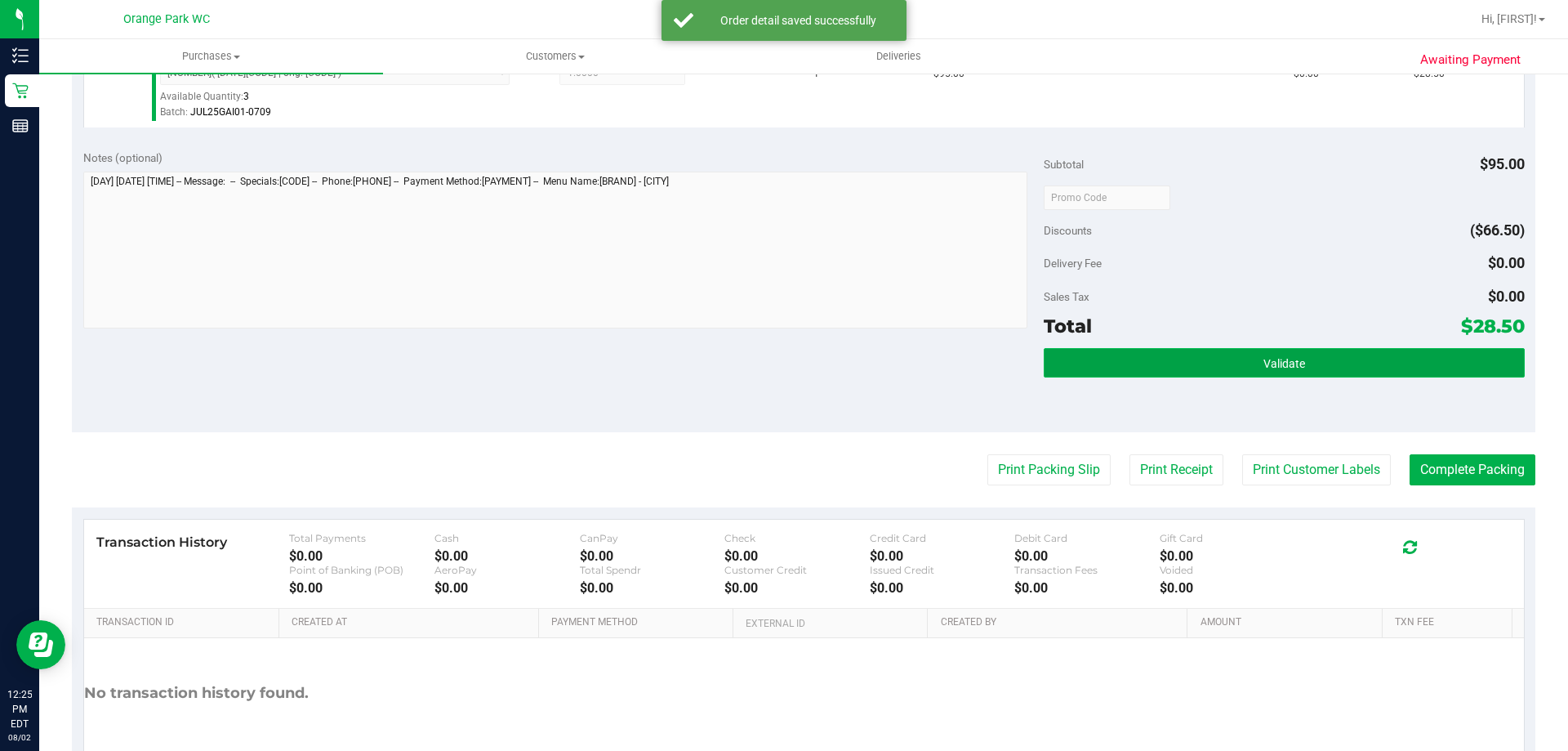 click on "Validate" at bounding box center (1284, 363) 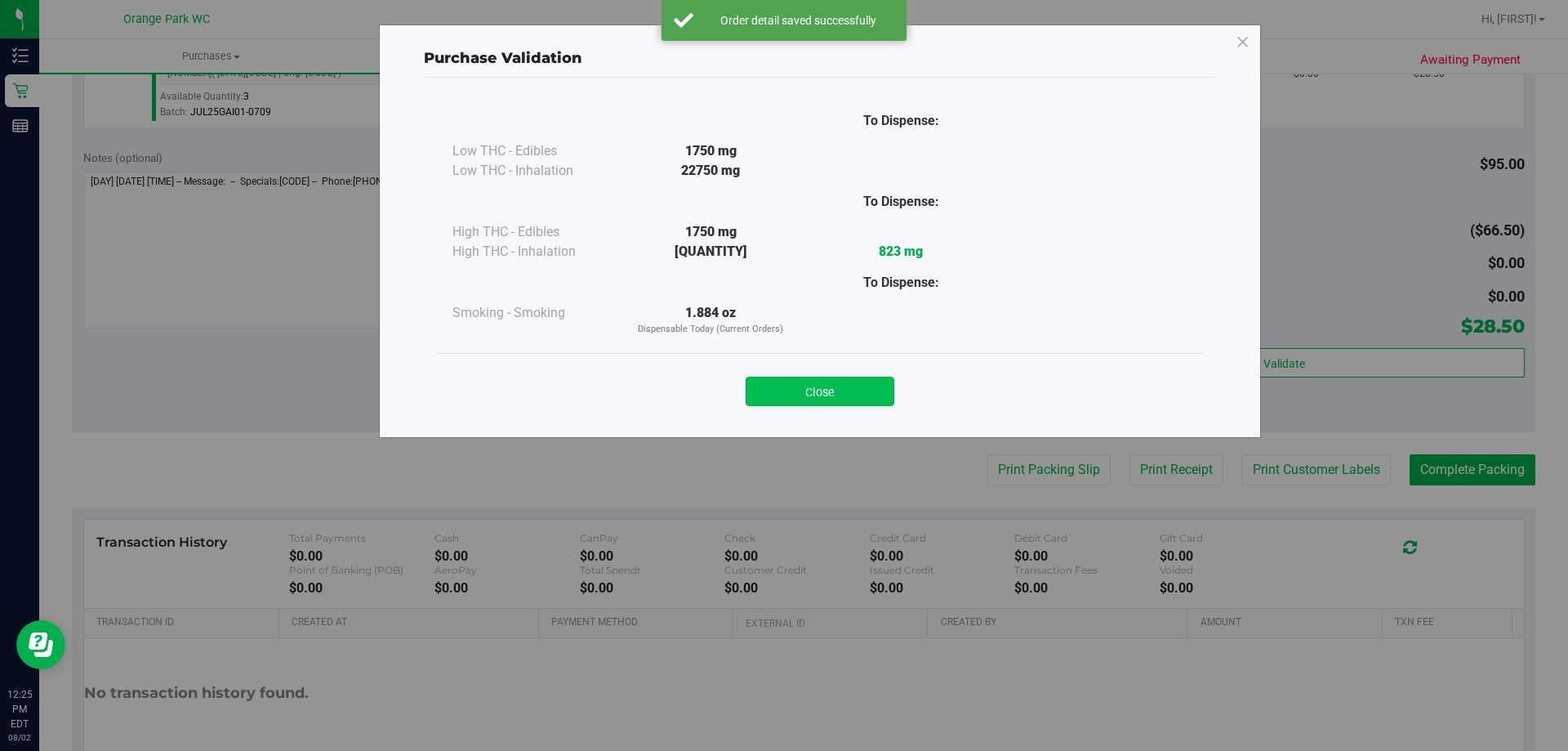 click on "Close" at bounding box center [820, 391] 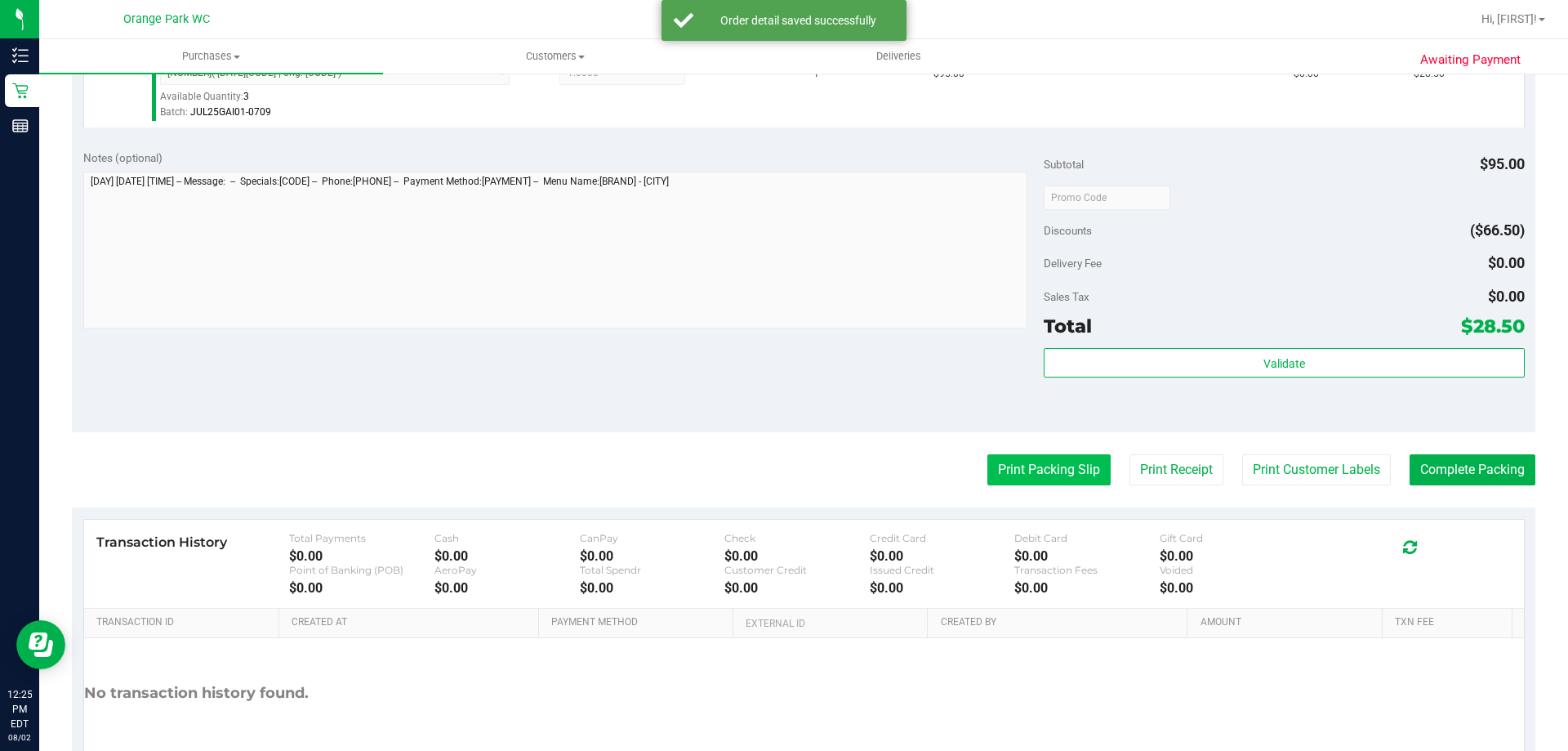 click on "Print Packing Slip" at bounding box center [1049, 470] 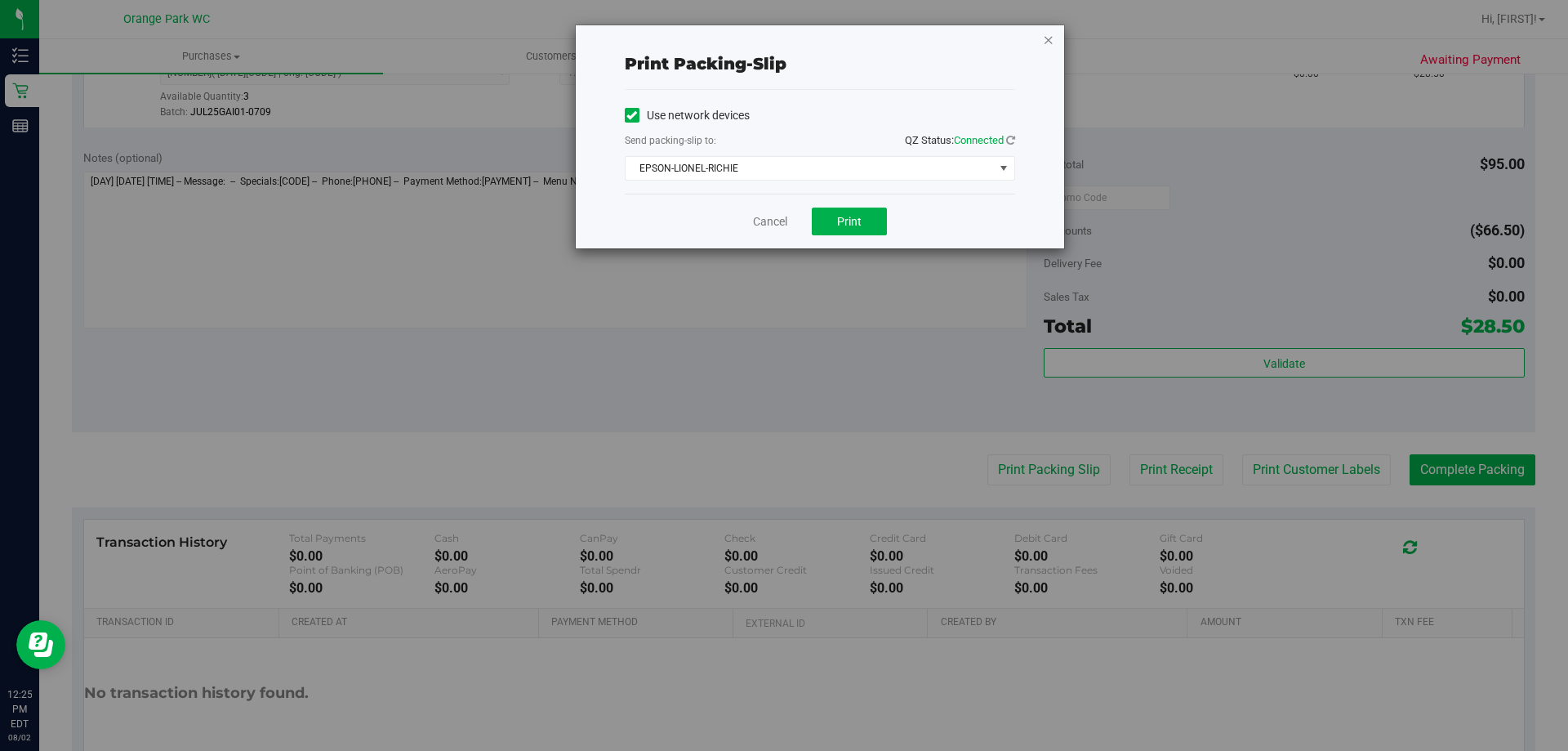click at bounding box center (1049, 39) 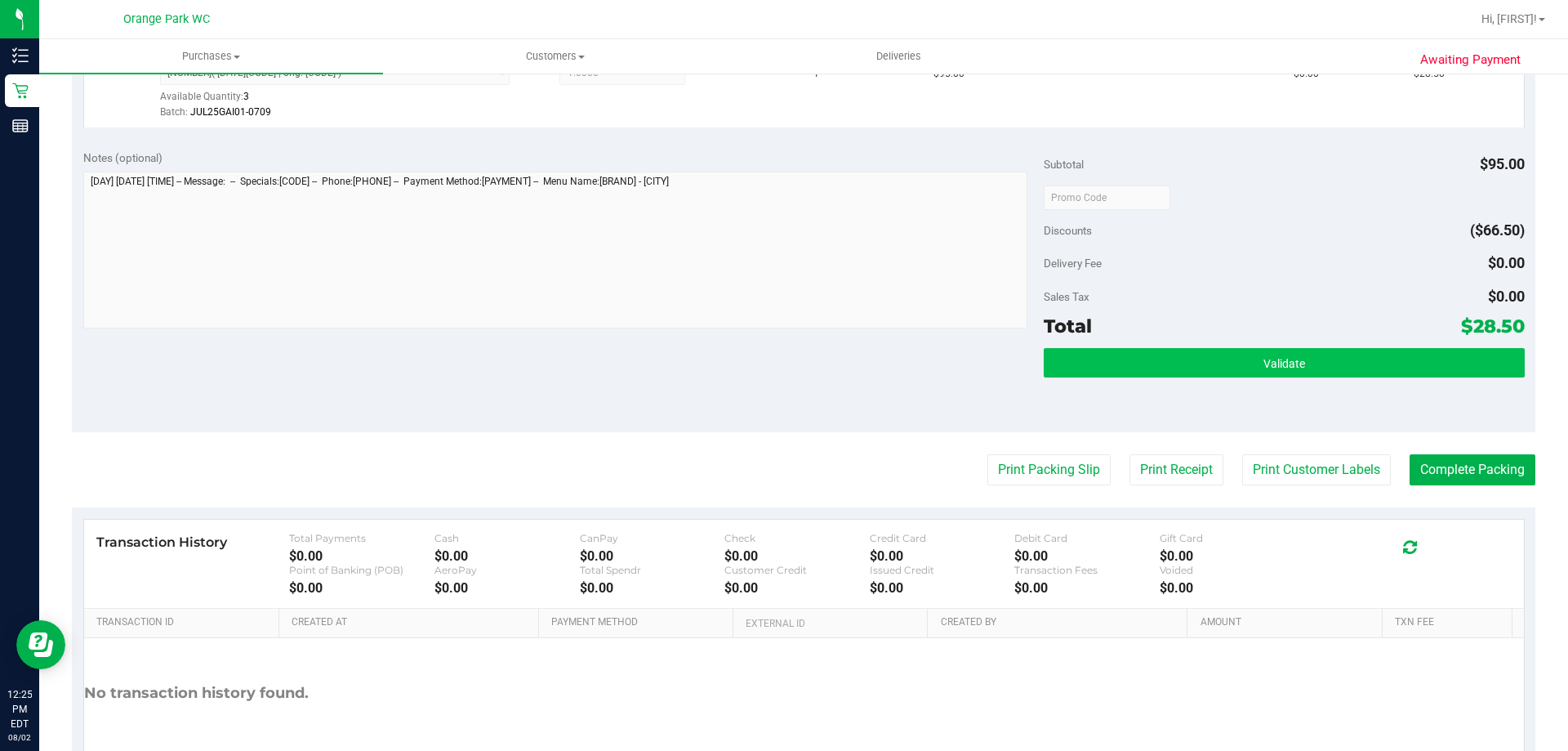 click on "Validate" at bounding box center (1284, 363) 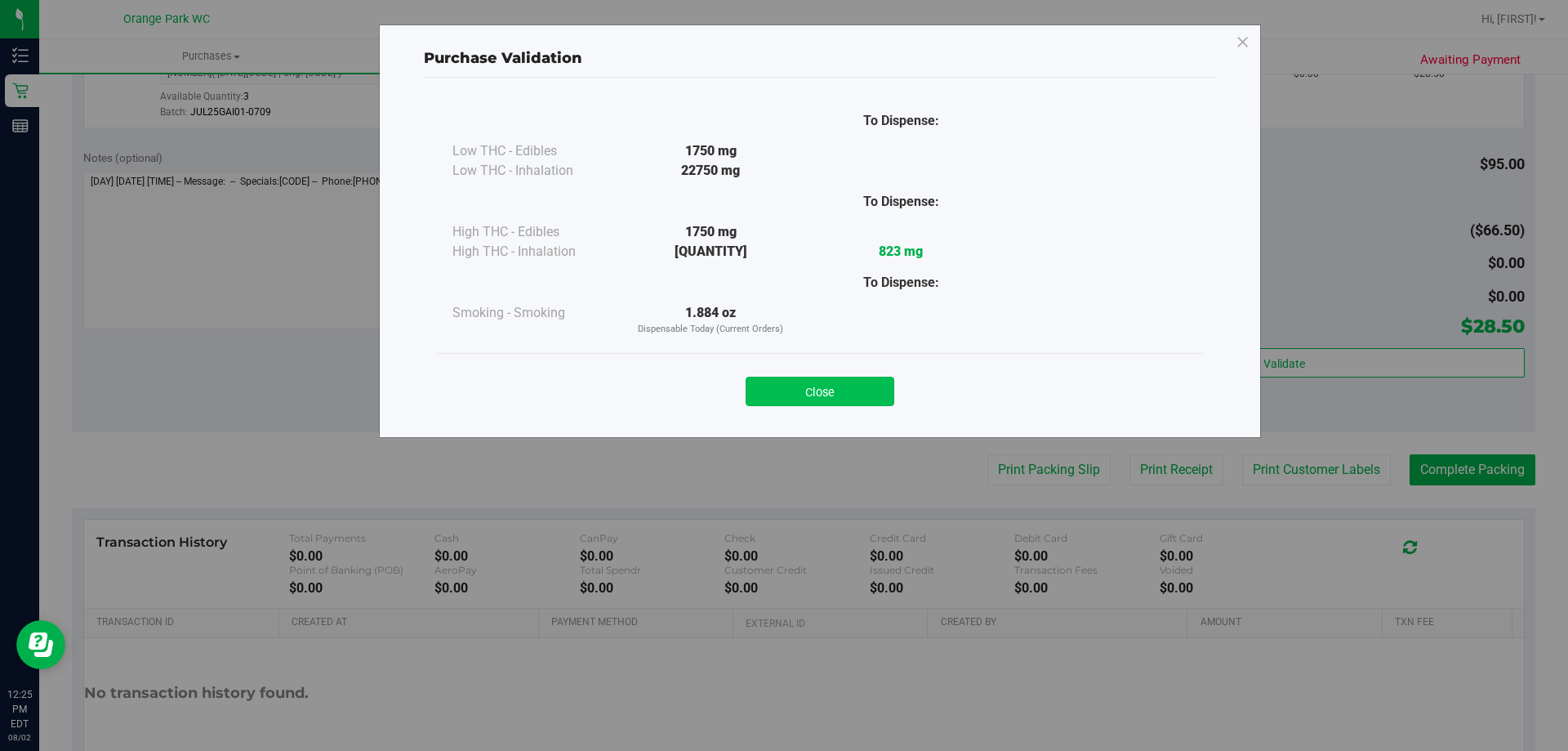 click on "Close" at bounding box center [820, 391] 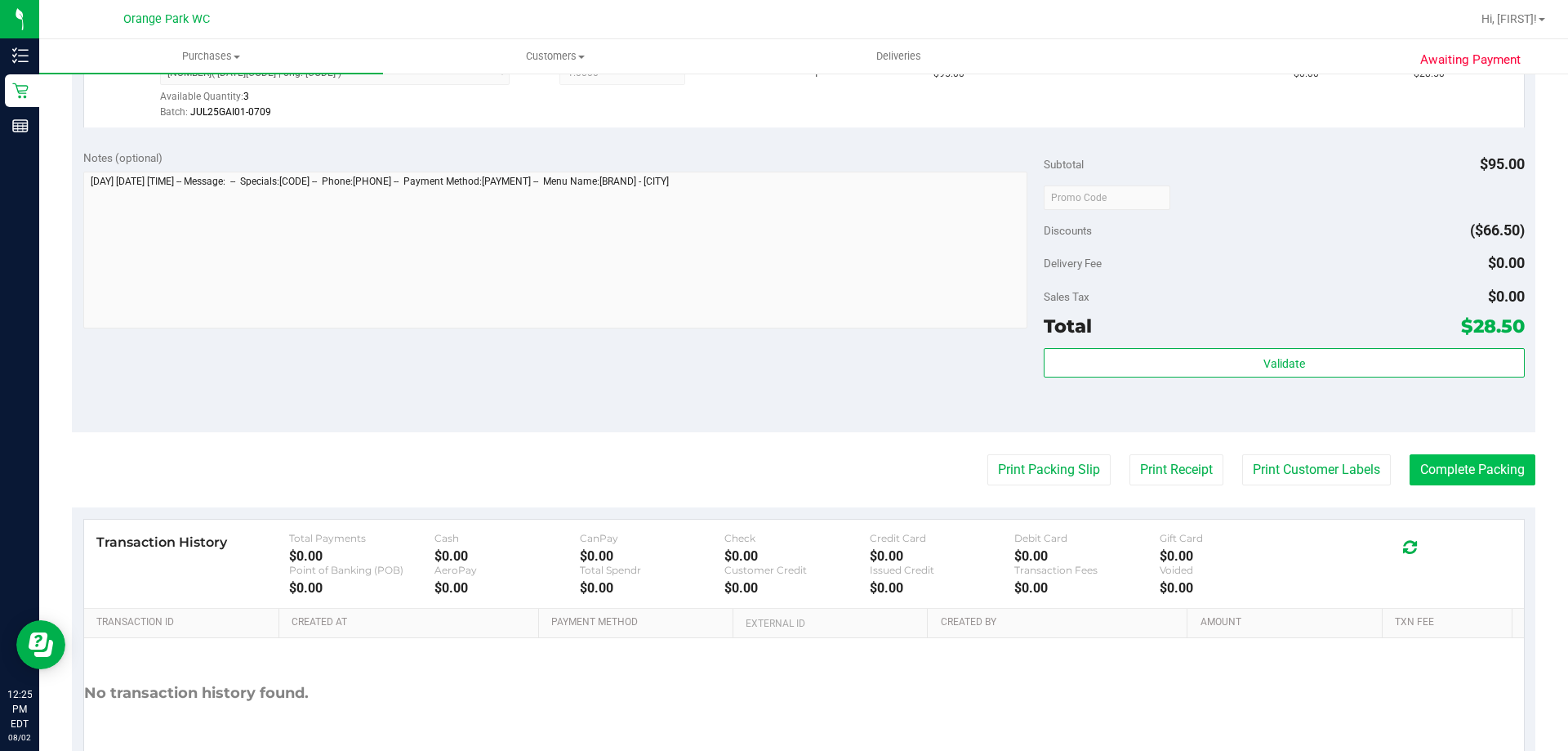 click on "Complete Packing" at bounding box center [1472, 470] 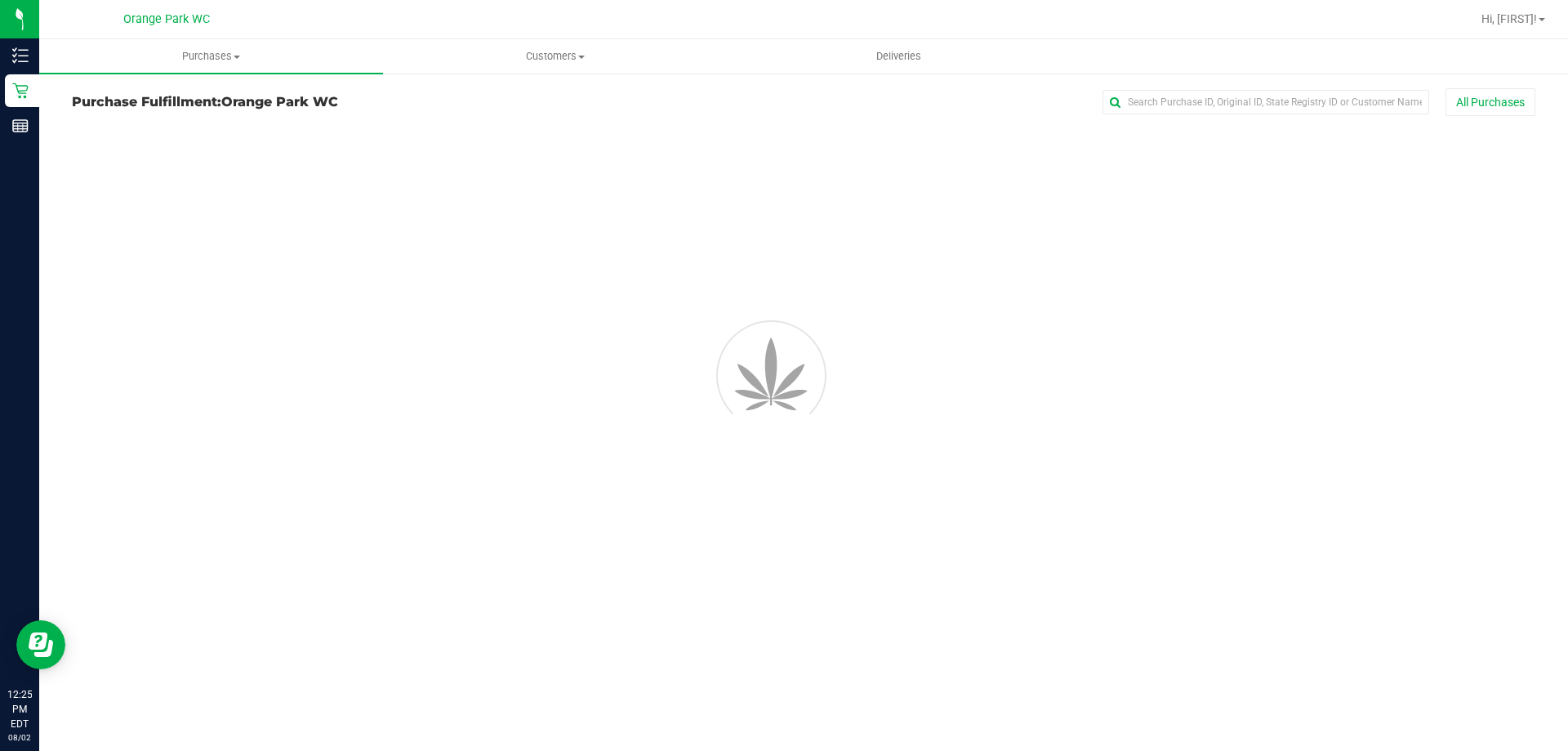 scroll, scrollTop: 0, scrollLeft: 0, axis: both 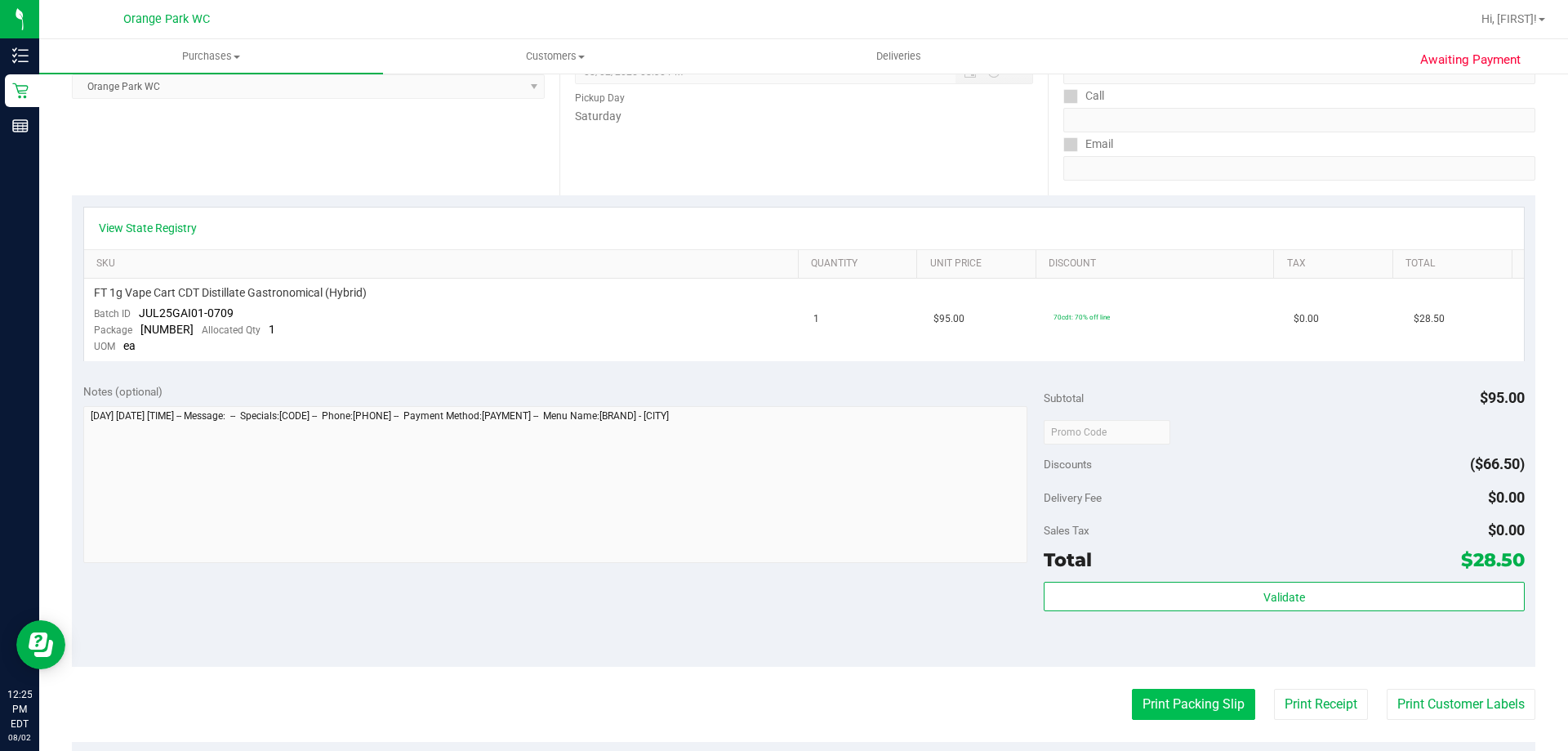 click on "Print Packing Slip" at bounding box center (1193, 704) 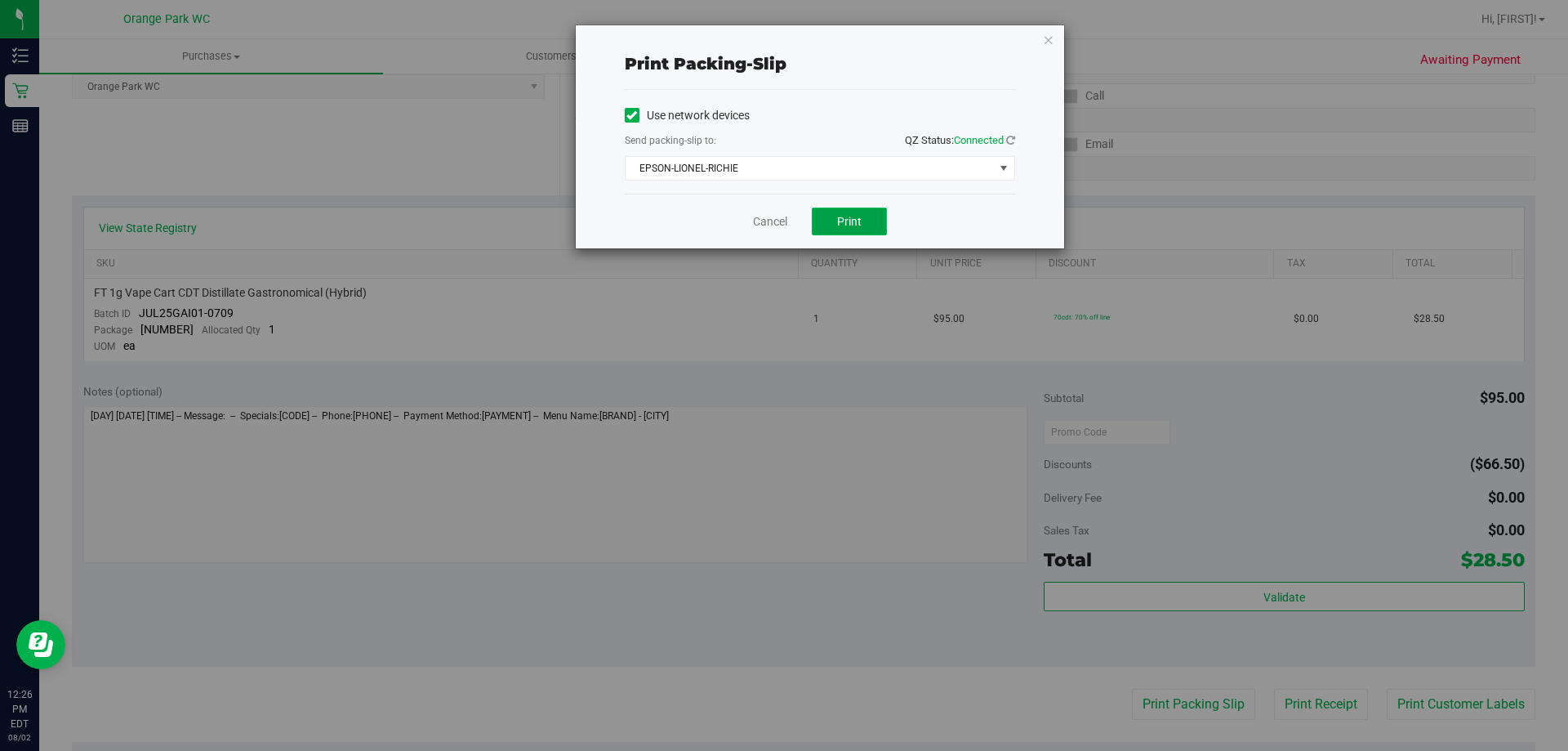 click on "Print" at bounding box center (849, 221) 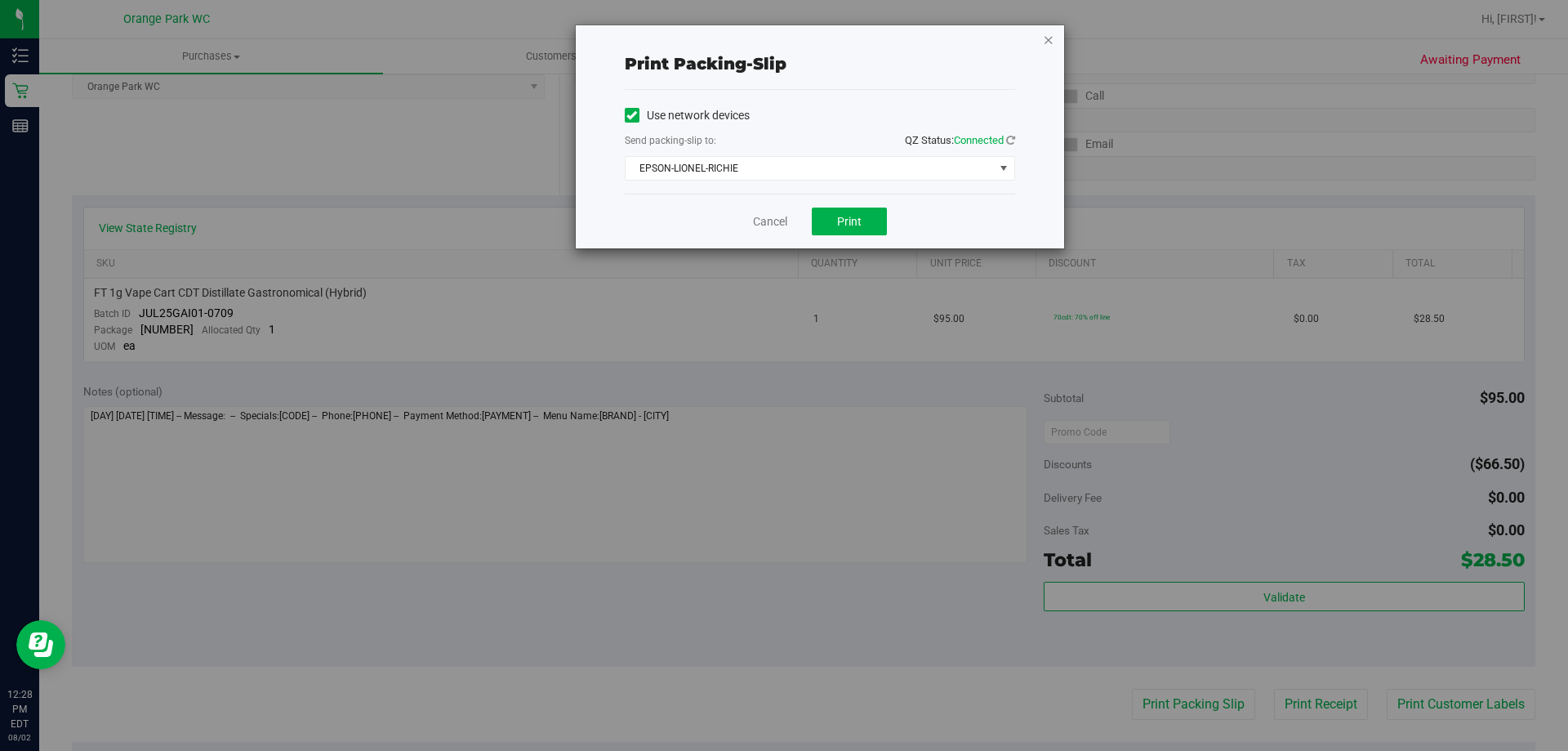 click at bounding box center (1049, 39) 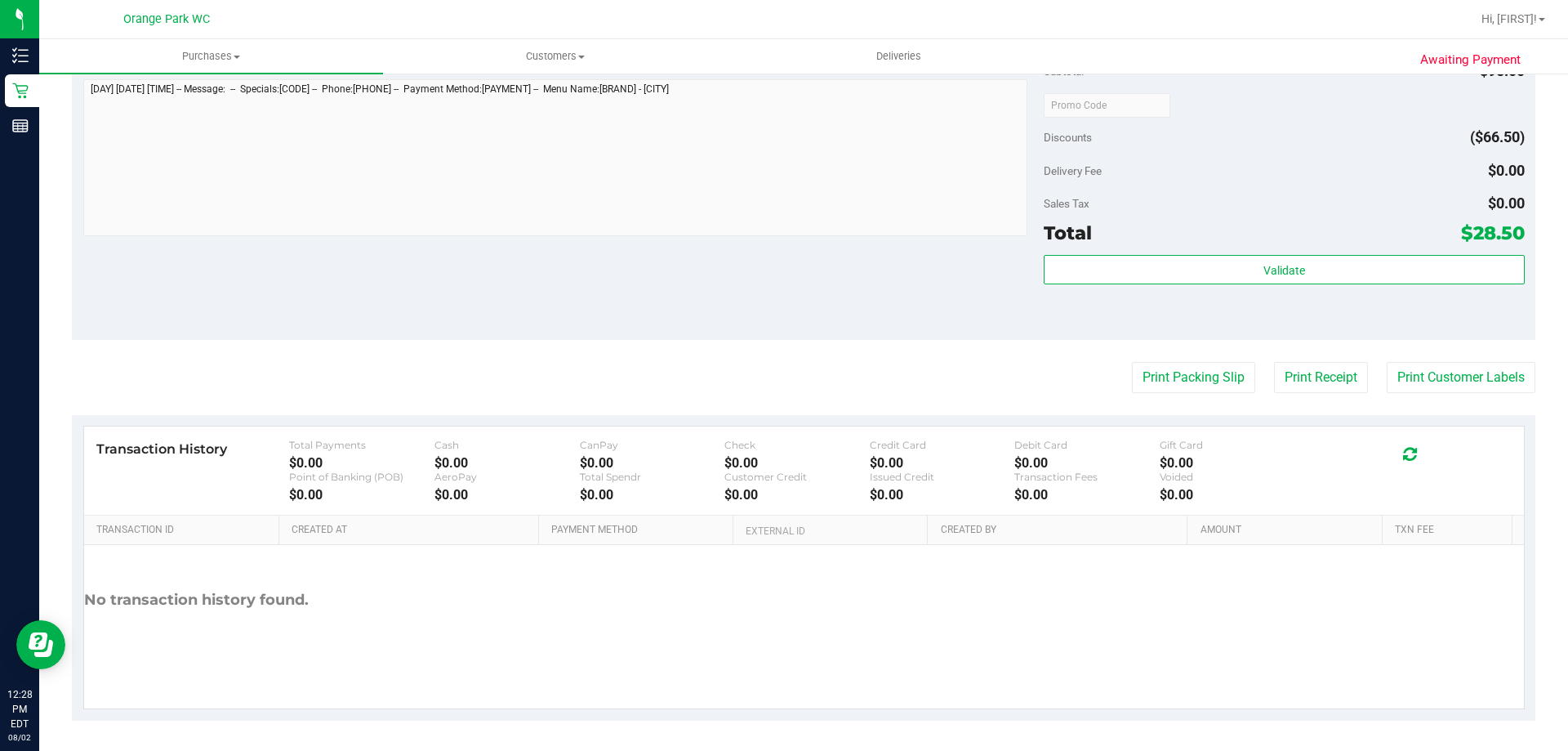 scroll, scrollTop: 574, scrollLeft: 0, axis: vertical 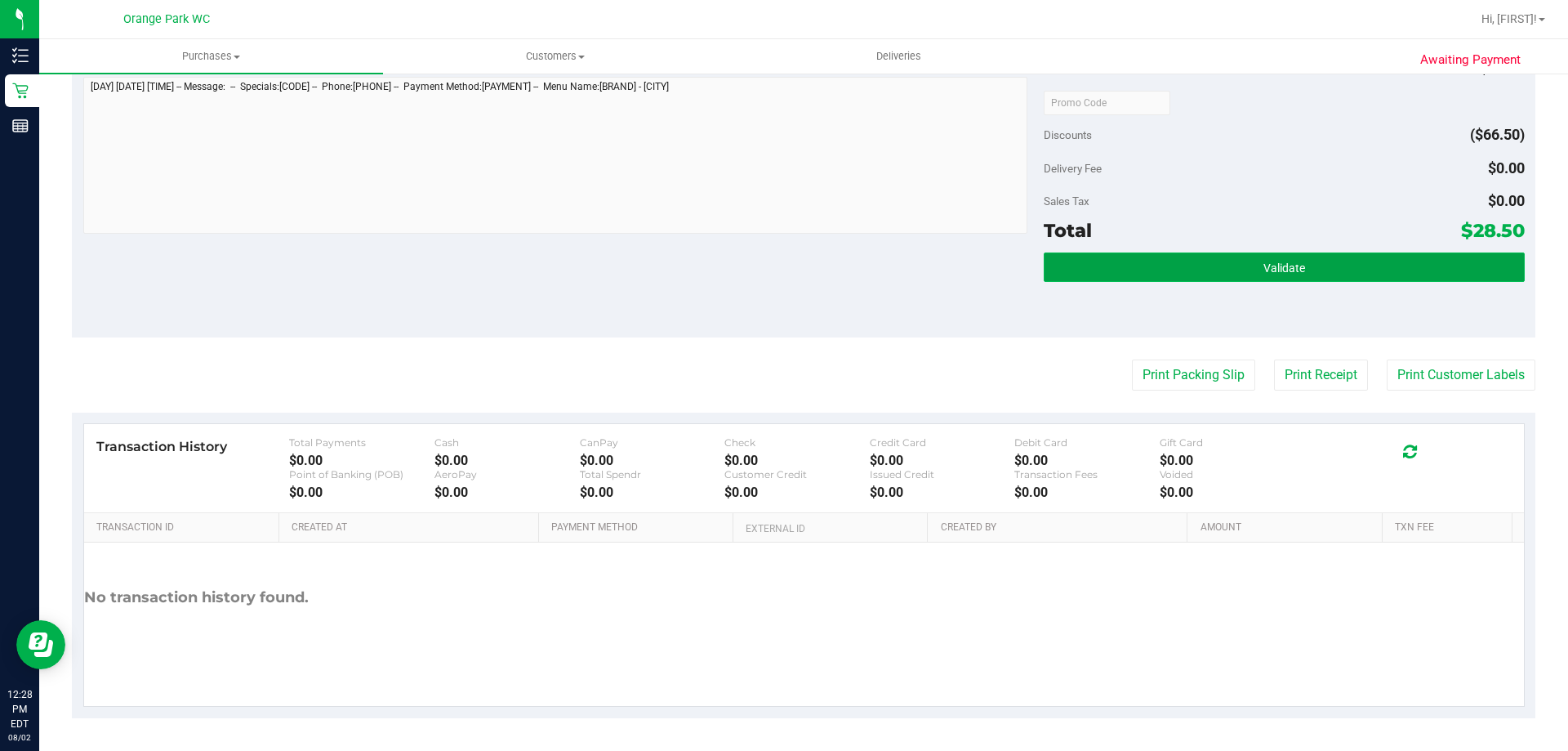 click on "Validate" at bounding box center (1284, 268) 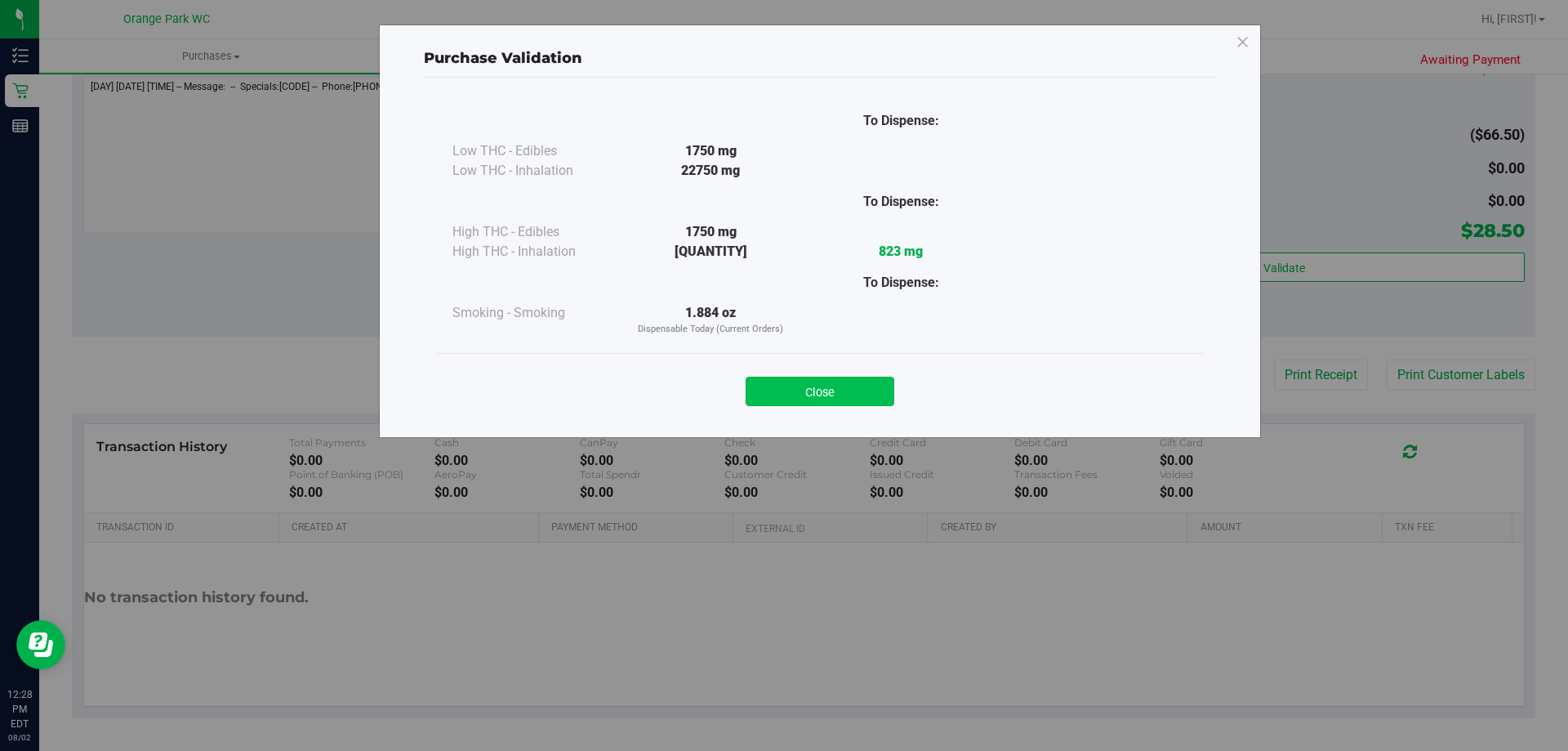 click on "Close" at bounding box center (820, 391) 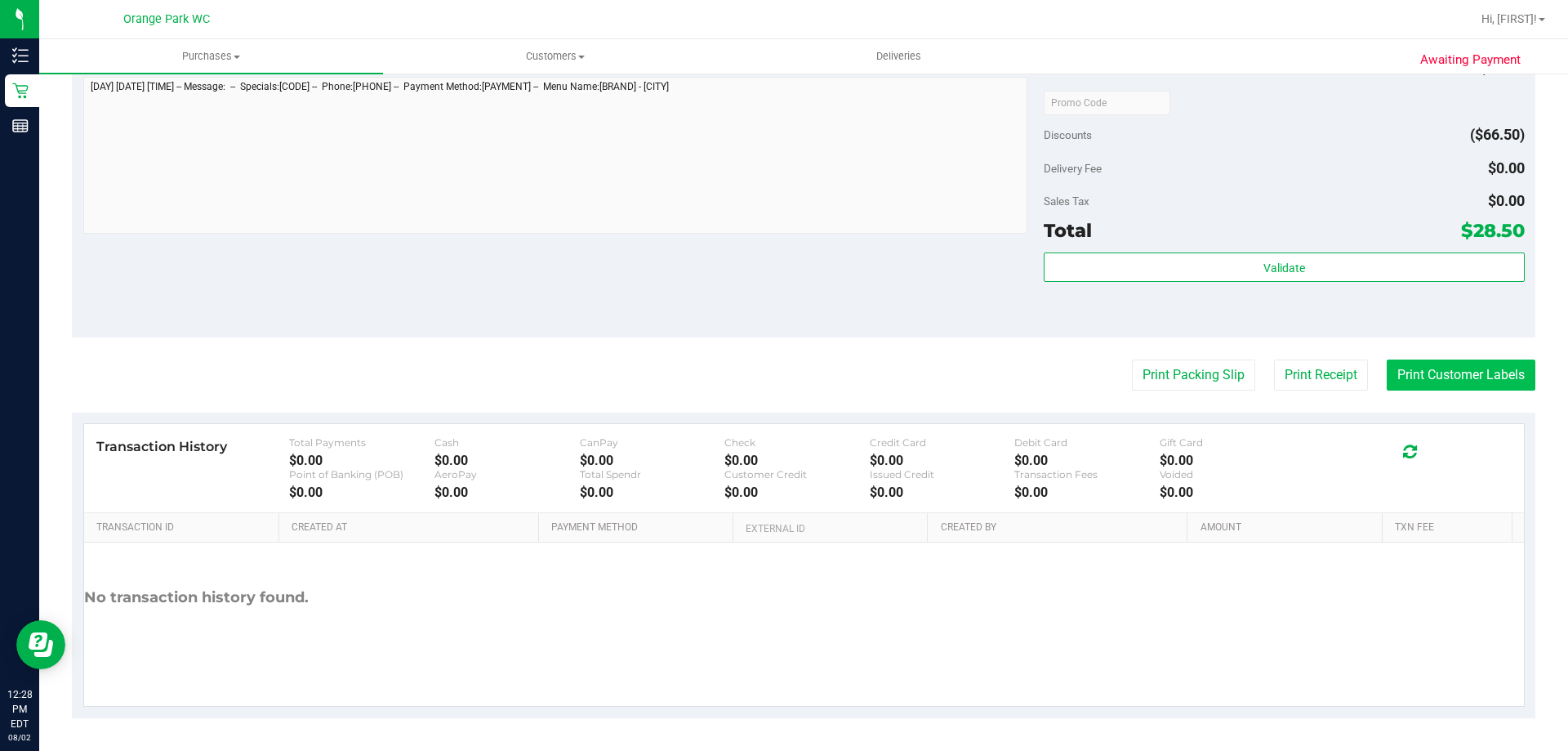 click on "Print Customer Labels" at bounding box center [1461, 375] 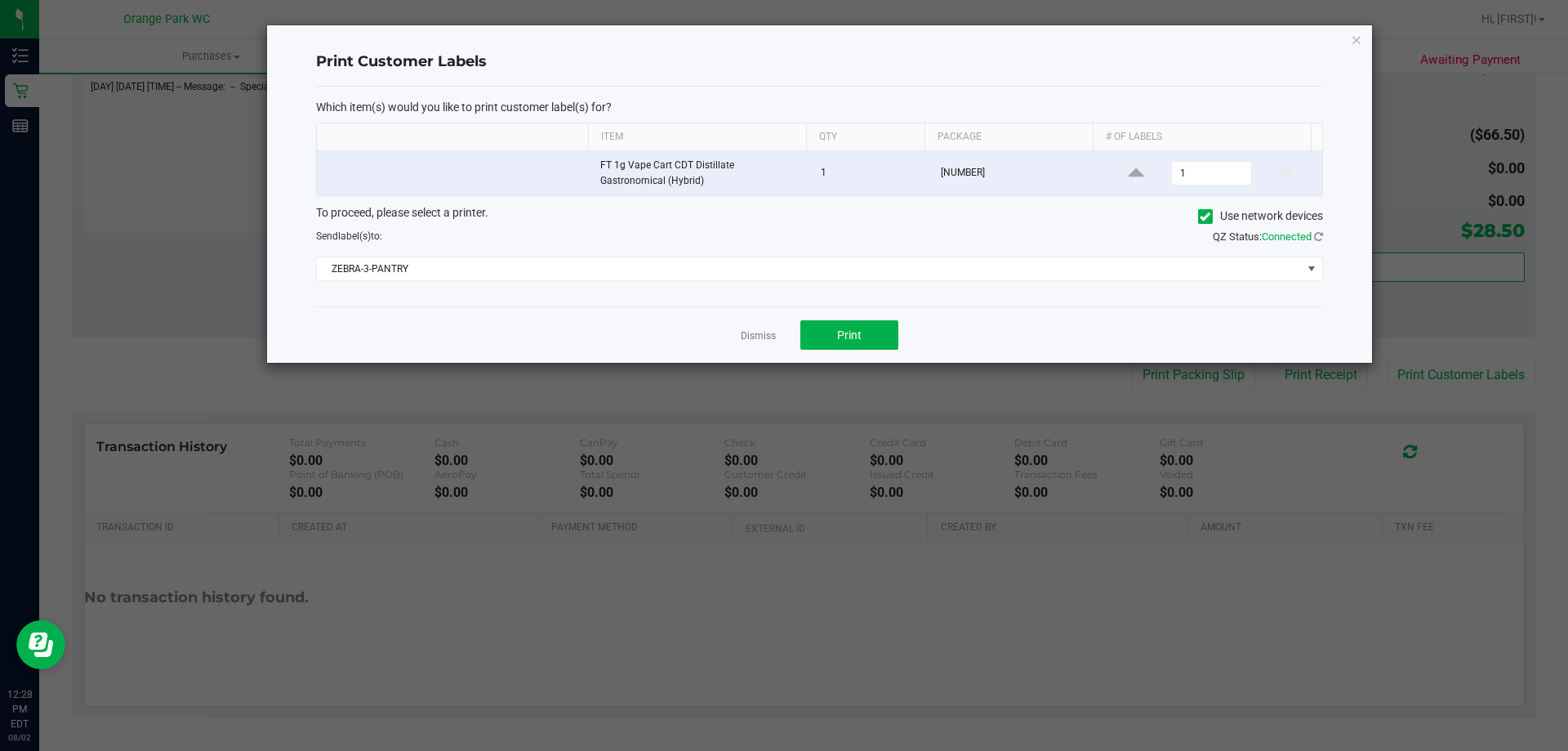 click on "Print Customer Labels   Which item(s) would you like to print customer label(s) for?  Item Qty Package # of labels  FT 1g Vape Cart CDT Distillate Gastronomical (Hybrid)   1   3453903196897419  1  To proceed, please select a printer.   Use network devices  Send  label(s)  to:  QZ Status:   Connected  ZEBRA-3-PANTRY  Dismiss   Print" 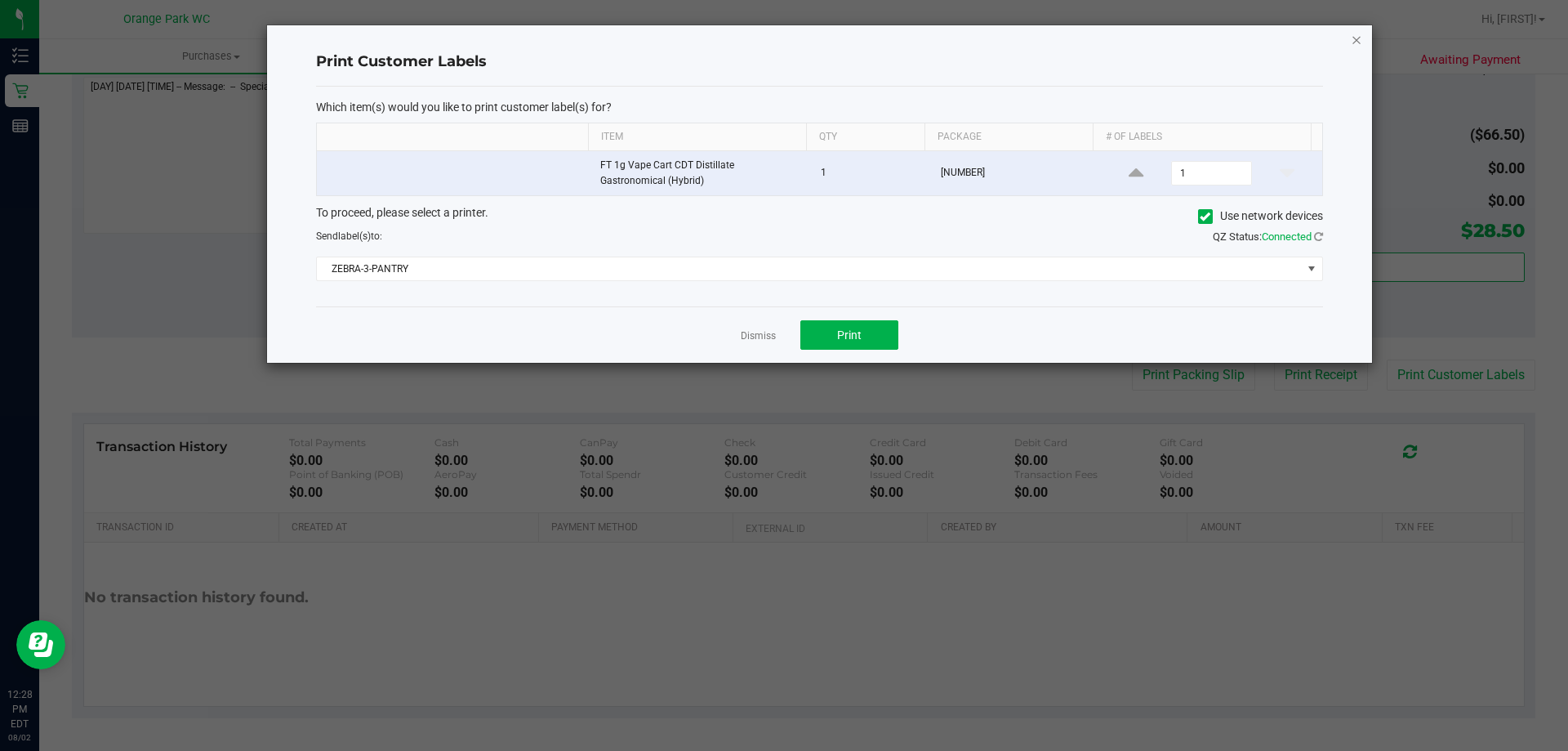 click 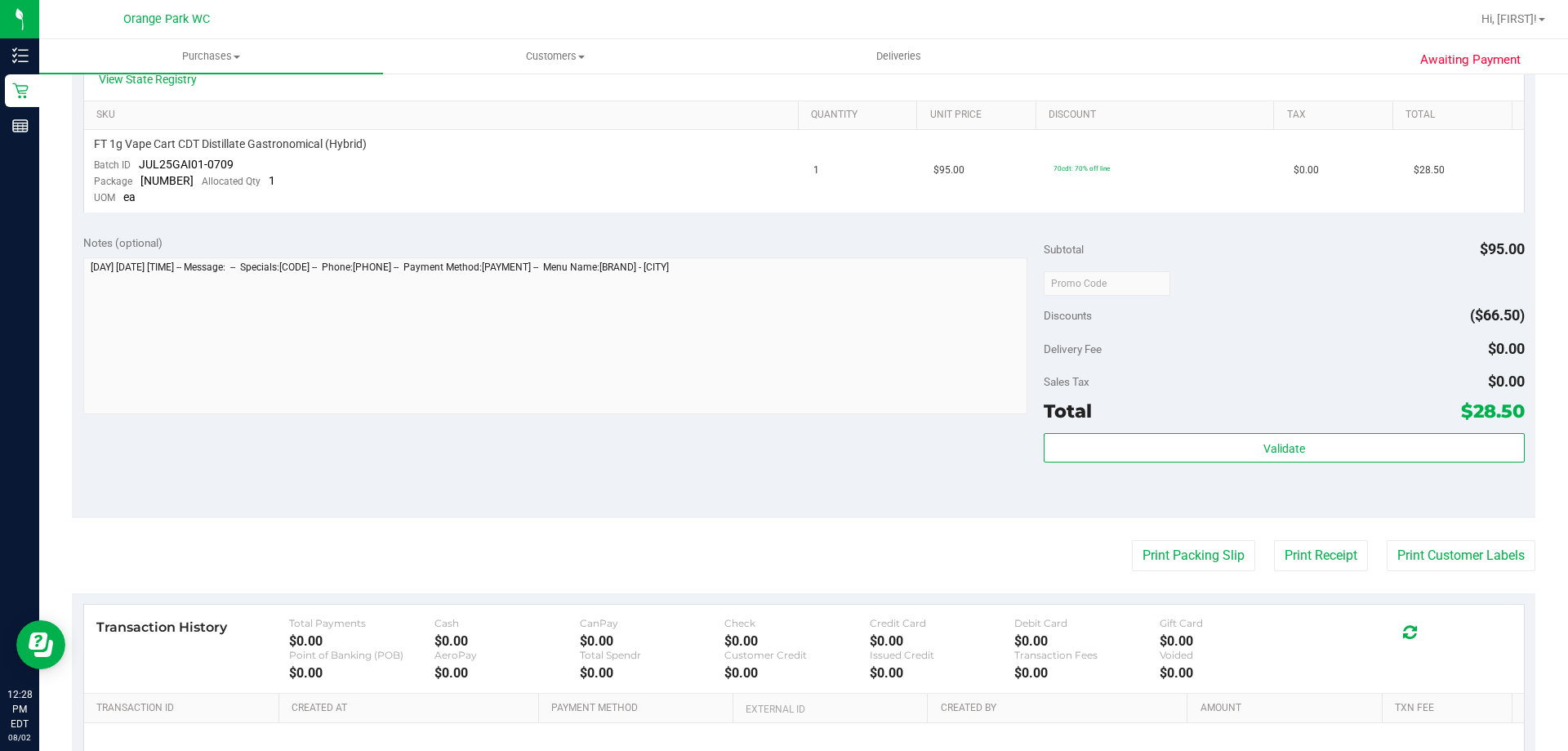 scroll, scrollTop: 166, scrollLeft: 0, axis: vertical 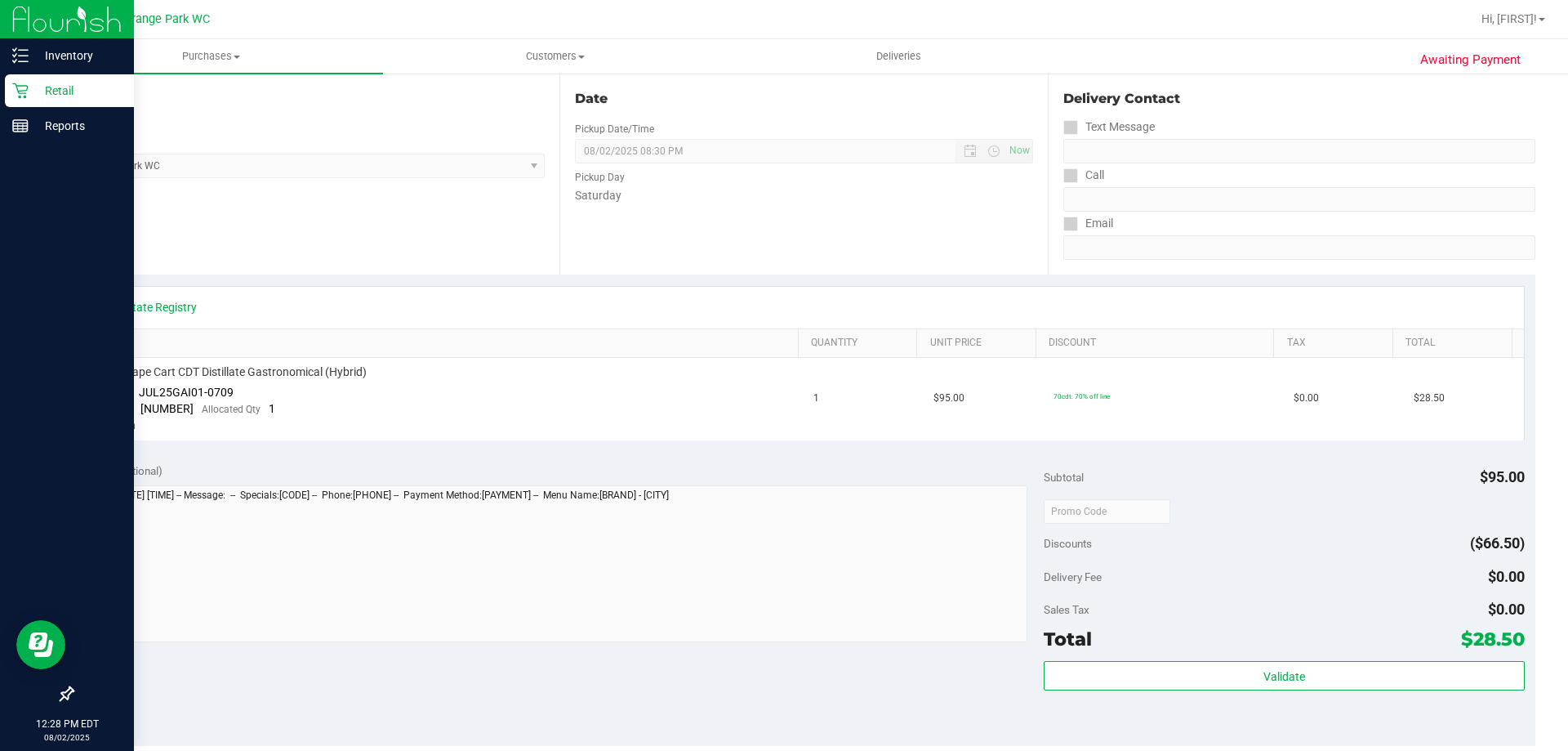click on "Retail" at bounding box center (78, 91) 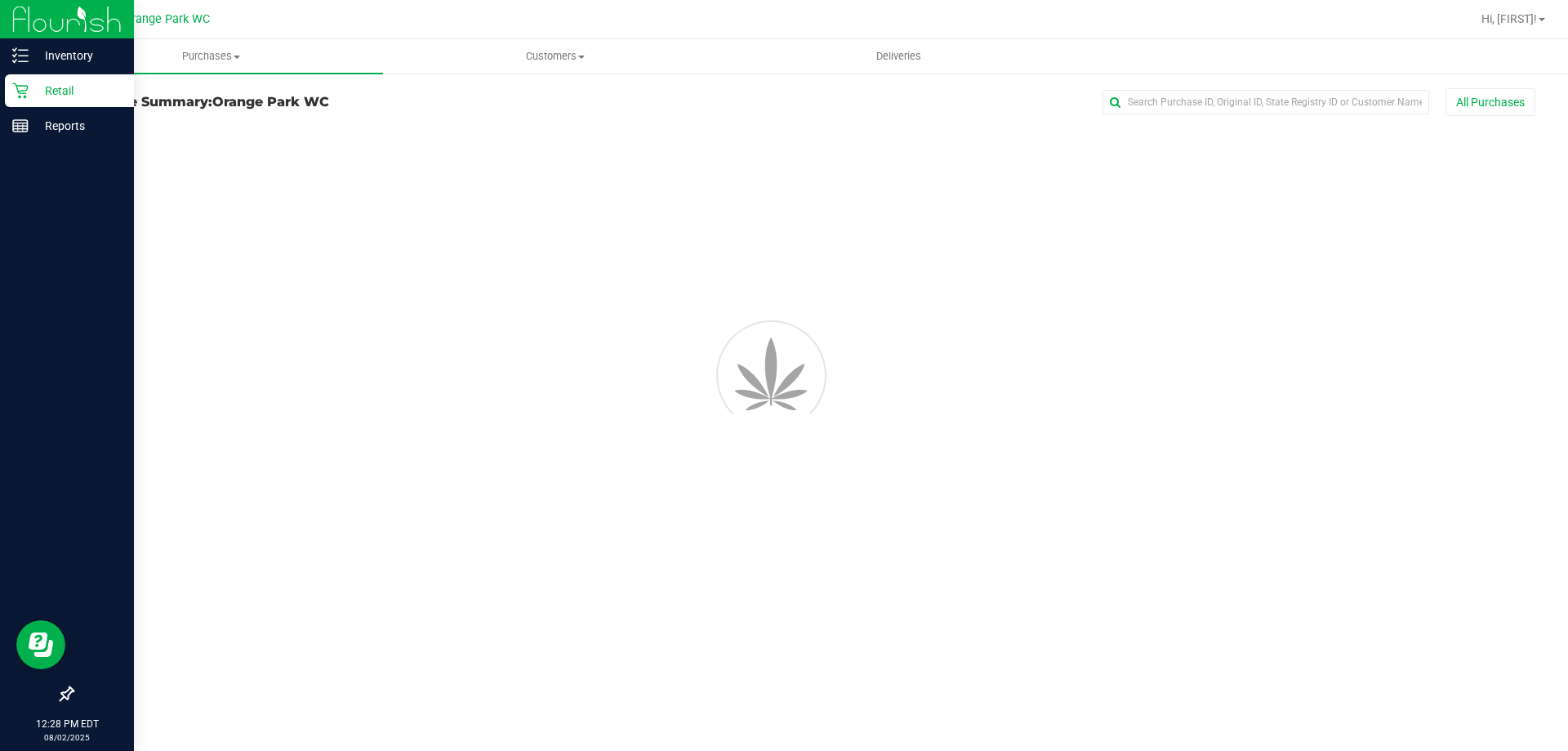 scroll, scrollTop: 0, scrollLeft: 0, axis: both 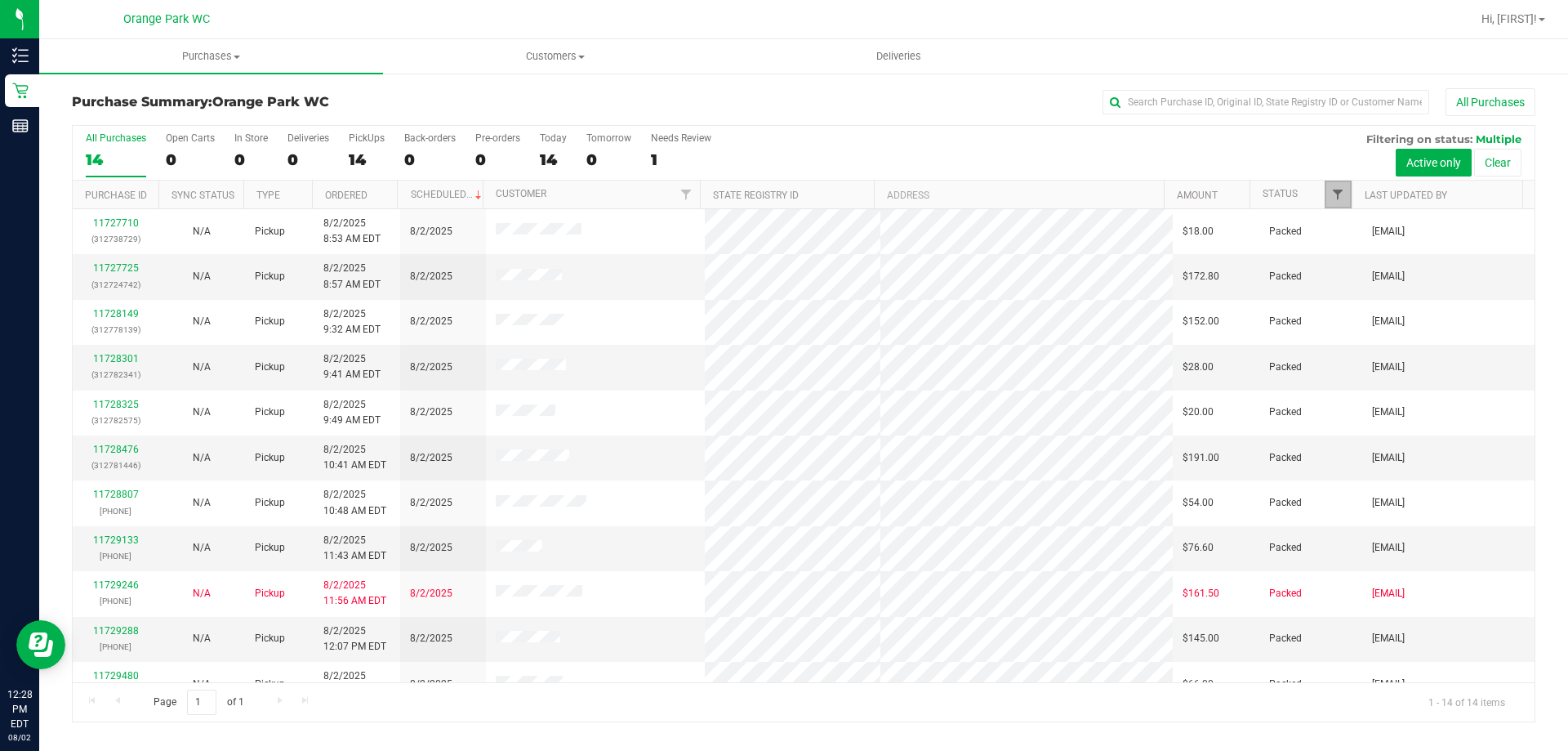 click at bounding box center (1338, 194) 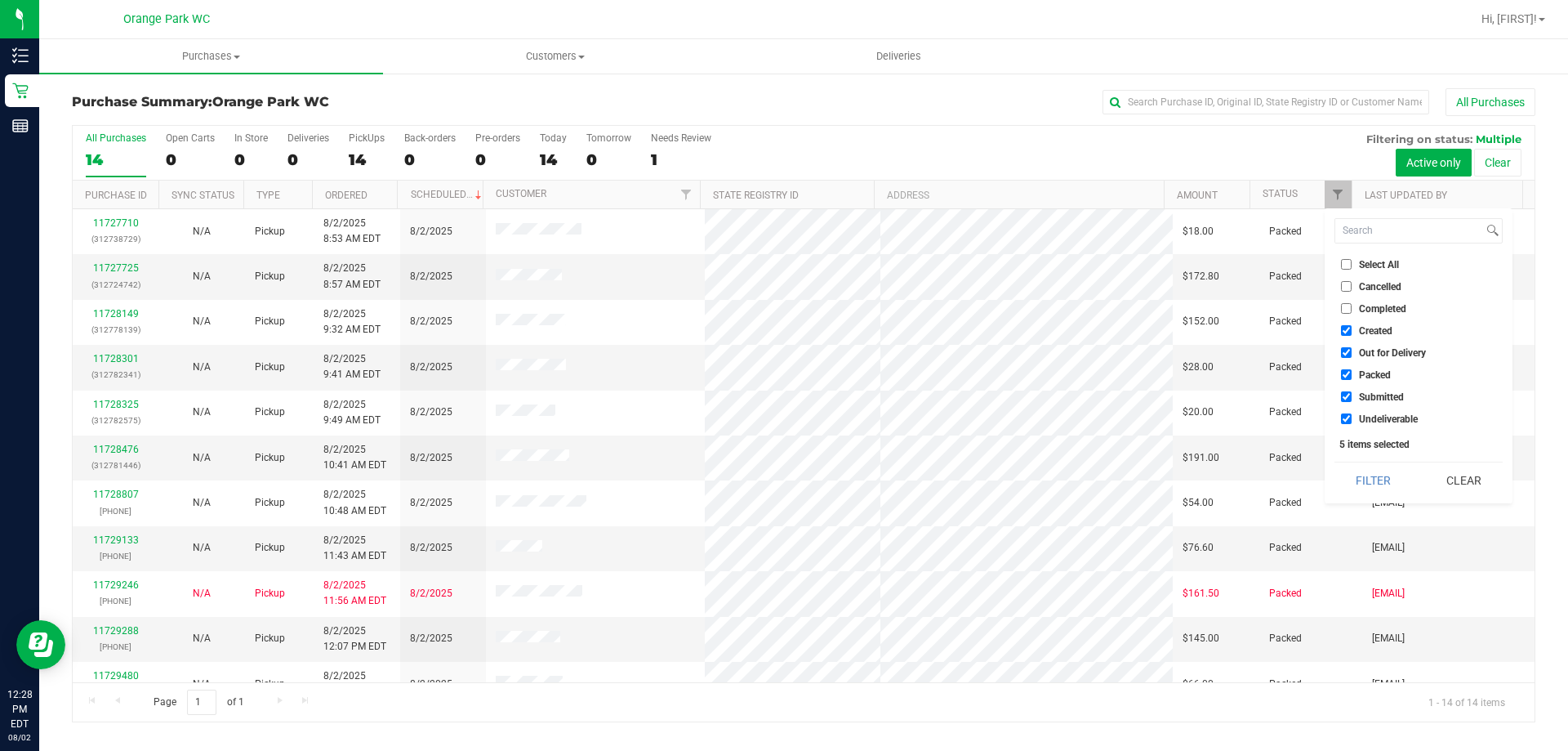 click on "Packed" at bounding box center [1374, 375] 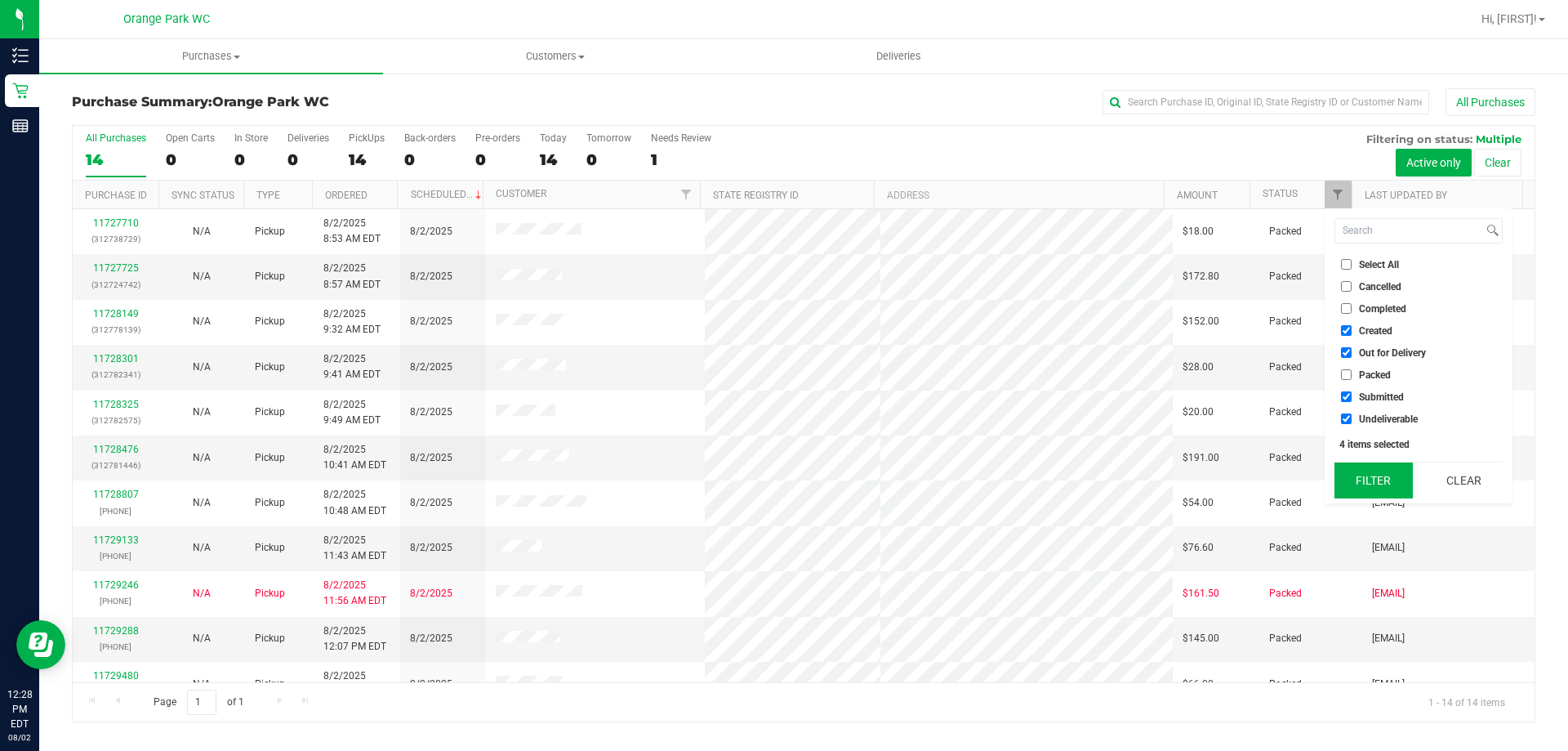 click on "Filter" at bounding box center (1374, 481) 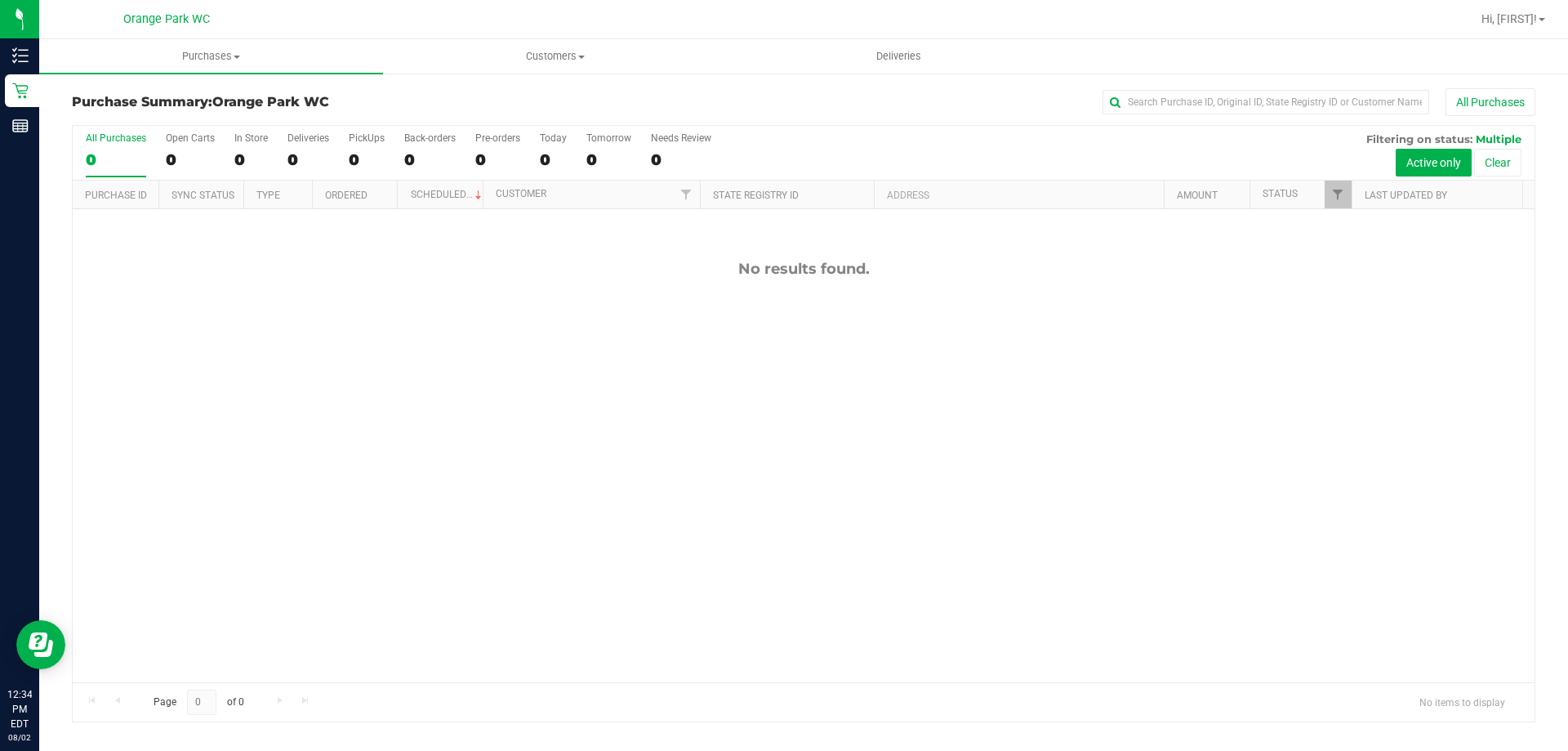scroll, scrollTop: 0, scrollLeft: 0, axis: both 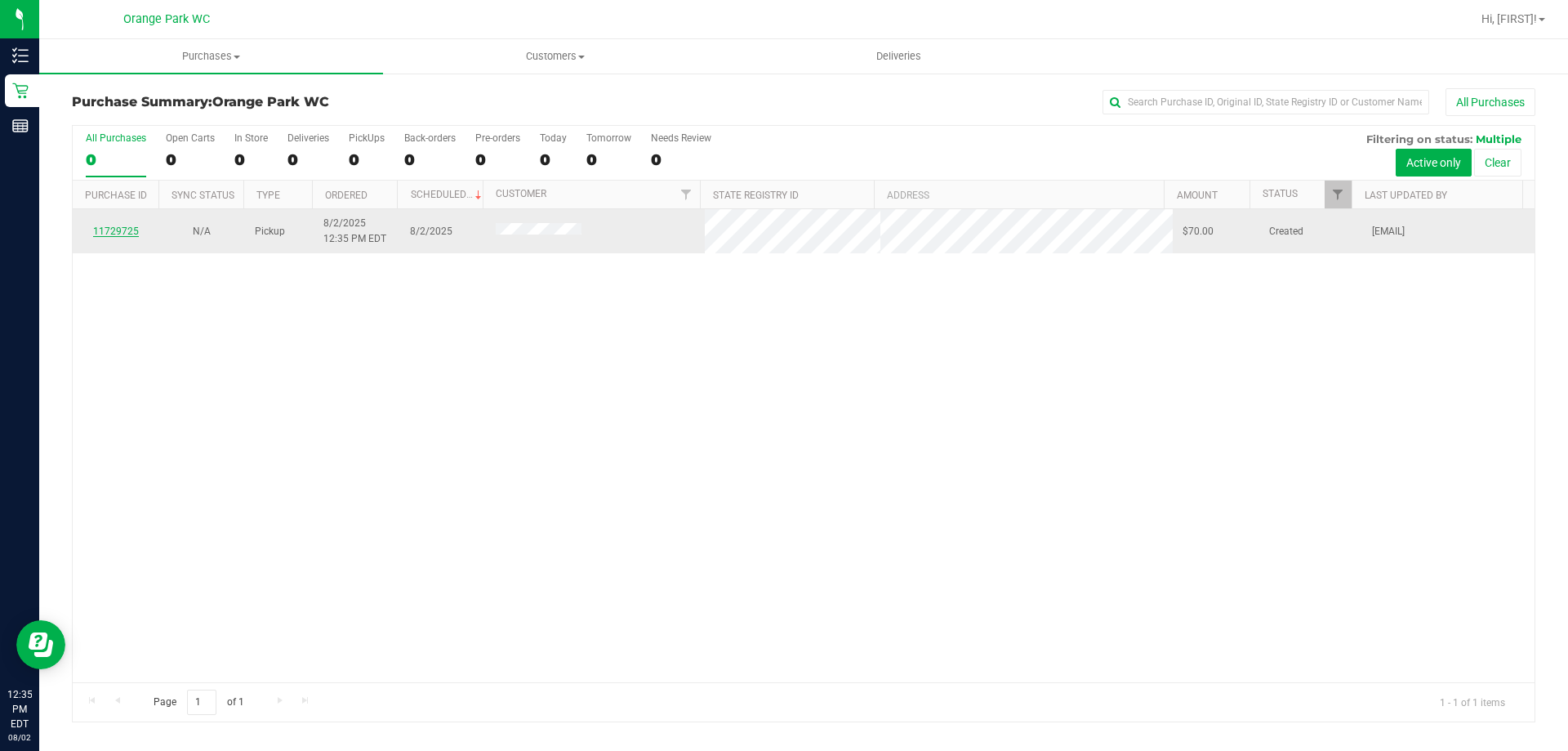 click on "11729725" at bounding box center [116, 231] 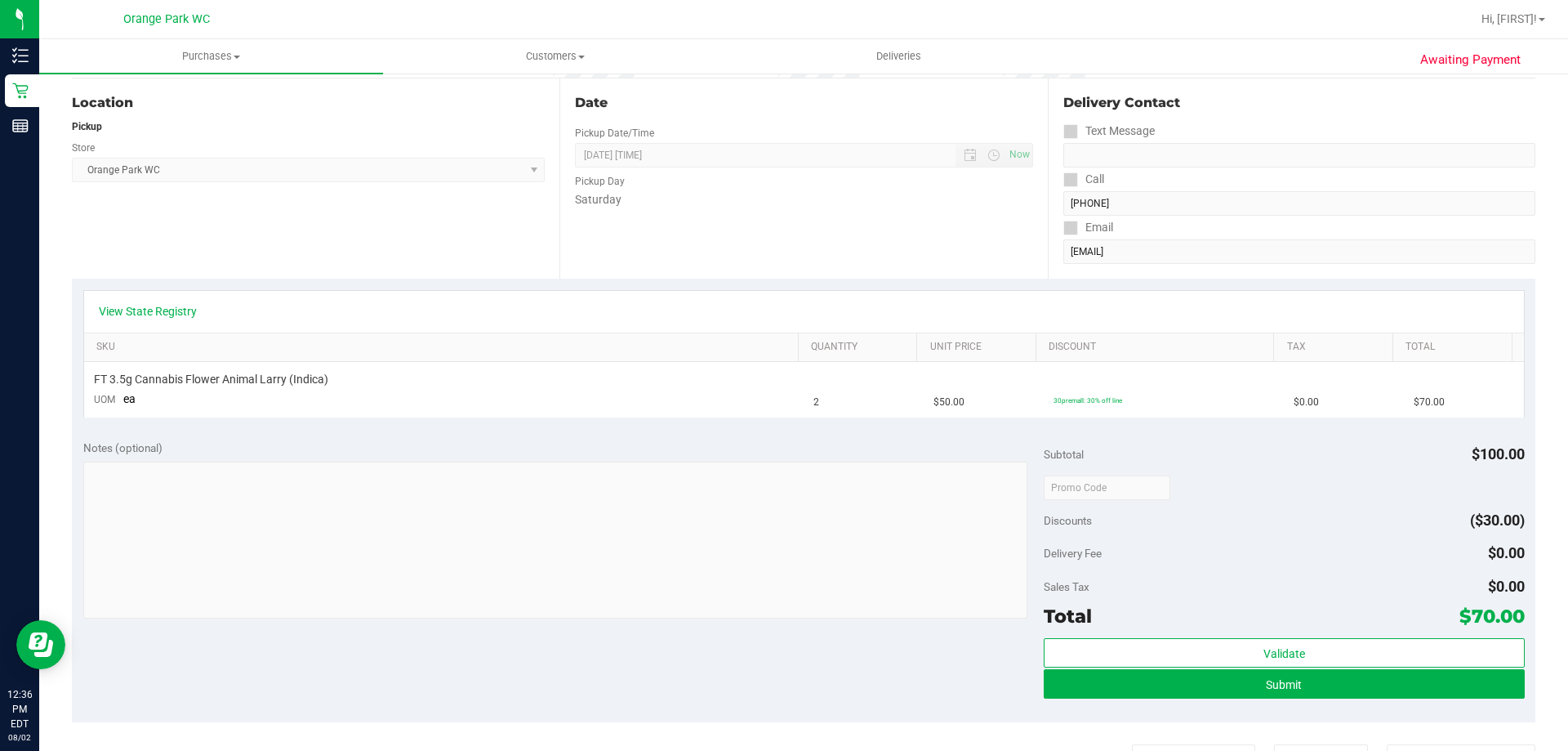 scroll, scrollTop: 163, scrollLeft: 0, axis: vertical 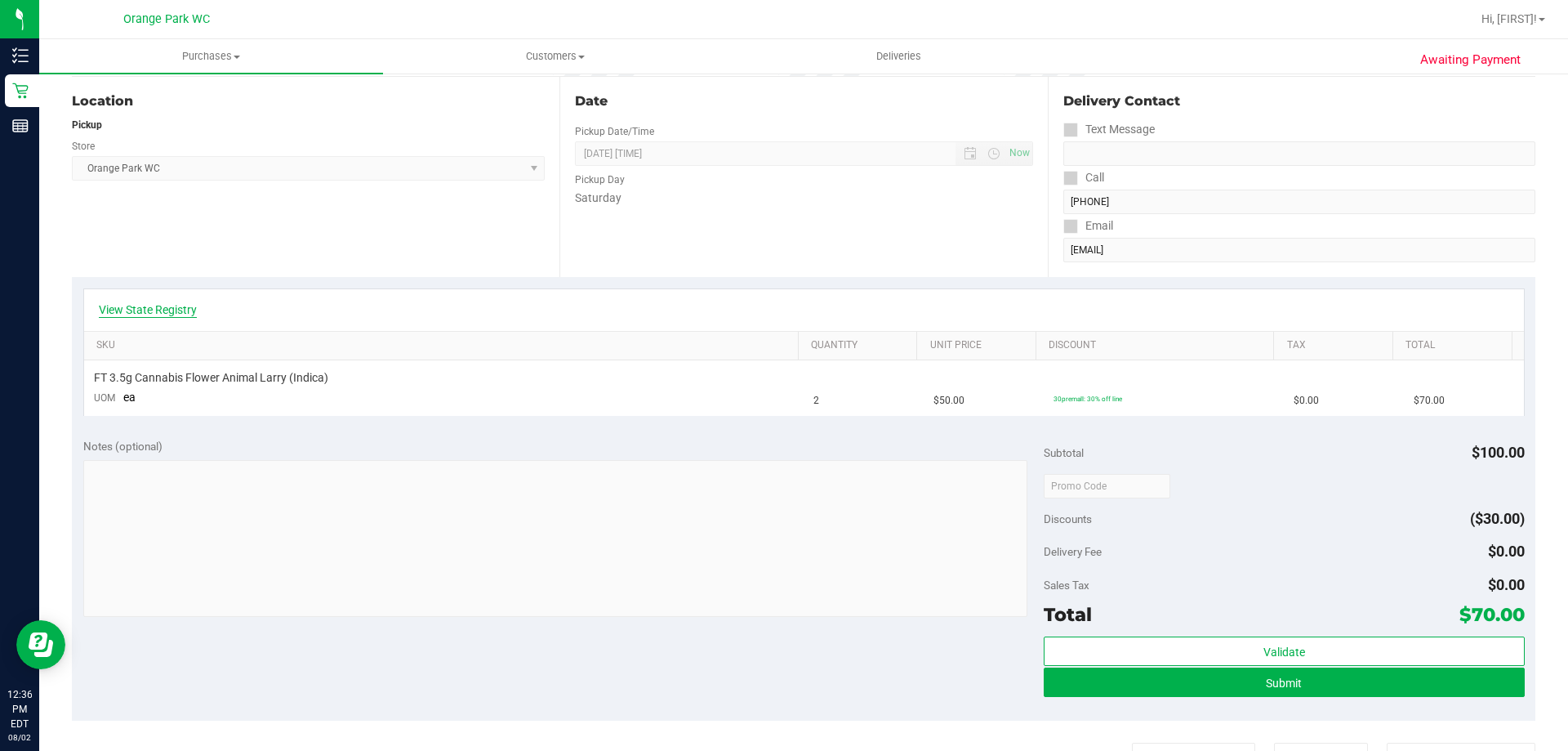 click on "View State Registry" at bounding box center (148, 310) 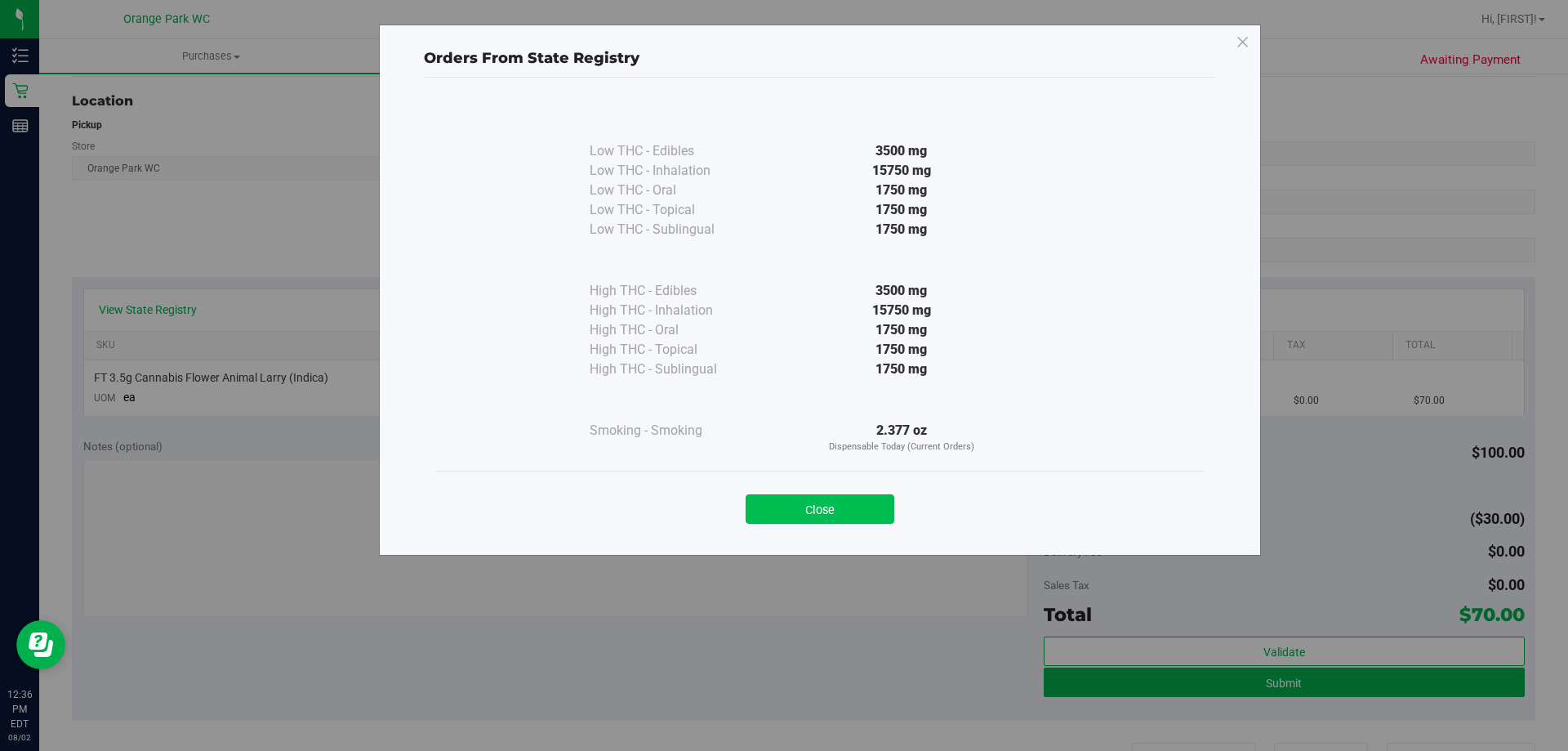 click on "Close" at bounding box center [820, 509] 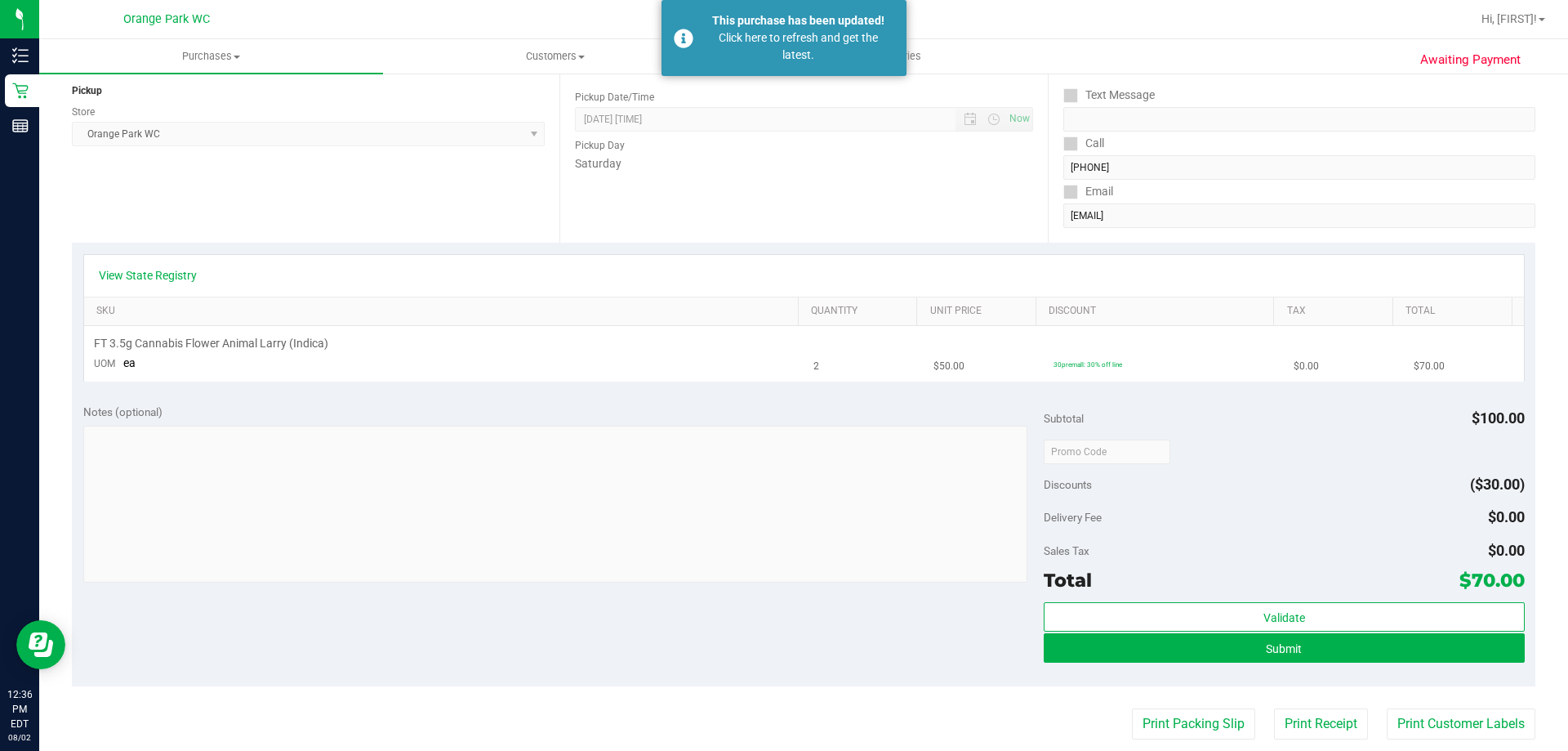 scroll, scrollTop: 0, scrollLeft: 0, axis: both 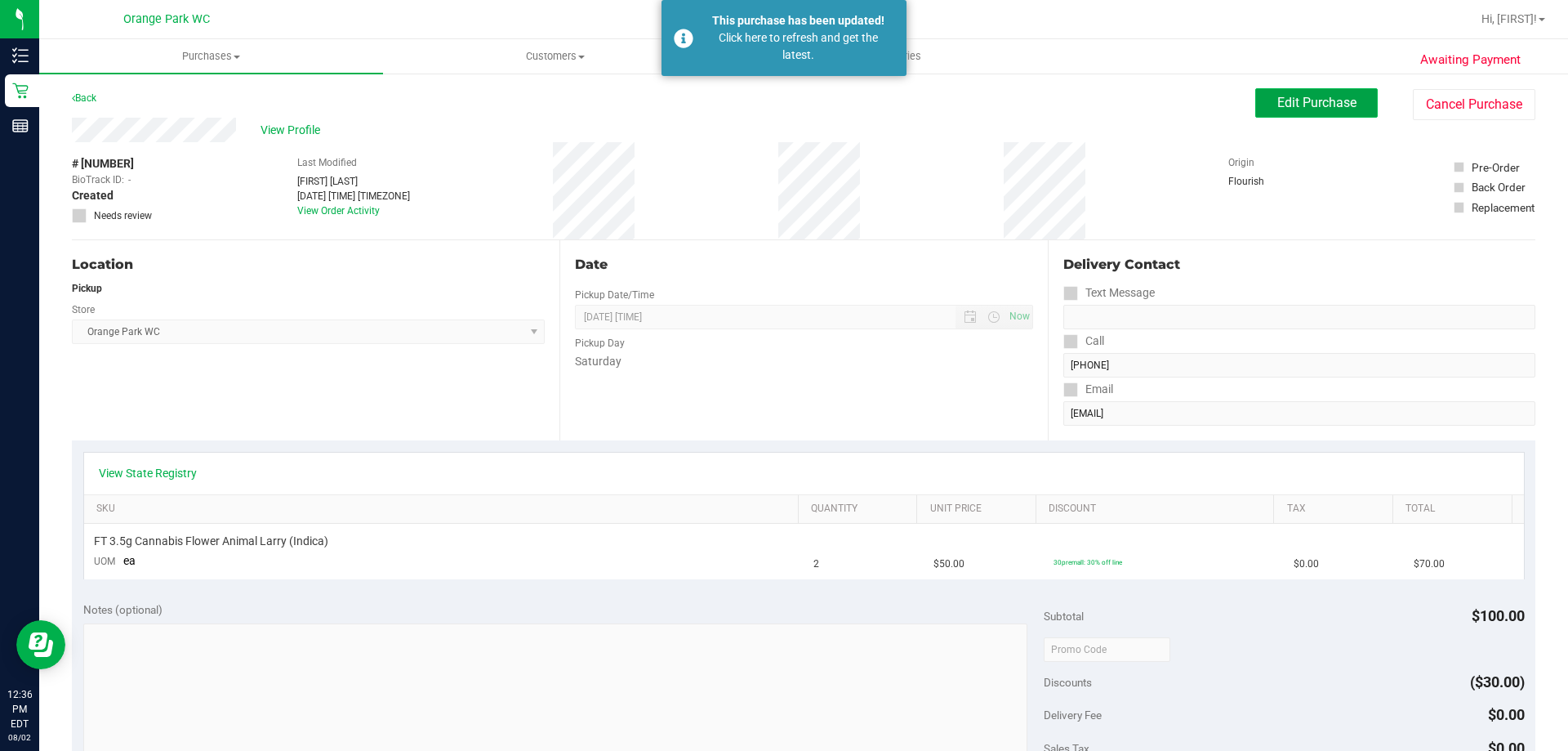 click on "Edit Purchase" at bounding box center [1316, 102] 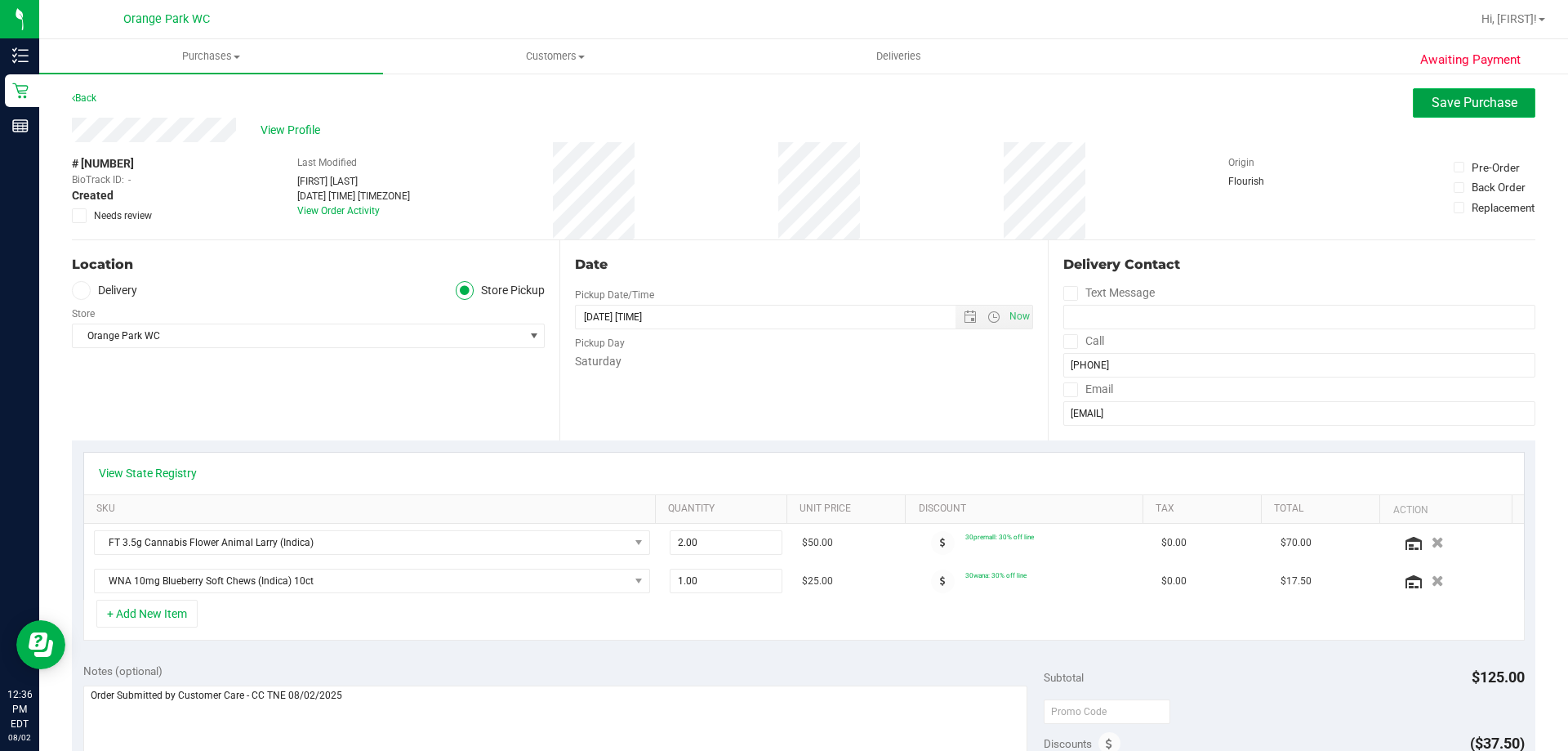 click on "Save Purchase" at bounding box center [1474, 103] 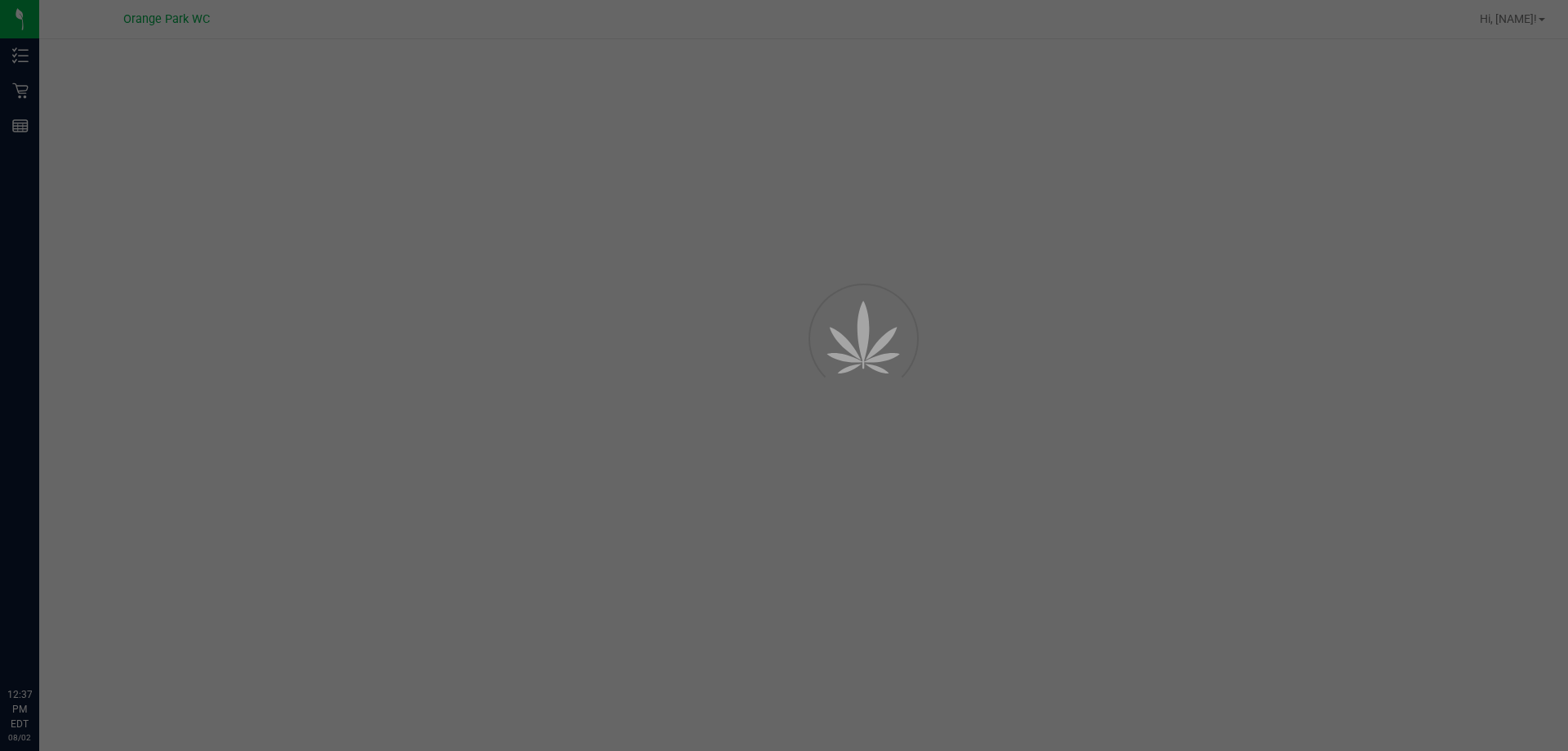 scroll, scrollTop: 0, scrollLeft: 0, axis: both 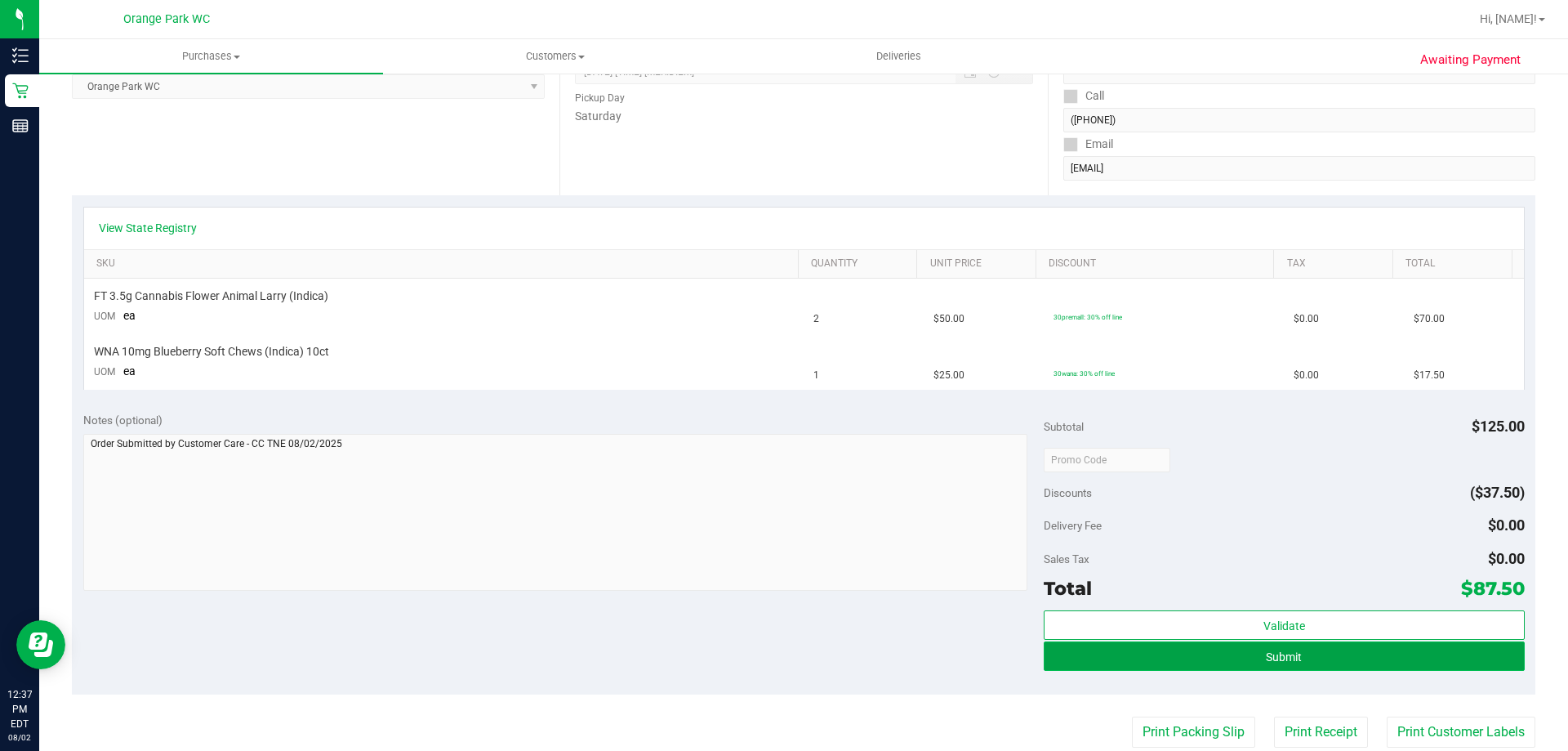 click on "Submit" at bounding box center [1284, 656] 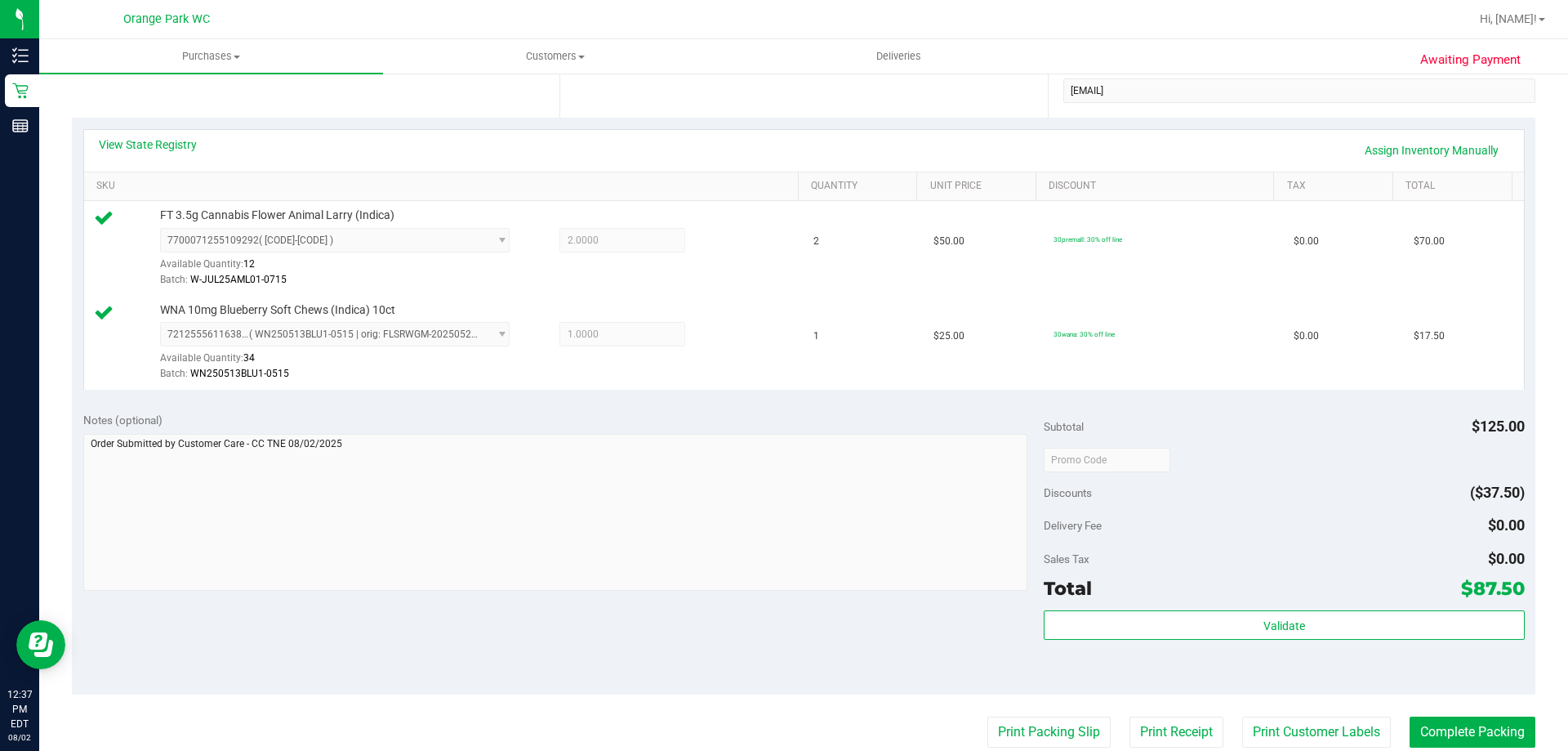 scroll, scrollTop: 490, scrollLeft: 0, axis: vertical 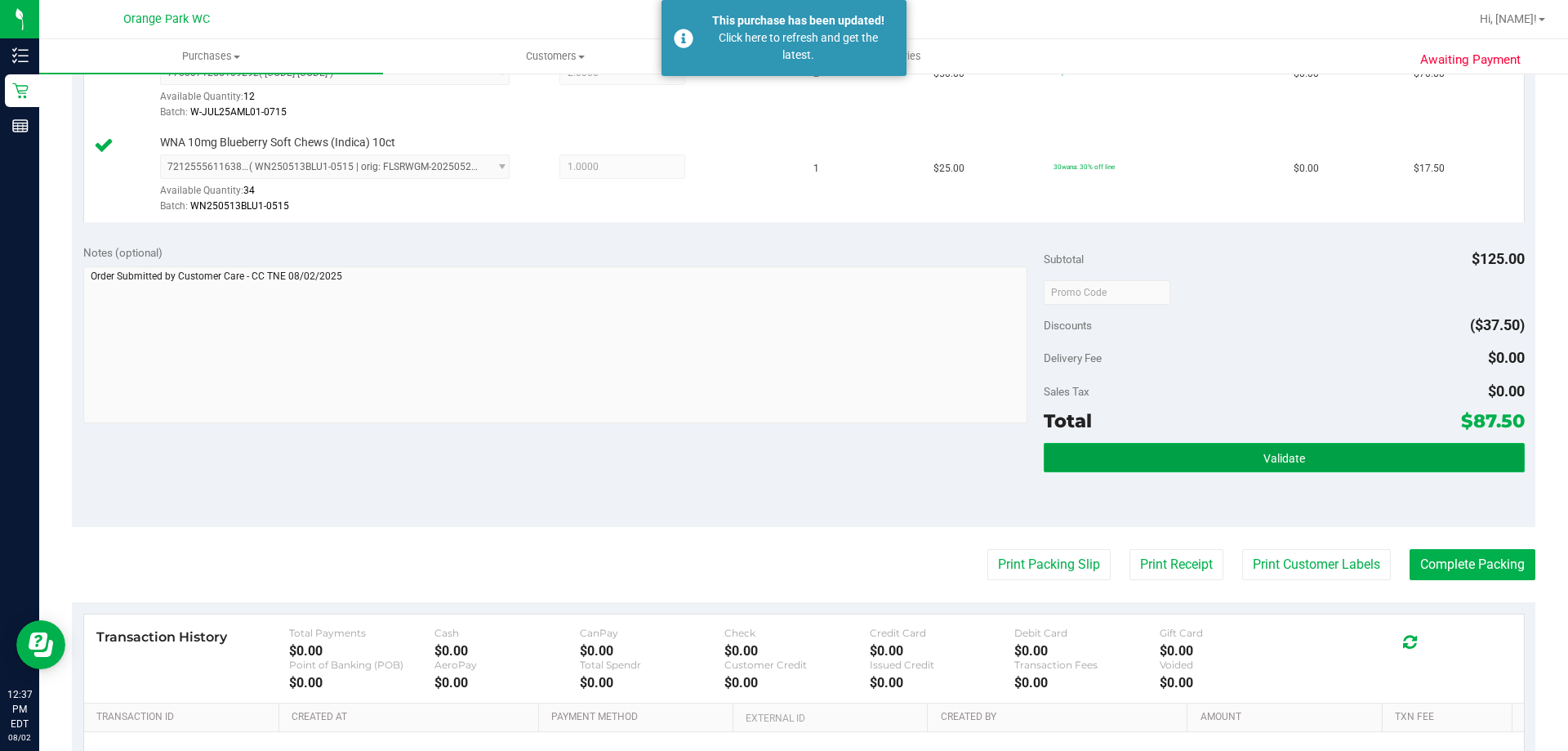 click on "Validate" at bounding box center (1284, 458) 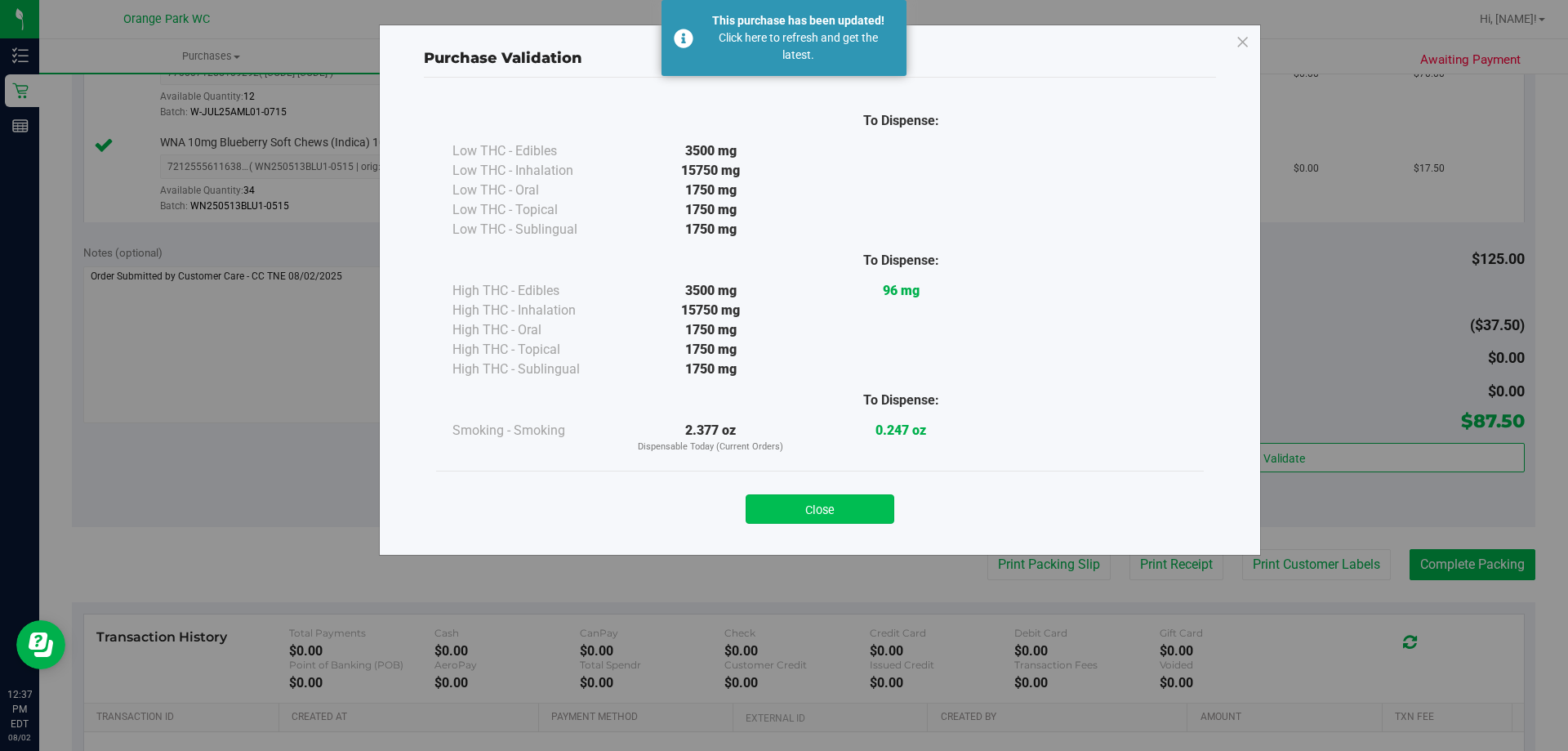 click on "Close" at bounding box center [820, 509] 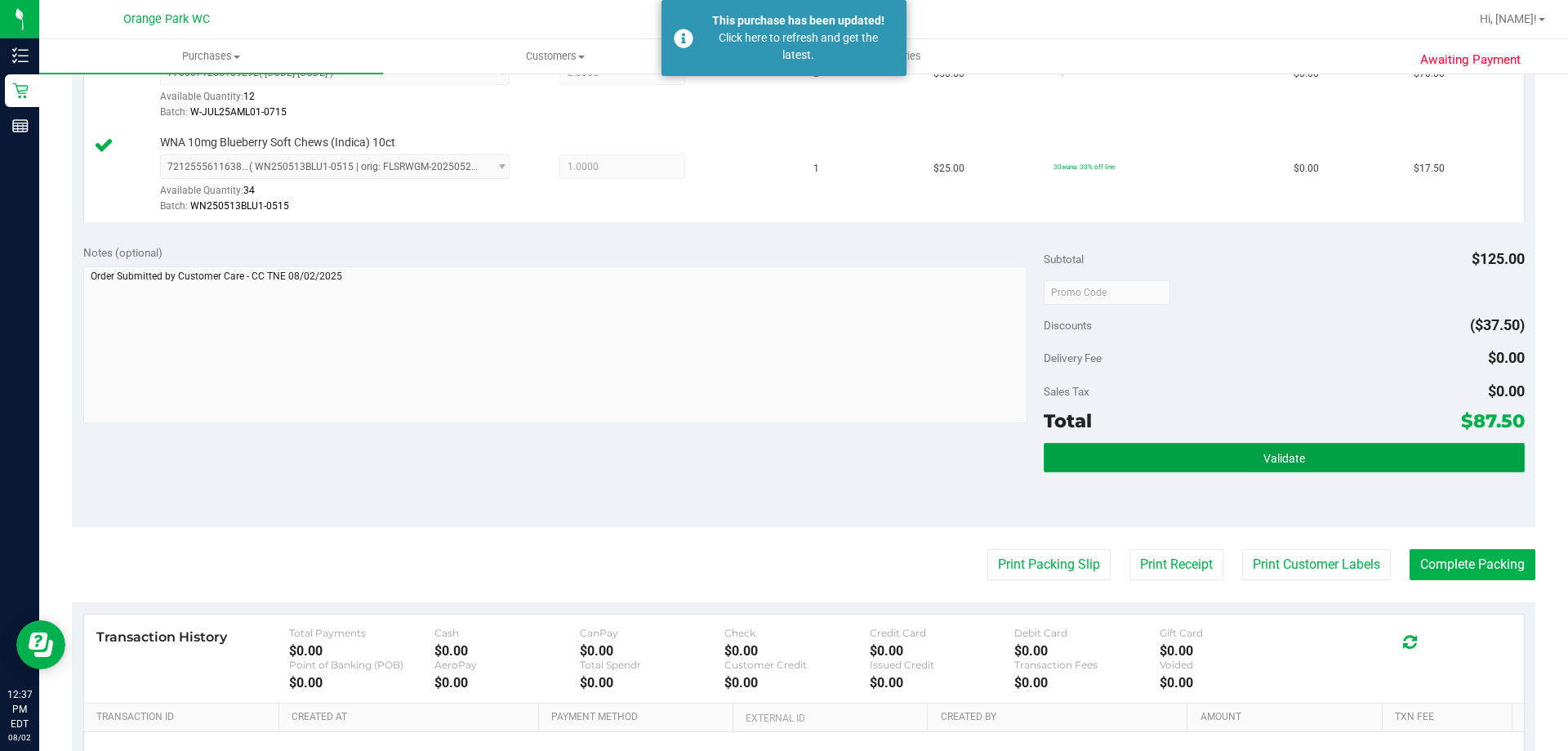 click on "Validate" at bounding box center [1284, 458] 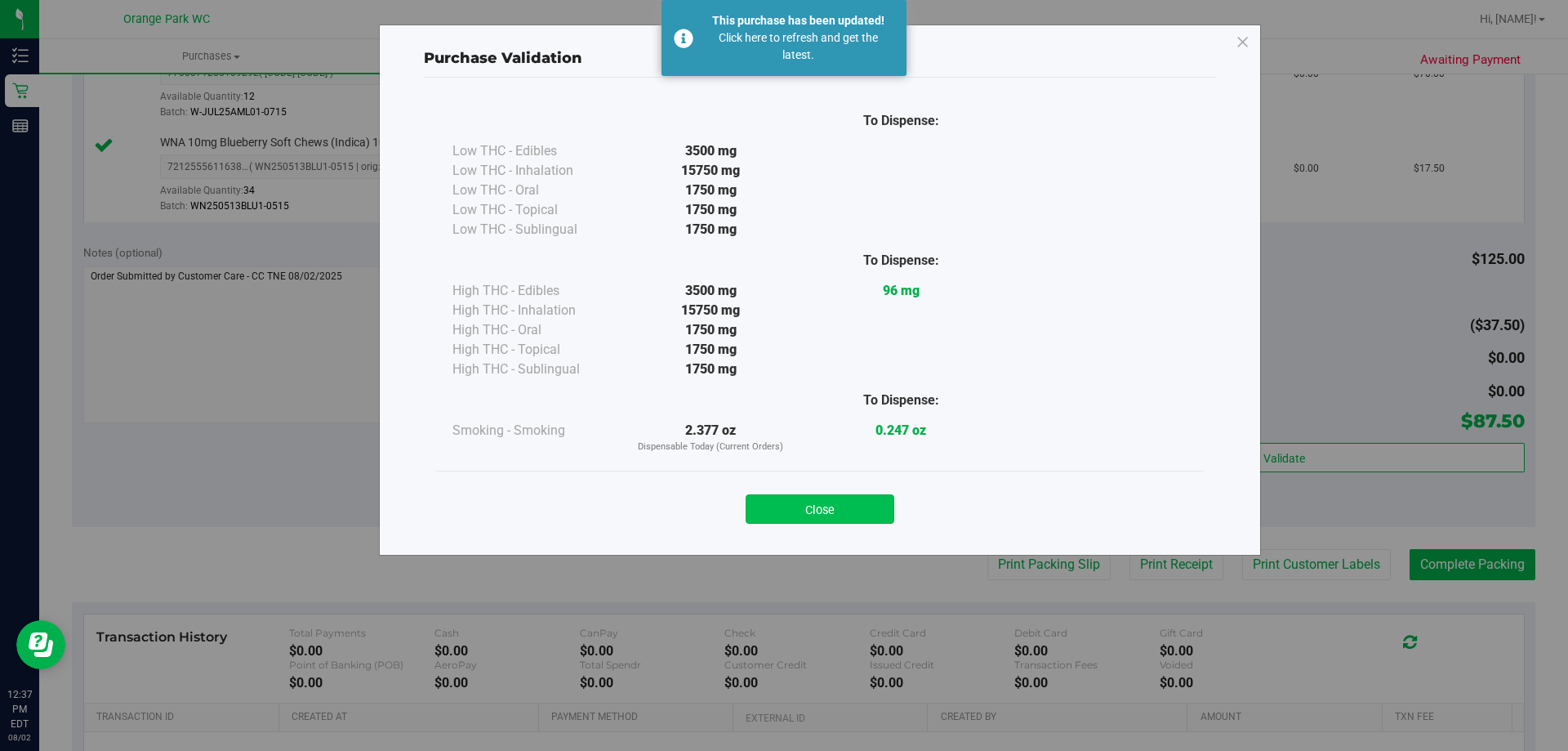 click on "Close" at bounding box center [820, 509] 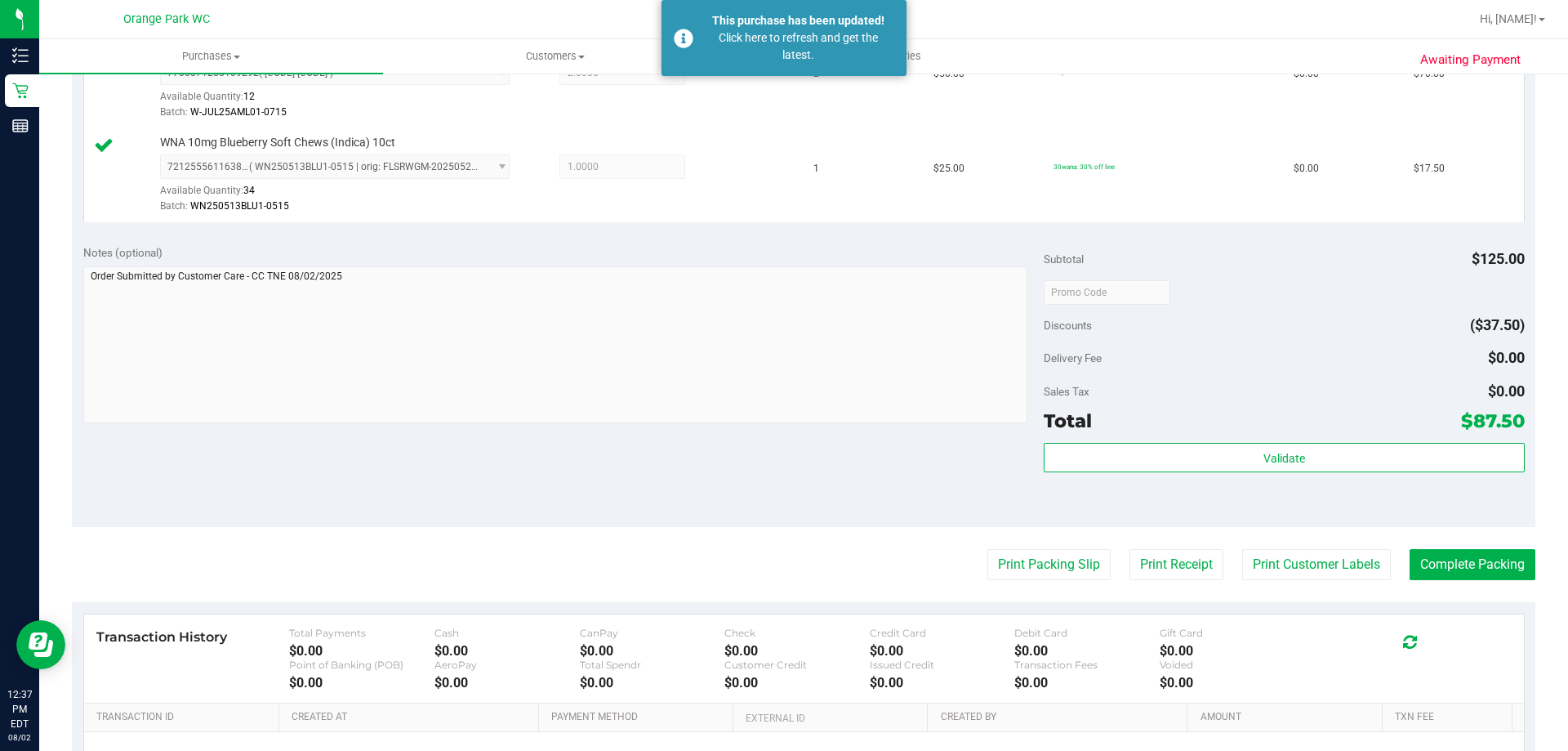 scroll, scrollTop: 572, scrollLeft: 0, axis: vertical 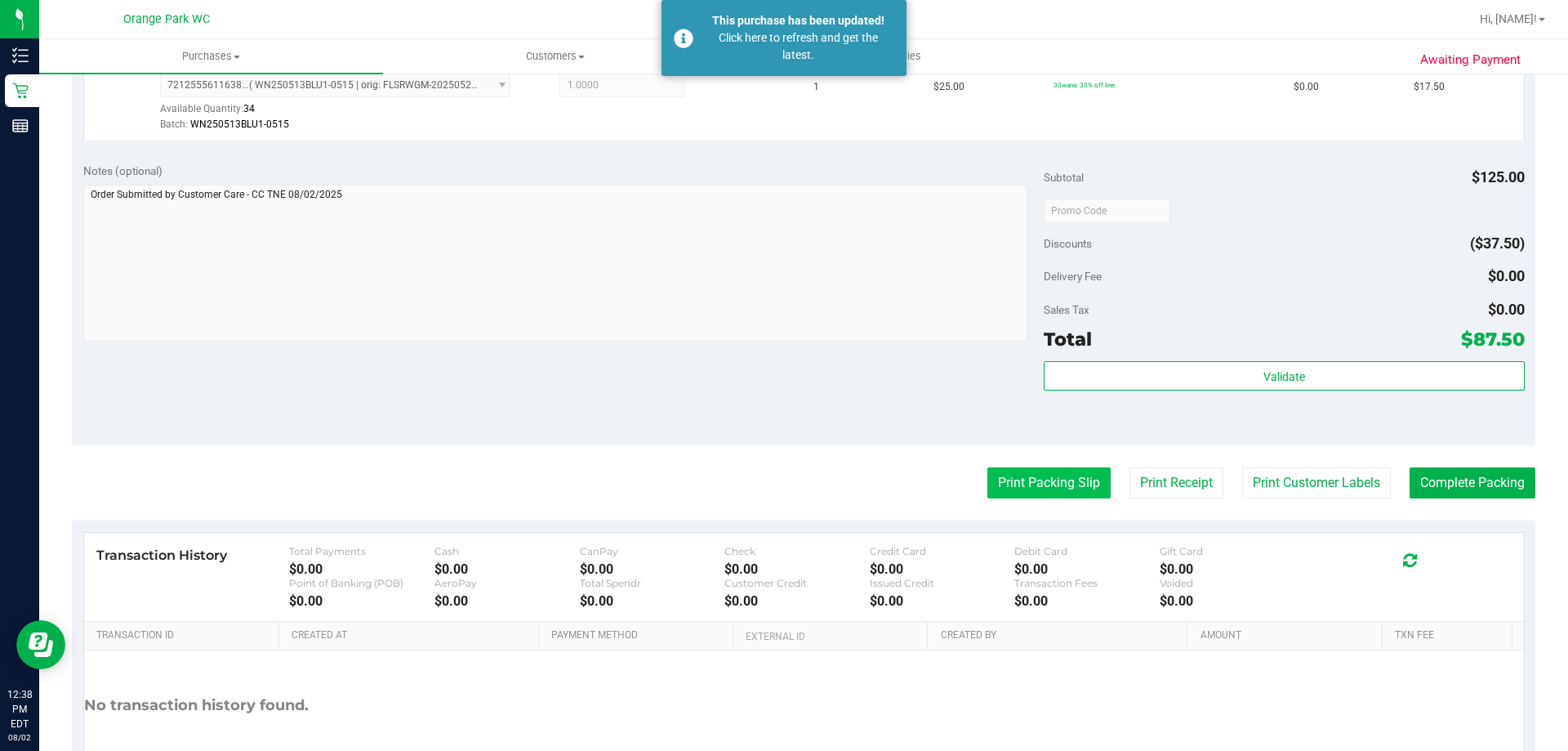 click on "Print Packing Slip" at bounding box center [1049, 483] 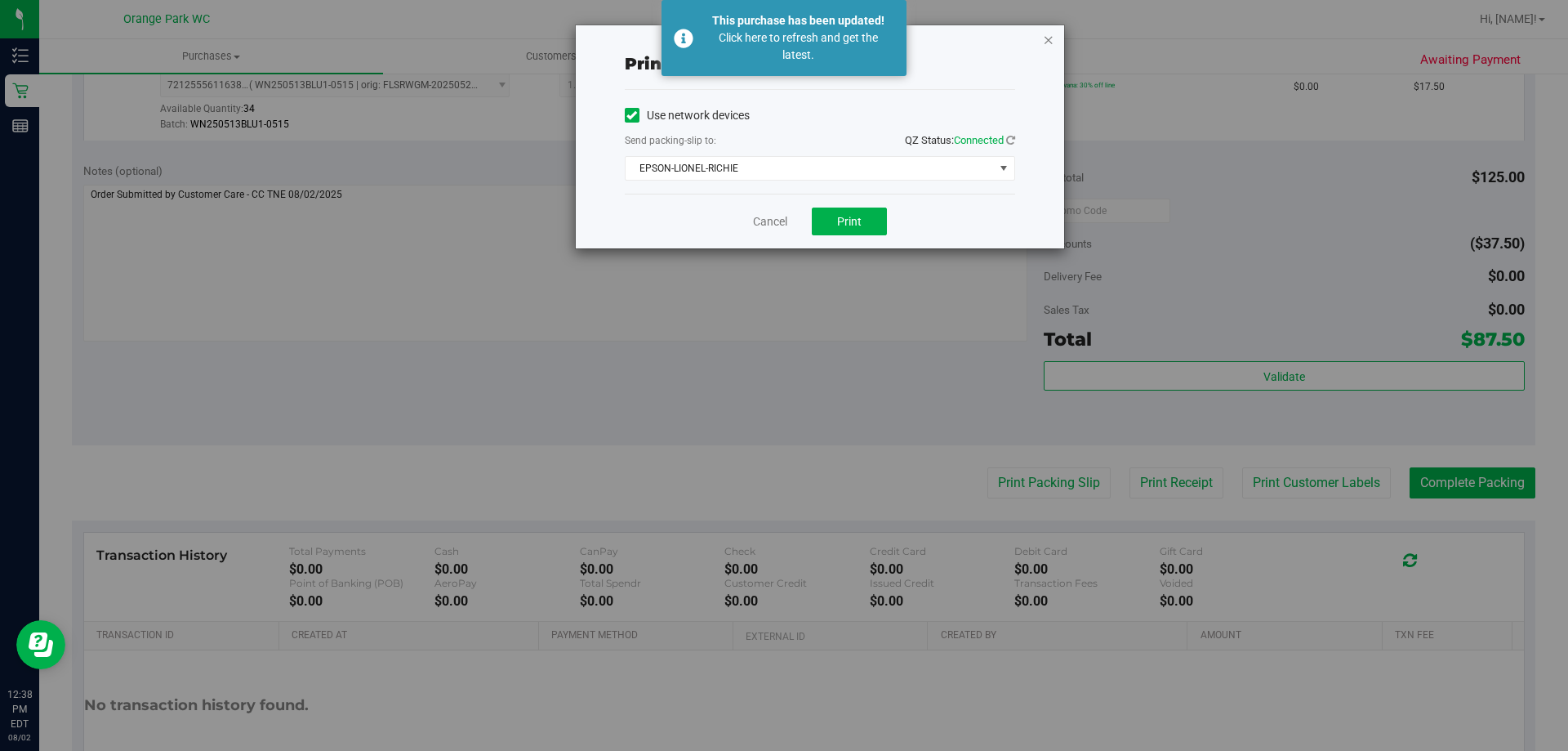 click at bounding box center [1049, 39] 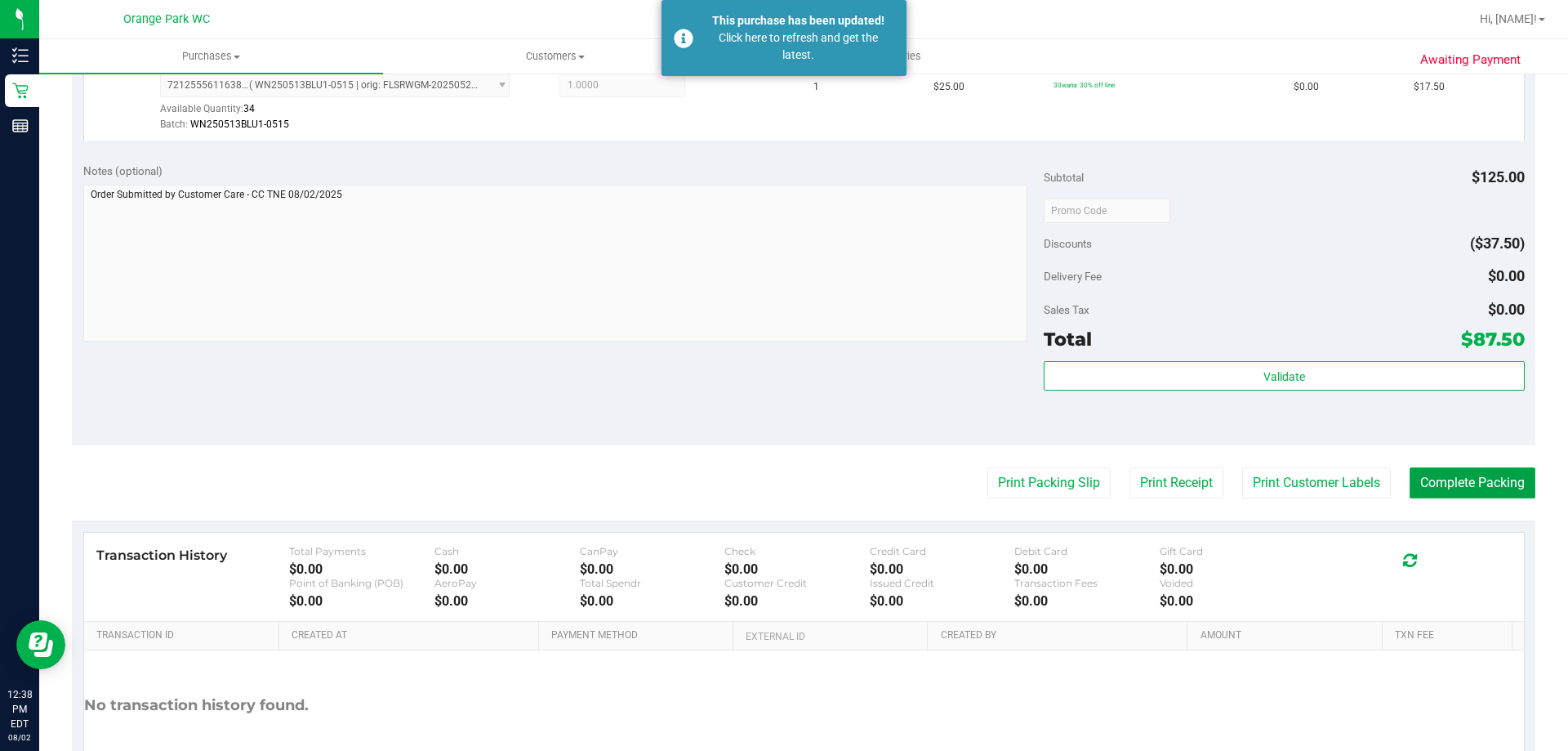 click on "Complete Packing" at bounding box center [1472, 483] 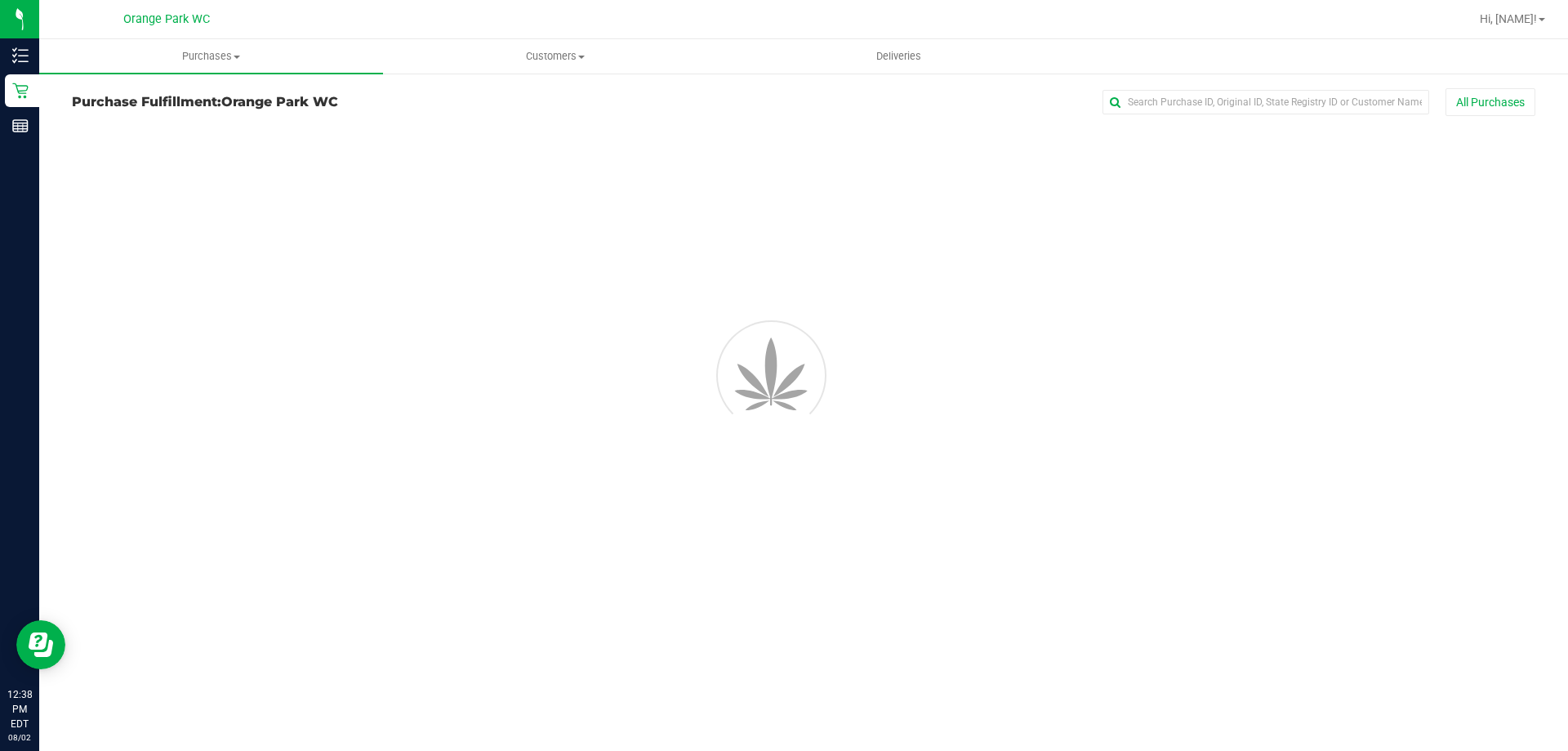 scroll, scrollTop: 0, scrollLeft: 0, axis: both 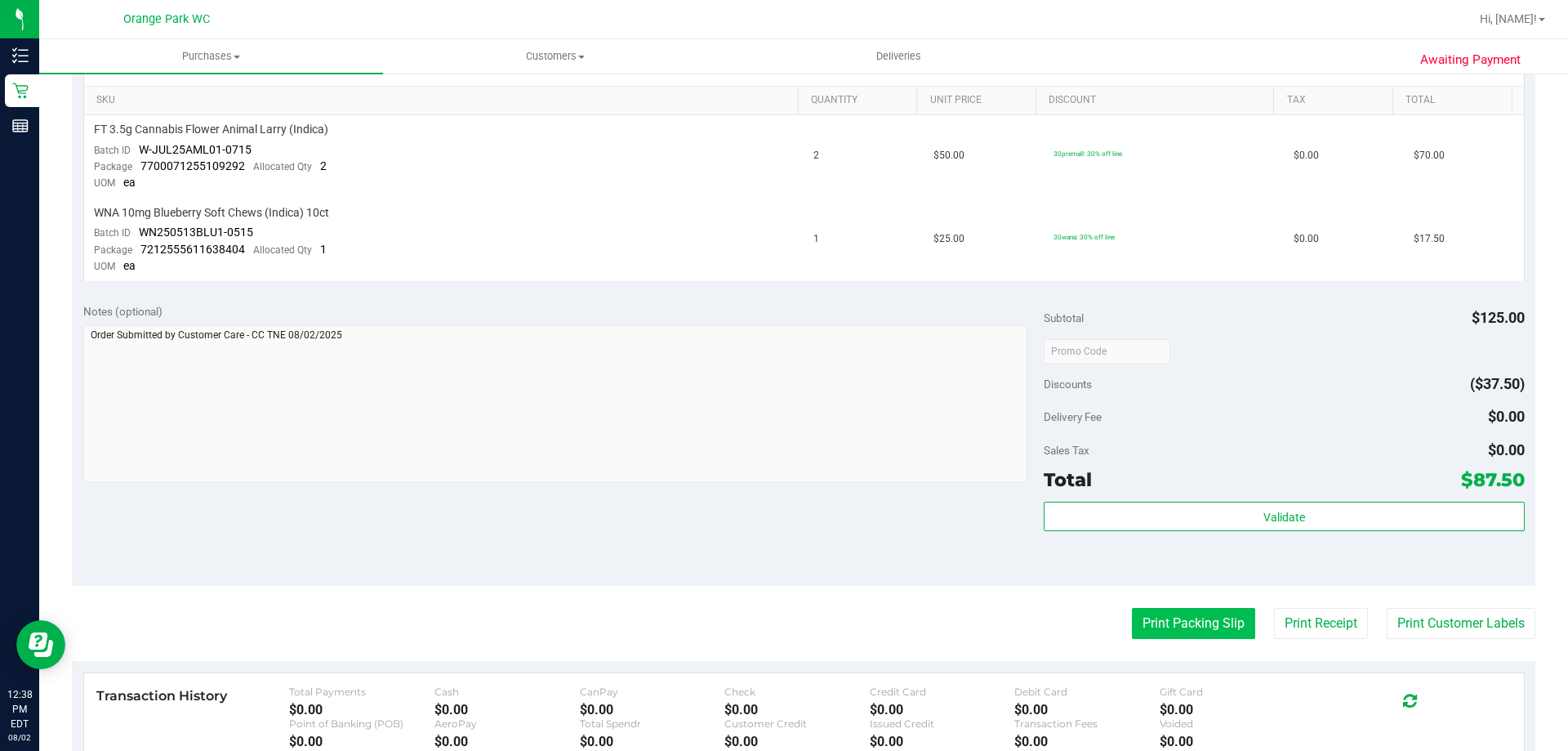 click on "Print Packing Slip" at bounding box center (1193, 624) 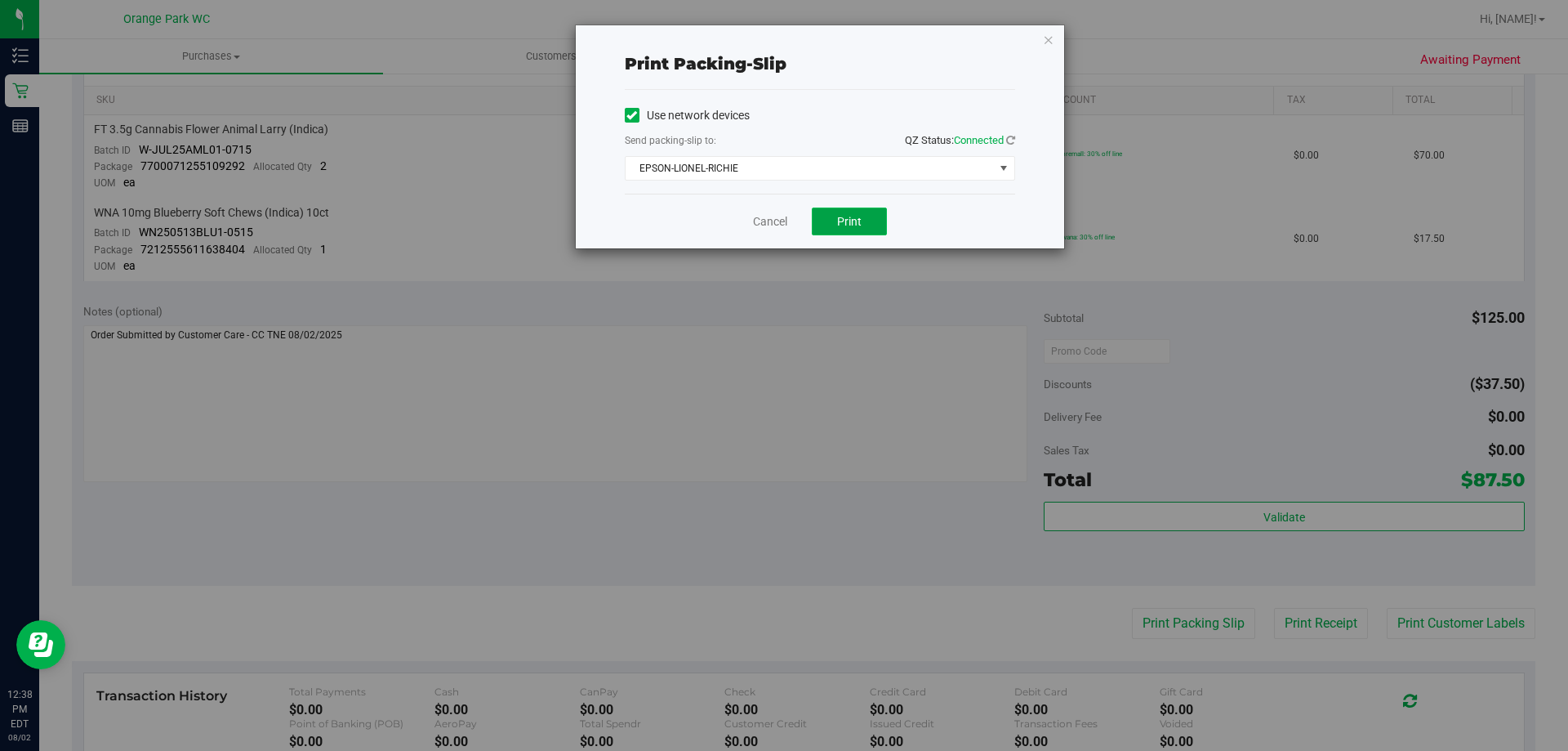 click on "Print" at bounding box center [849, 221] 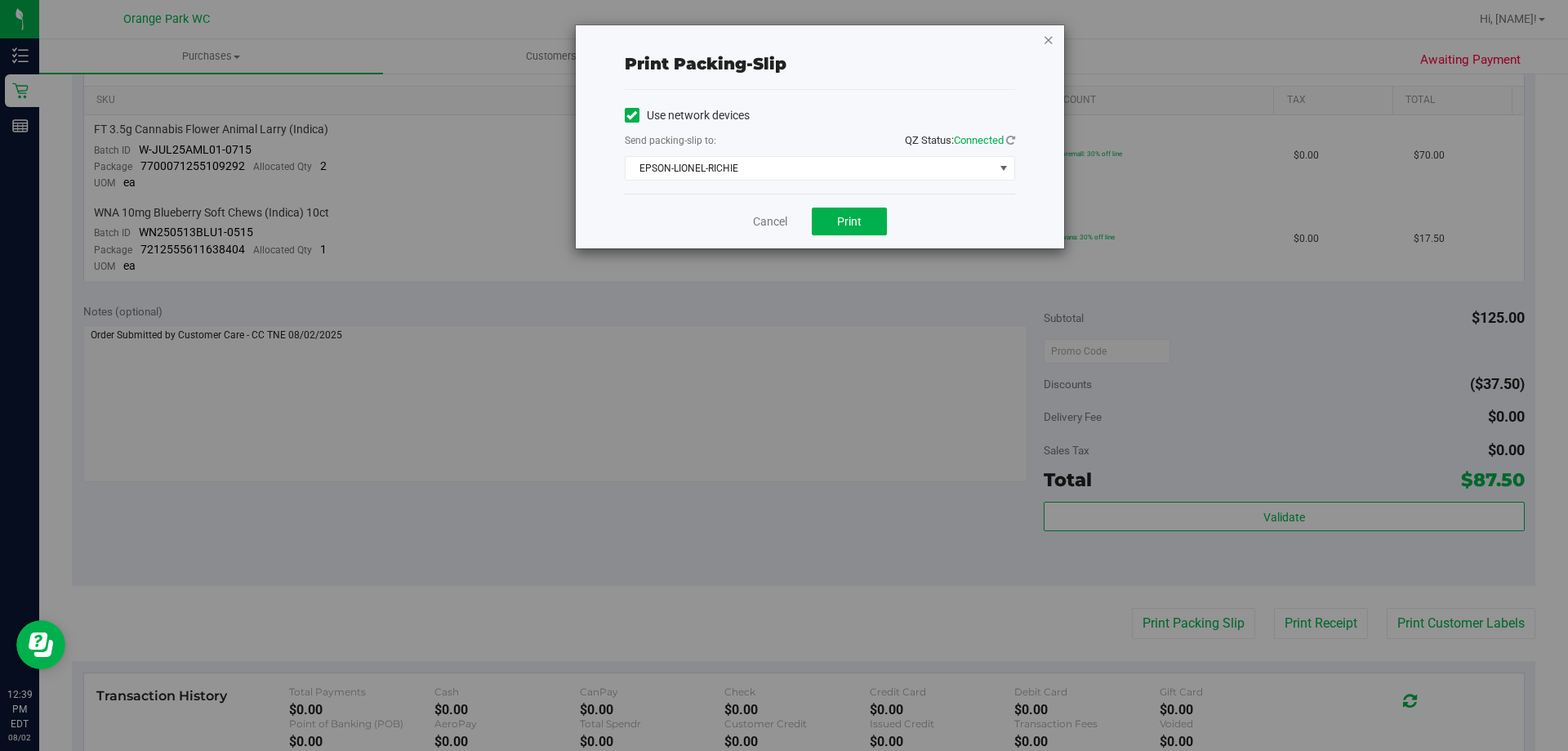 click at bounding box center [1049, 39] 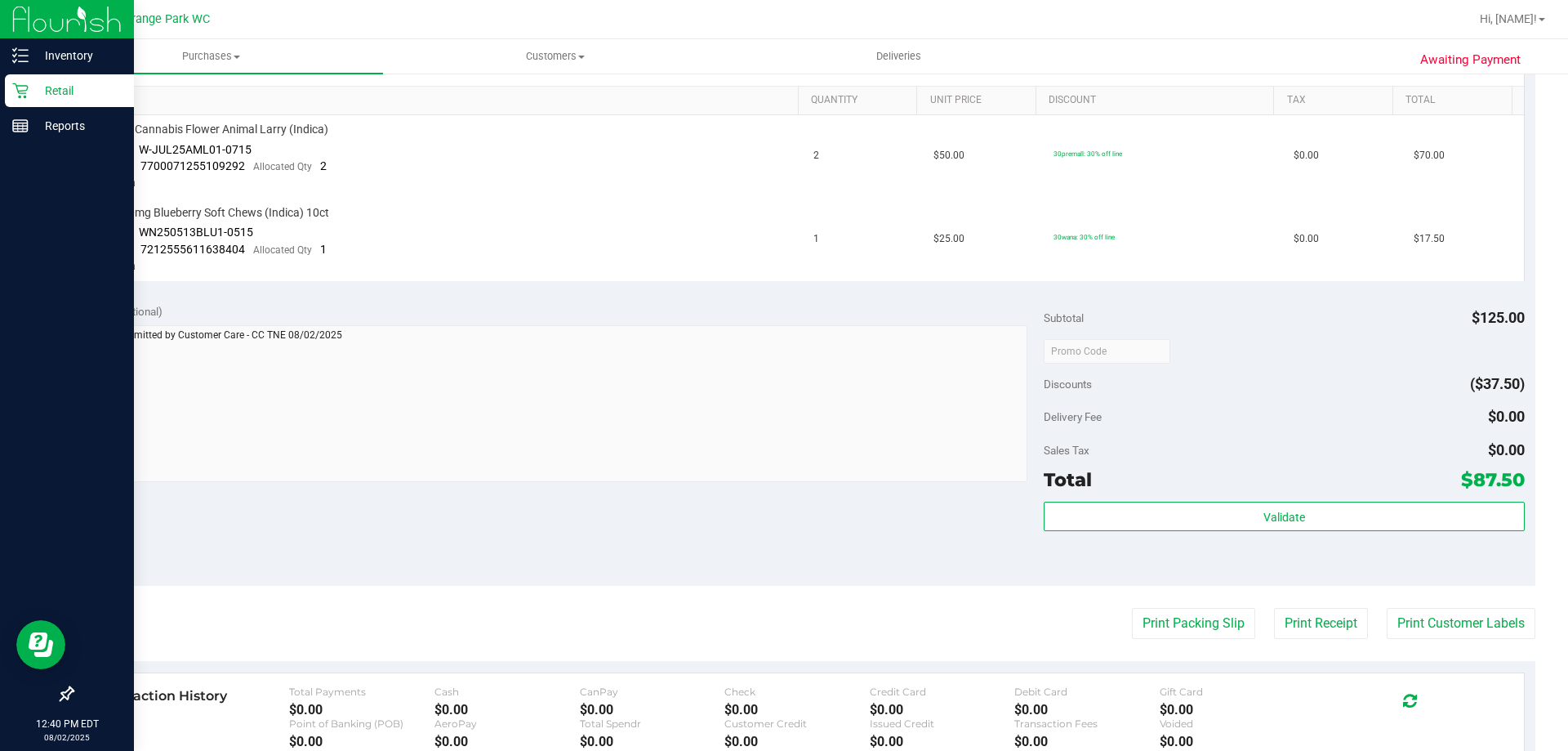 click on "Retail" at bounding box center (78, 91) 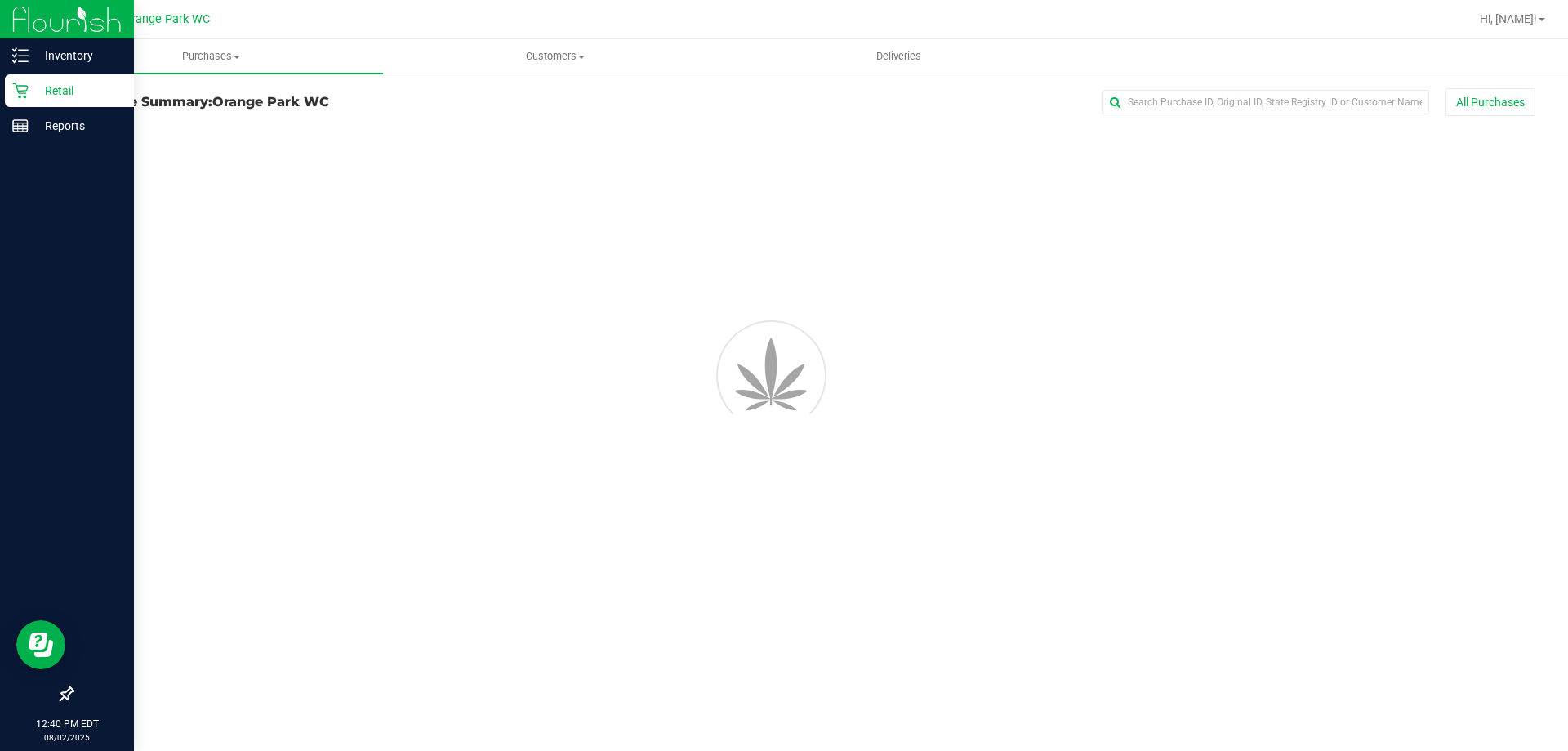 scroll, scrollTop: 0, scrollLeft: 0, axis: both 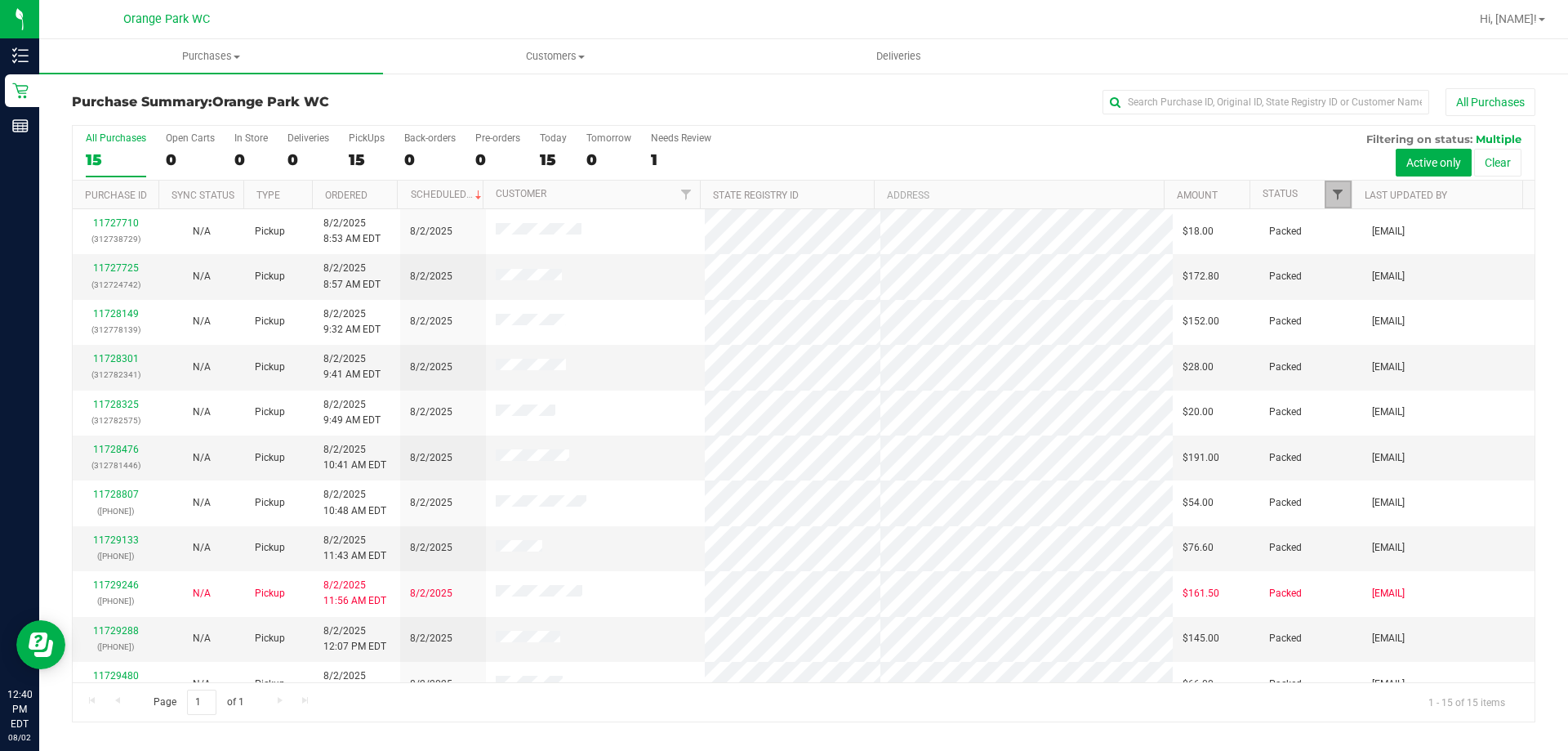 click at bounding box center (1338, 194) 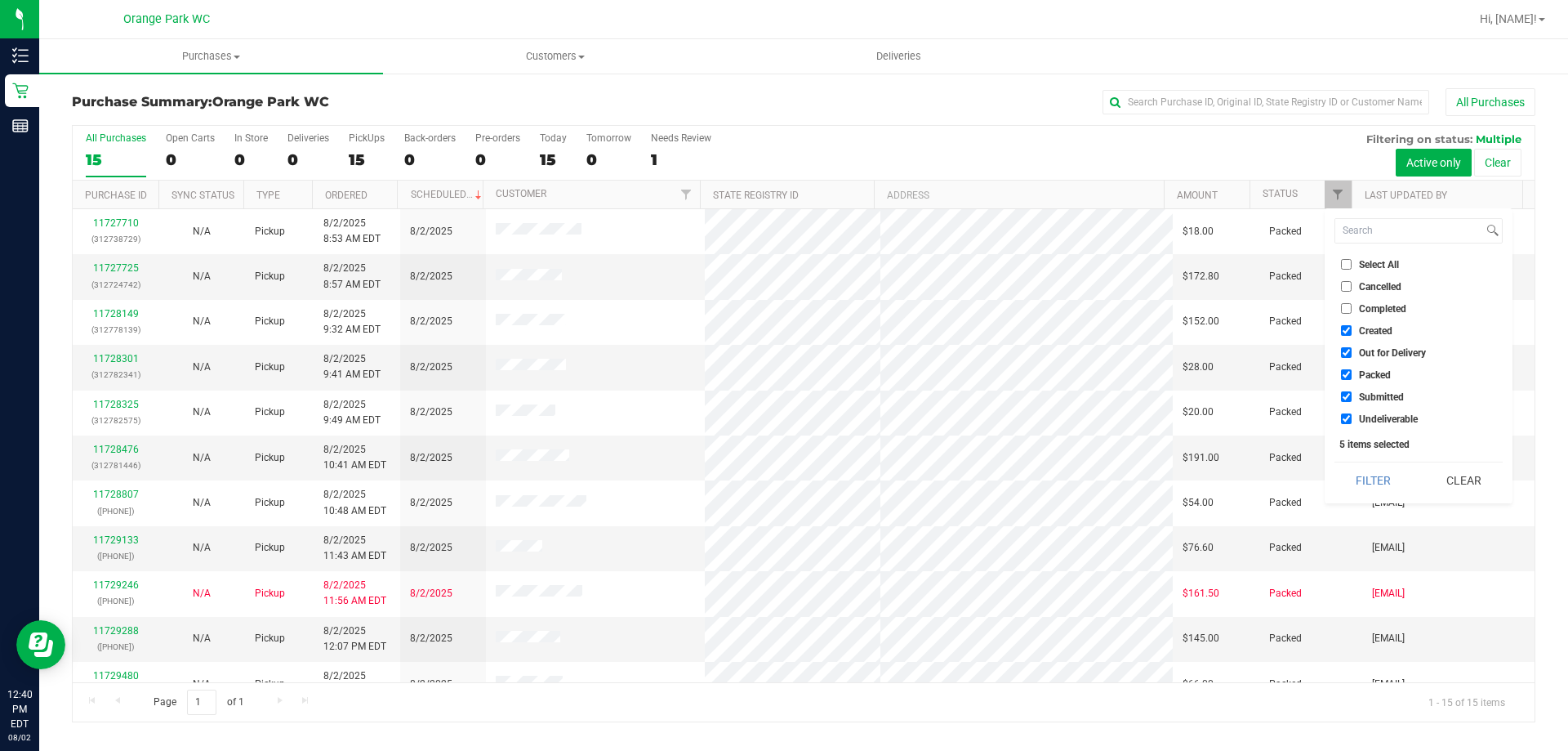 click on "Packed" at bounding box center (1374, 375) 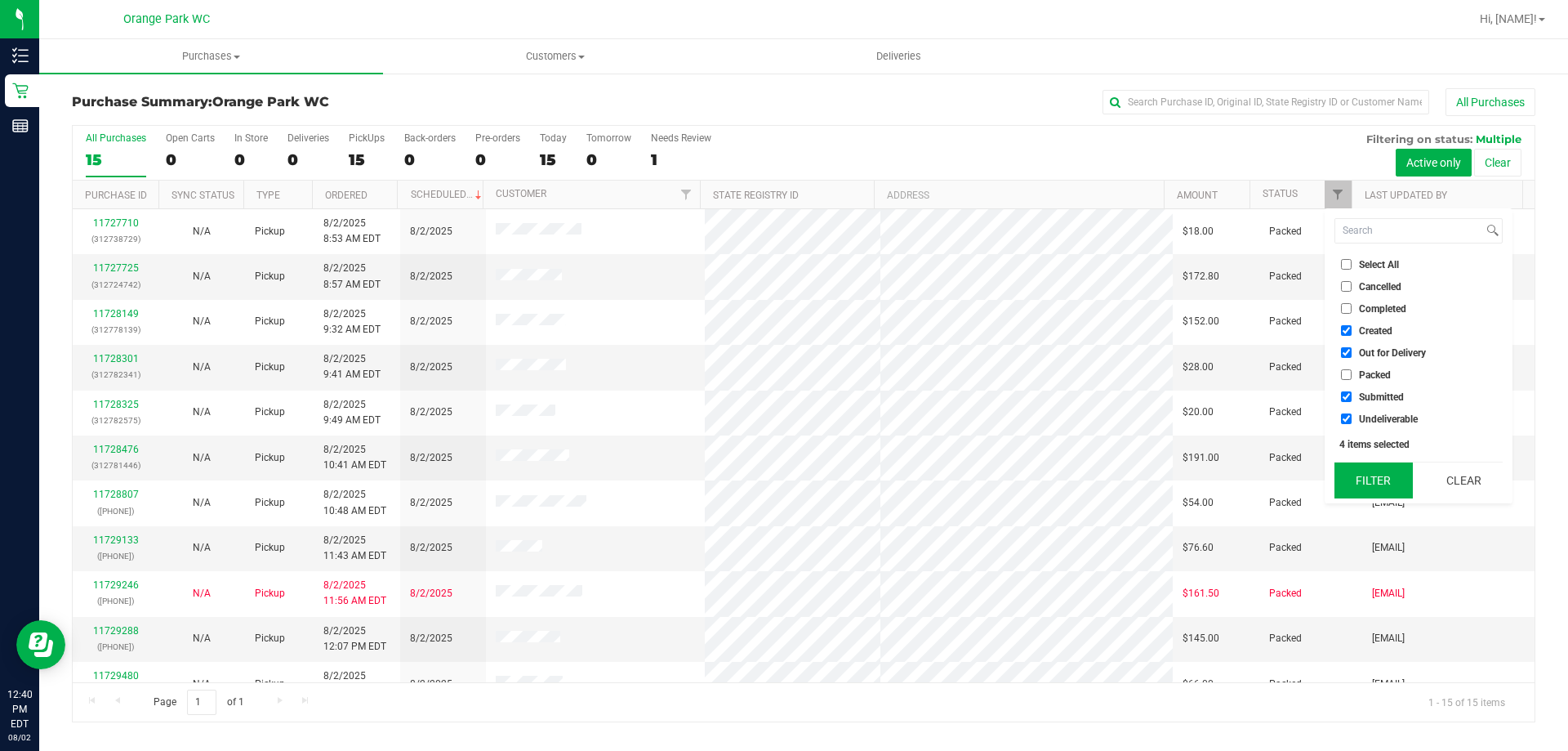 click on "Filter" at bounding box center [1374, 481] 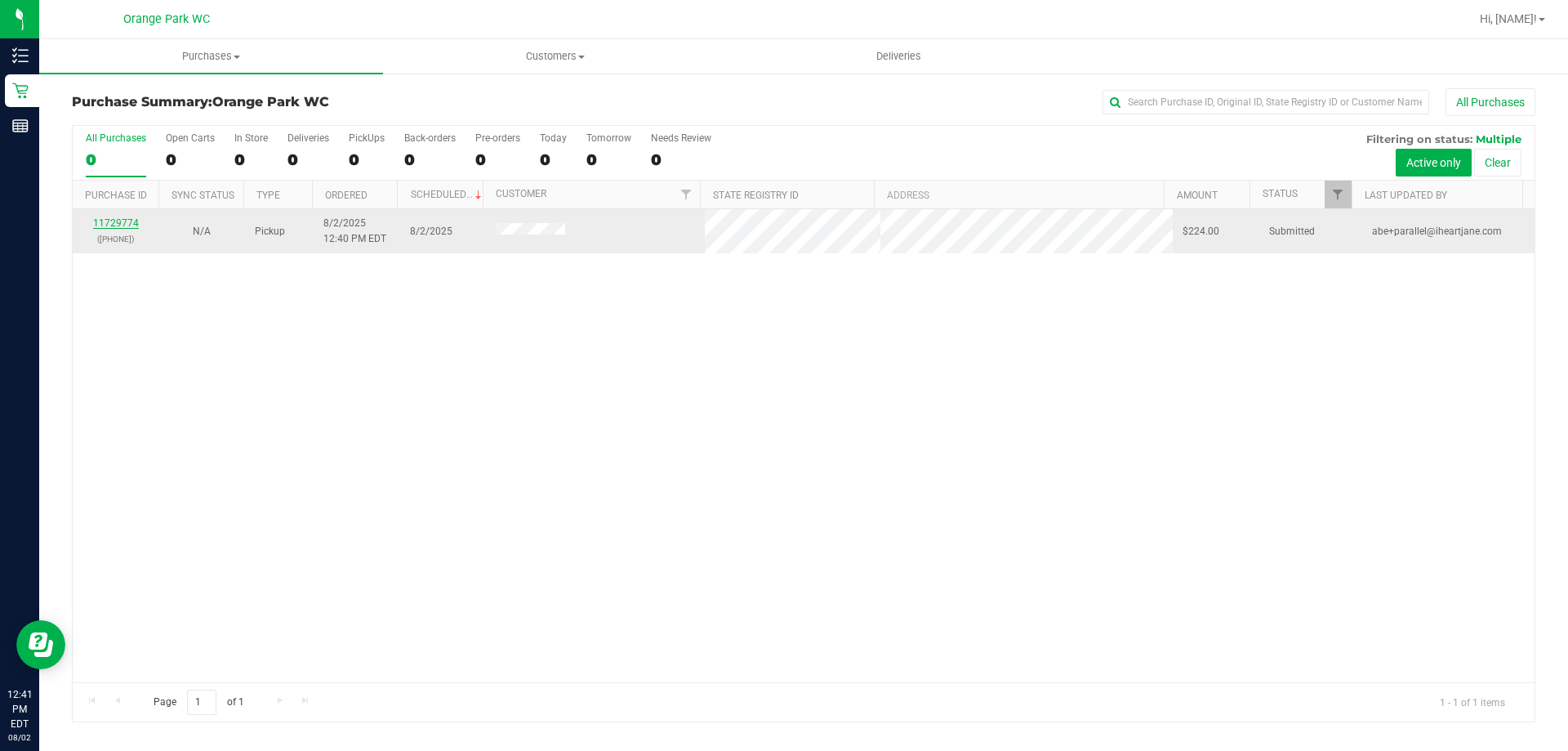click on "11729774" at bounding box center [116, 223] 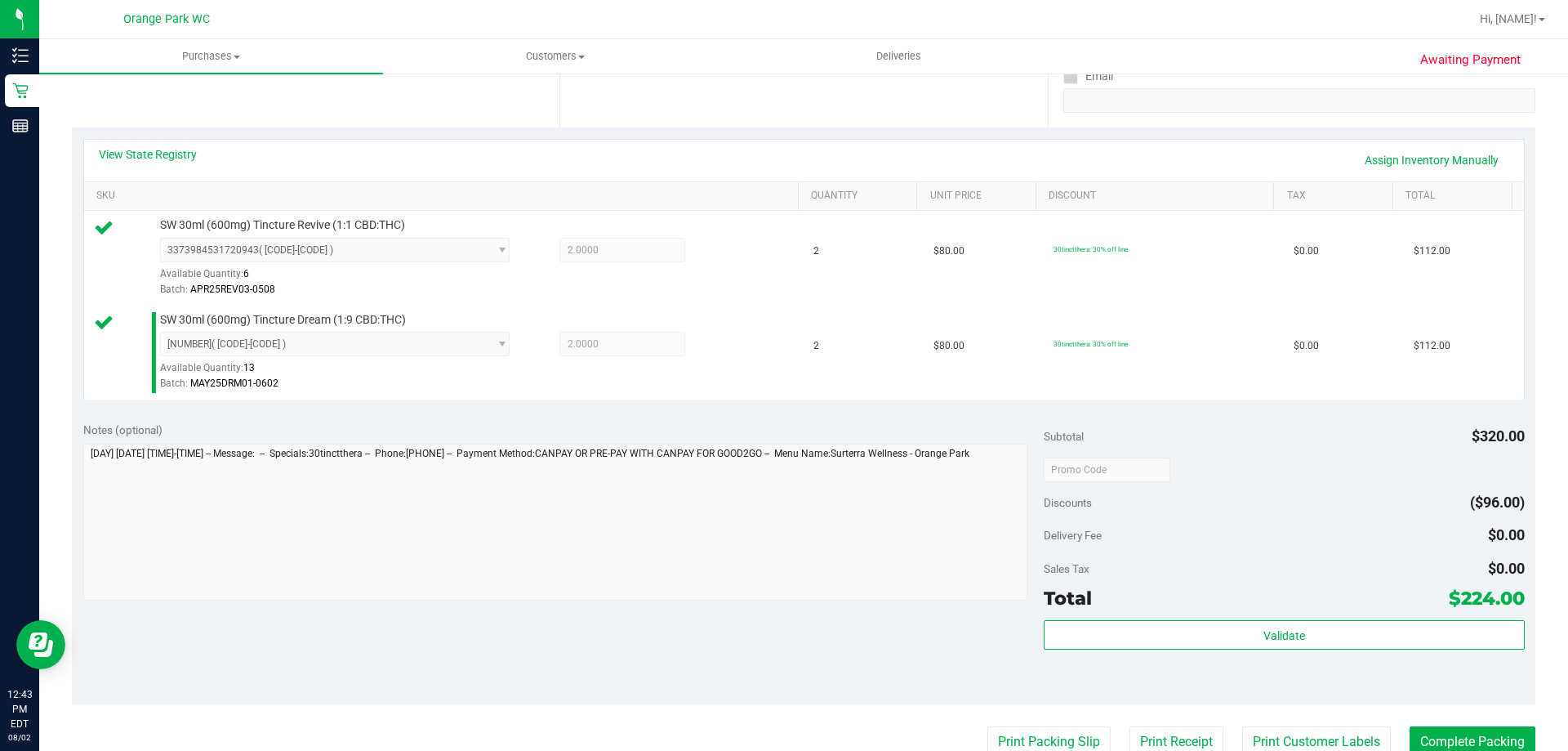 scroll, scrollTop: 490, scrollLeft: 0, axis: vertical 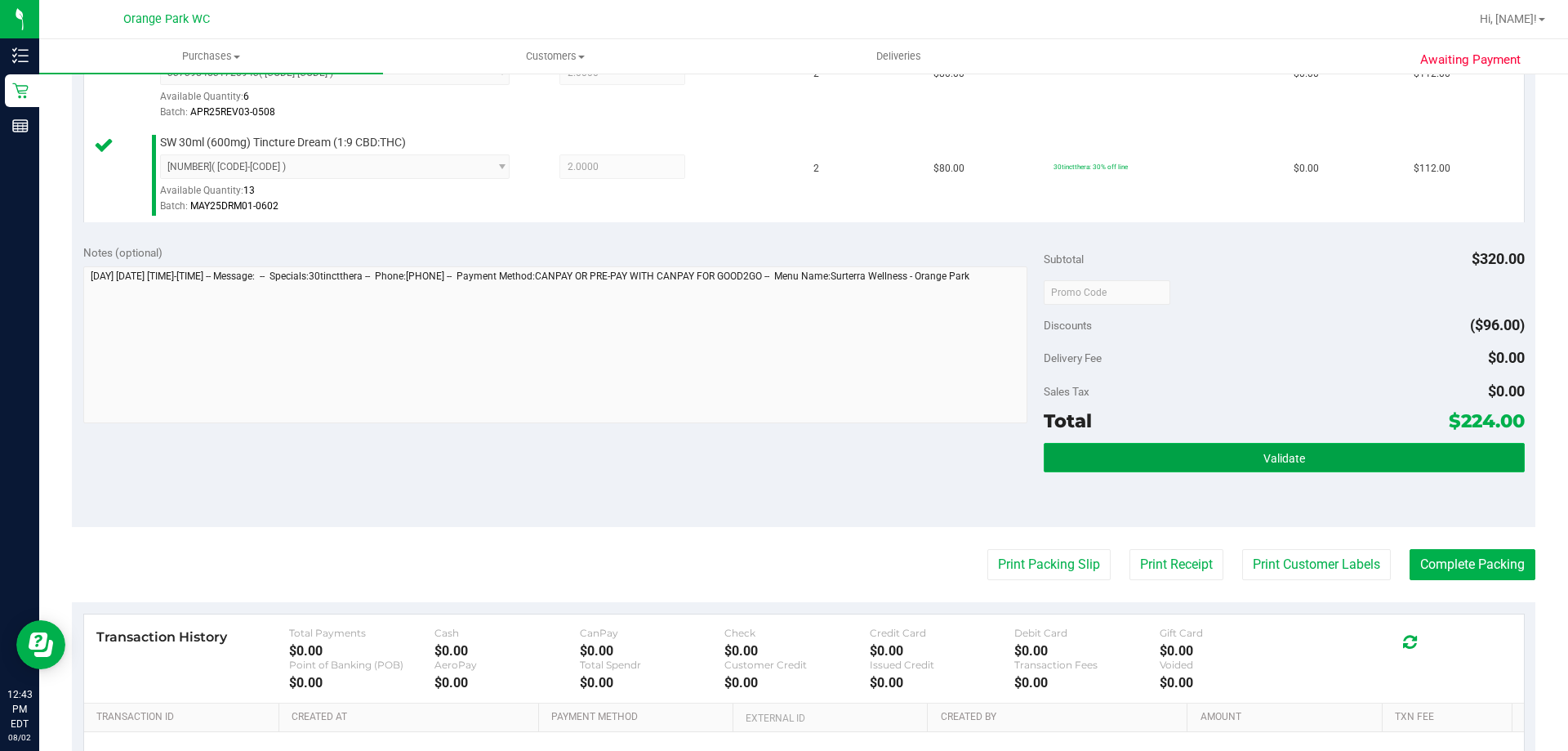 click on "Validate" at bounding box center [1284, 458] 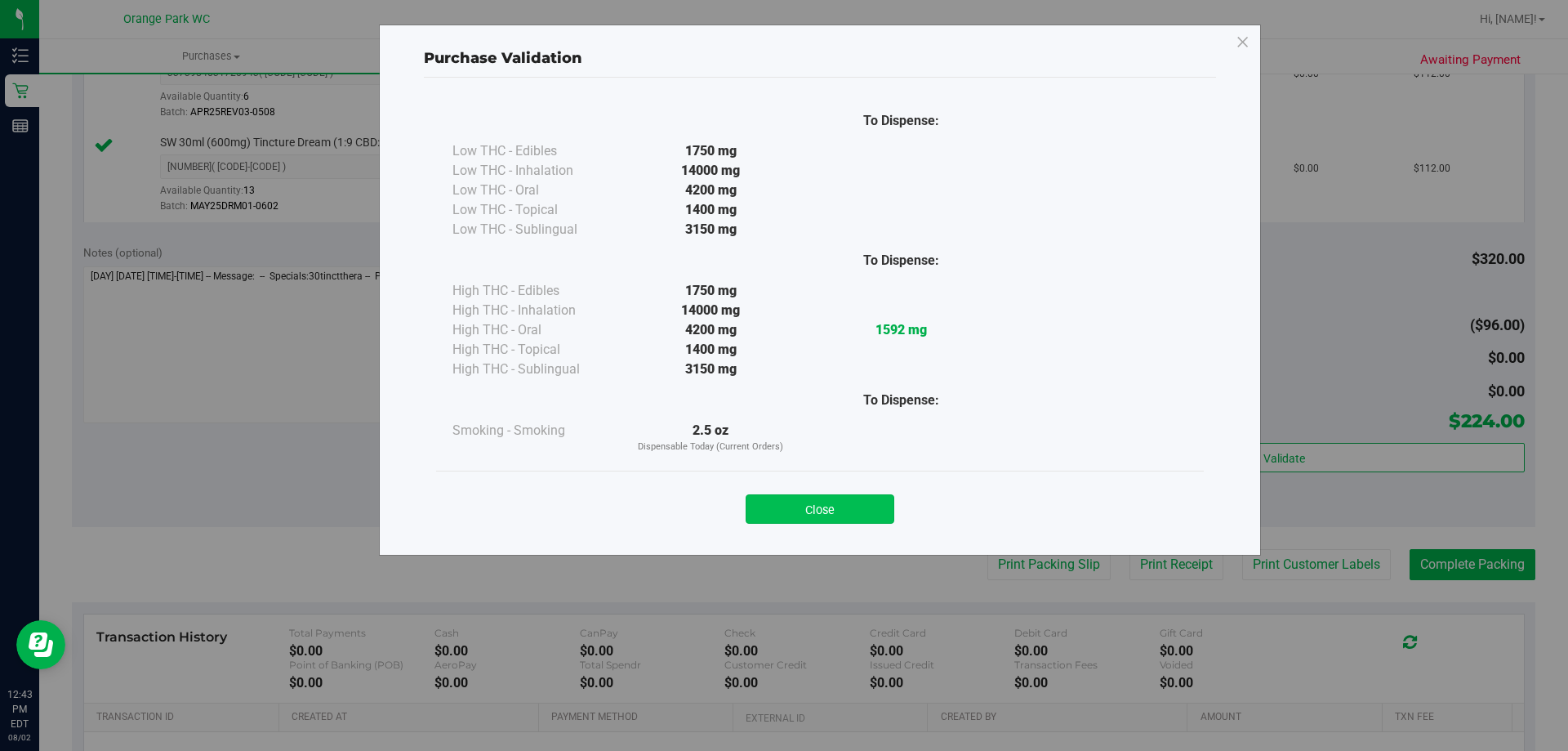 click on "Close" at bounding box center (820, 509) 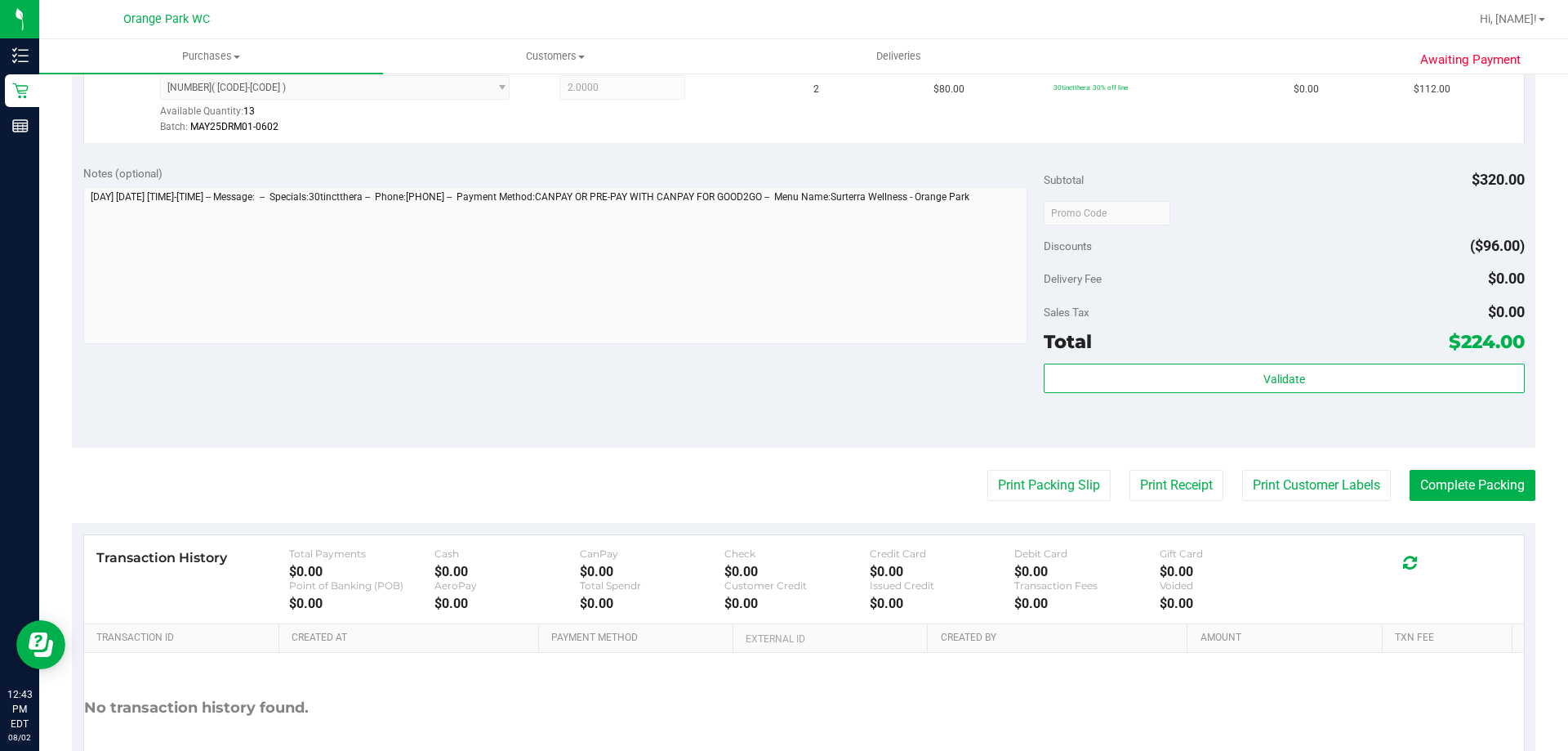 scroll, scrollTop: 680, scrollLeft: 0, axis: vertical 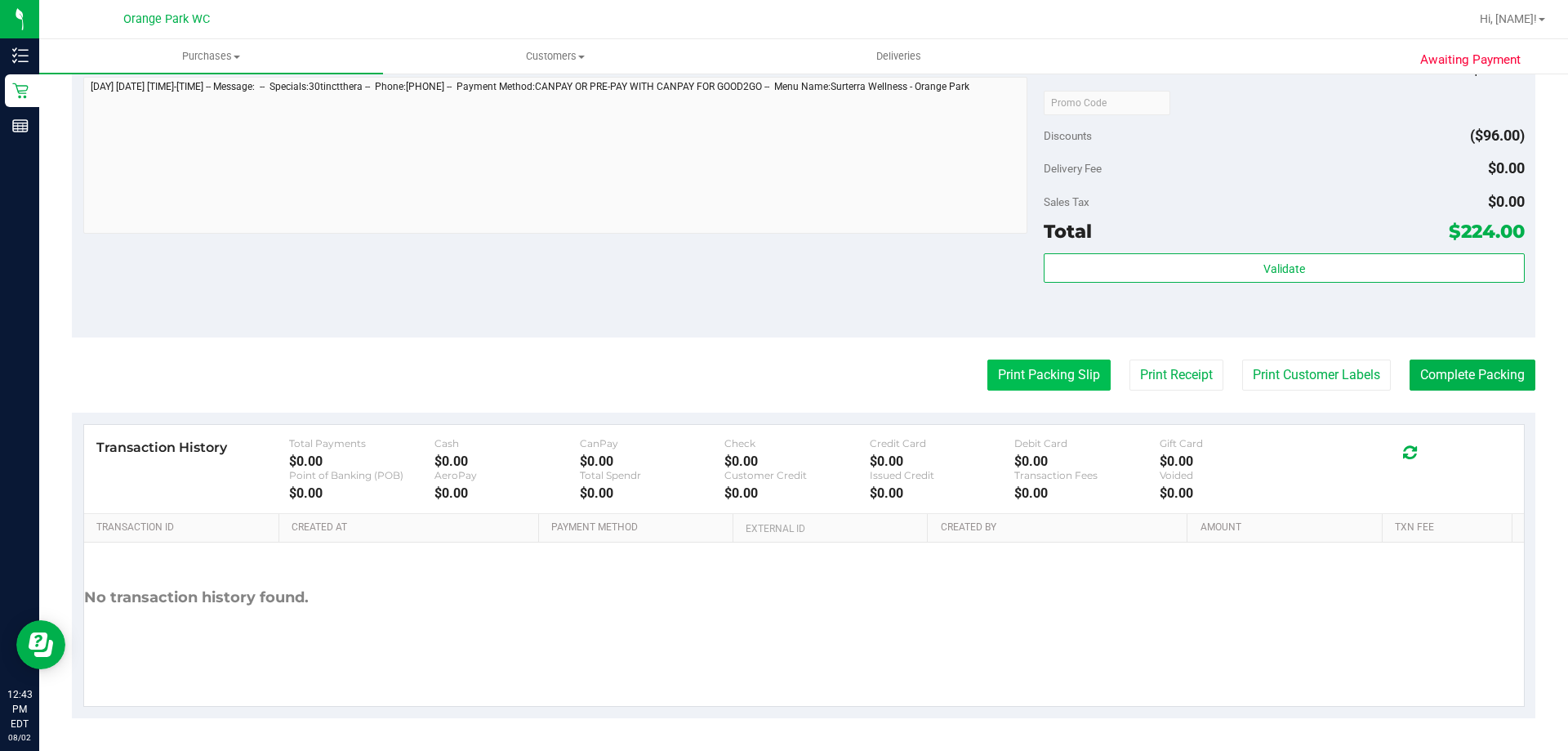 click on "Print Packing Slip" at bounding box center (1049, 375) 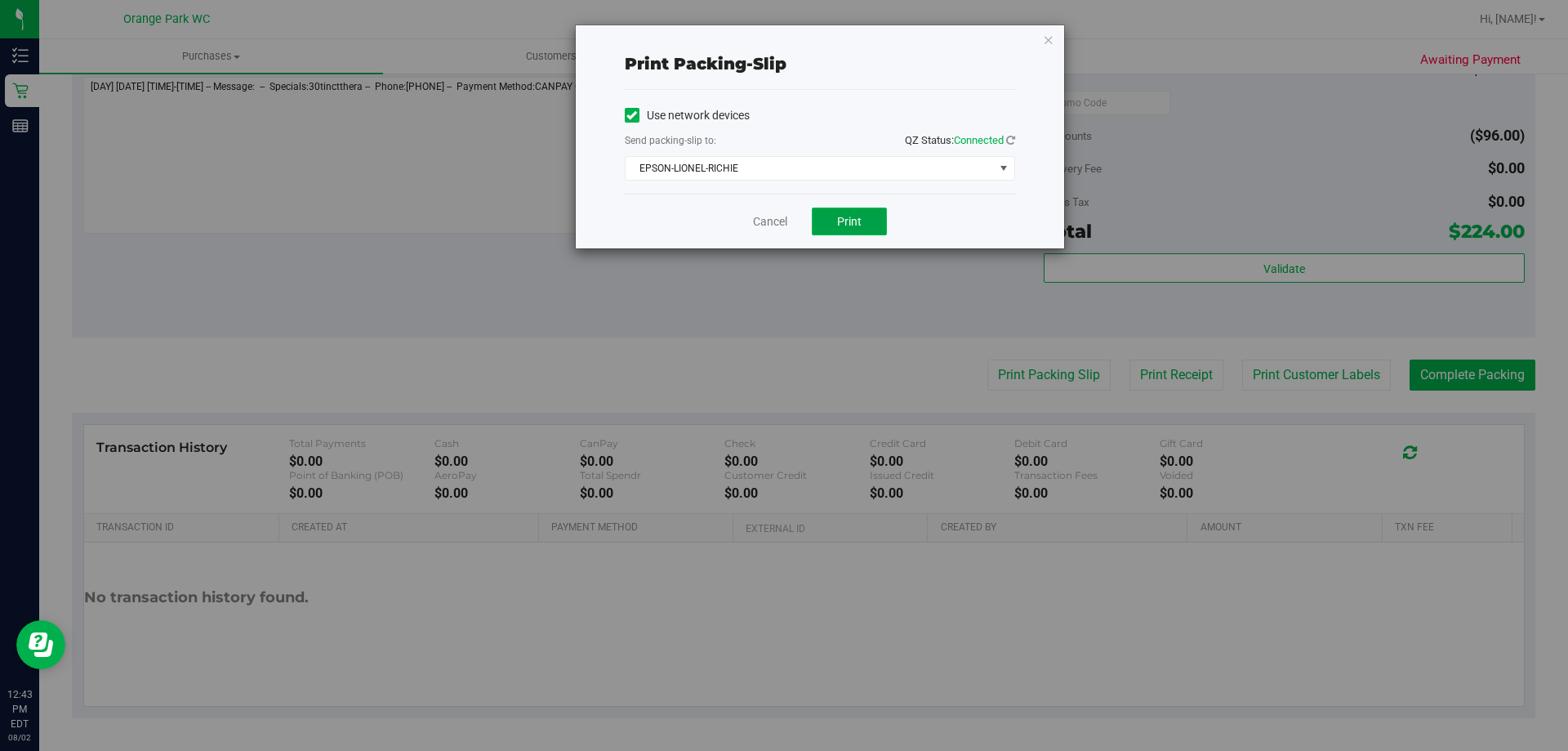 click on "Print" at bounding box center [849, 221] 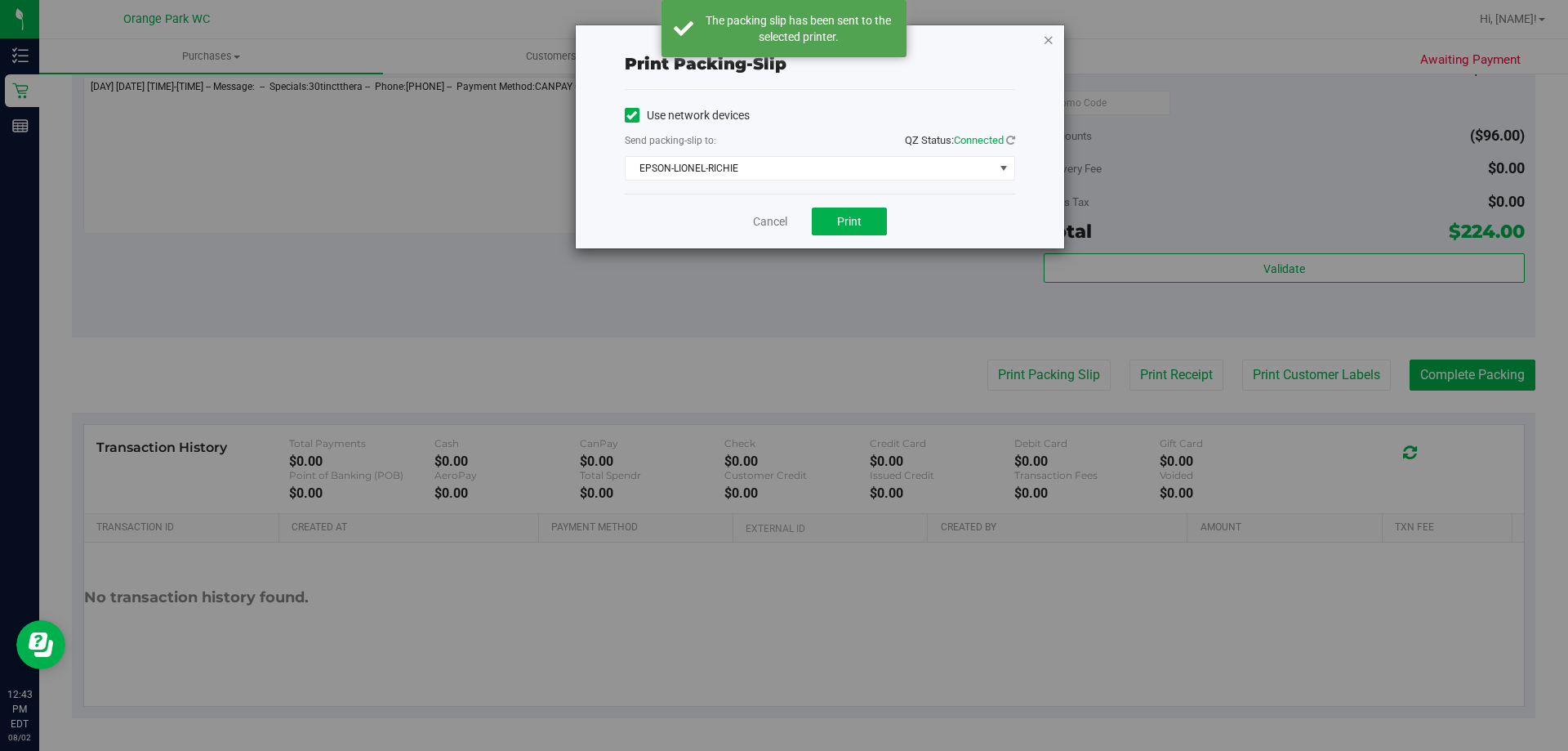 click at bounding box center (1049, 39) 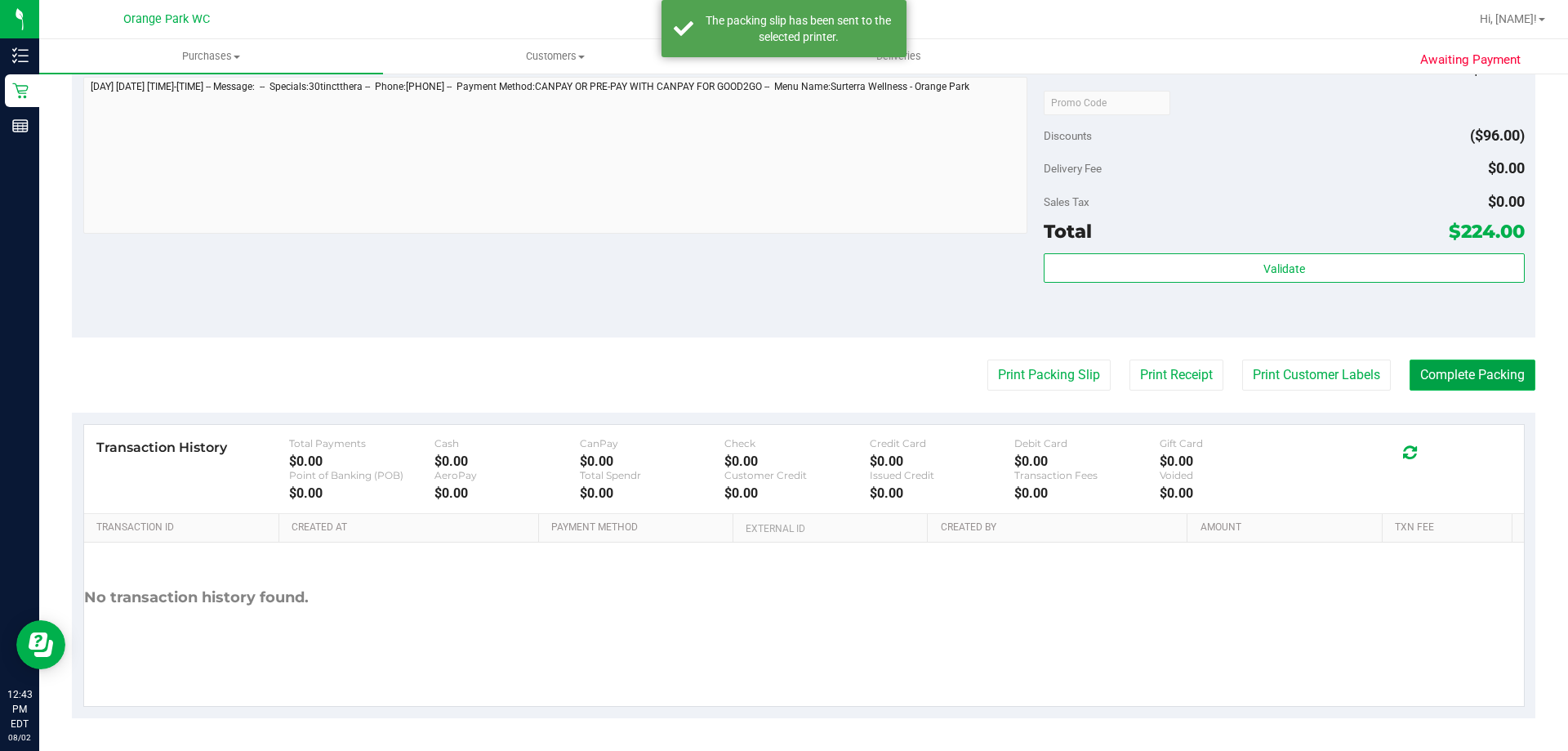 click on "Complete Packing" at bounding box center (1472, 375) 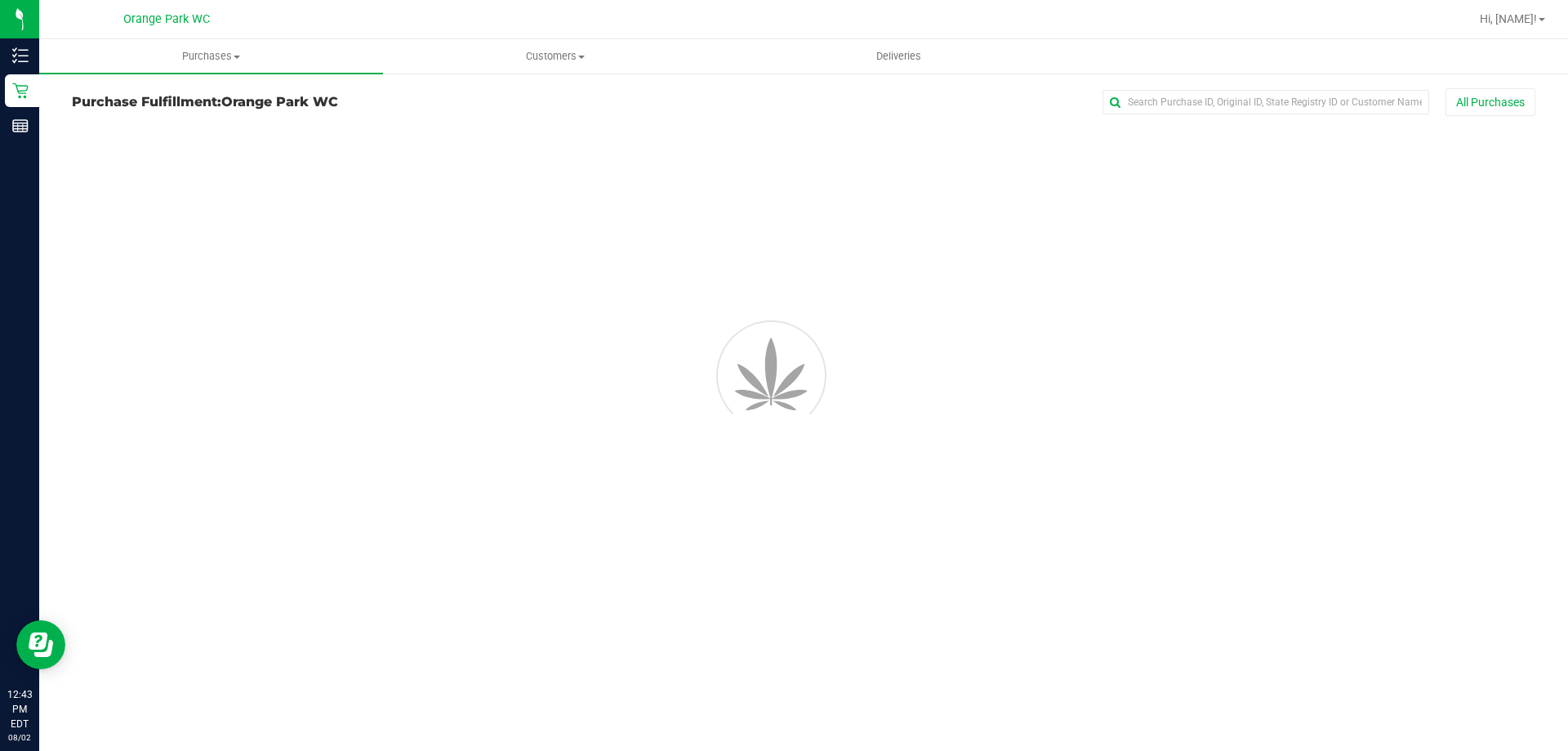 scroll, scrollTop: 0, scrollLeft: 0, axis: both 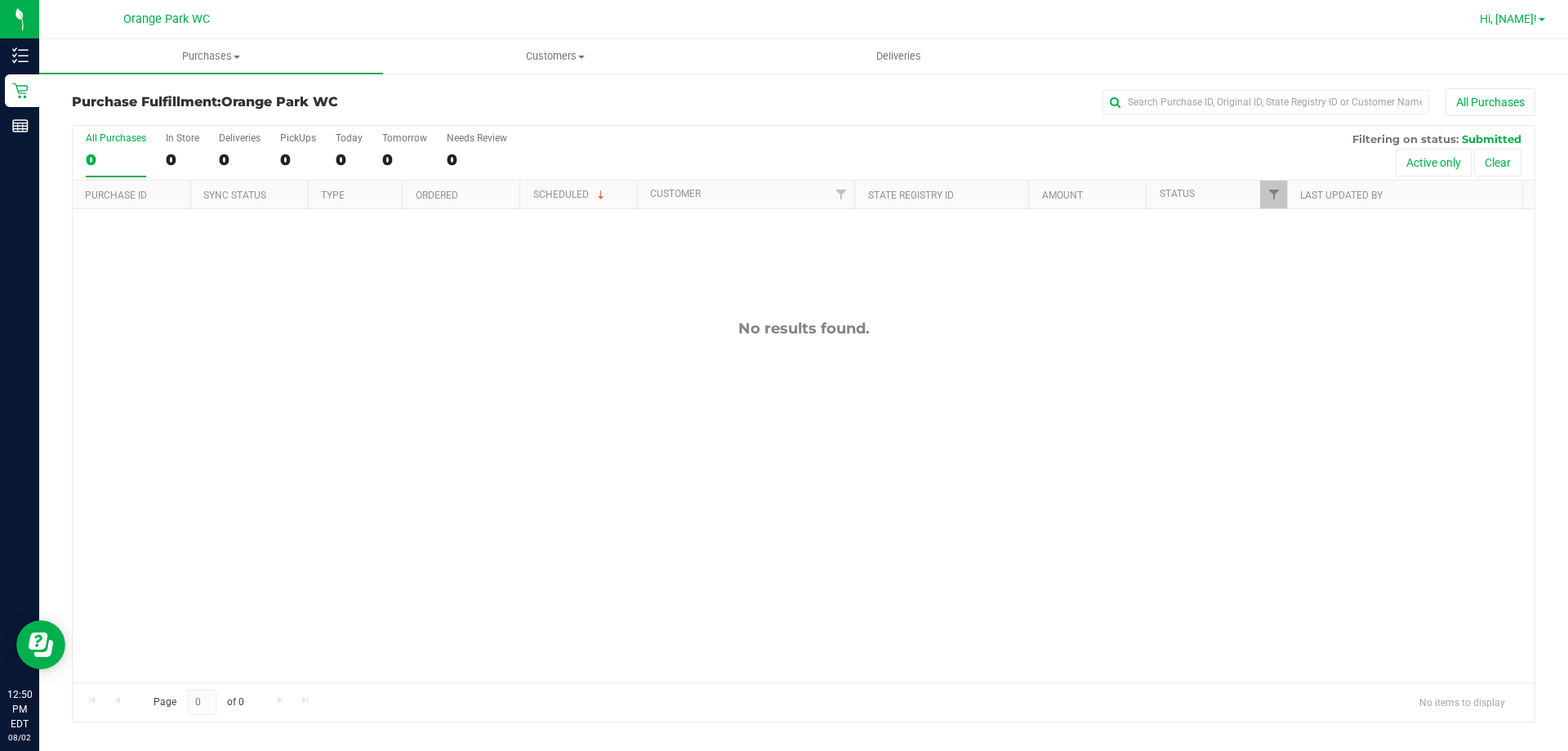 click on "Hi, [NAME]!" at bounding box center [1508, 19] 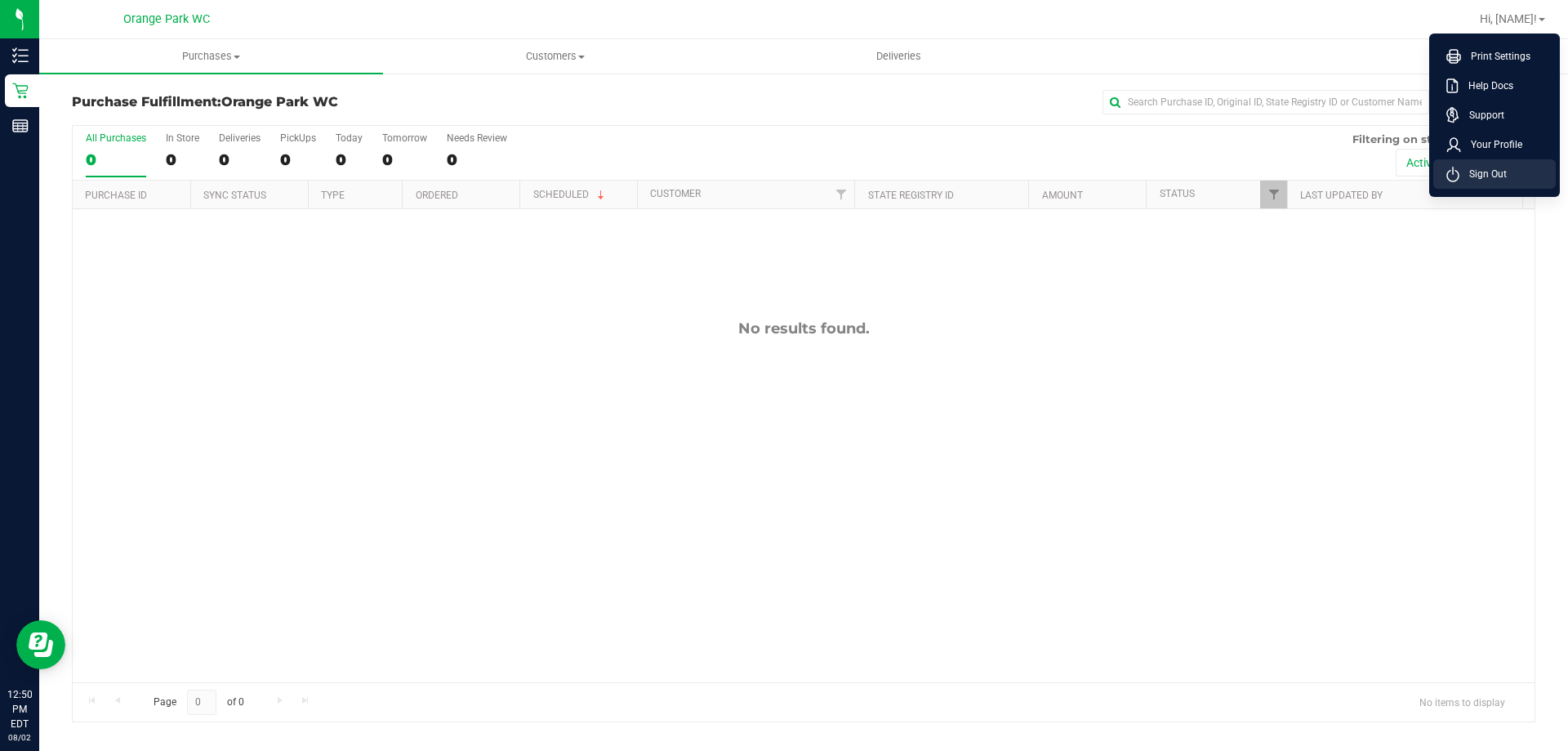 click on "Sign Out" at bounding box center (1494, 174) 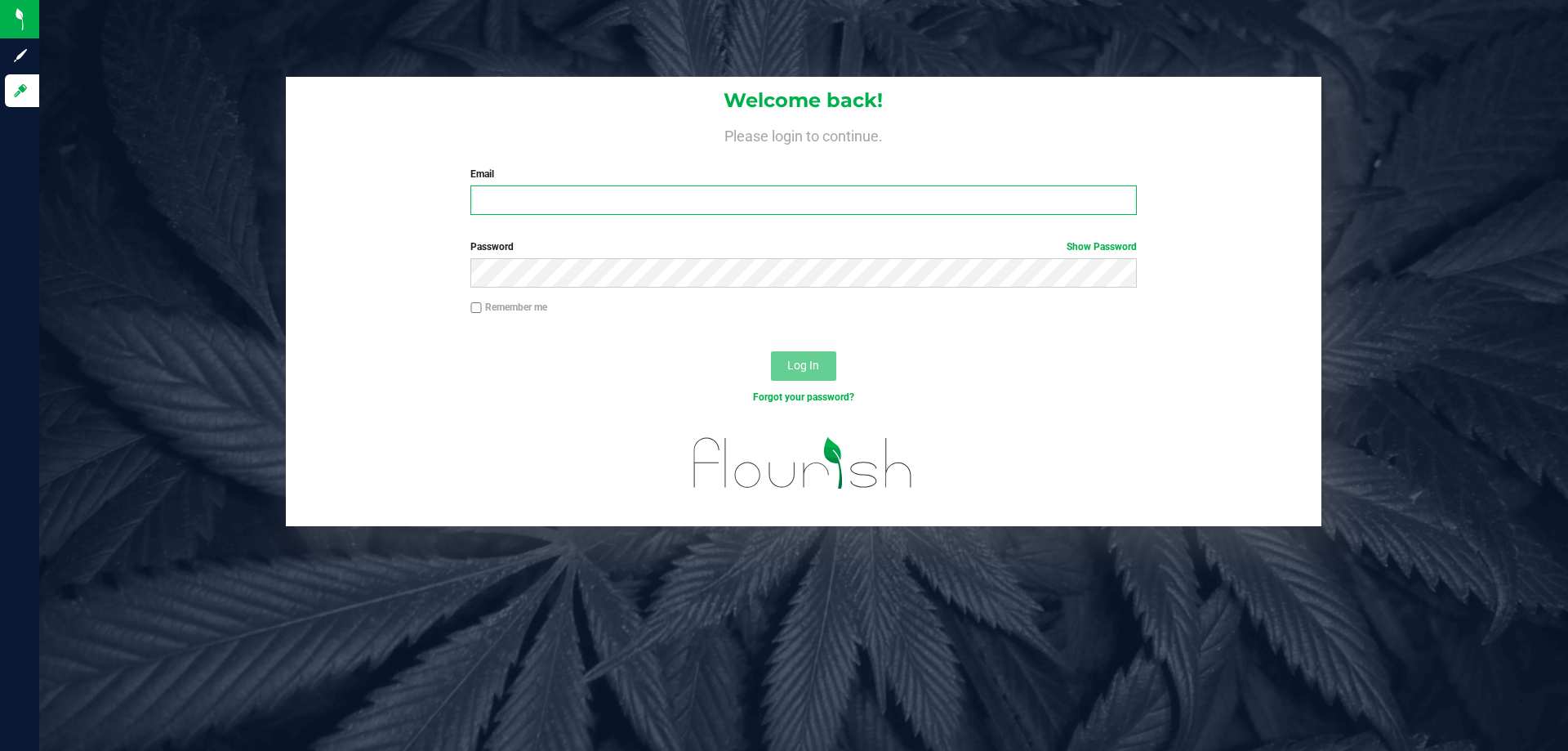 click on "Email" at bounding box center [803, 200] 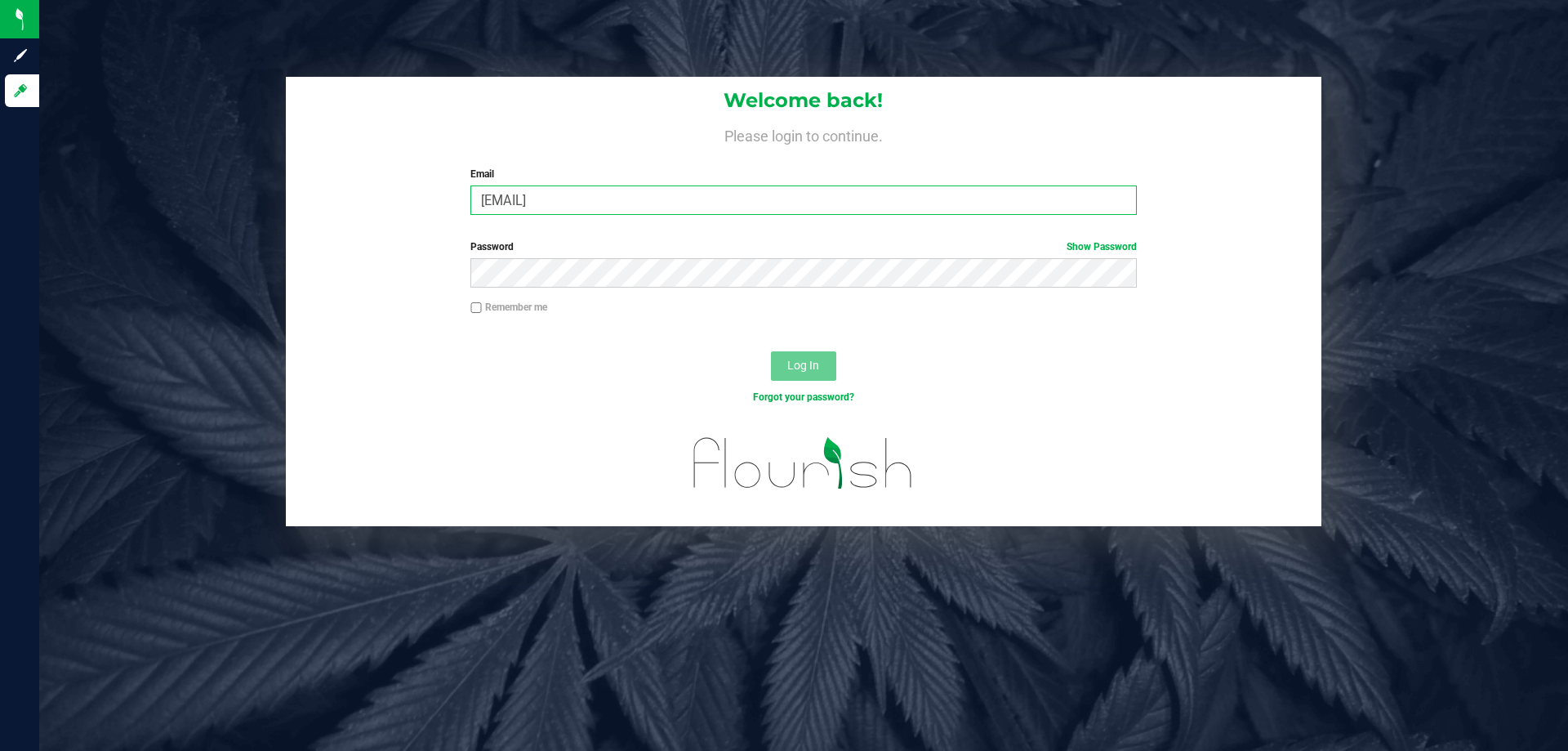 type on "[EMAIL]" 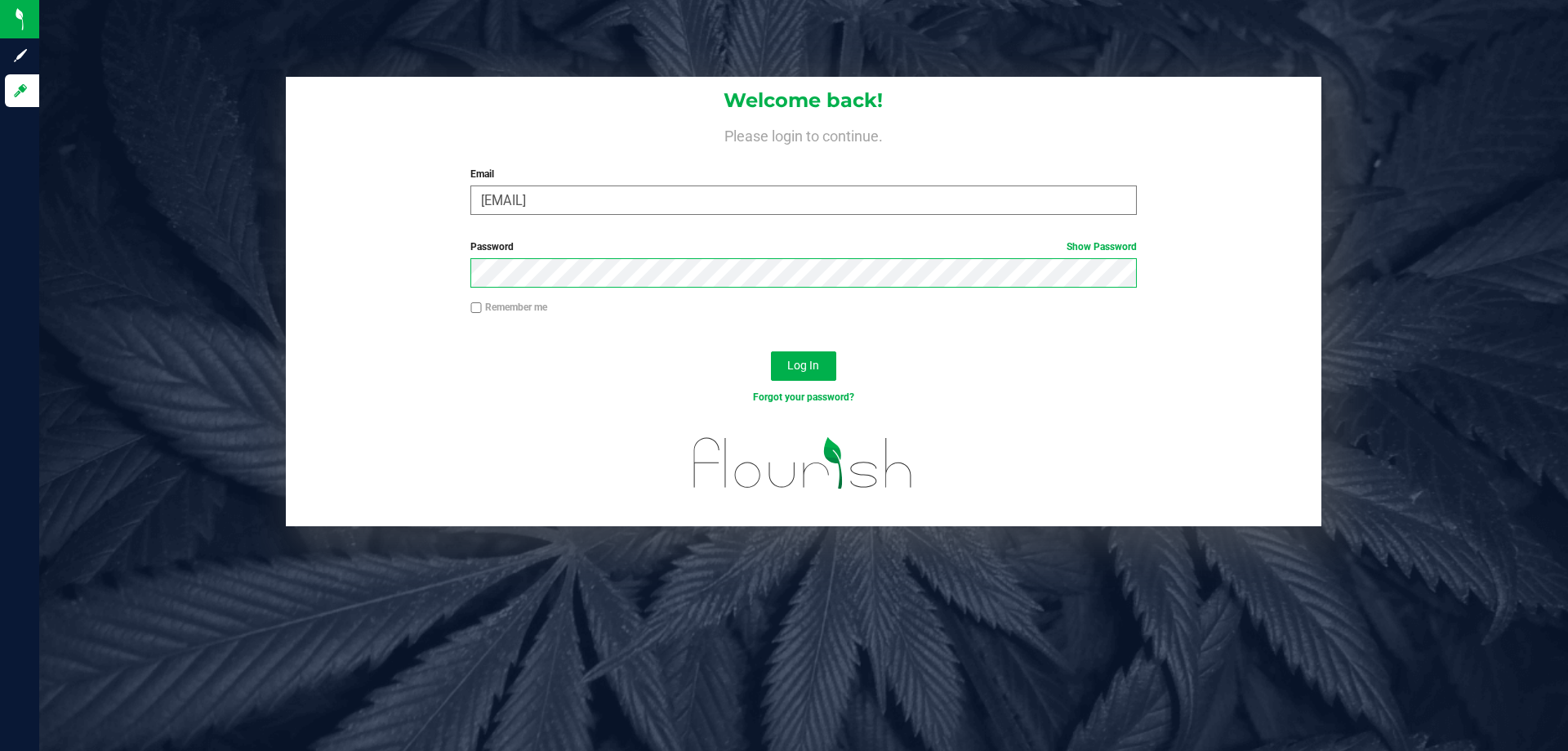 click on "Log In" at bounding box center [804, 366] 